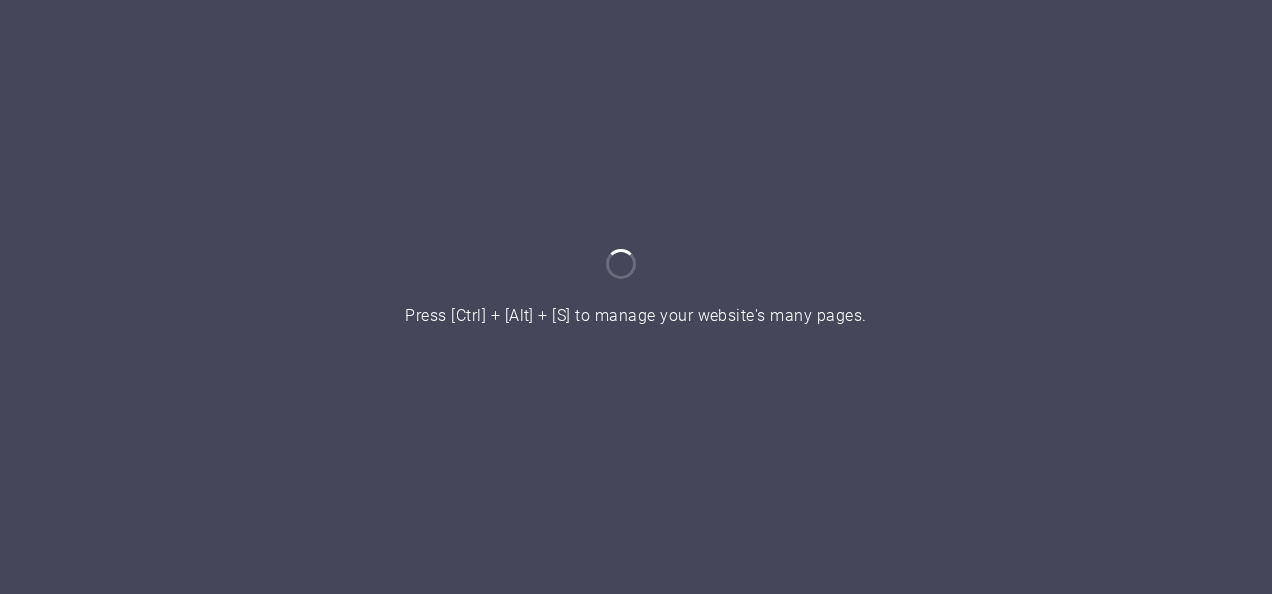 scroll, scrollTop: 0, scrollLeft: 0, axis: both 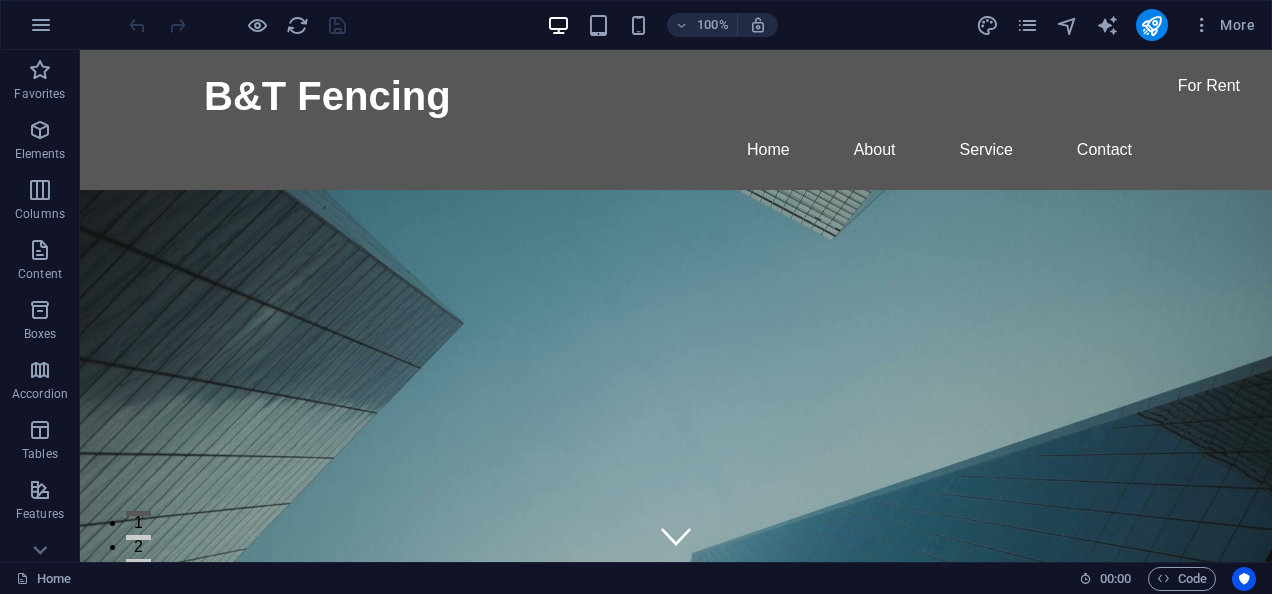 drag, startPoint x: 1256, startPoint y: 82, endPoint x: 1302, endPoint y: 88, distance: 46.389652 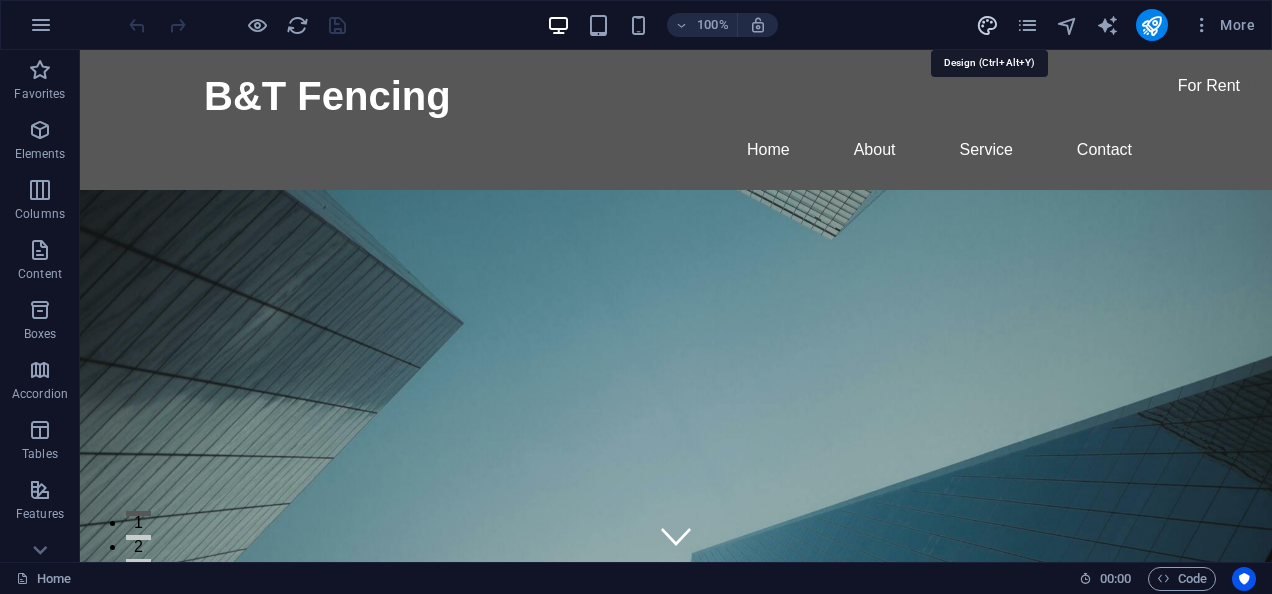 click at bounding box center [987, 25] 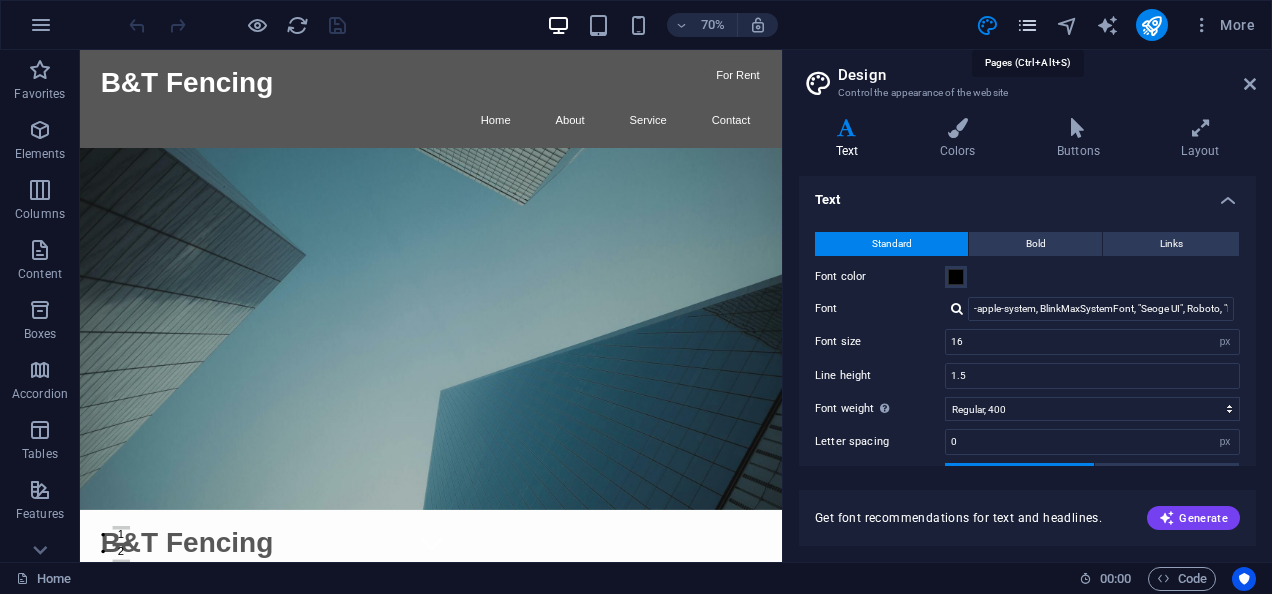 click at bounding box center [1027, 25] 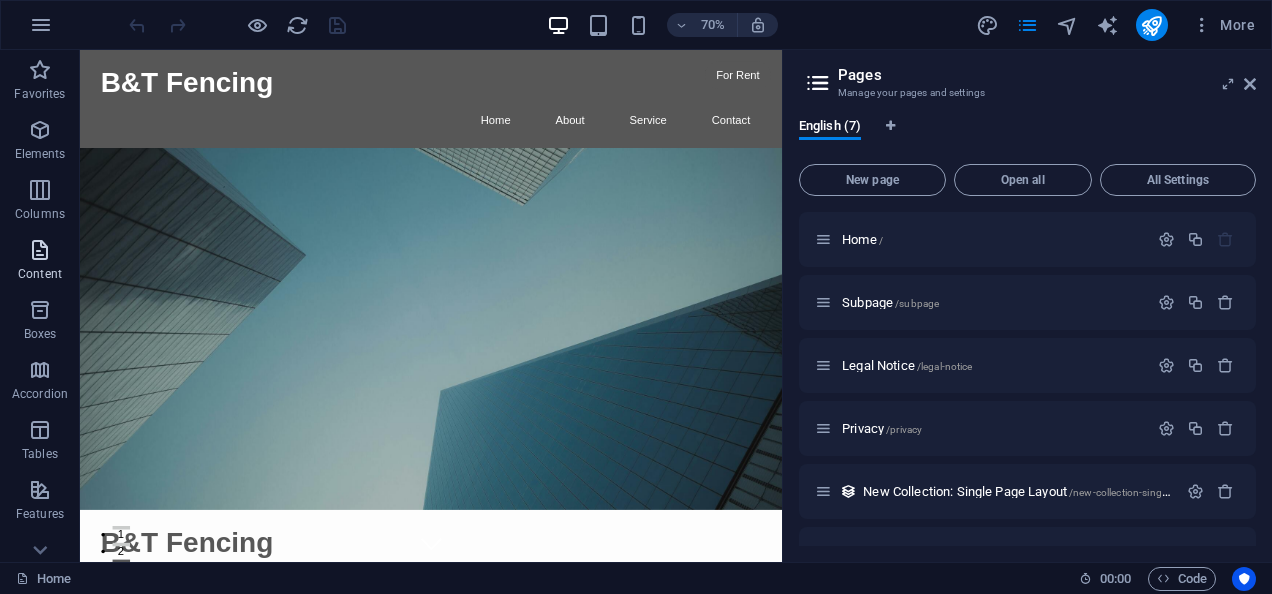 click on "Content" at bounding box center [40, 260] 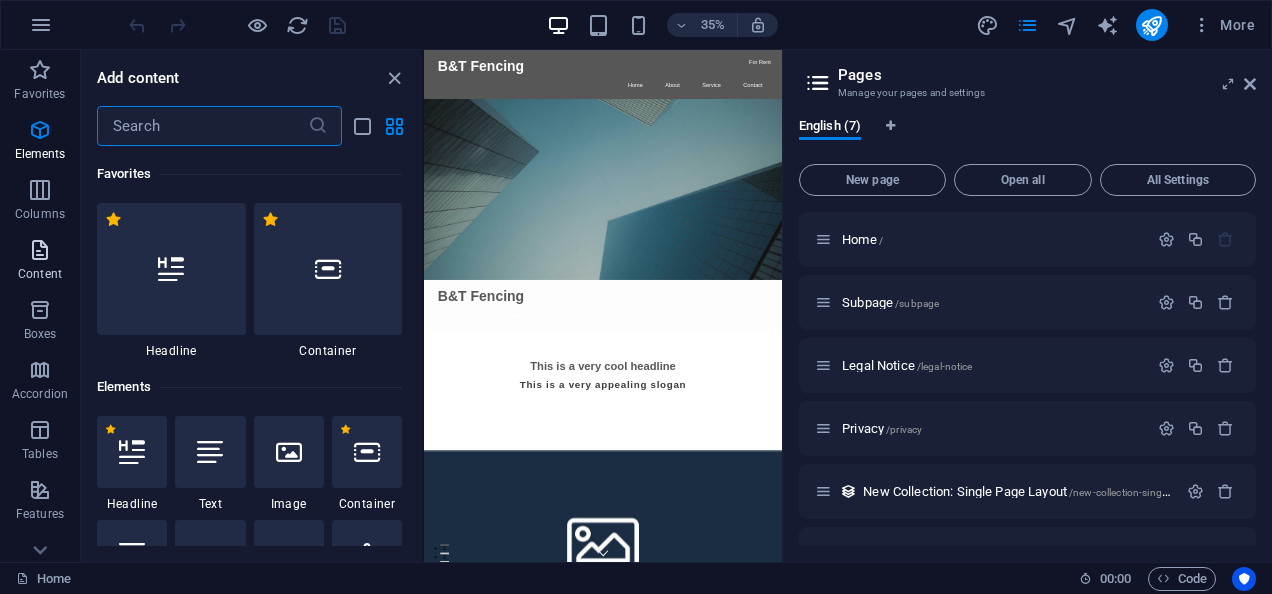 scroll, scrollTop: 3499, scrollLeft: 0, axis: vertical 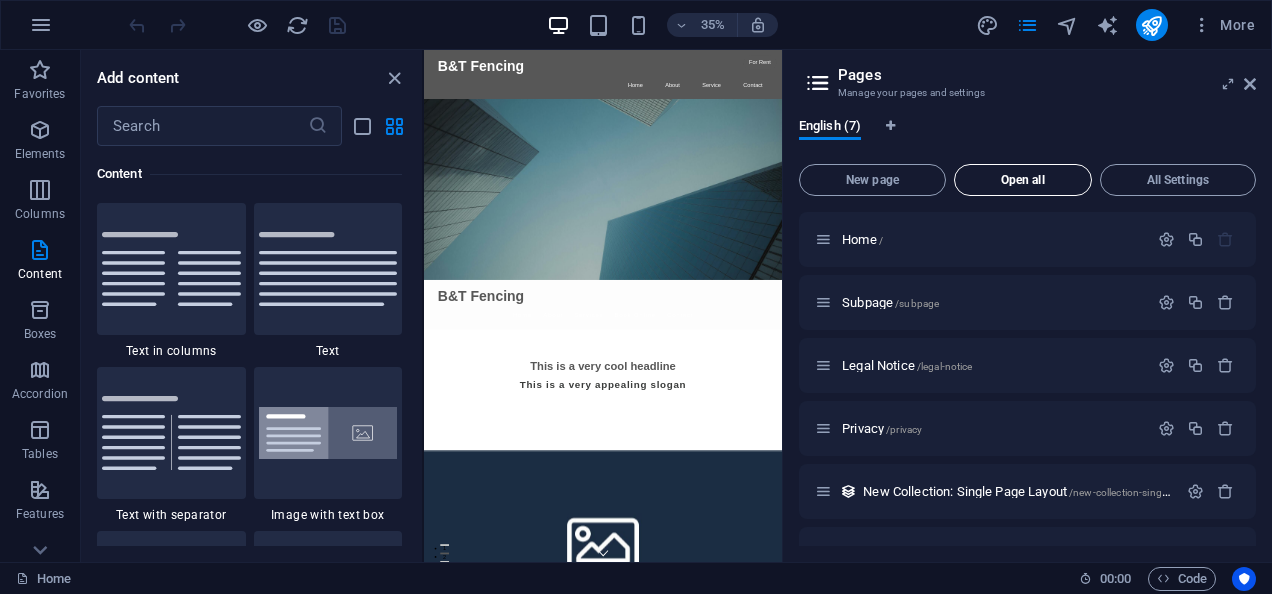 click on "Open all" at bounding box center (1023, 180) 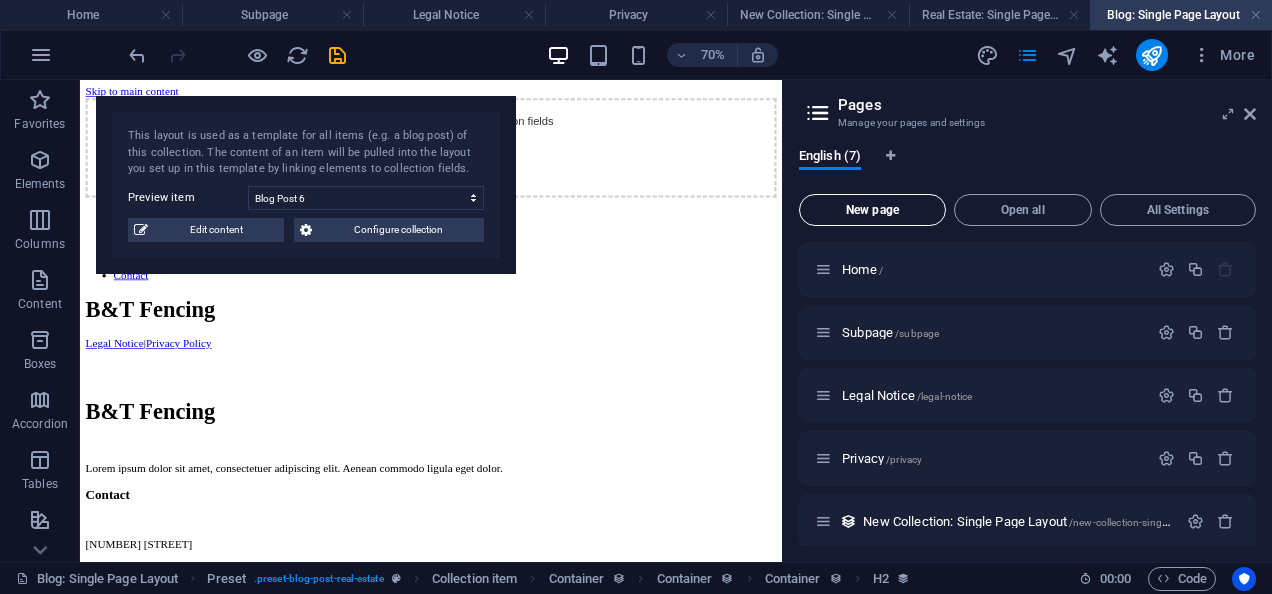 scroll, scrollTop: 427, scrollLeft: 0, axis: vertical 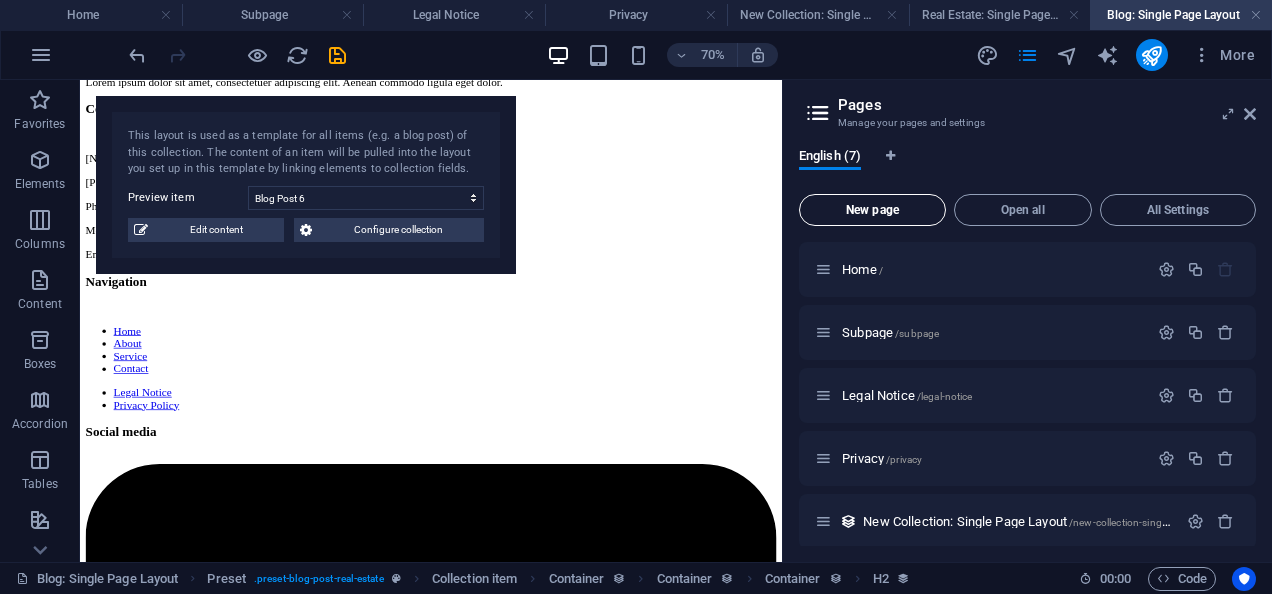select on "68911810436bfcfcba028f4b" 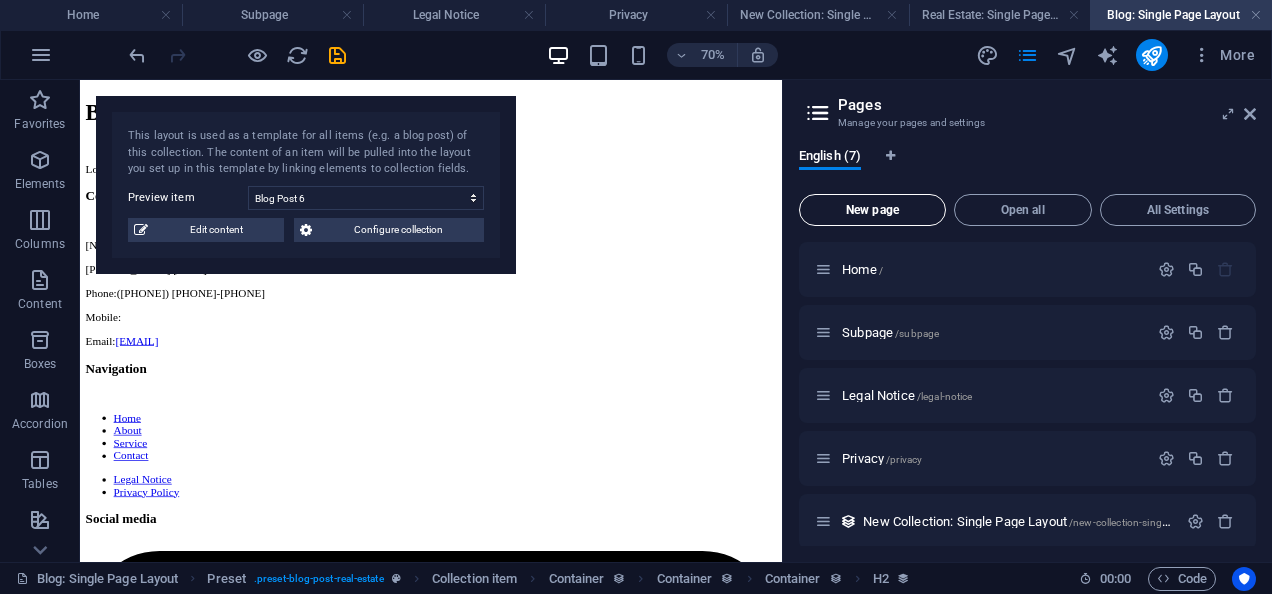 scroll, scrollTop: 0, scrollLeft: 0, axis: both 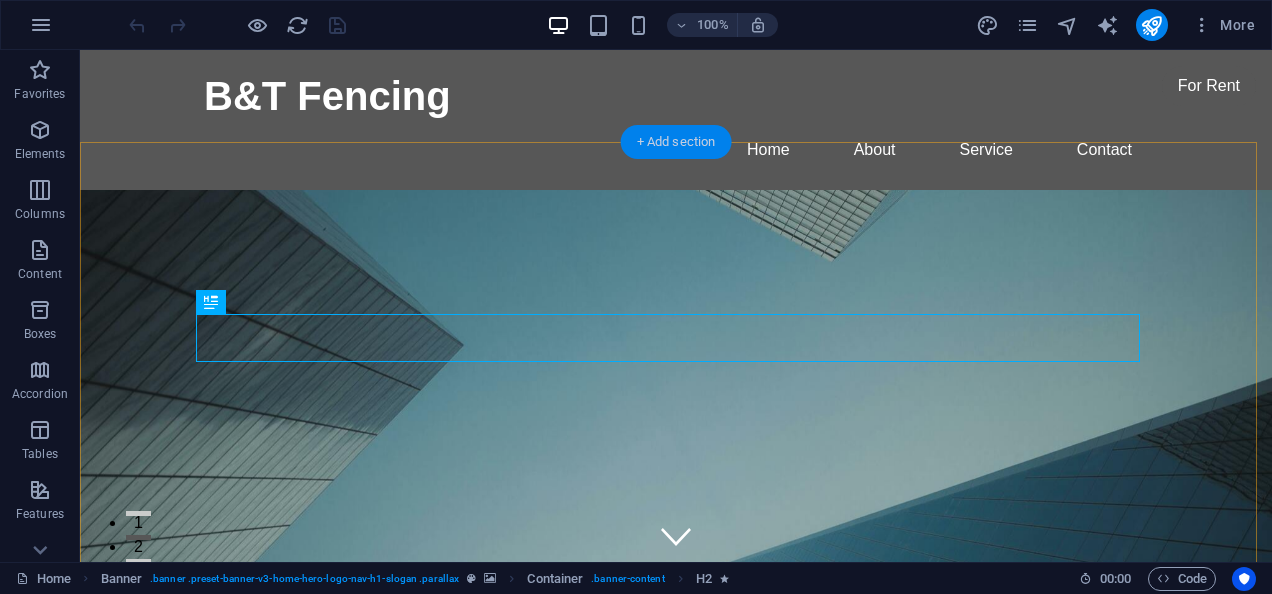 click on "+ Add section" at bounding box center [676, 142] 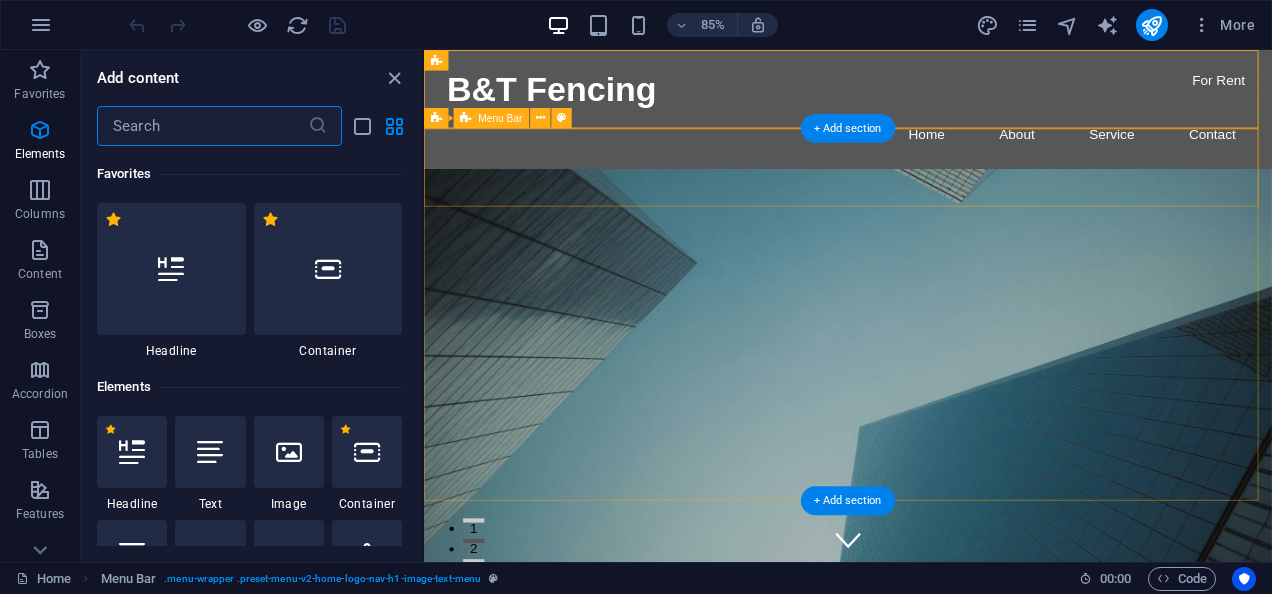 scroll, scrollTop: 3499, scrollLeft: 0, axis: vertical 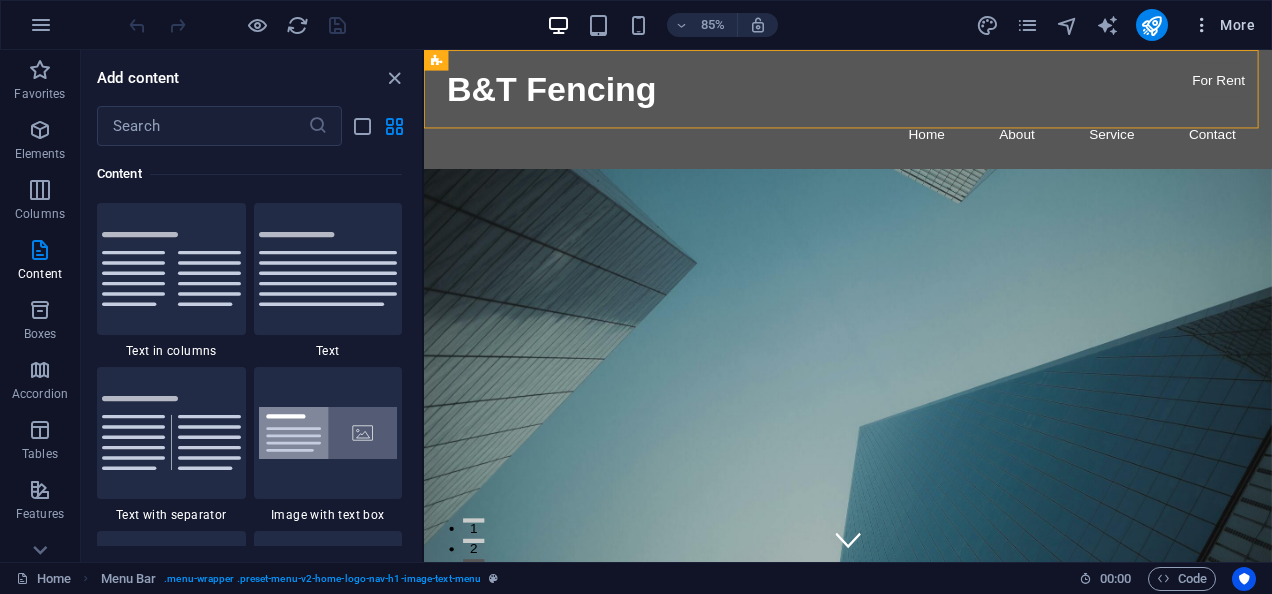 click on "More" at bounding box center (1223, 25) 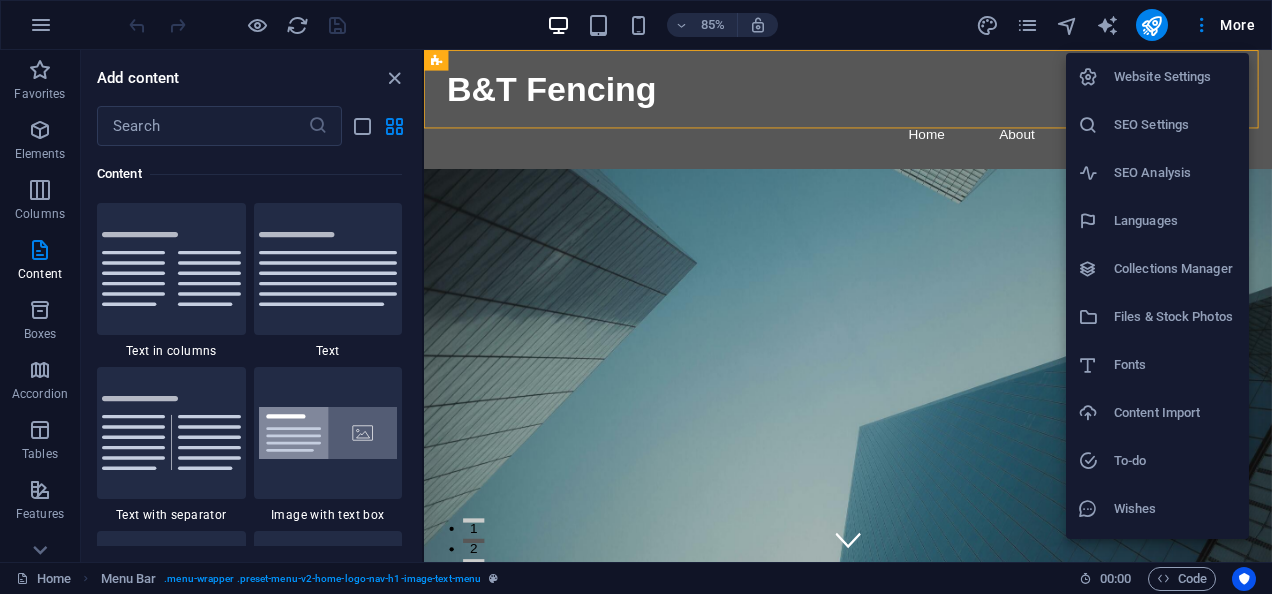 click on "Files & Stock Photos" at bounding box center (1175, 317) 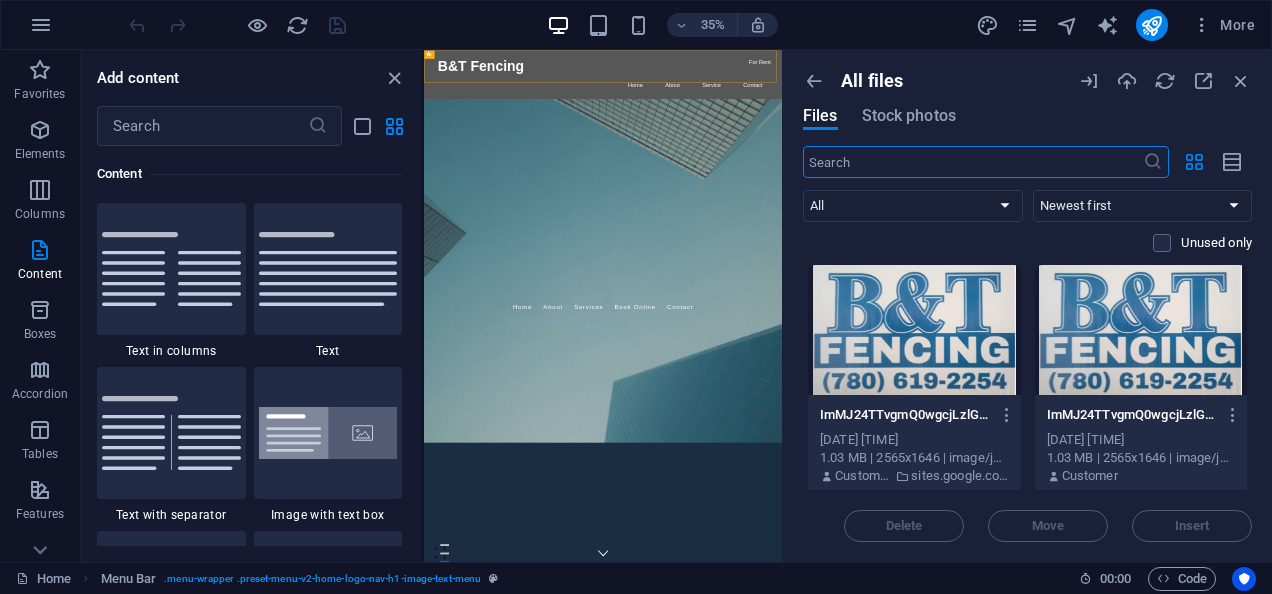 click at bounding box center [973, 162] 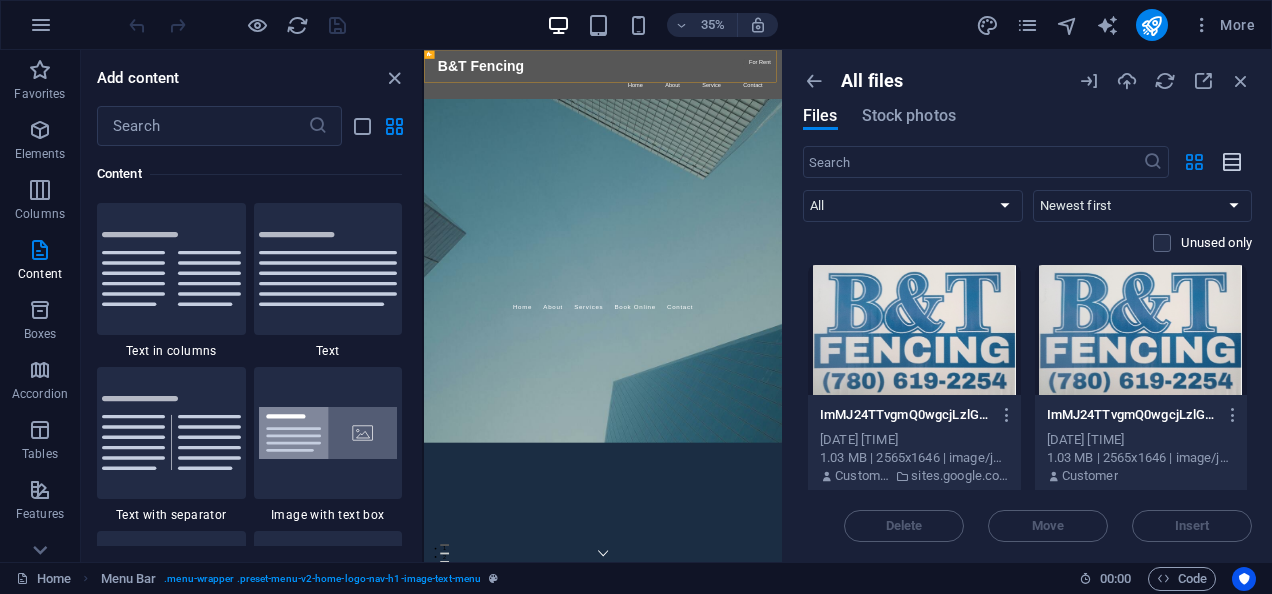 click at bounding box center [1233, 162] 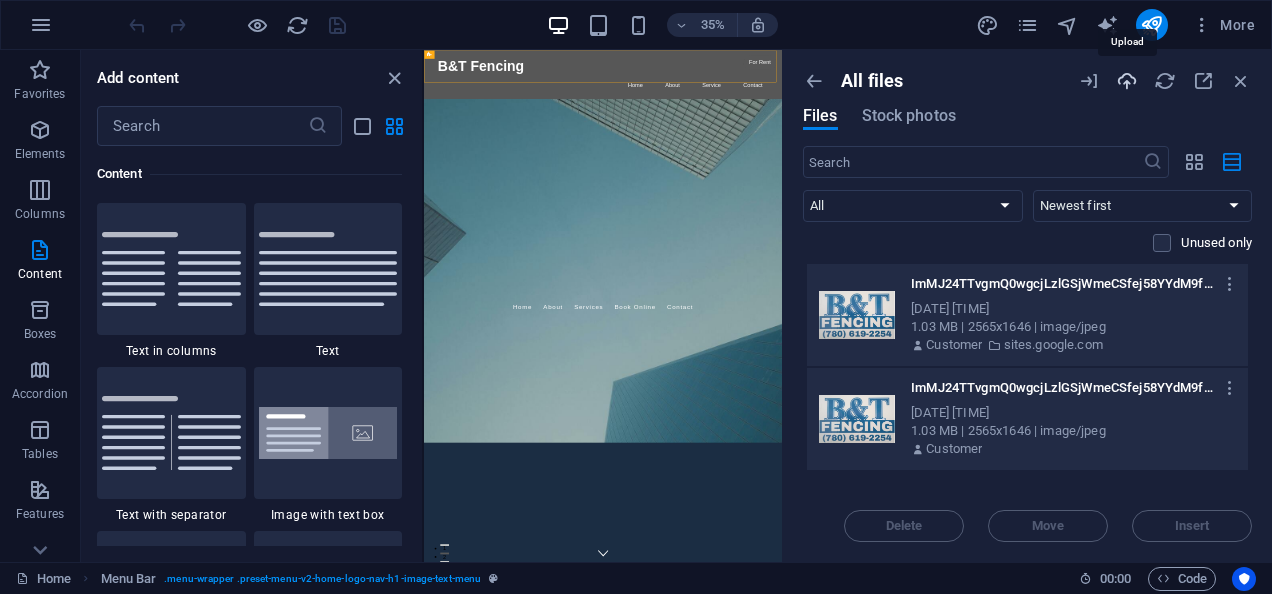click at bounding box center (1127, 81) 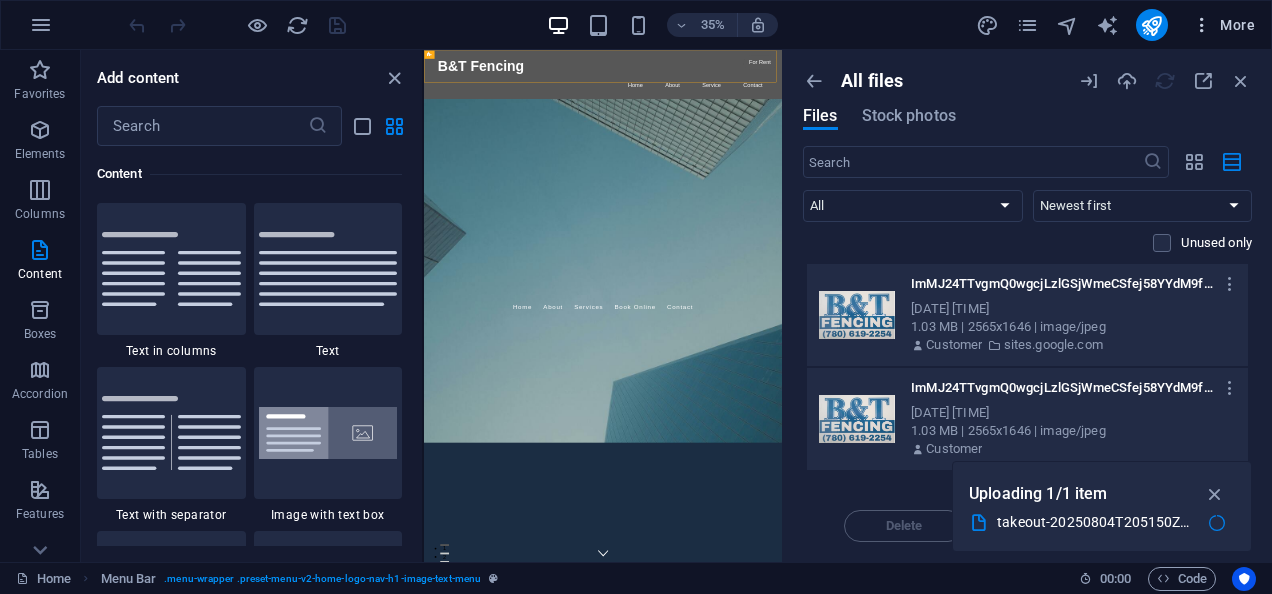 click on "More" at bounding box center [1223, 25] 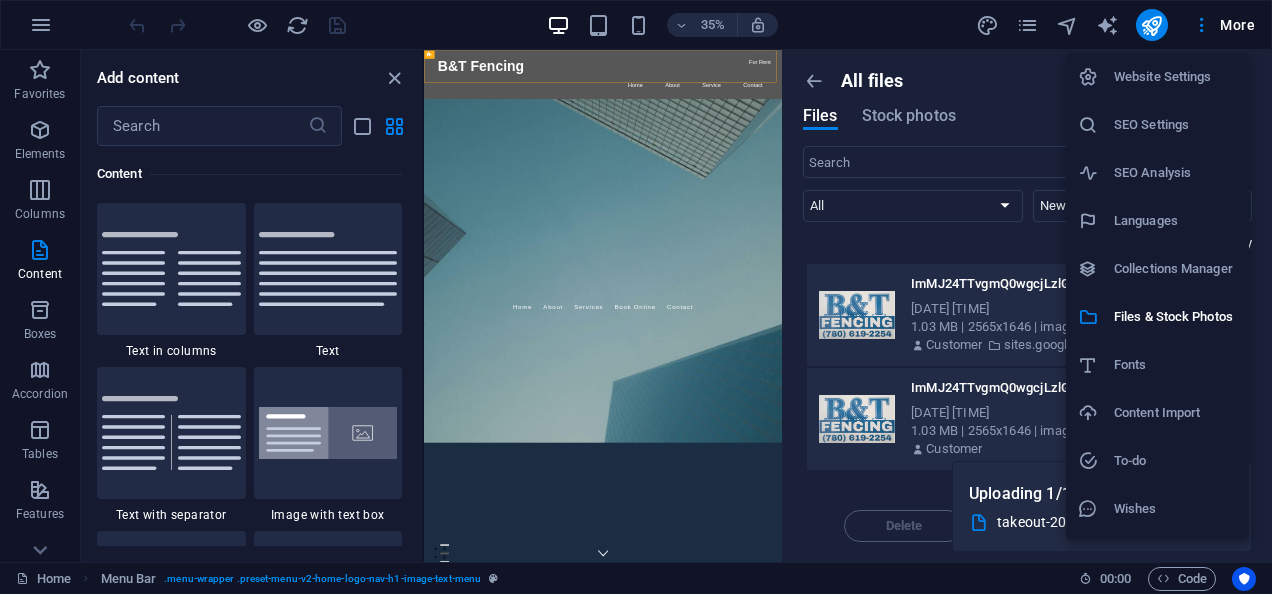 click on "Content Import" at bounding box center [1175, 413] 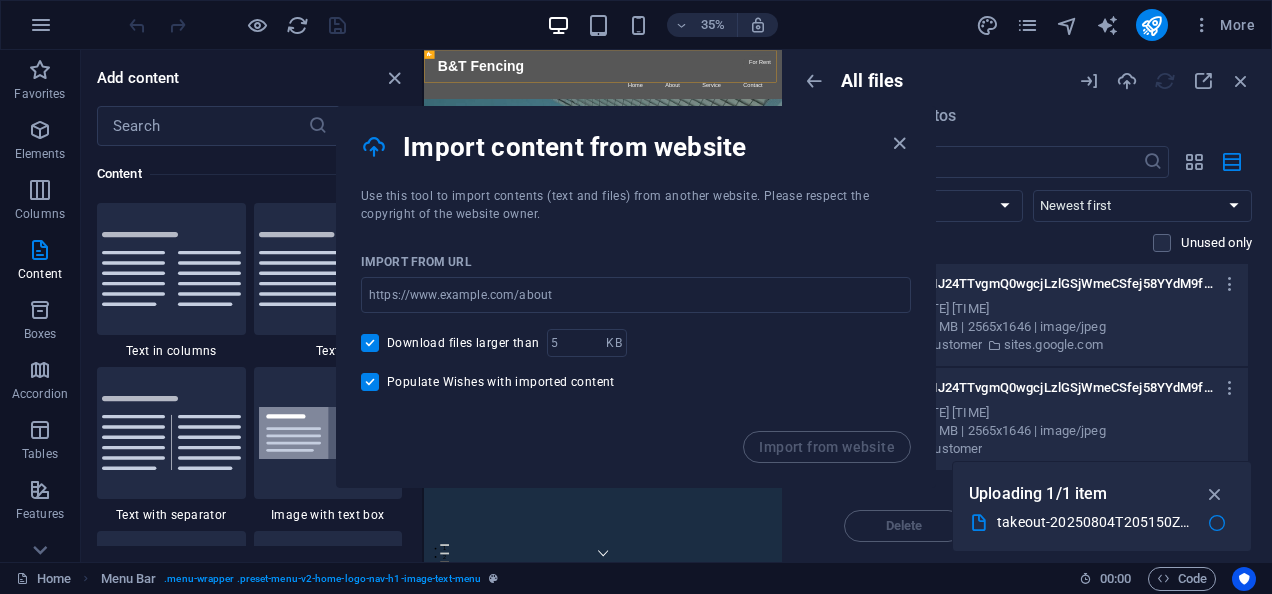 click on "Import from website" at bounding box center [636, 459] 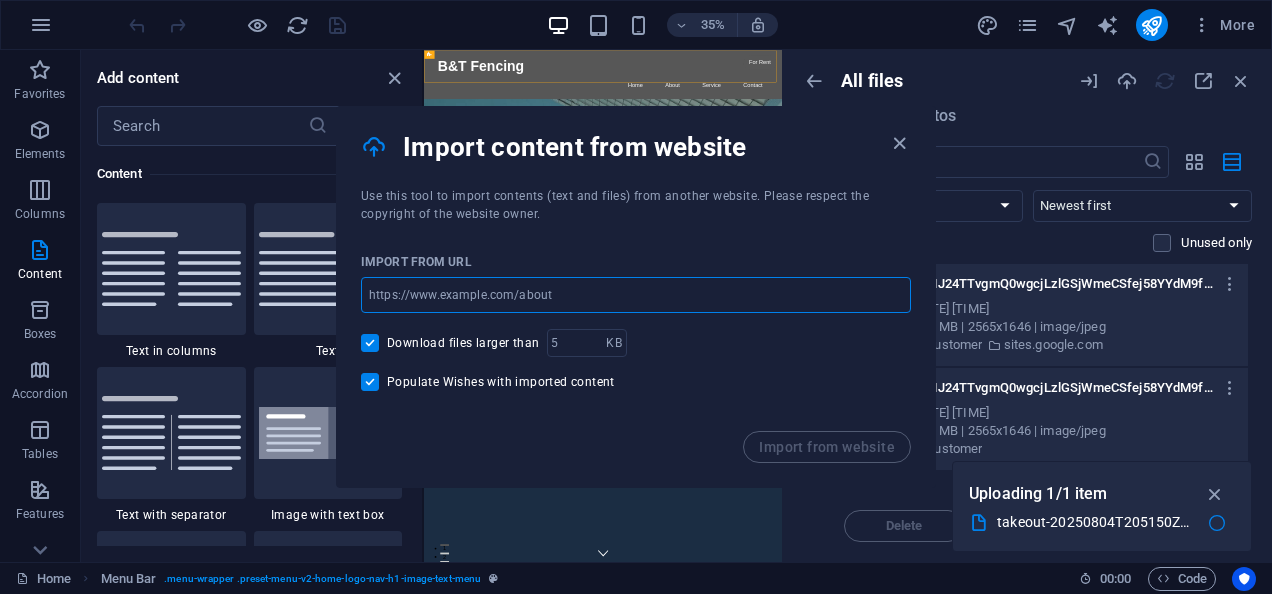 click at bounding box center [636, 295] 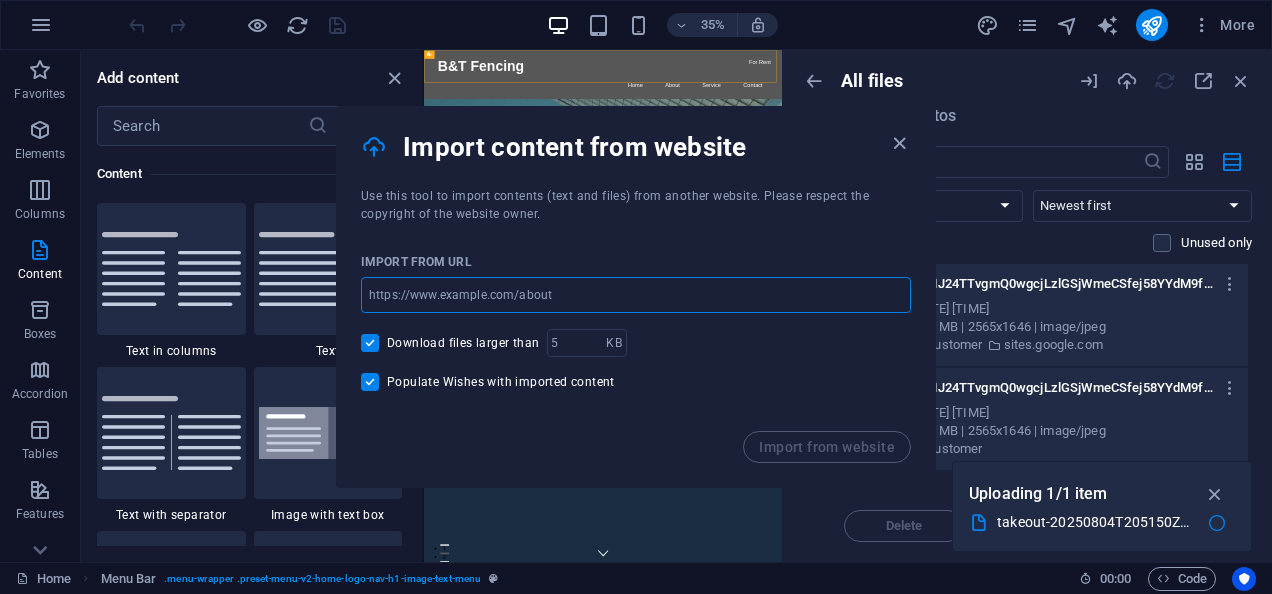 type on "https://sites.google.com/view/btfencing/home" 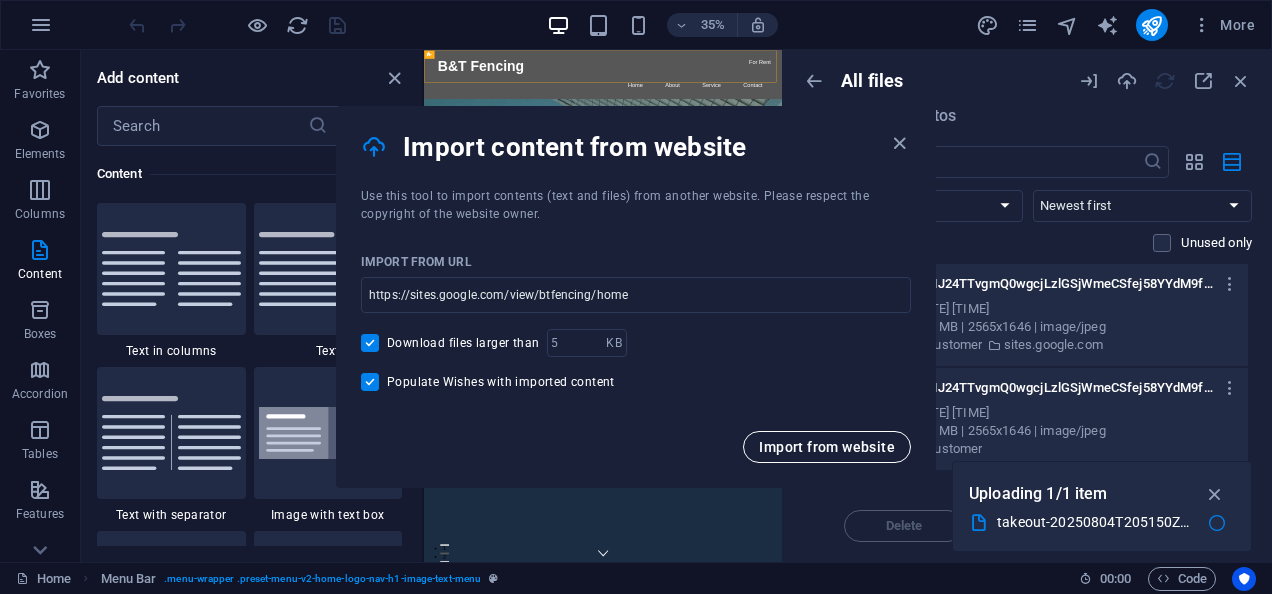 click on "Import from website" at bounding box center (827, 447) 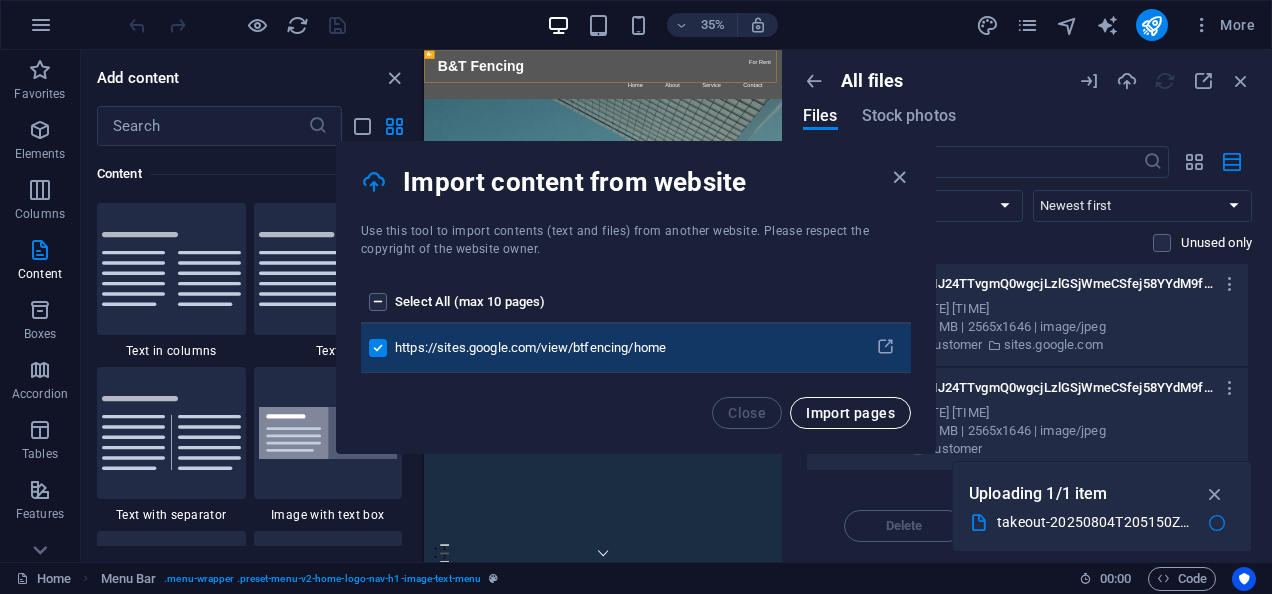 click on "Import pages" at bounding box center (850, 413) 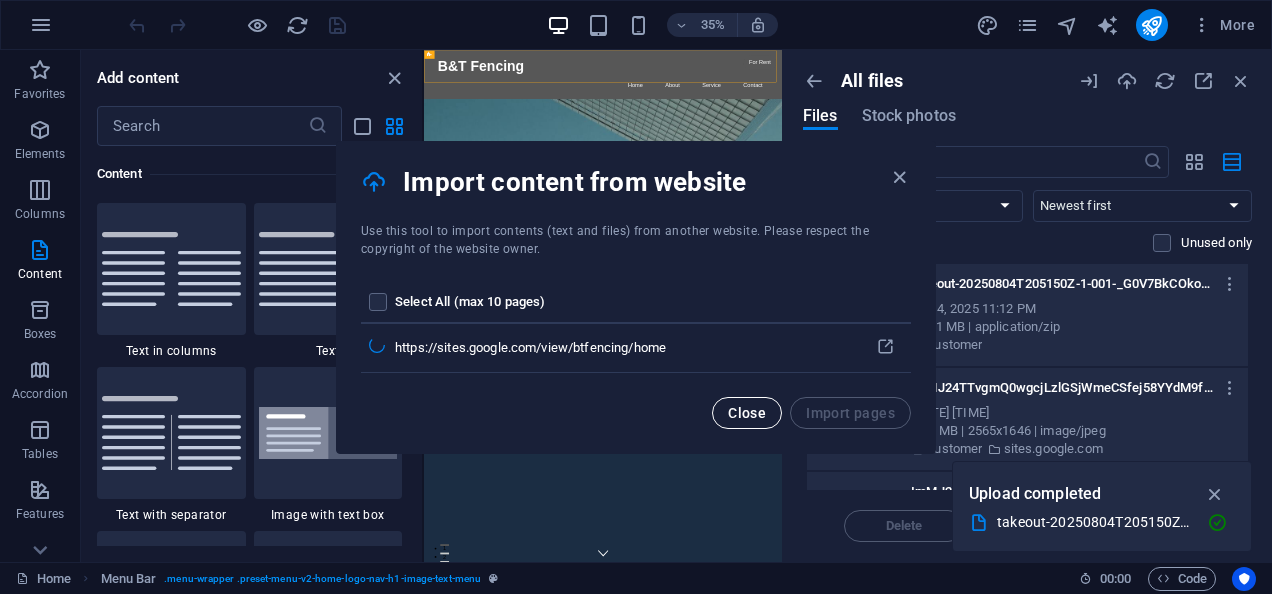click on "Close" at bounding box center [747, 413] 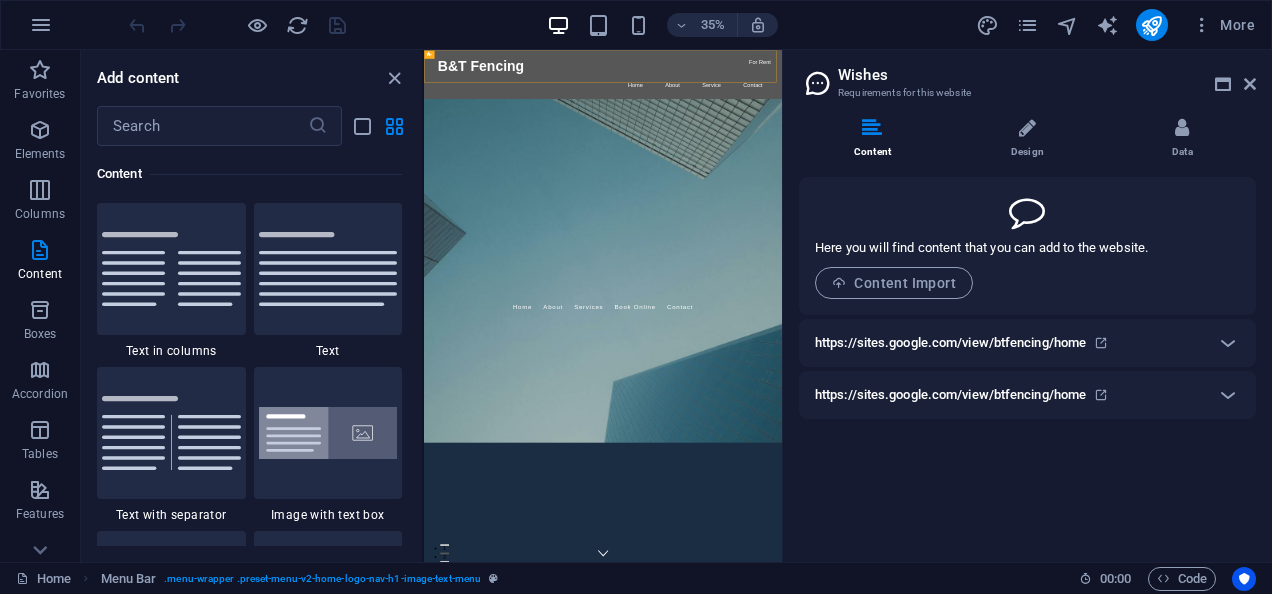 click on "https://sites.google.com/view/btfencing/home" at bounding box center [950, 395] 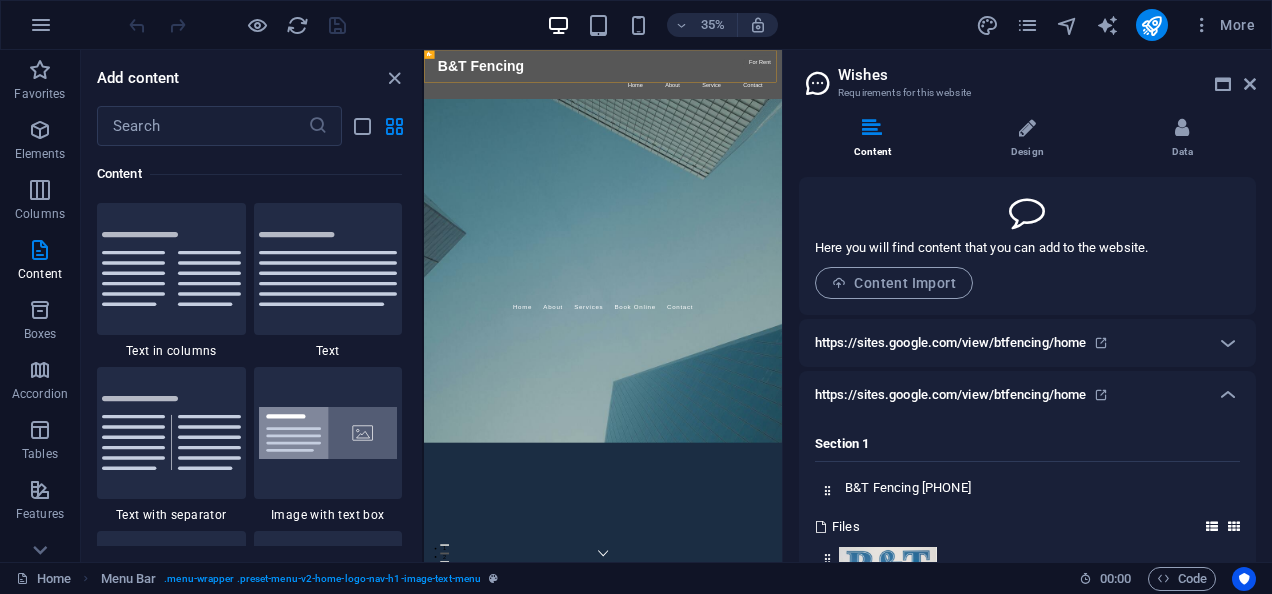 click on "https://sites.google.com/view/btfencing/home" at bounding box center [950, 395] 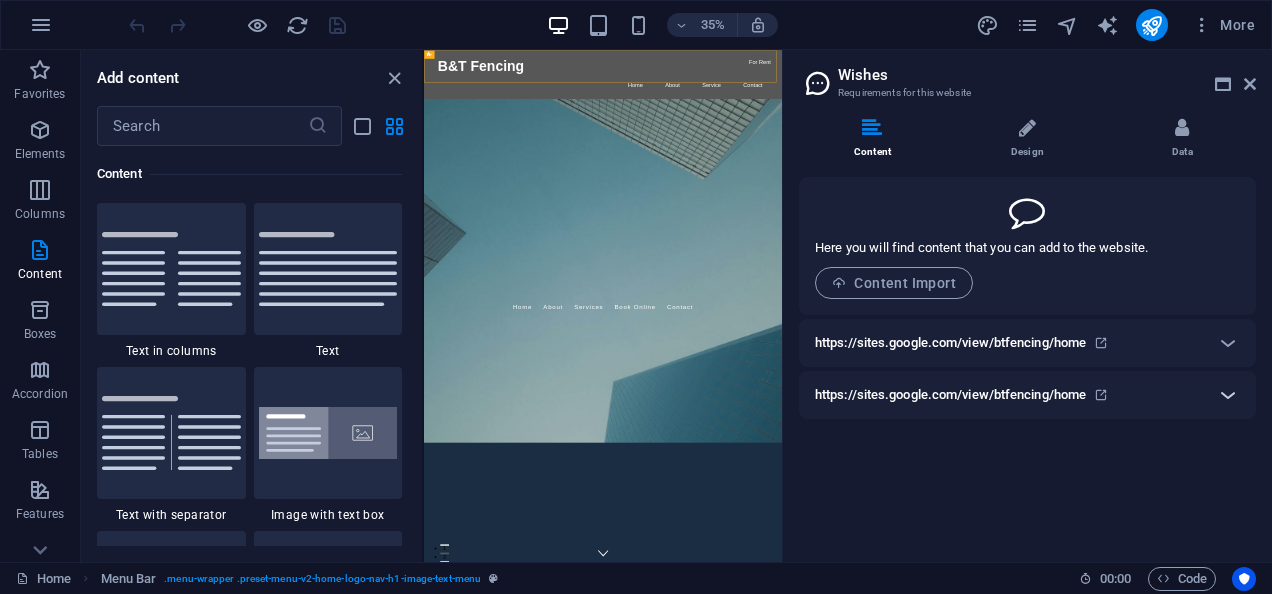 click at bounding box center [1228, 395] 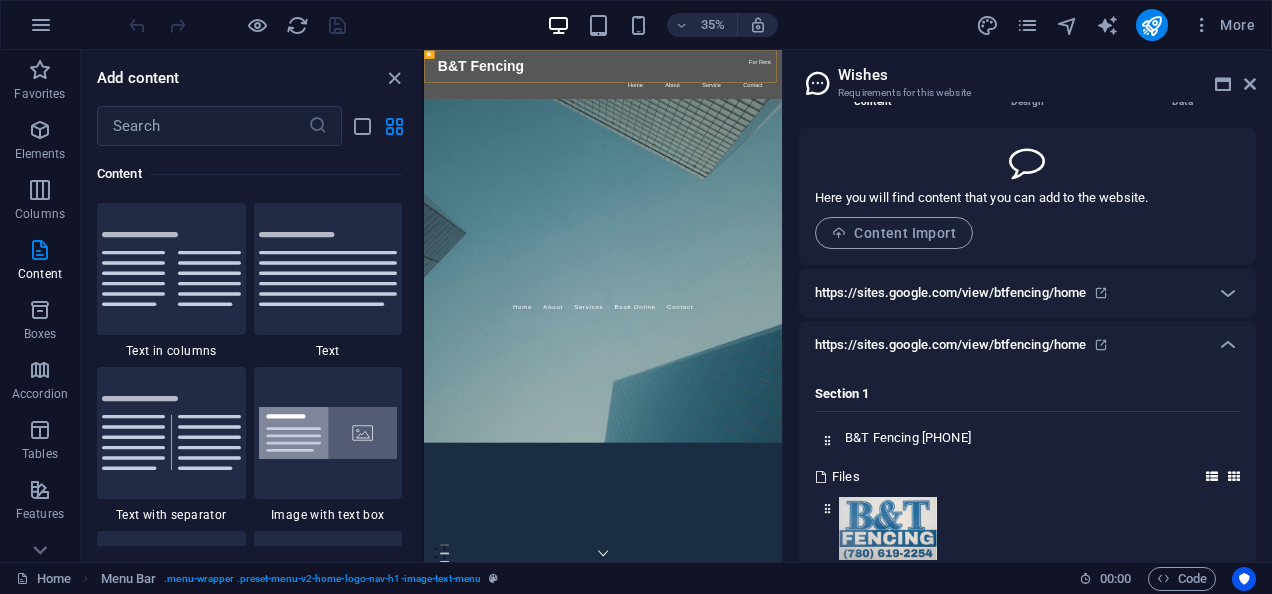 scroll, scrollTop: 0, scrollLeft: 0, axis: both 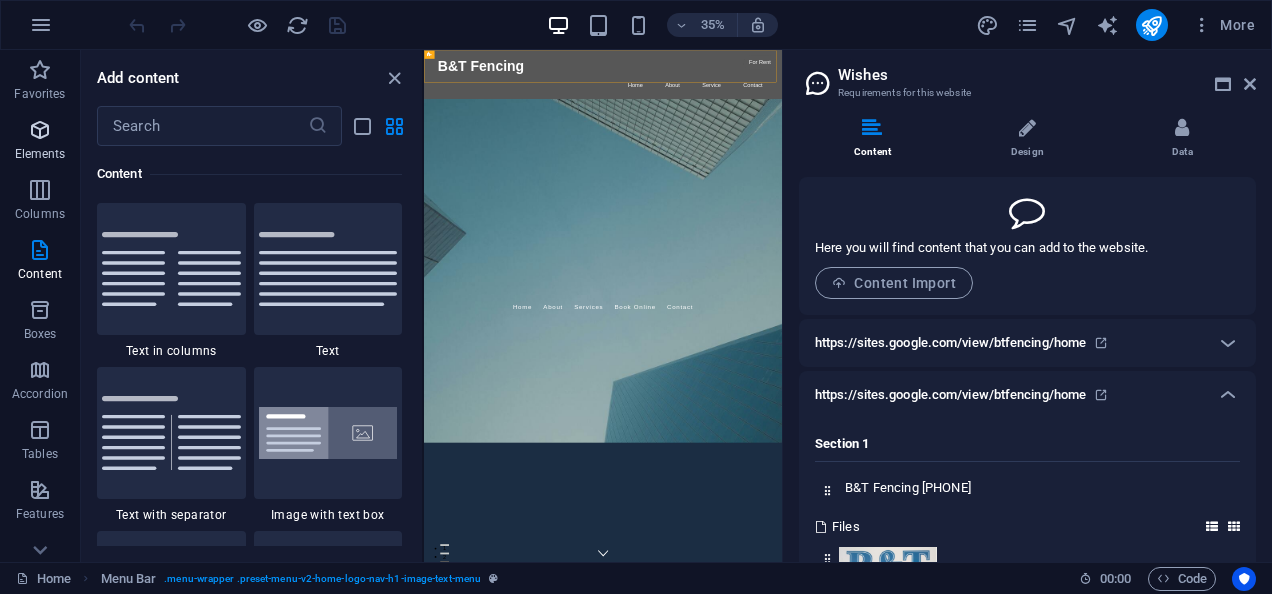 click at bounding box center [40, 130] 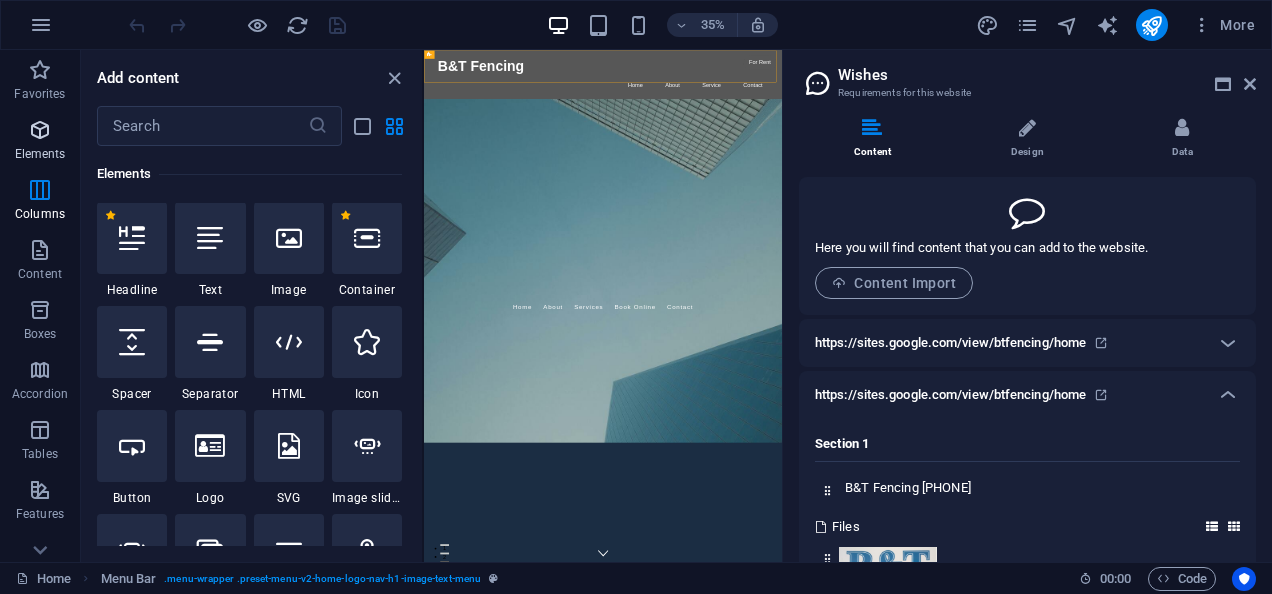 scroll, scrollTop: 213, scrollLeft: 0, axis: vertical 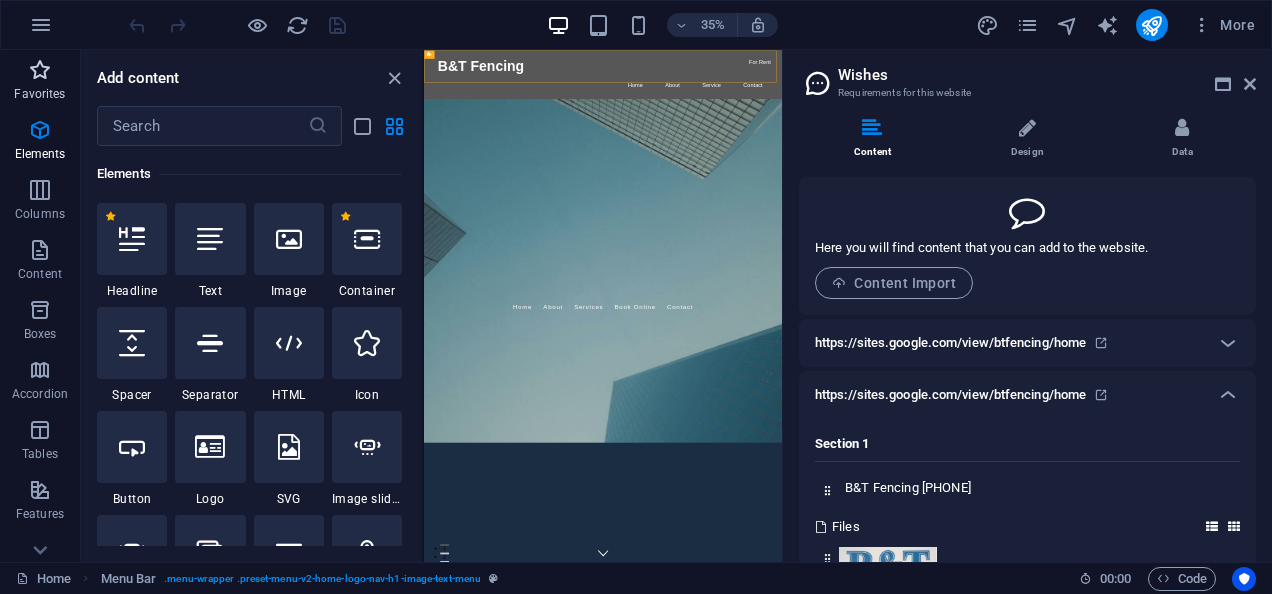 click at bounding box center (40, 70) 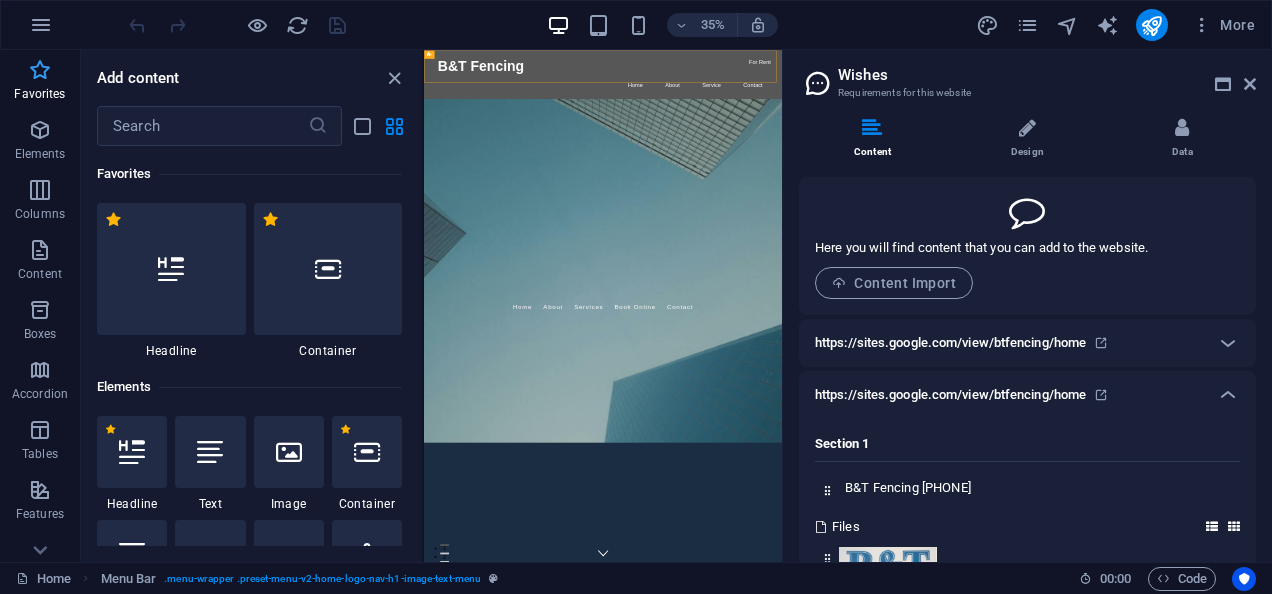 scroll, scrollTop: 0, scrollLeft: 0, axis: both 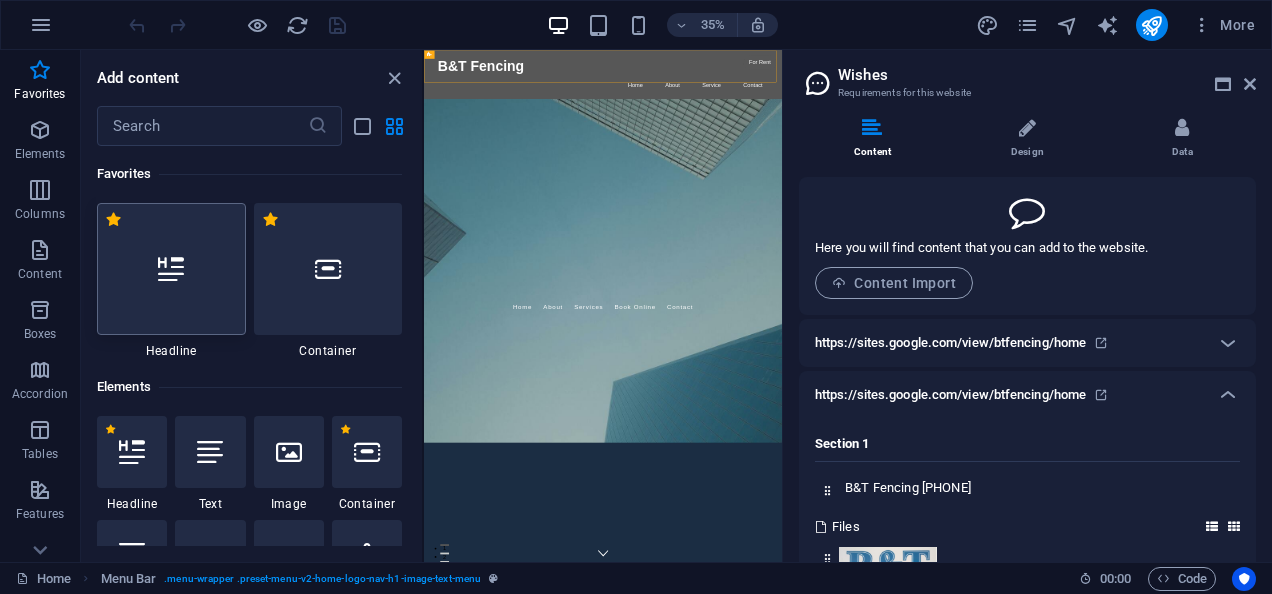 click at bounding box center (171, 269) 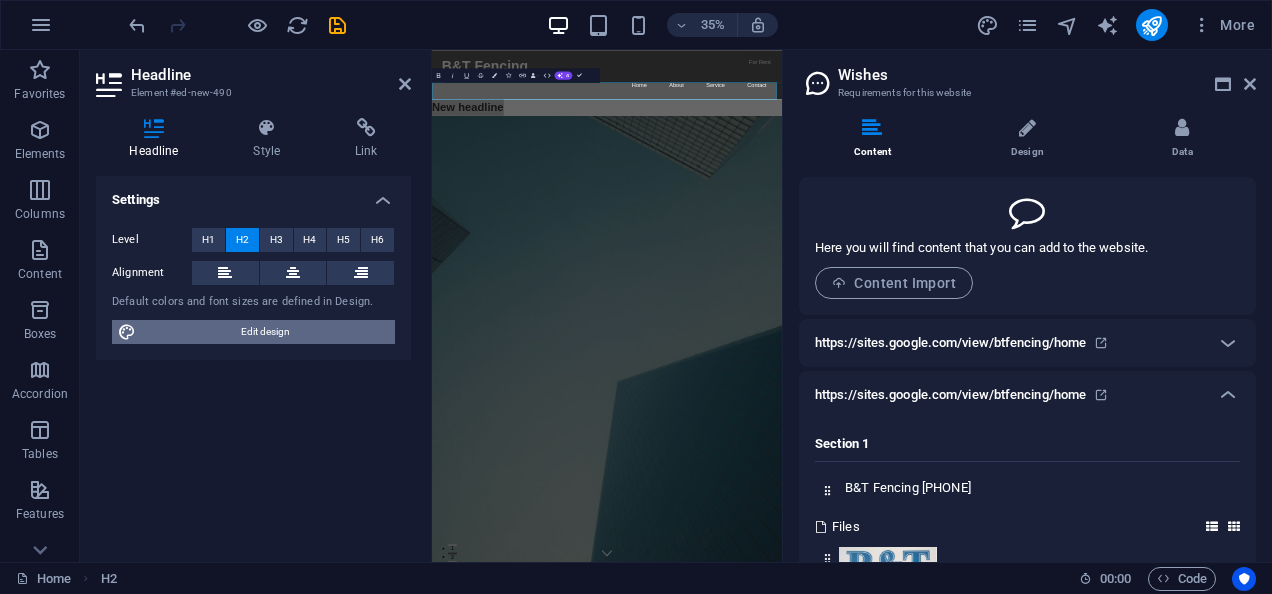click on "Edit design" at bounding box center [265, 332] 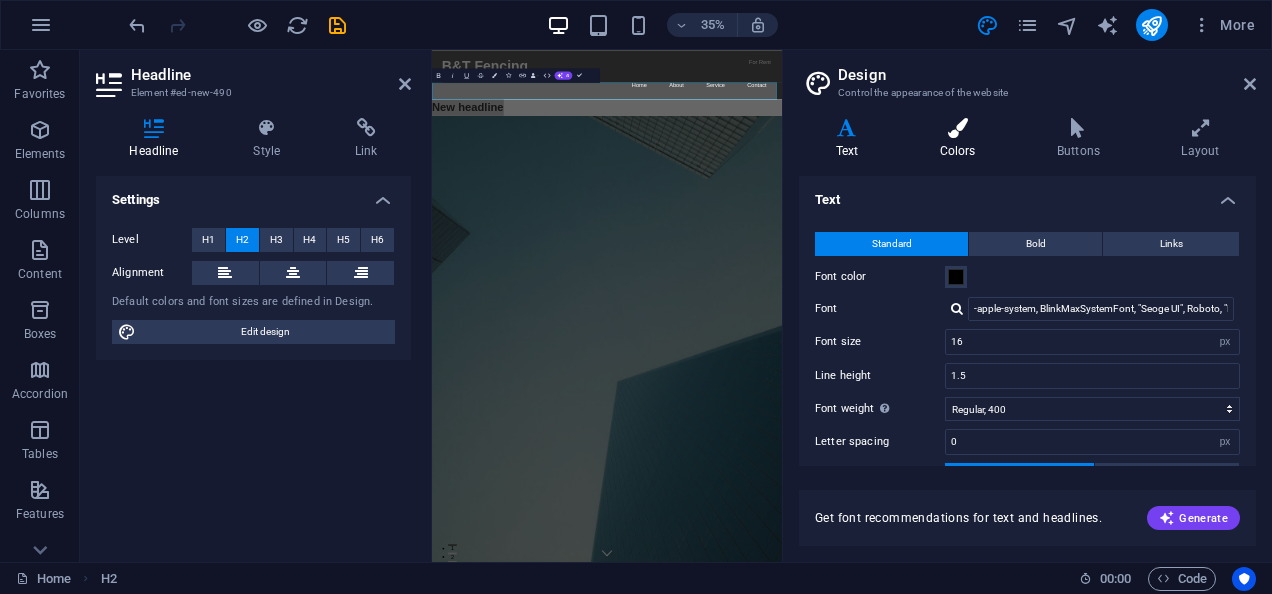 click on "Colors" at bounding box center [961, 139] 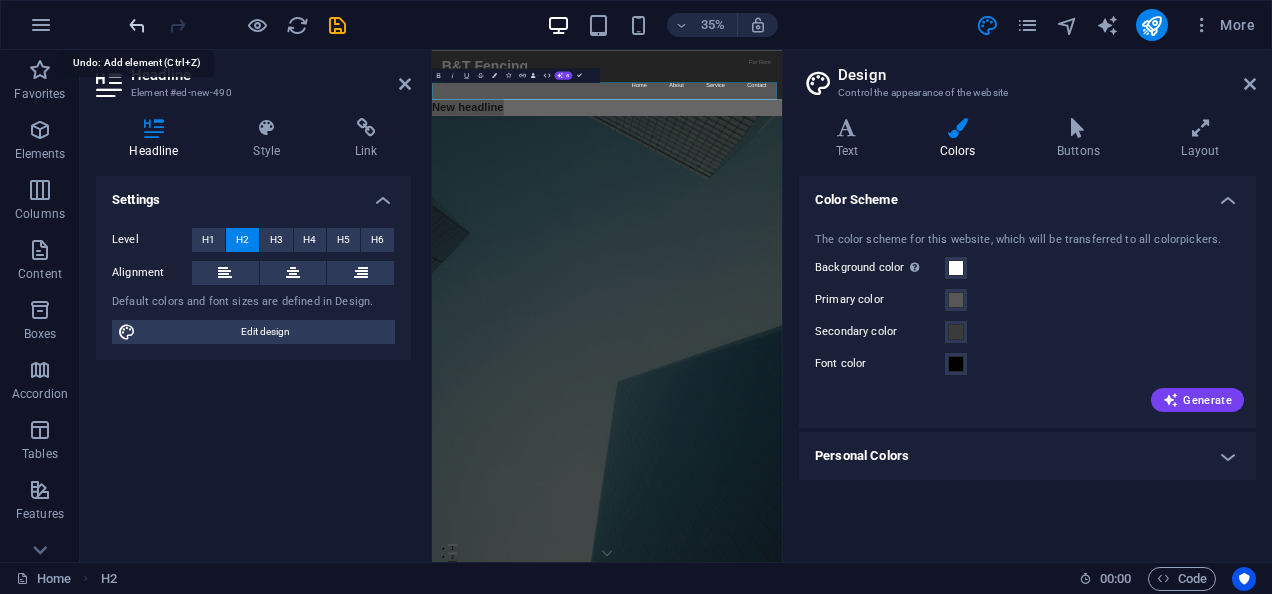 click at bounding box center [137, 25] 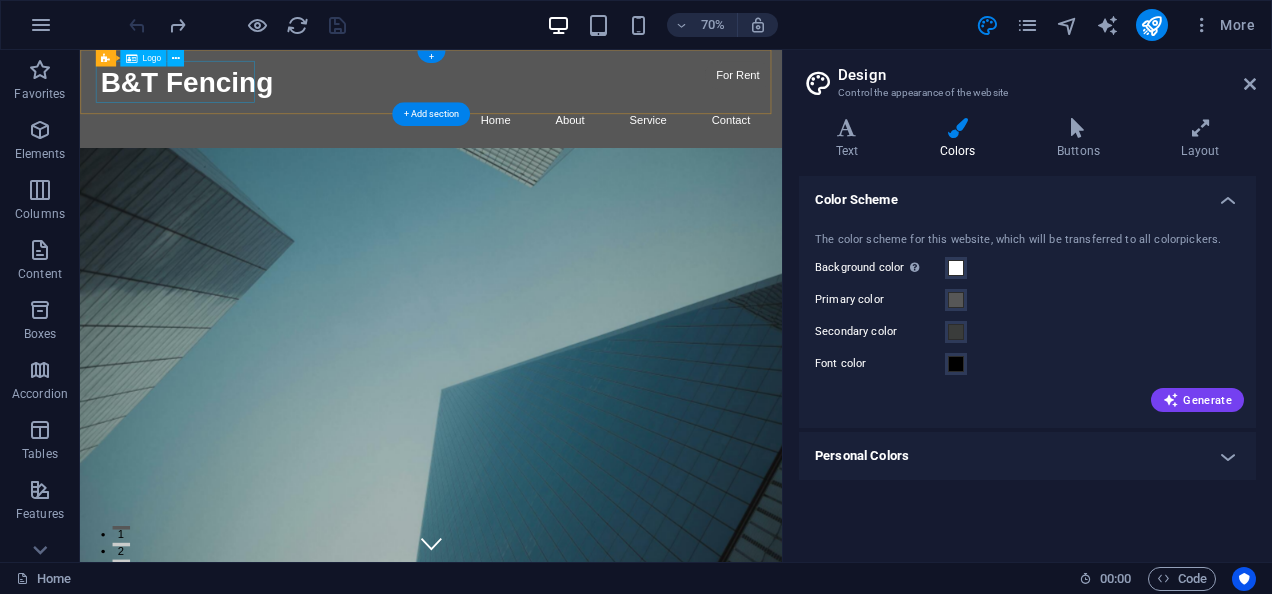 click on "B&T Fencing" at bounding box center (582, 96) 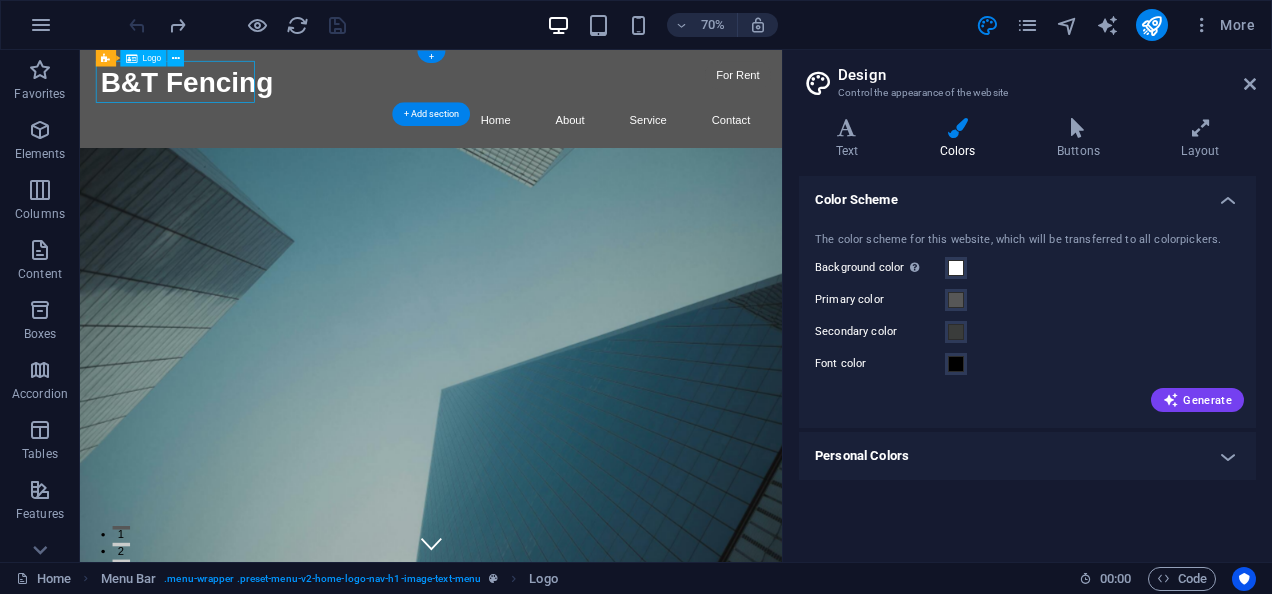 click on "B&T Fencing" at bounding box center [582, 96] 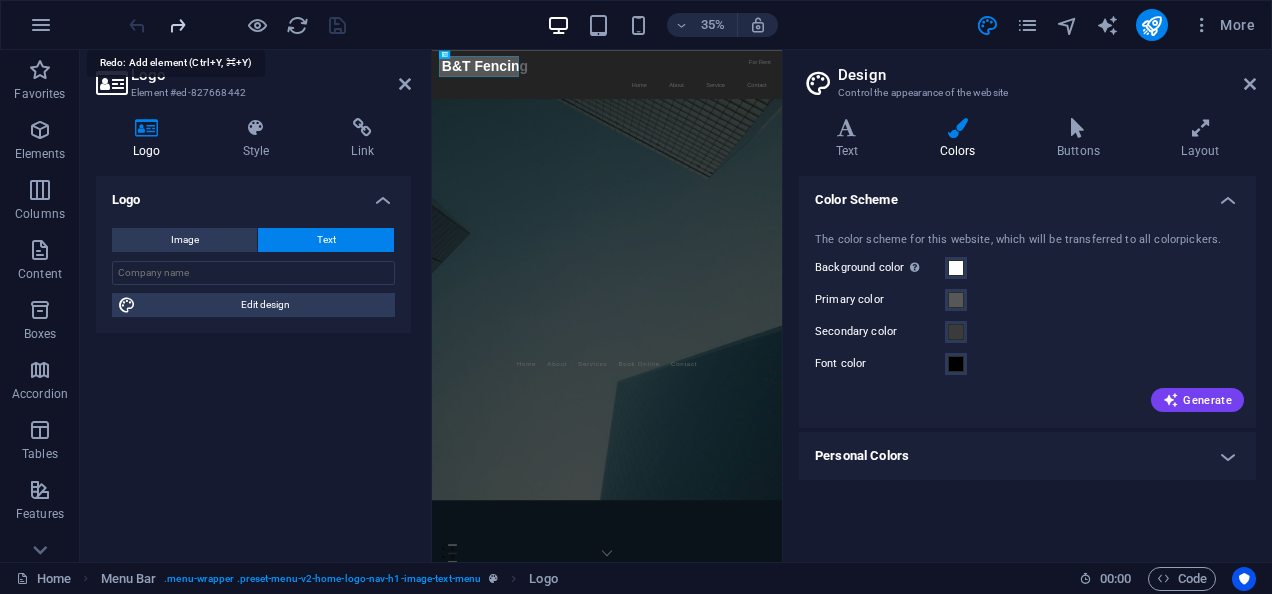 click at bounding box center [177, 25] 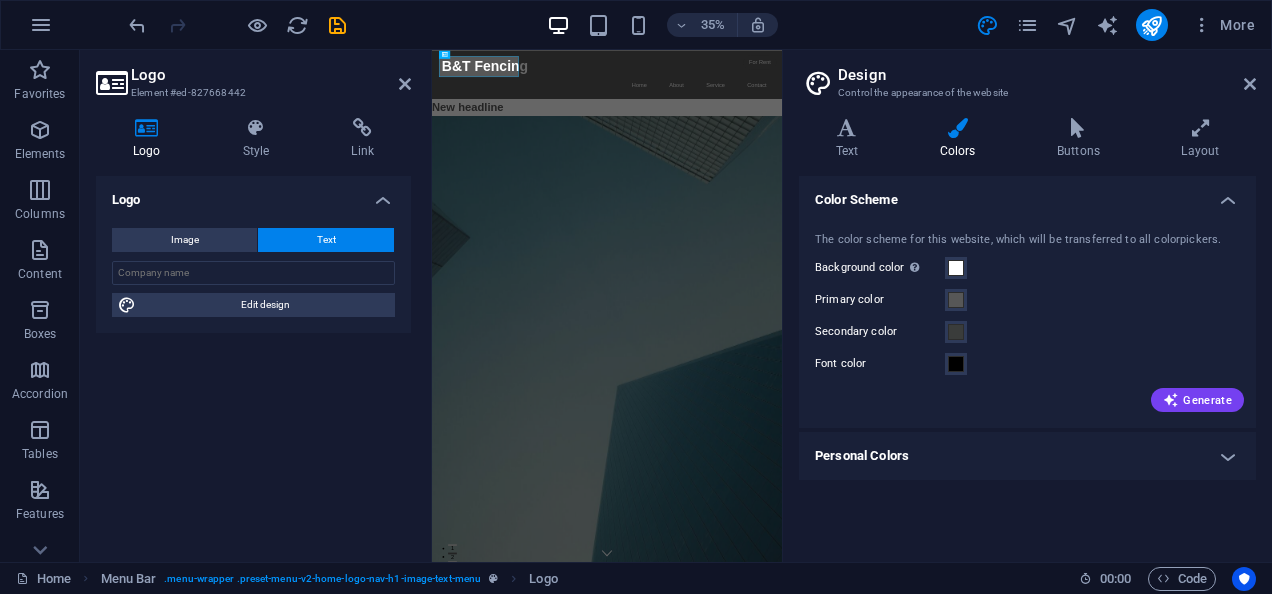 click at bounding box center (237, 25) 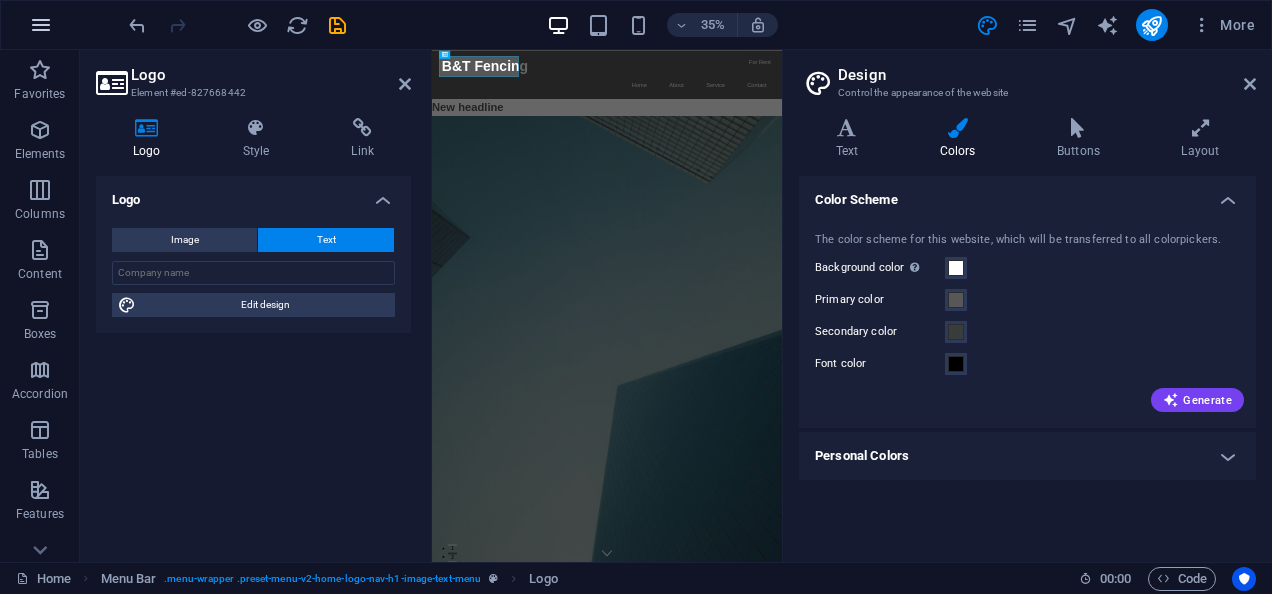 click at bounding box center (41, 25) 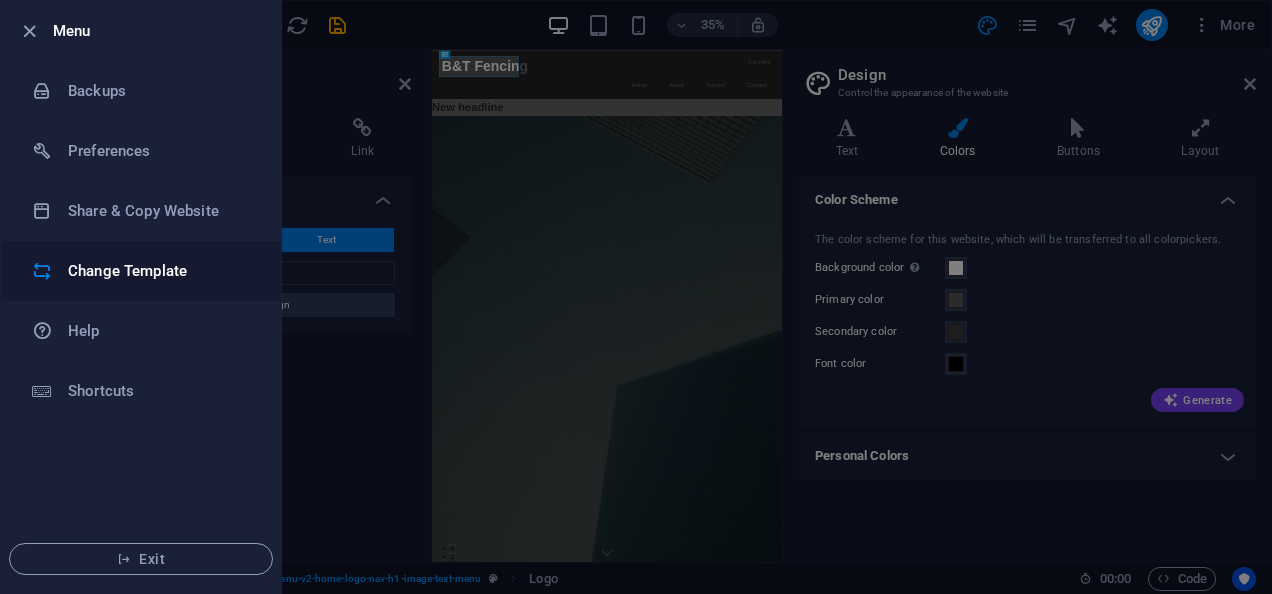 click on "Change Template" at bounding box center [160, 271] 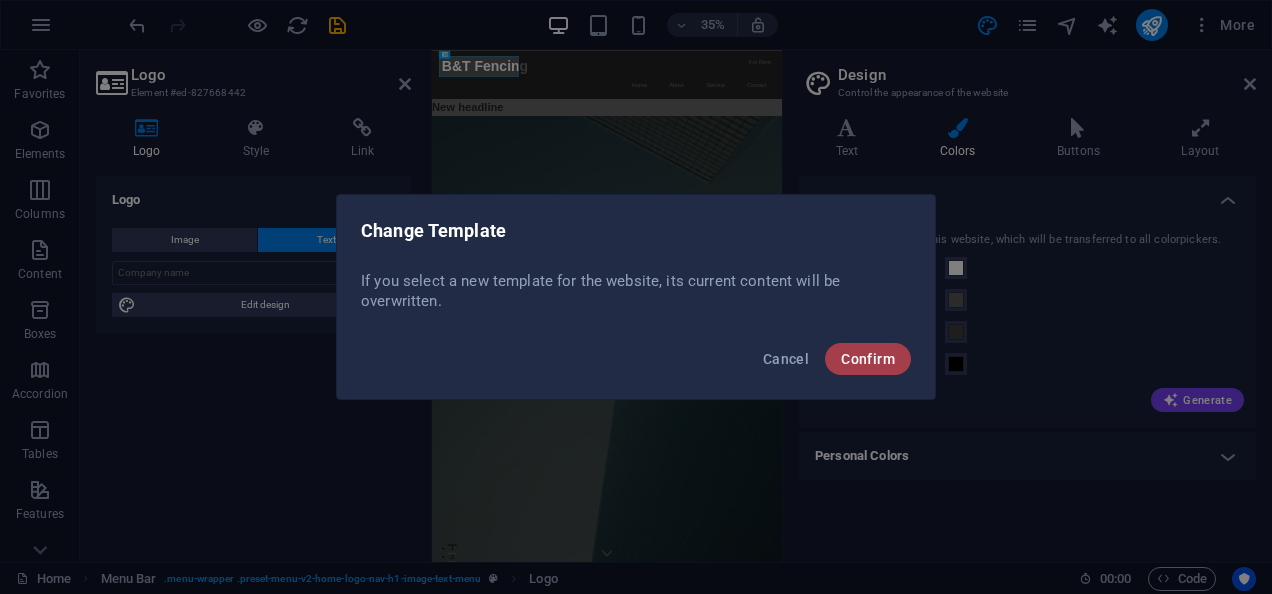 click on "Confirm" at bounding box center [868, 359] 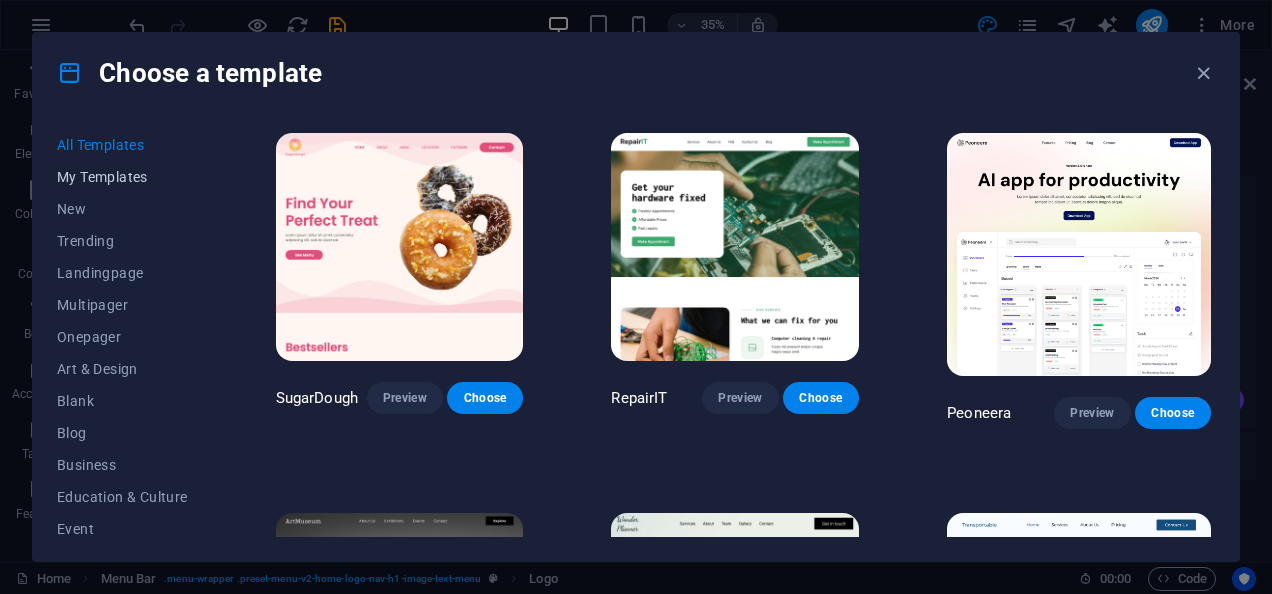 click on "My Templates" at bounding box center (122, 177) 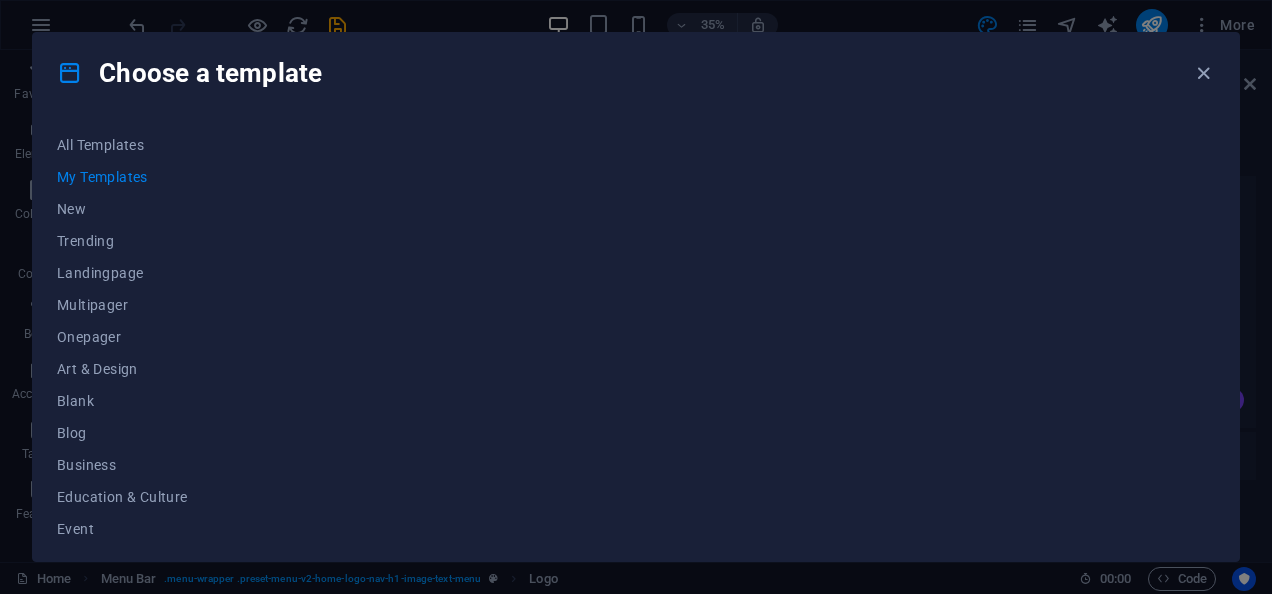 click on "My Templates" at bounding box center [122, 177] 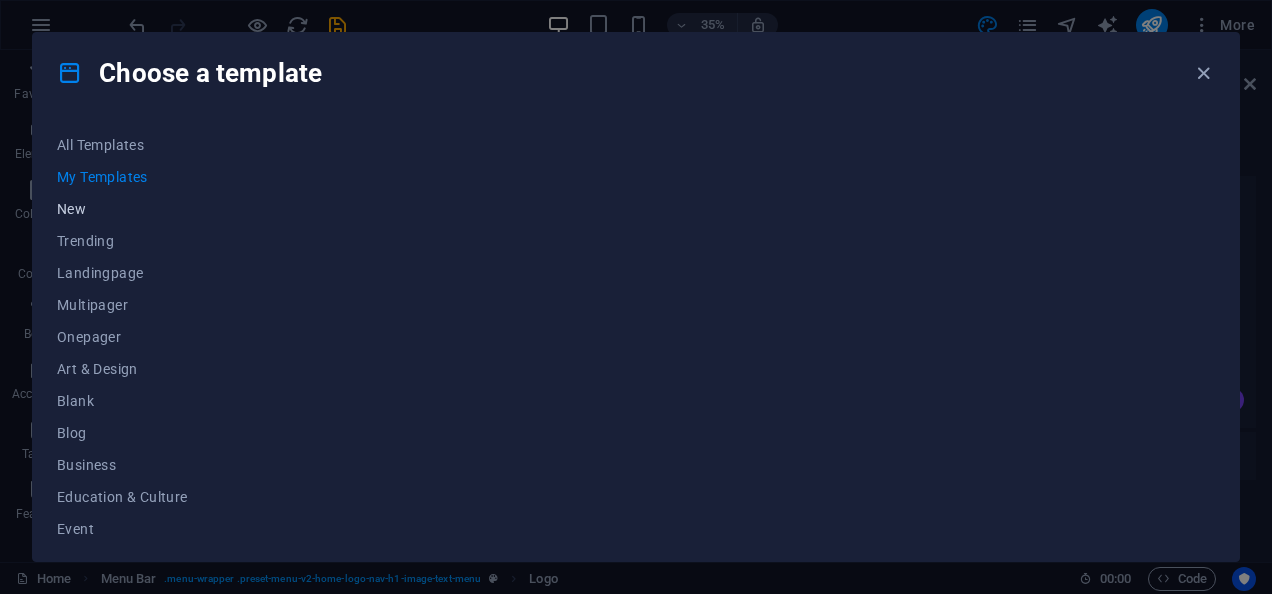 click on "New" at bounding box center (122, 209) 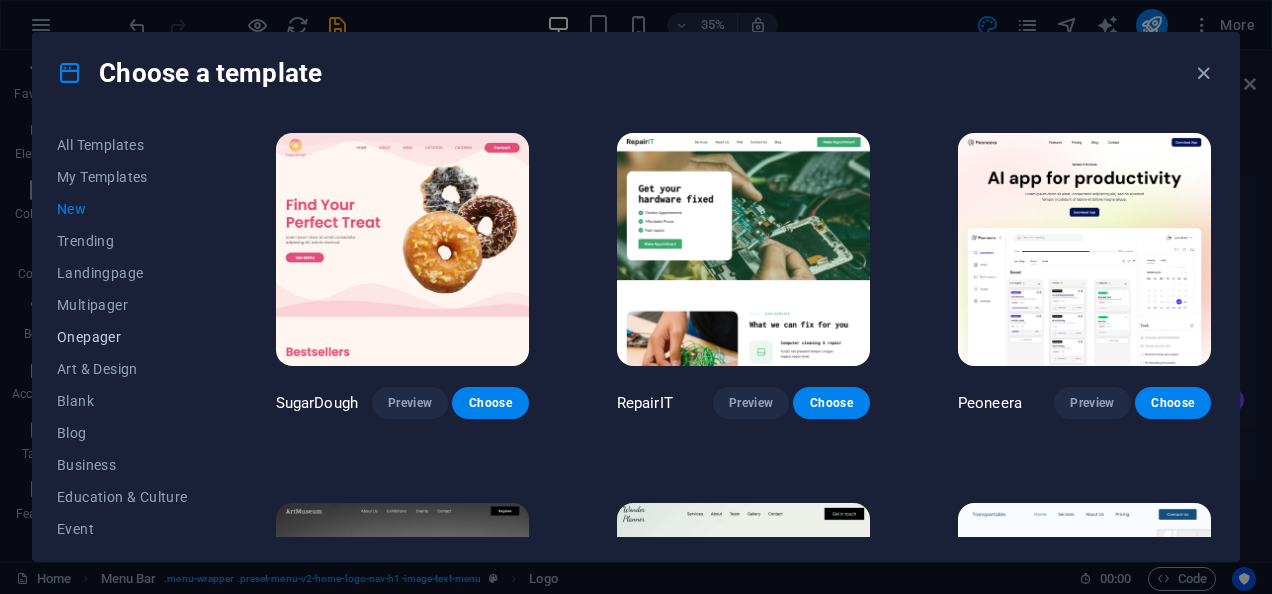click on "Onepager" at bounding box center [122, 337] 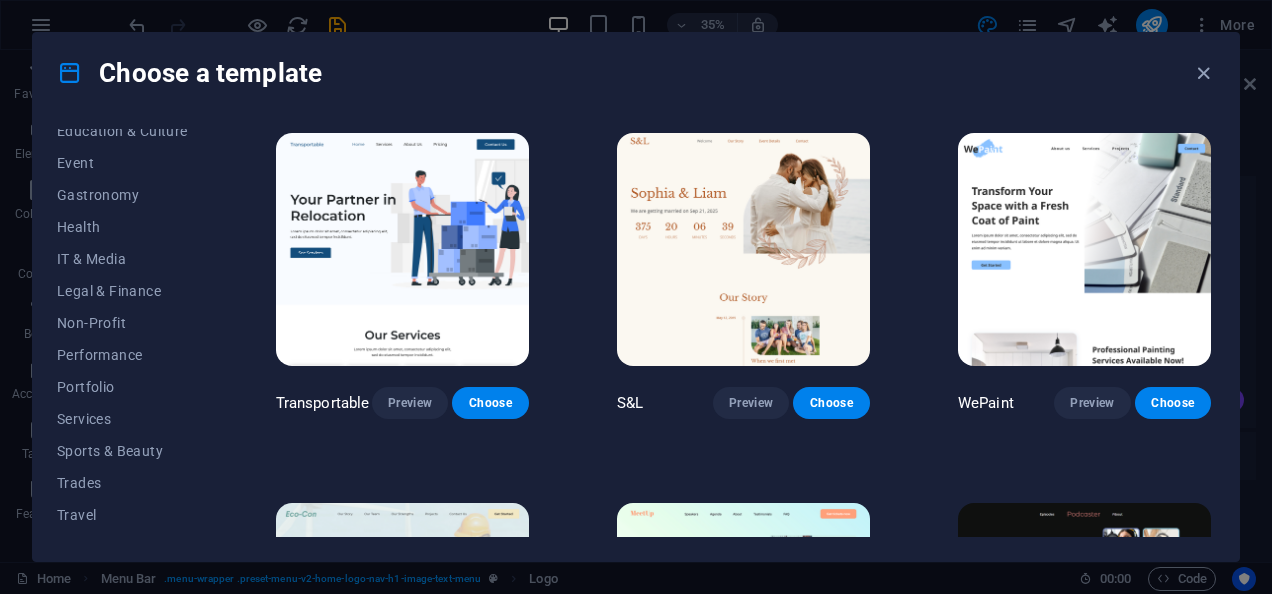 scroll, scrollTop: 391, scrollLeft: 0, axis: vertical 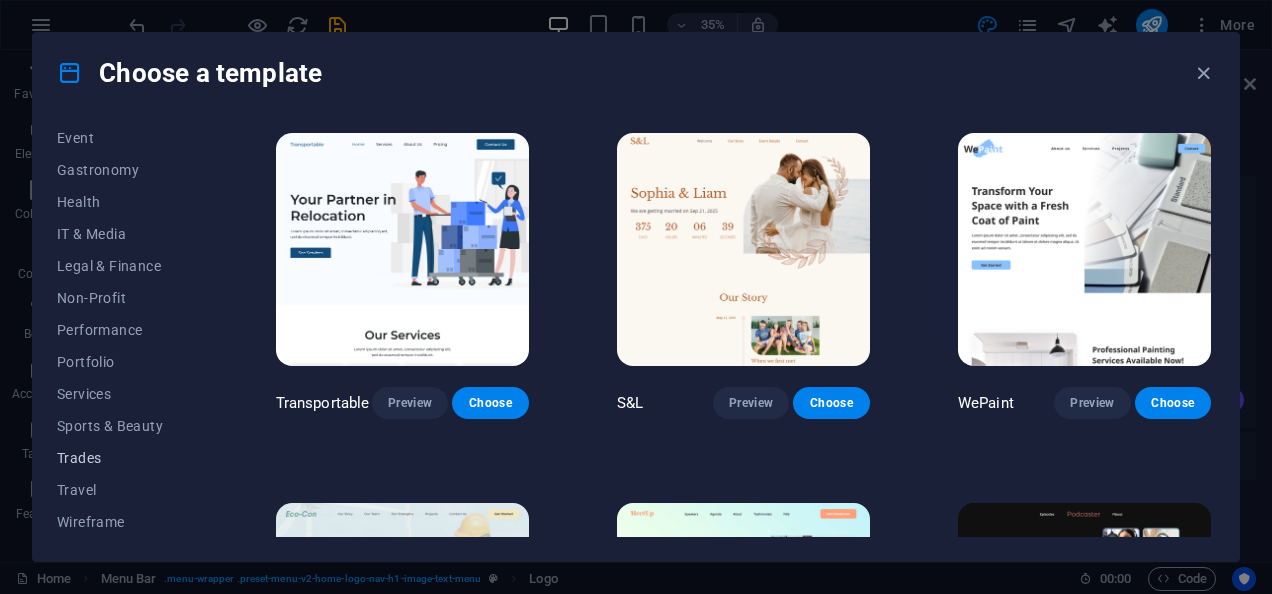 click on "Trades" at bounding box center (122, 458) 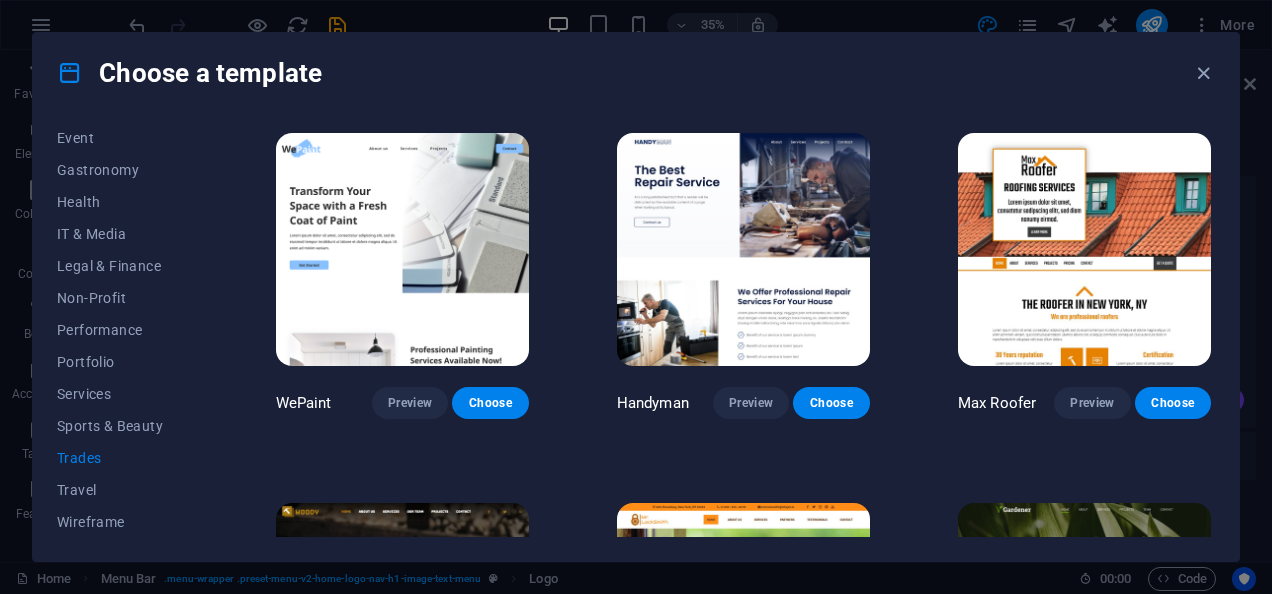 drag, startPoint x: 1216, startPoint y: 158, endPoint x: 1203, endPoint y: 264, distance: 106.7942 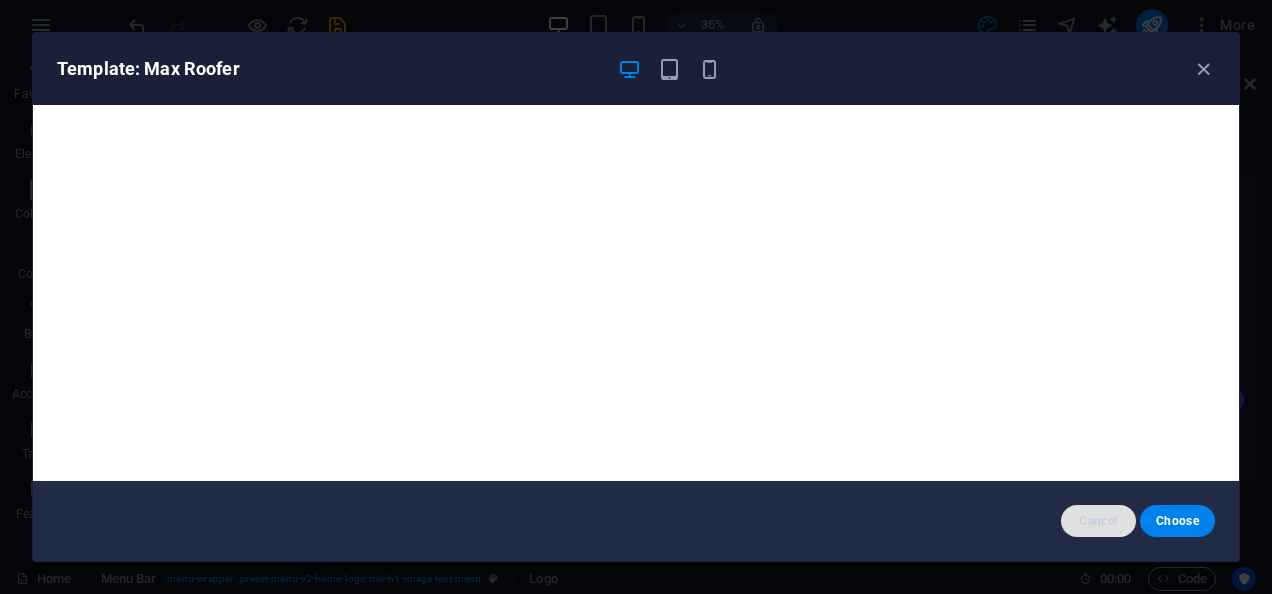 click on "Cancel" at bounding box center [1098, 521] 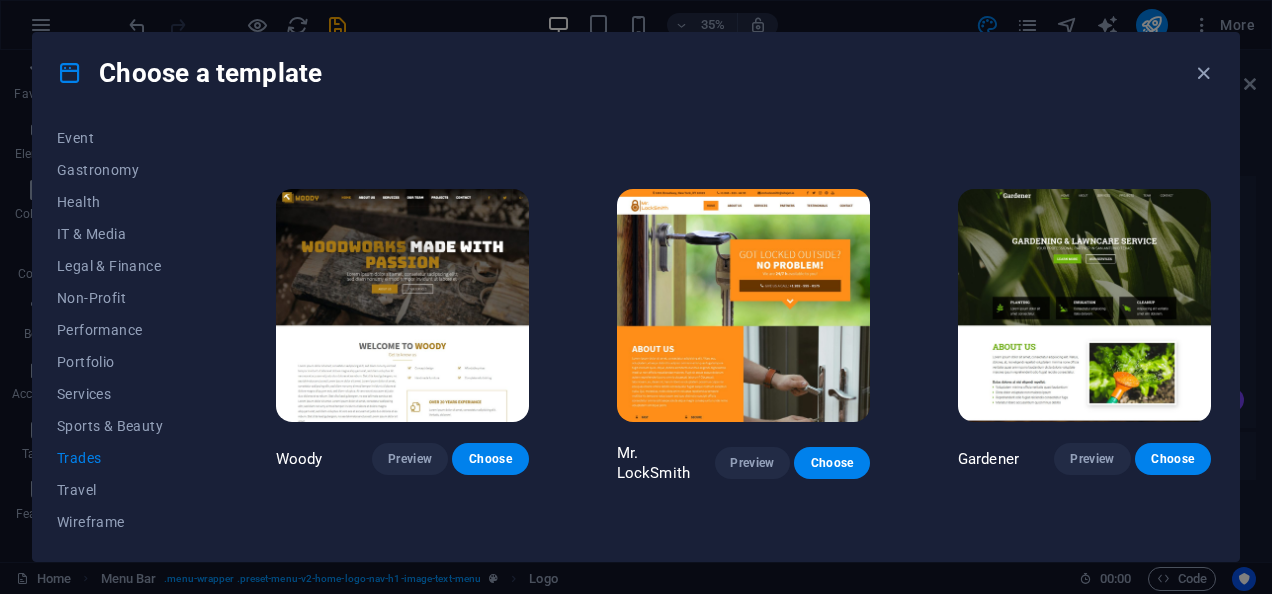 scroll, scrollTop: 321, scrollLeft: 0, axis: vertical 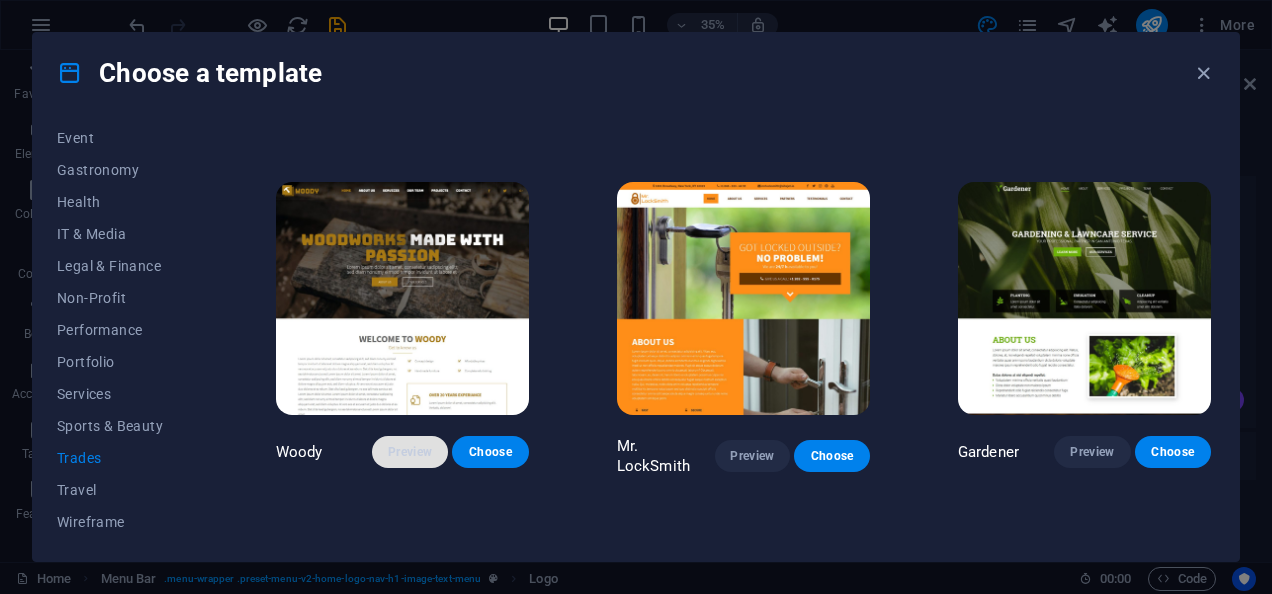 click on "Preview" at bounding box center (410, 452) 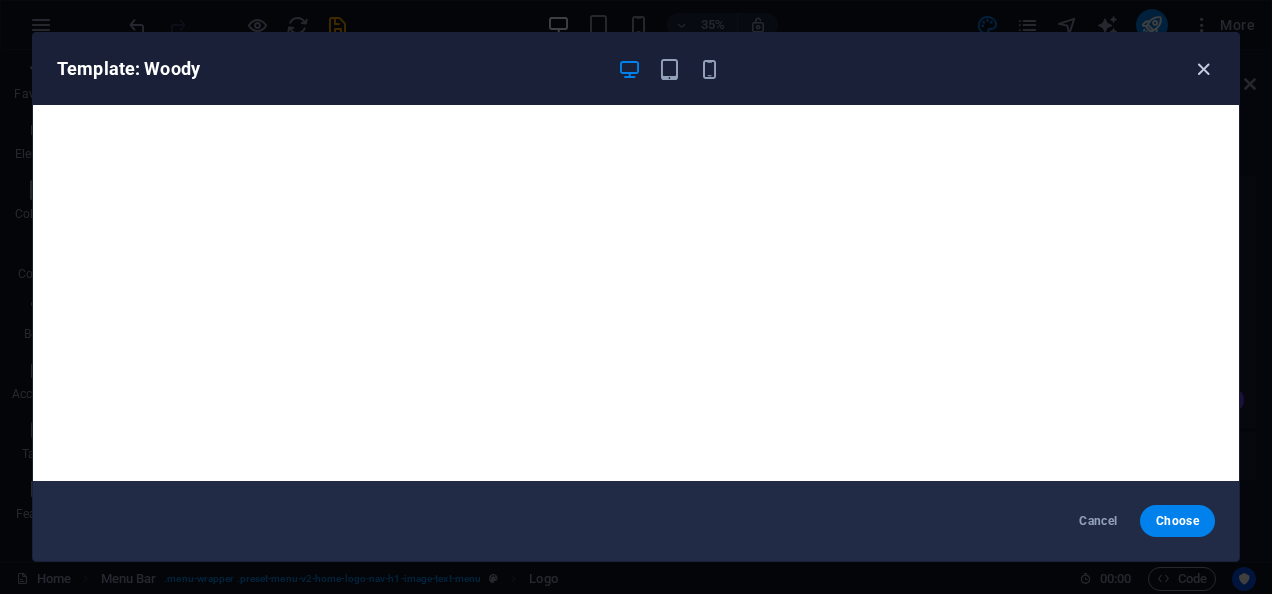 click at bounding box center [1203, 69] 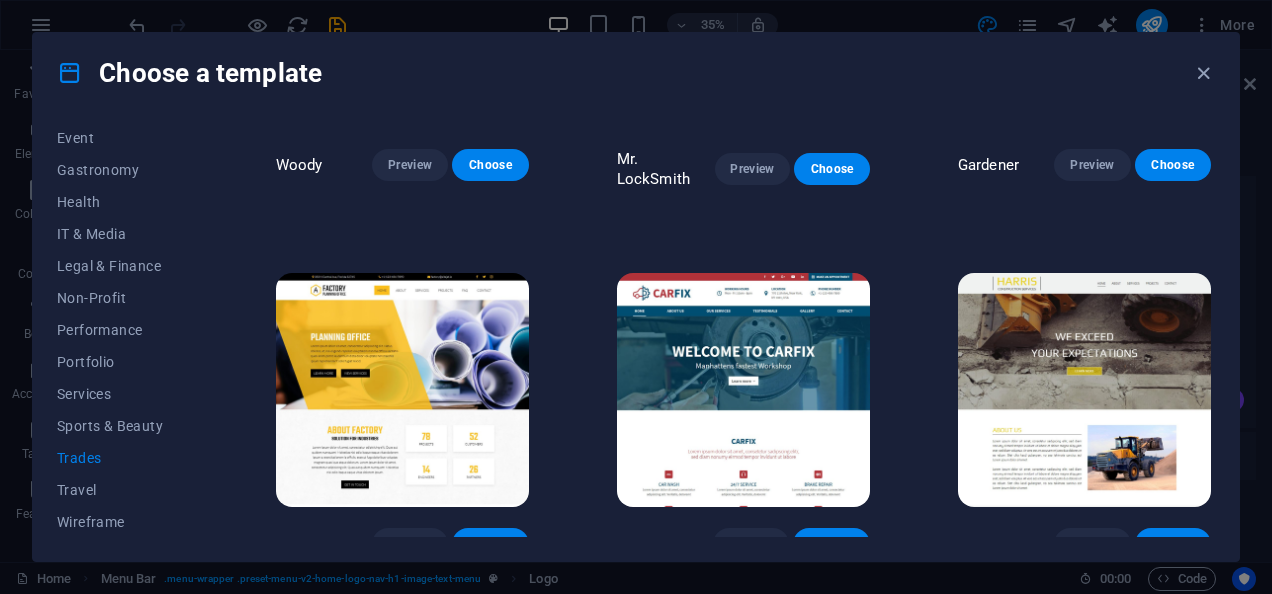 scroll, scrollTop: 622, scrollLeft: 0, axis: vertical 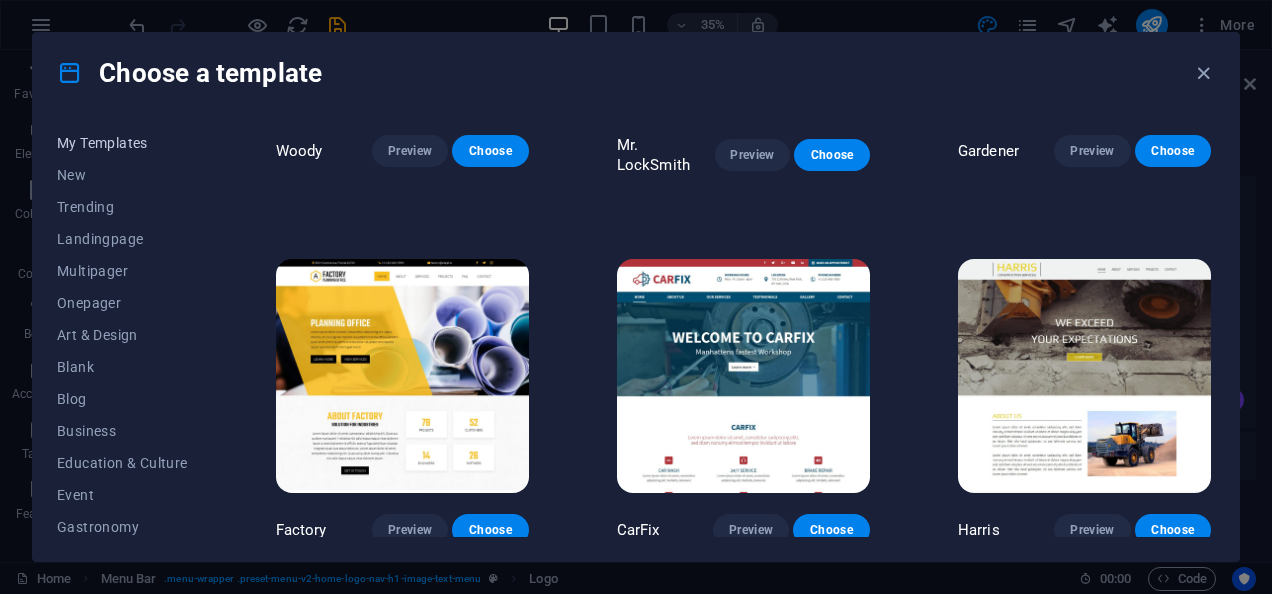 click on "My Templates" at bounding box center (122, 143) 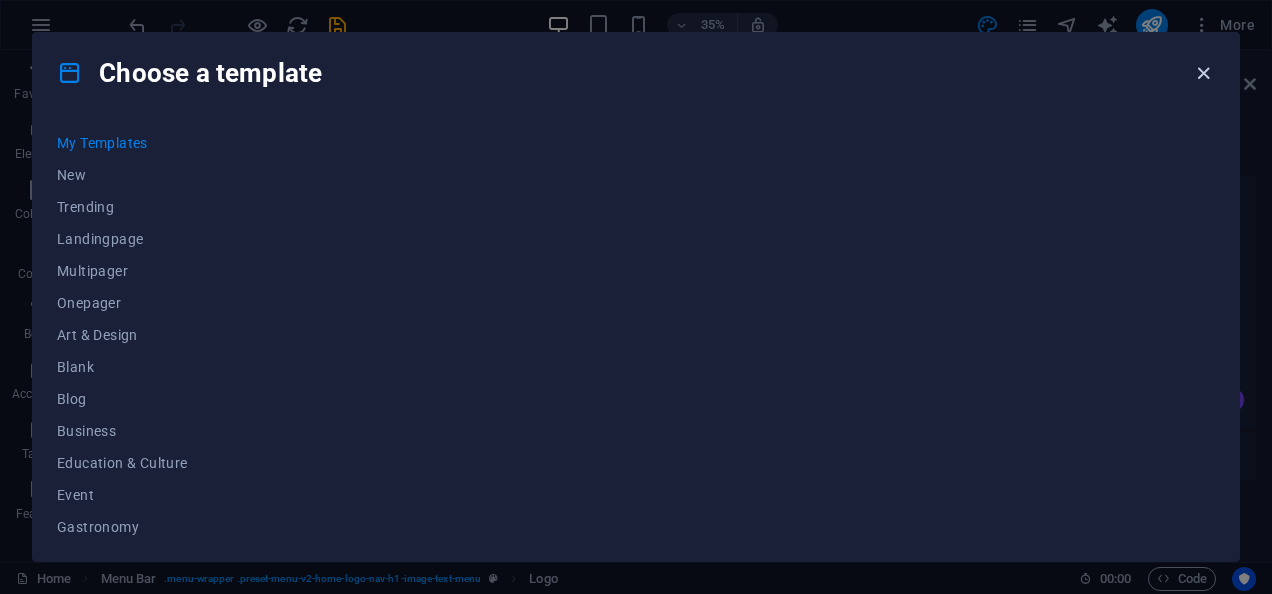 click at bounding box center (1203, 73) 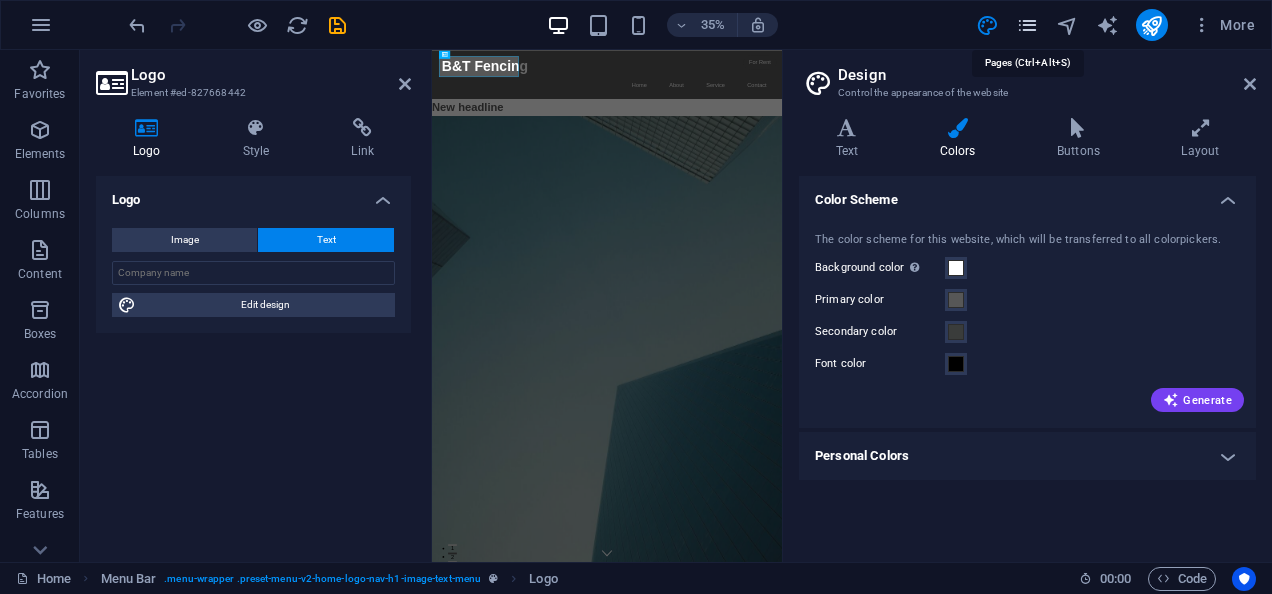 click at bounding box center (1027, 25) 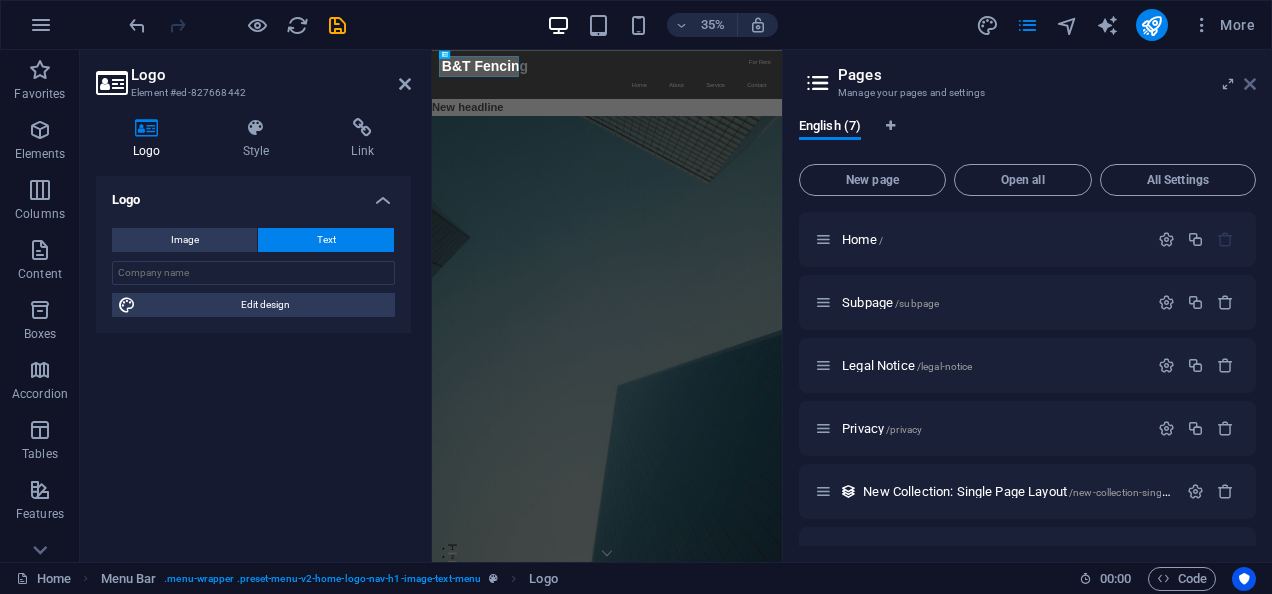click at bounding box center (1250, 84) 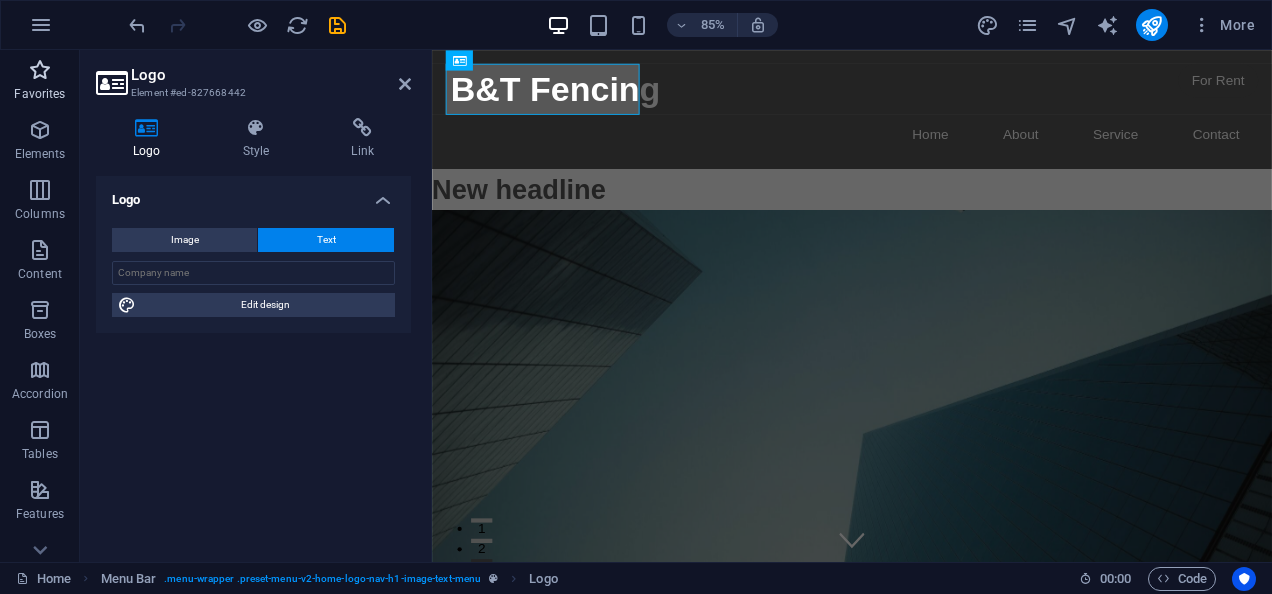 click on "Favorites" at bounding box center [40, 82] 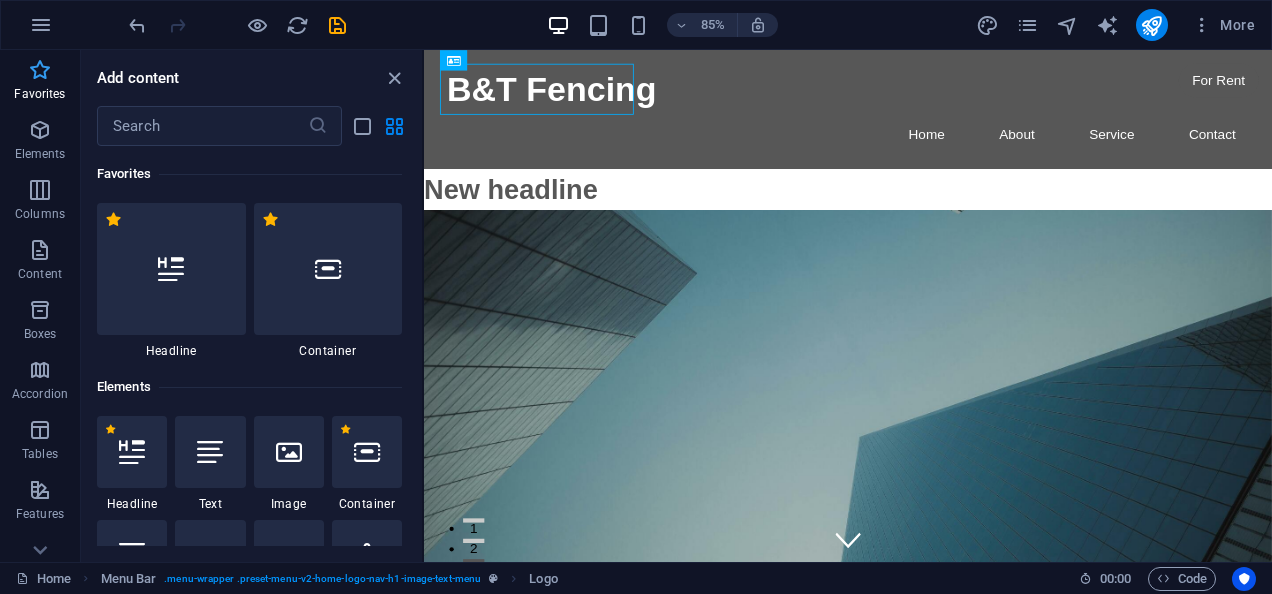 click on "Favorites" at bounding box center [40, 82] 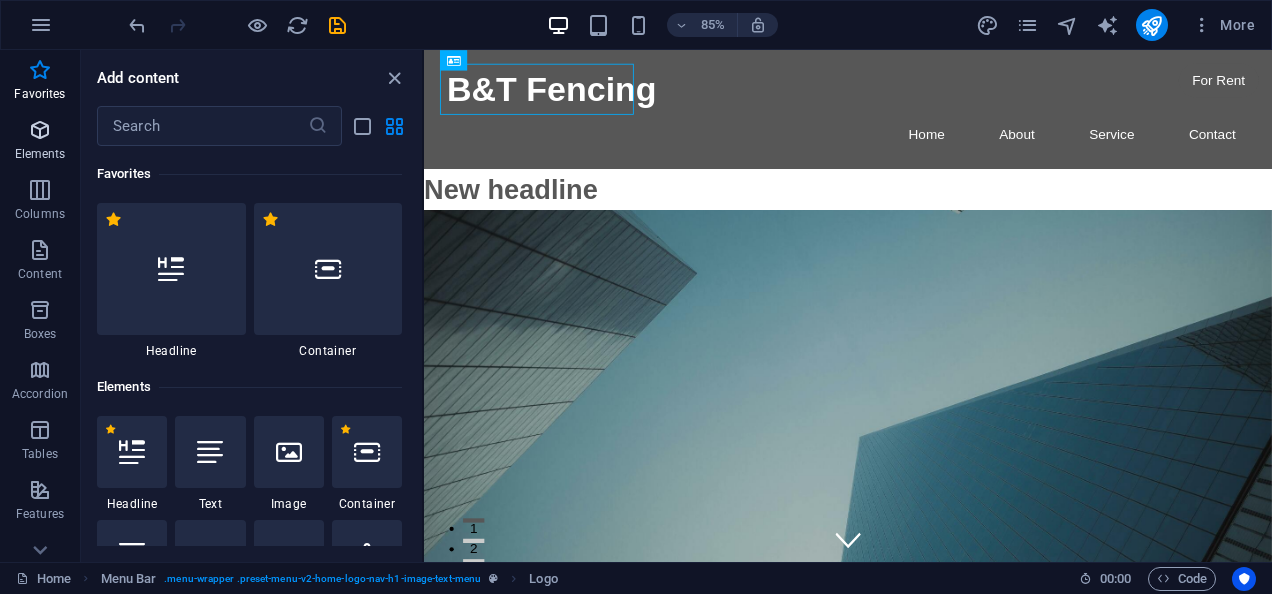 click at bounding box center [40, 130] 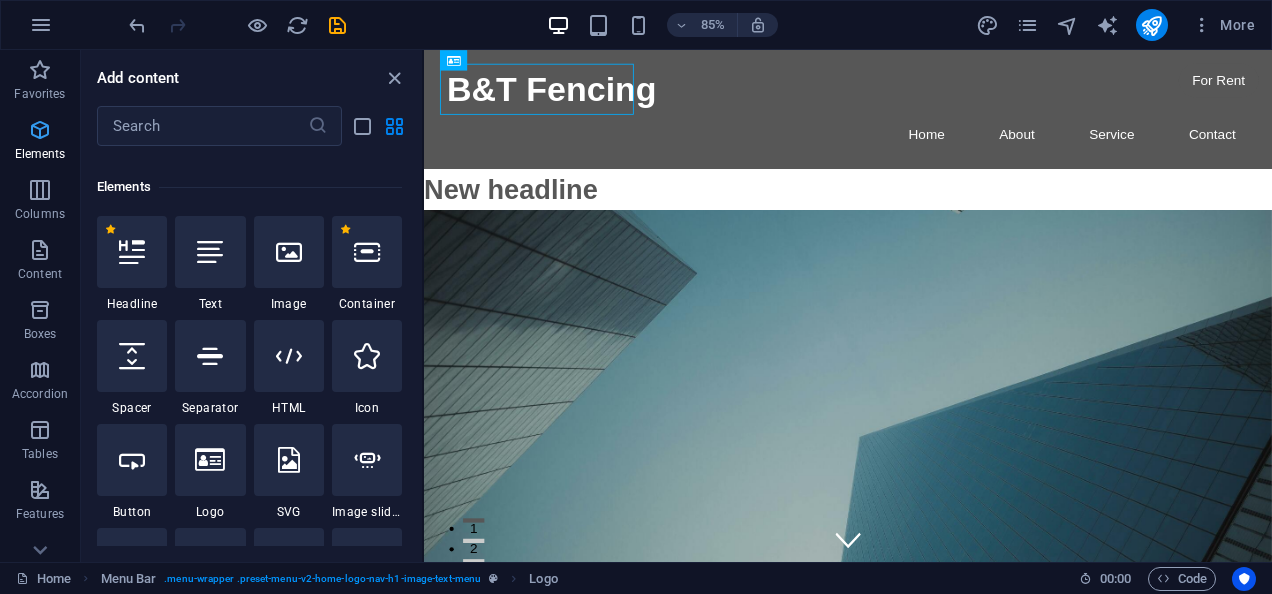 scroll, scrollTop: 213, scrollLeft: 0, axis: vertical 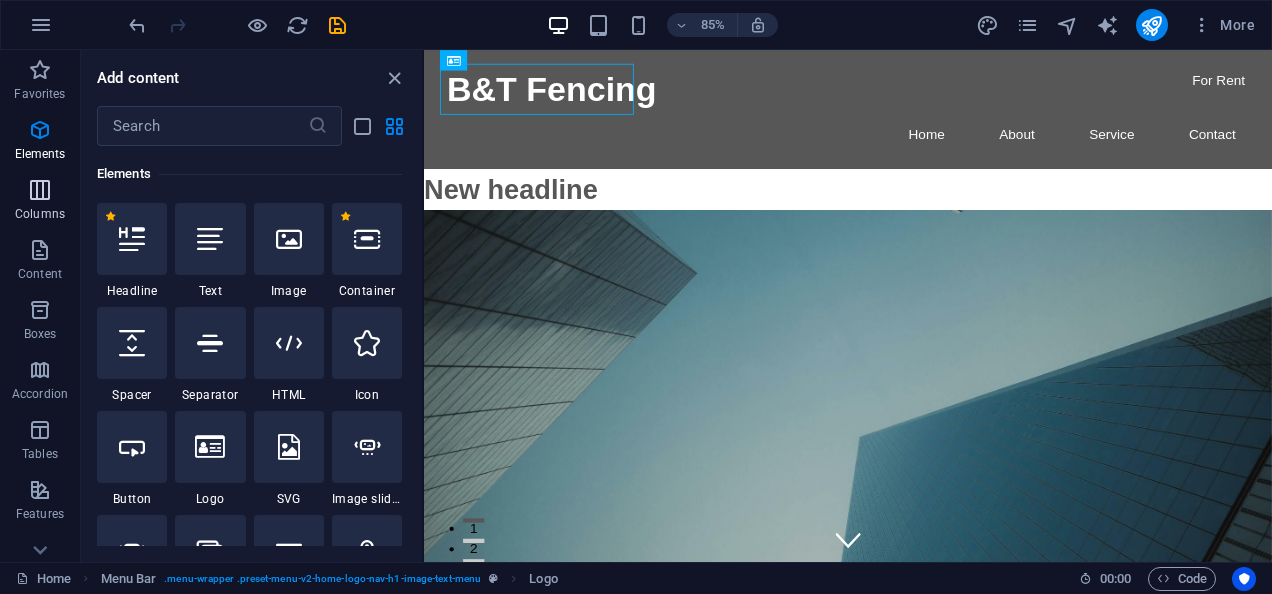 click at bounding box center [40, 190] 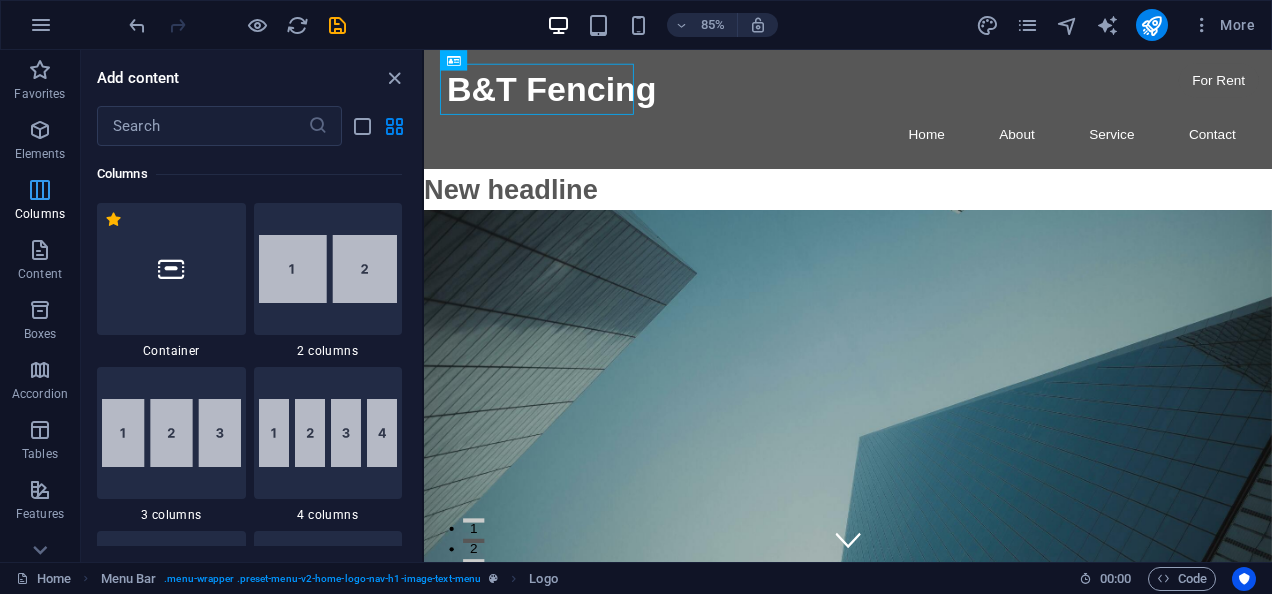 scroll, scrollTop: 990, scrollLeft: 0, axis: vertical 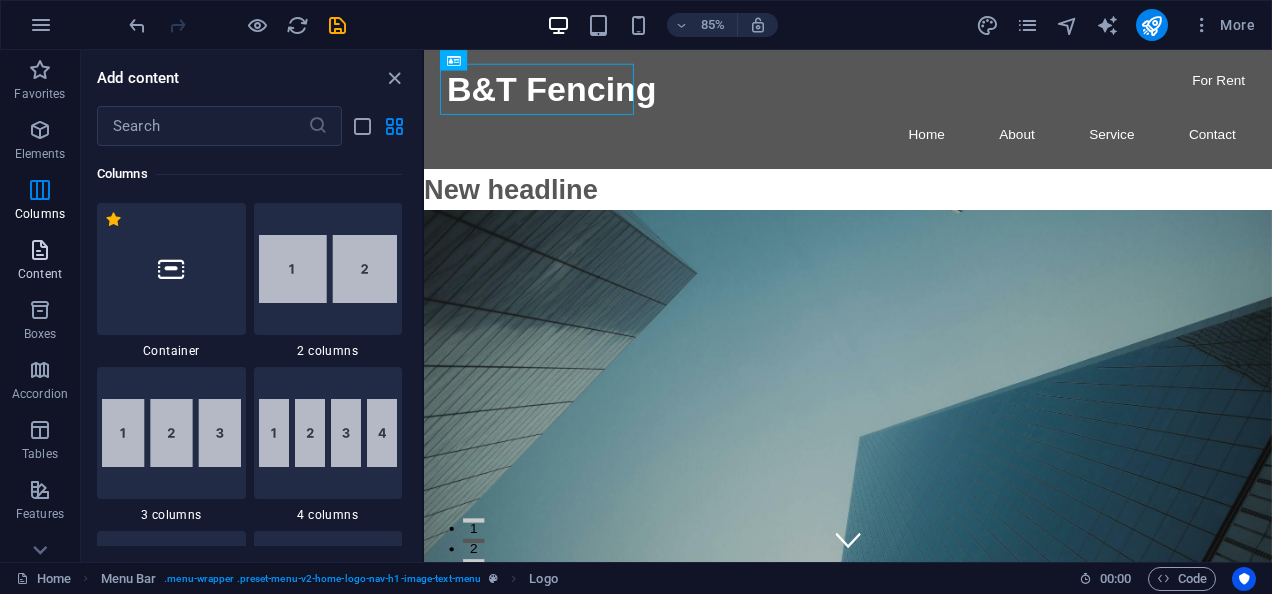 click at bounding box center [40, 250] 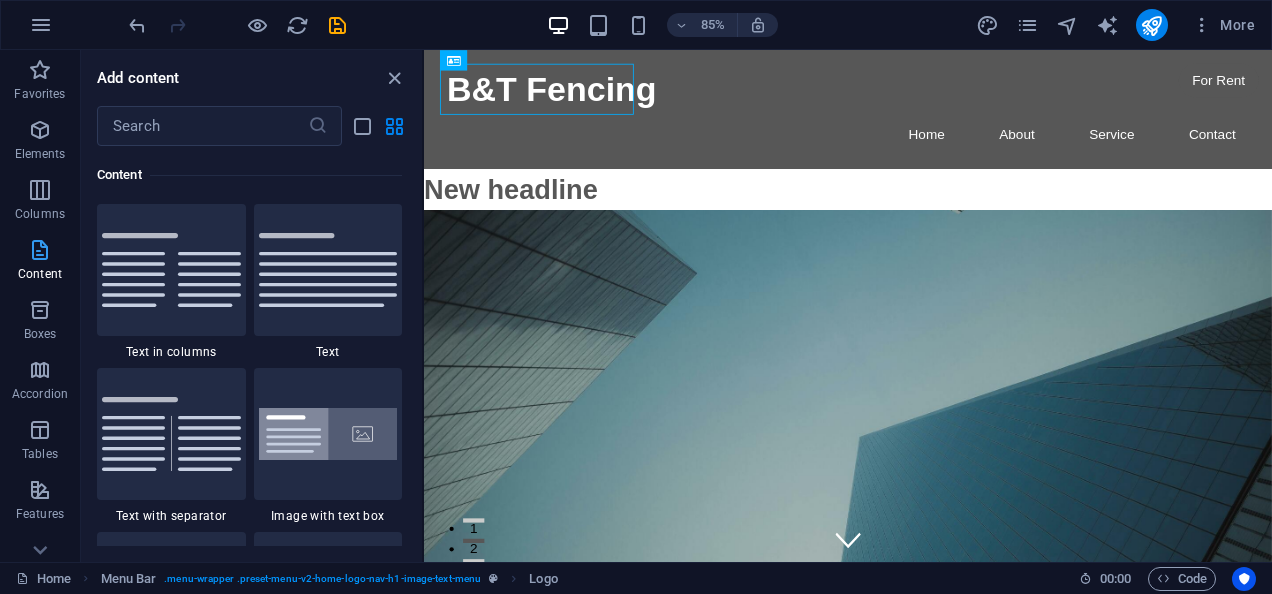 scroll, scrollTop: 3498, scrollLeft: 0, axis: vertical 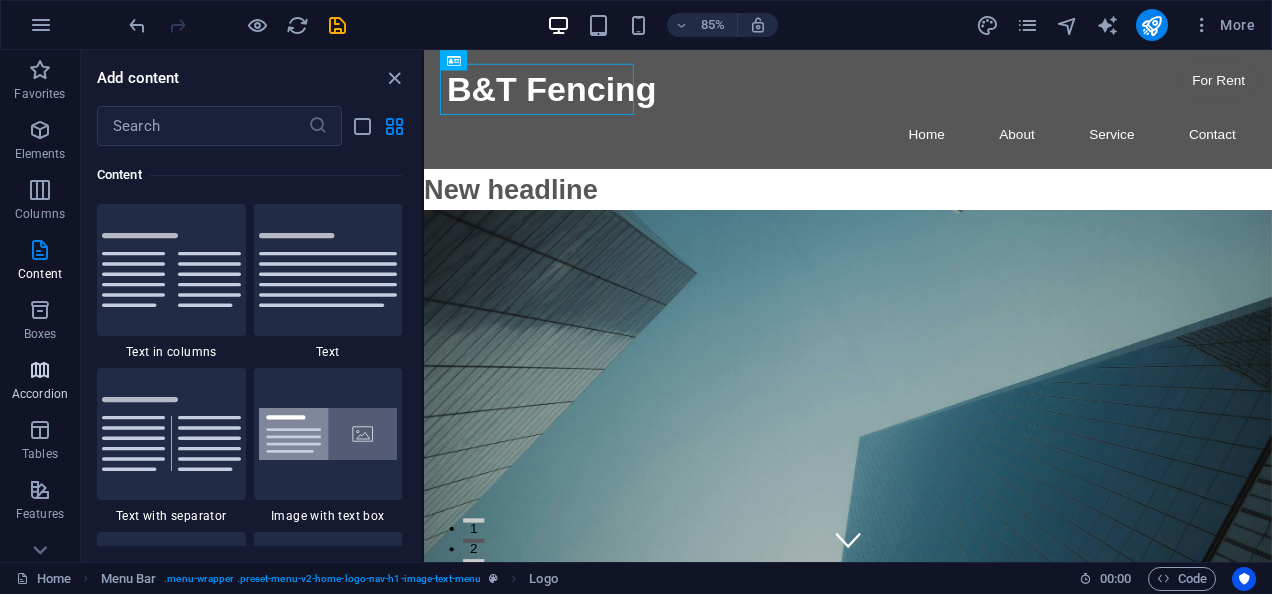 click at bounding box center (40, 370) 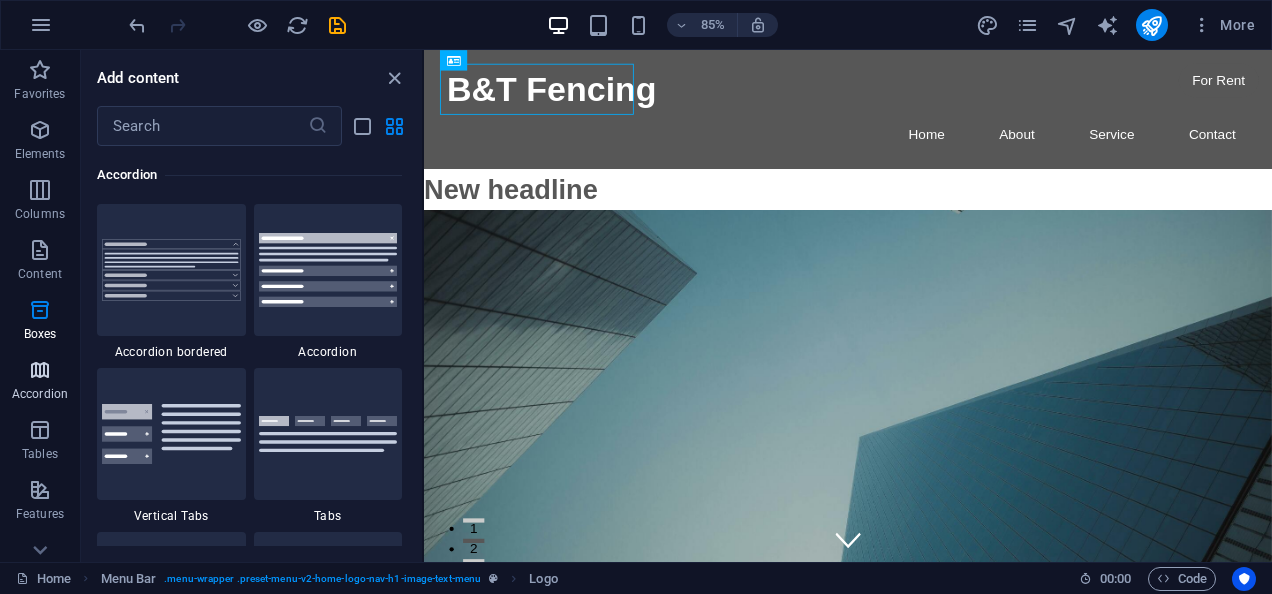 scroll, scrollTop: 6384, scrollLeft: 0, axis: vertical 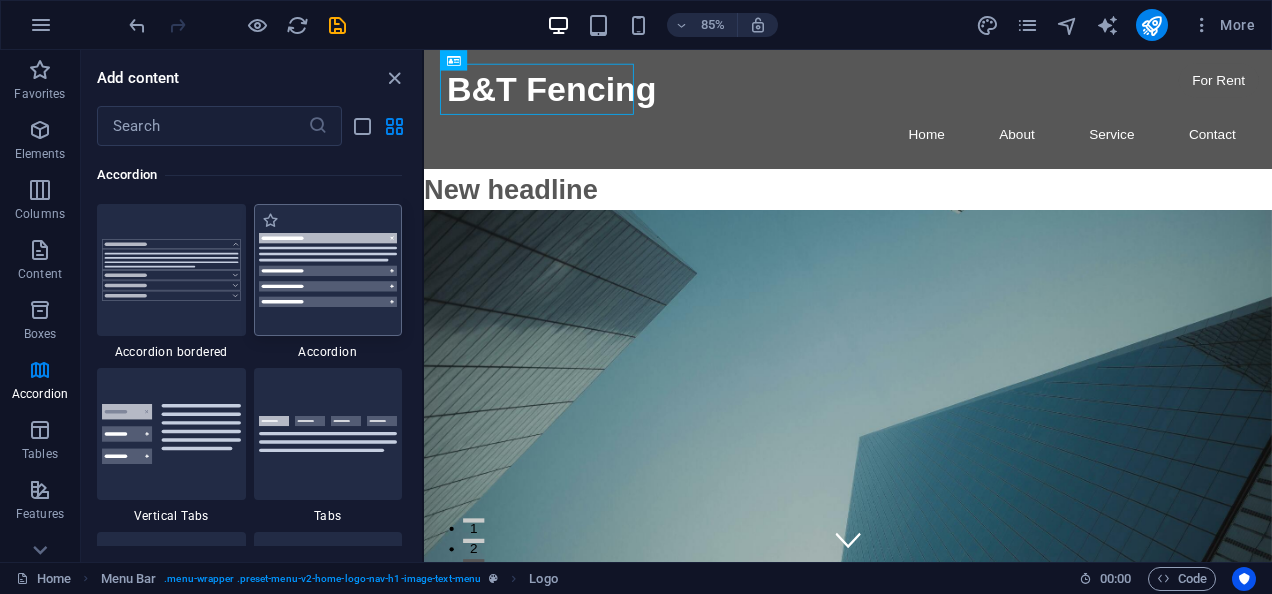 click at bounding box center [328, 270] 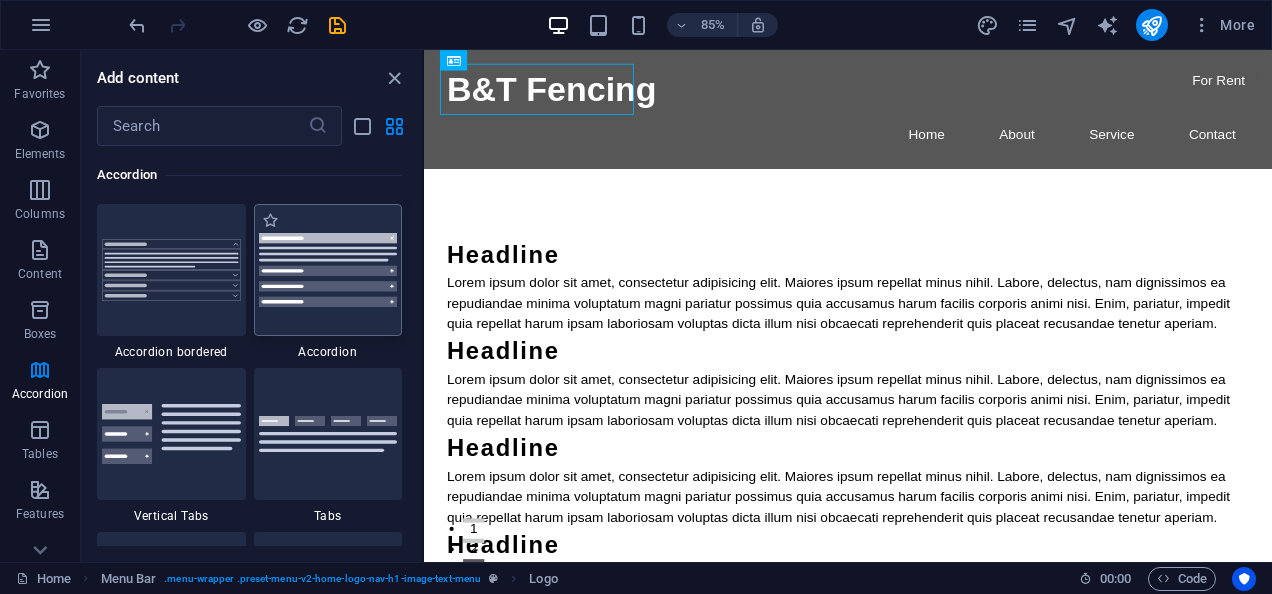 click on "H2   Banner   Container   Banner   Menu Bar   Menu   Menu Bar   Menu Bar   Banner   Logo   Menu   H2   H3   Menu Bar   Logo" at bounding box center [848, 306] 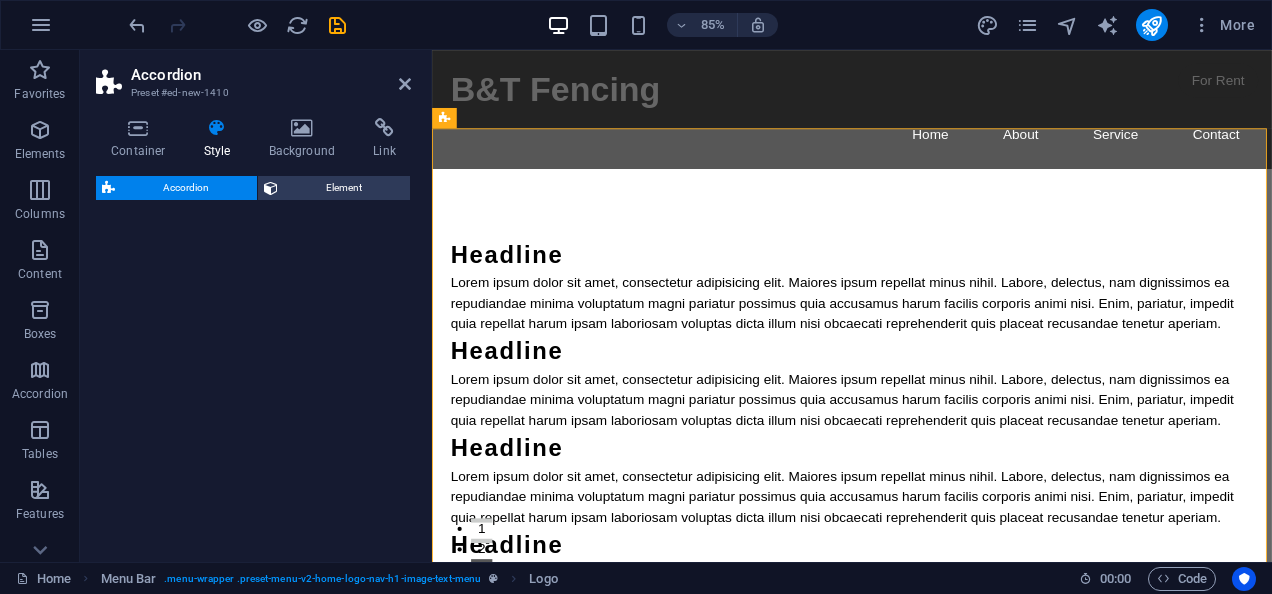 select on "rem" 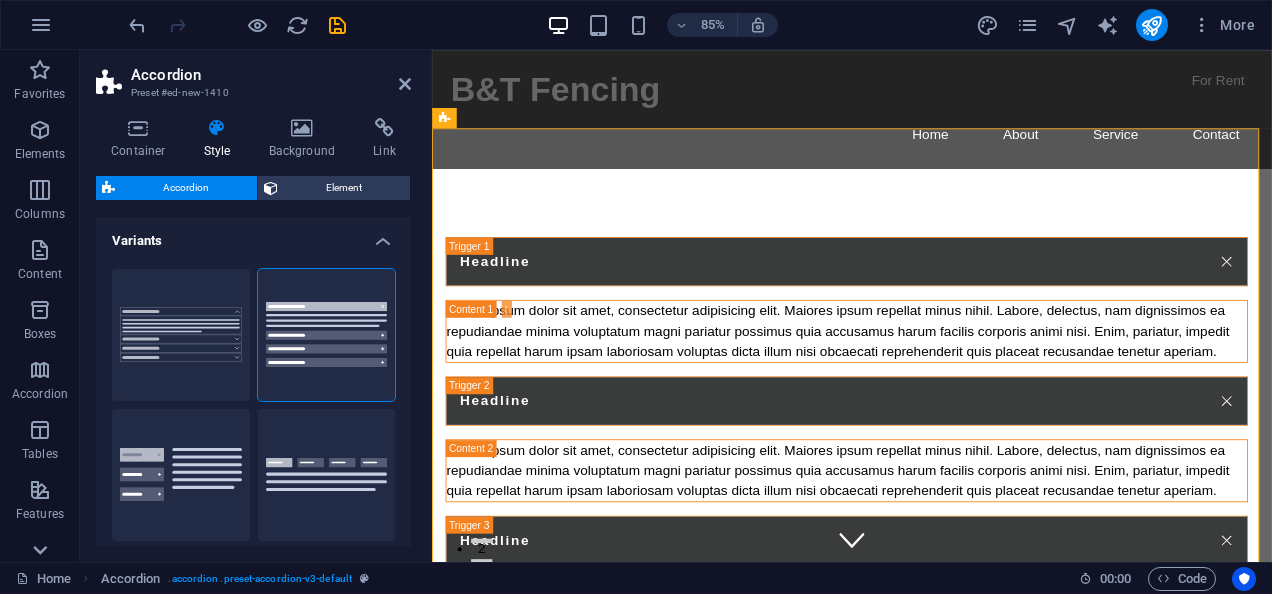click 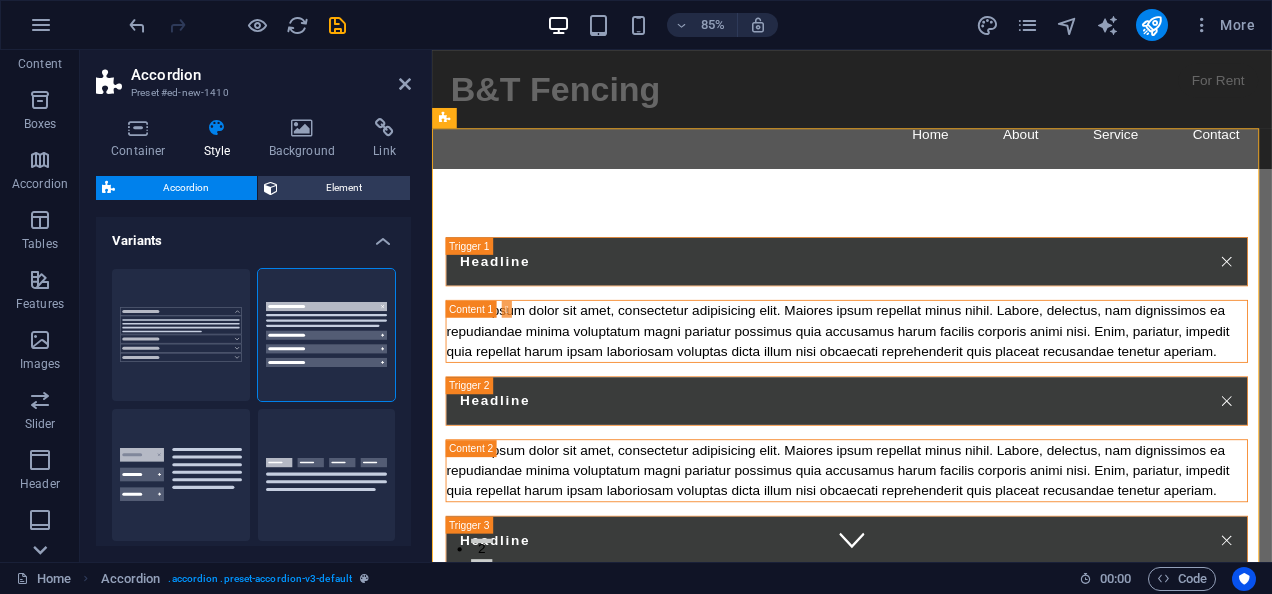 scroll, scrollTop: 388, scrollLeft: 0, axis: vertical 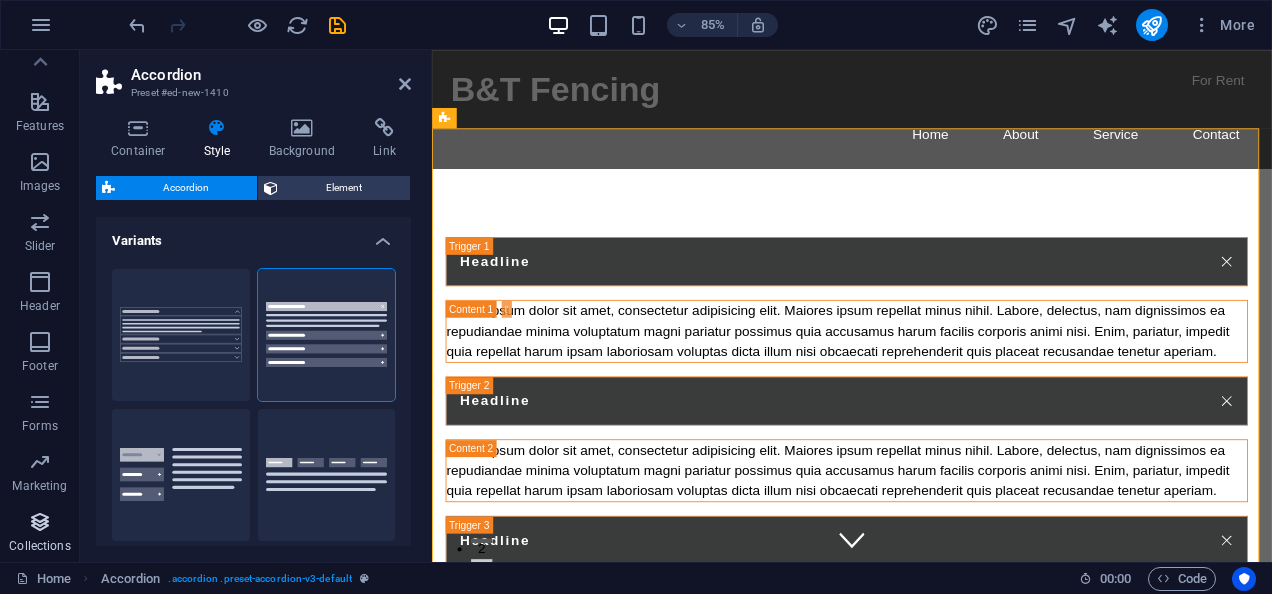 click at bounding box center (40, 522) 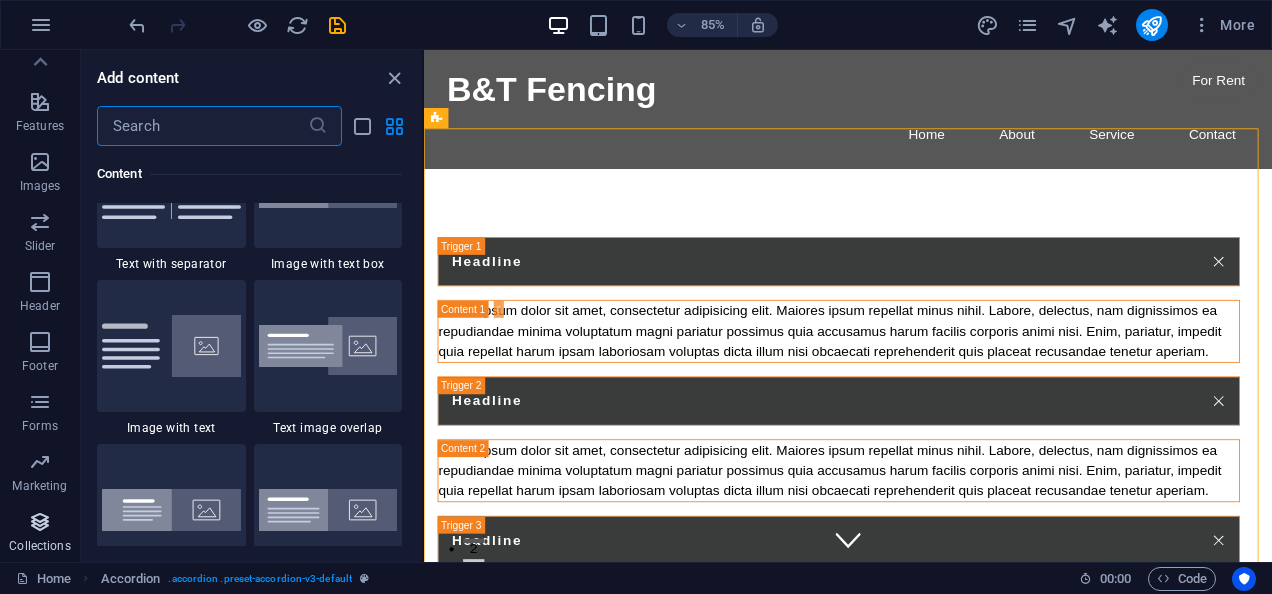 scroll, scrollTop: 18306, scrollLeft: 0, axis: vertical 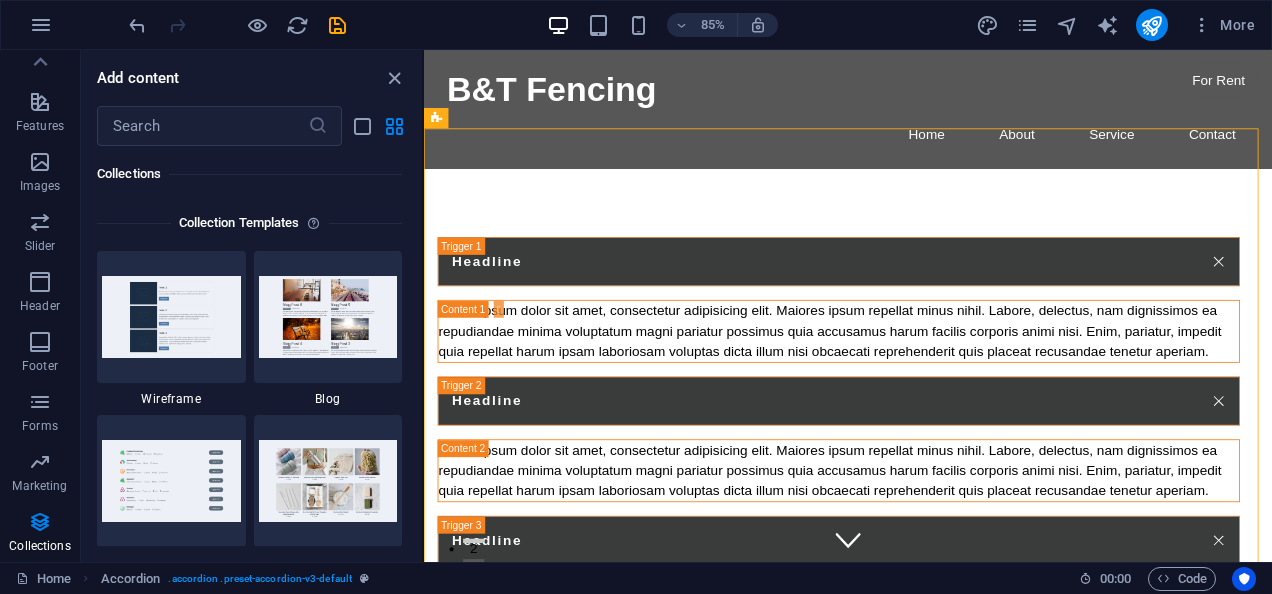 drag, startPoint x: 416, startPoint y: 507, endPoint x: 412, endPoint y: 455, distance: 52.153618 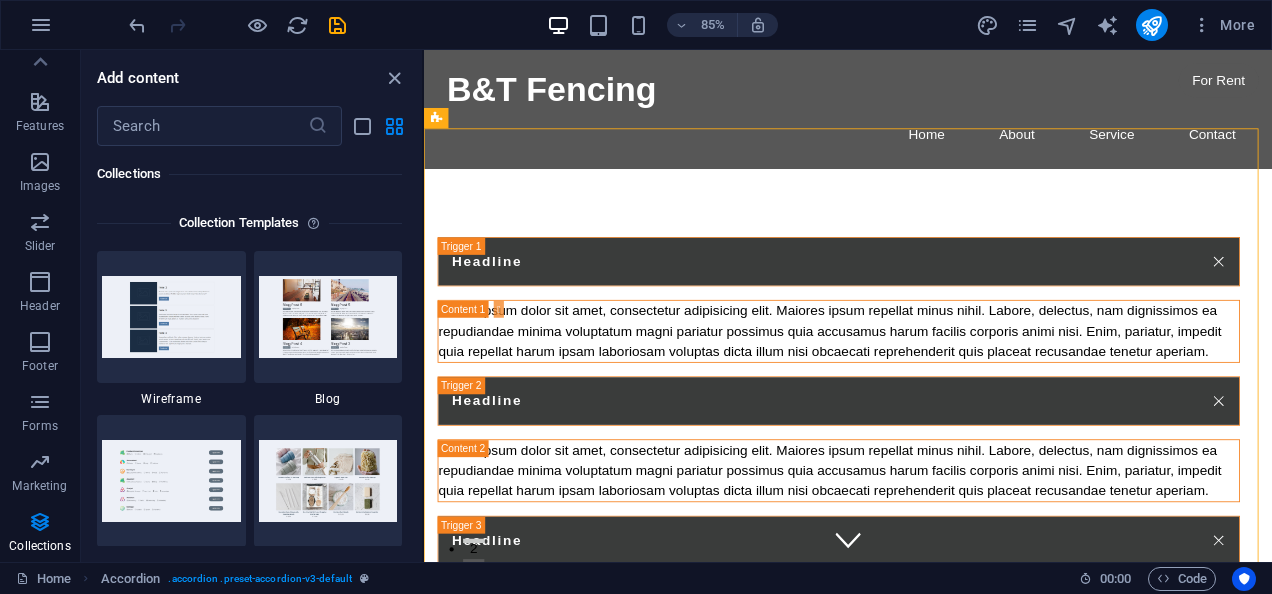 scroll, scrollTop: 17956, scrollLeft: 0, axis: vertical 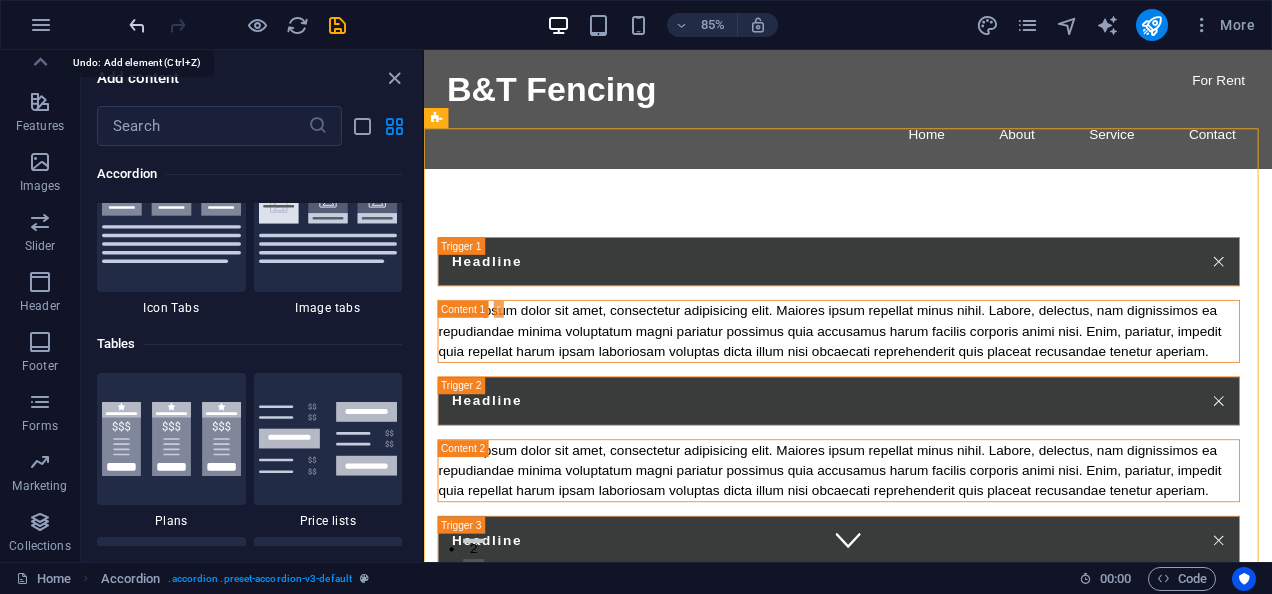click at bounding box center [137, 25] 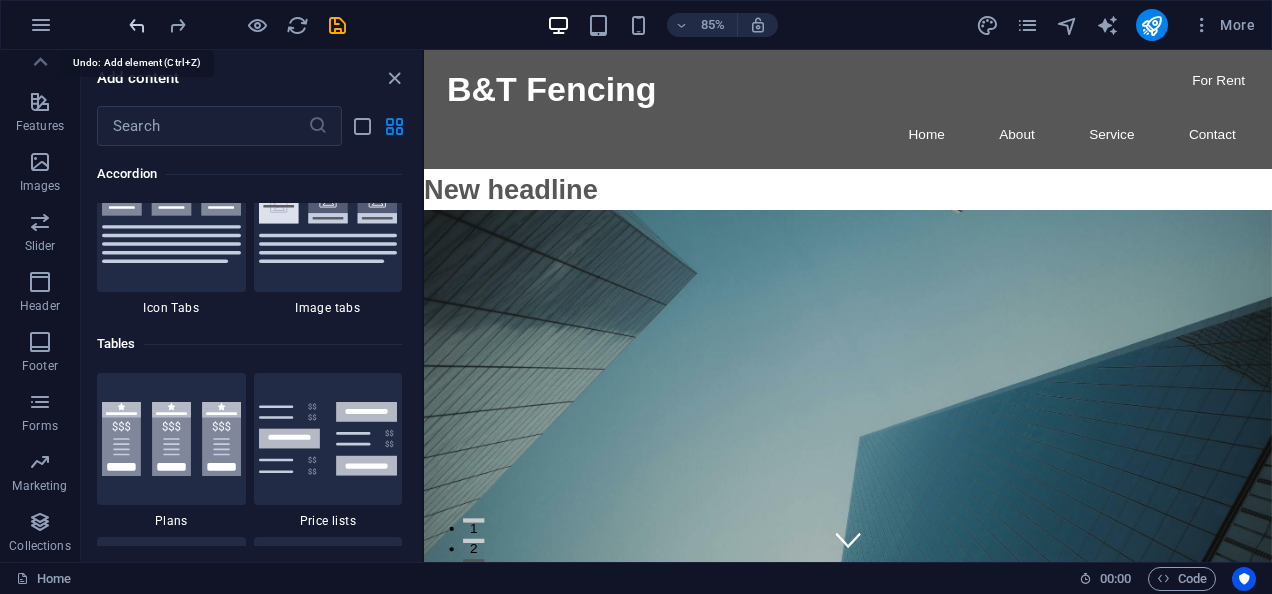 click at bounding box center (137, 25) 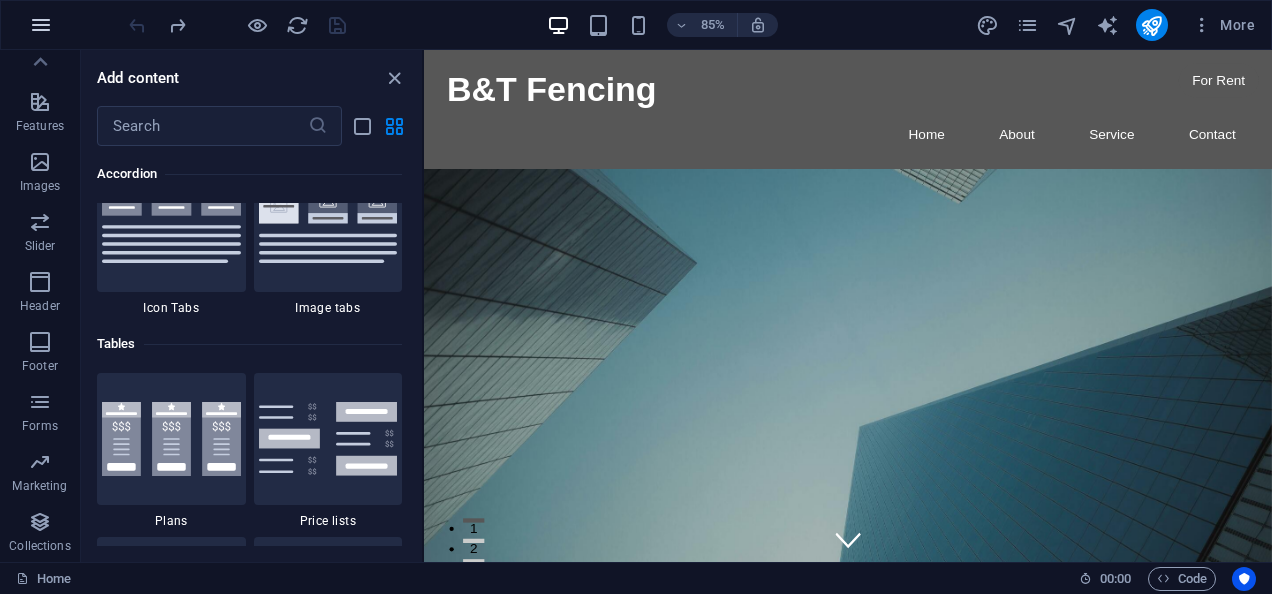 click at bounding box center [41, 25] 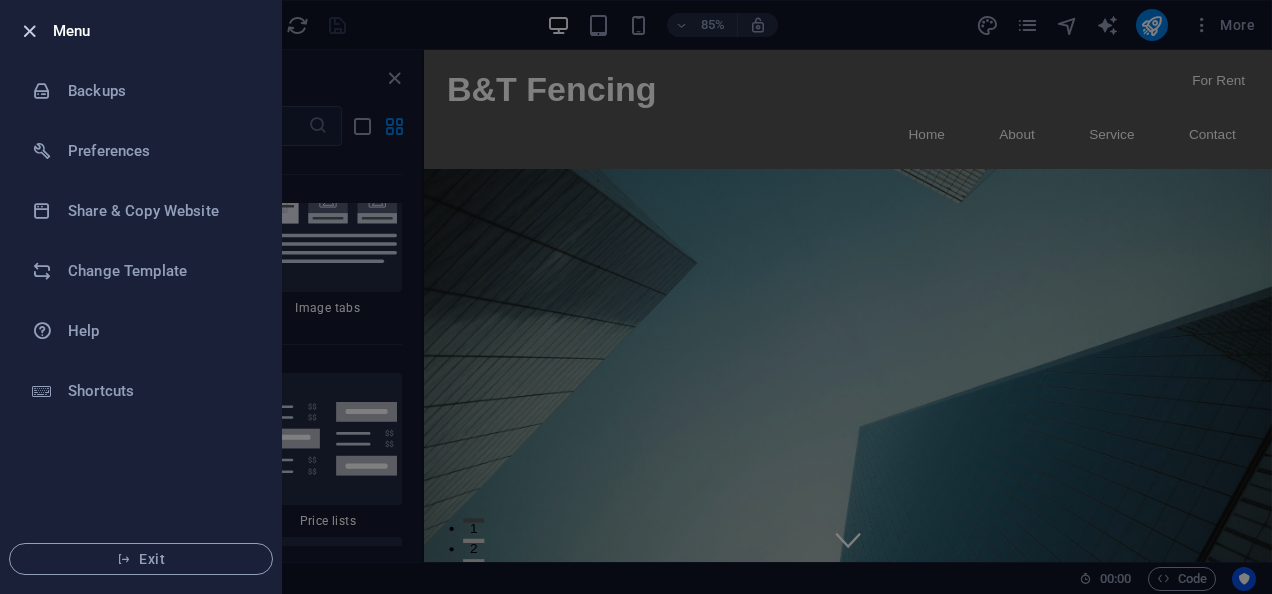 click at bounding box center [29, 31] 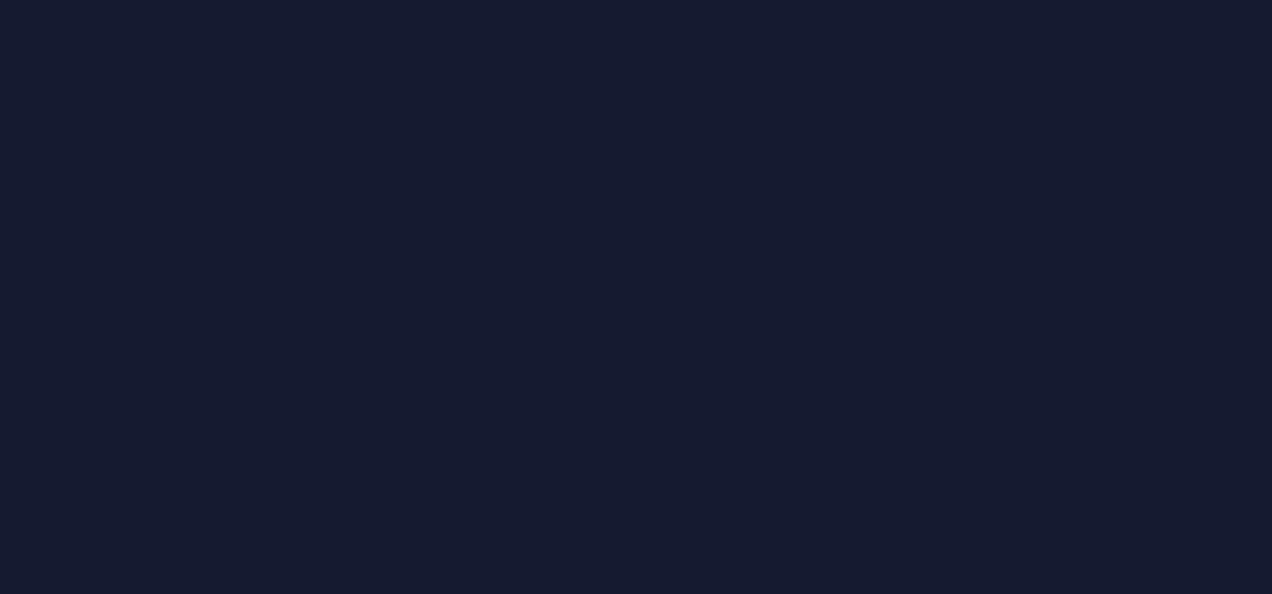 scroll, scrollTop: 0, scrollLeft: 0, axis: both 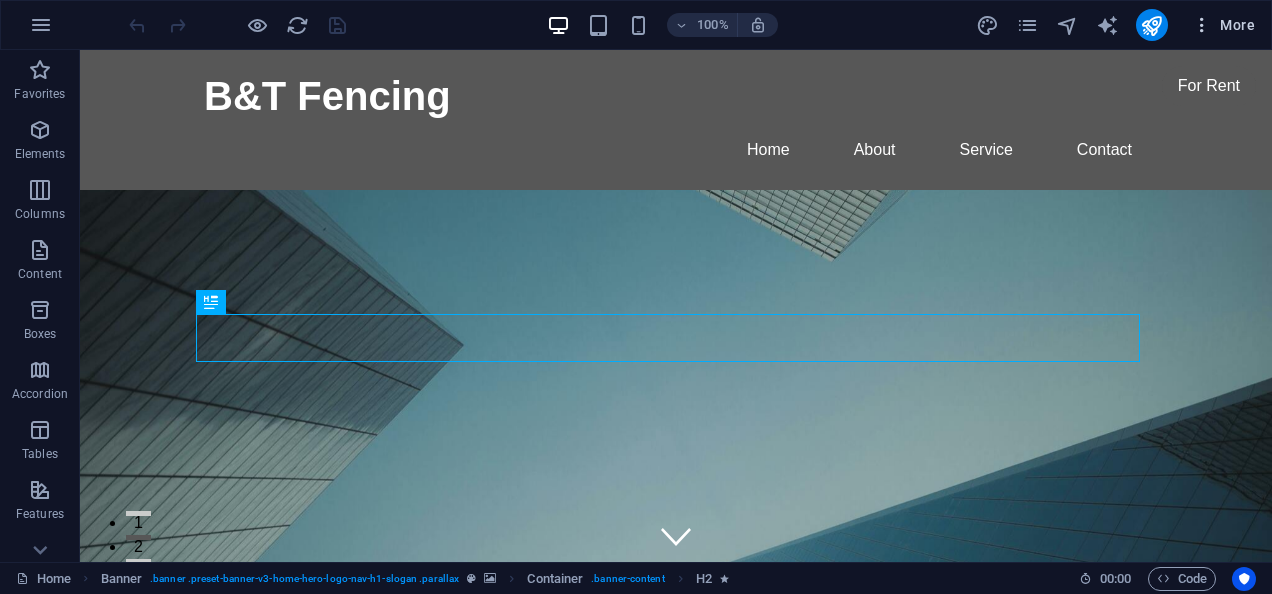click on "More" at bounding box center [1223, 25] 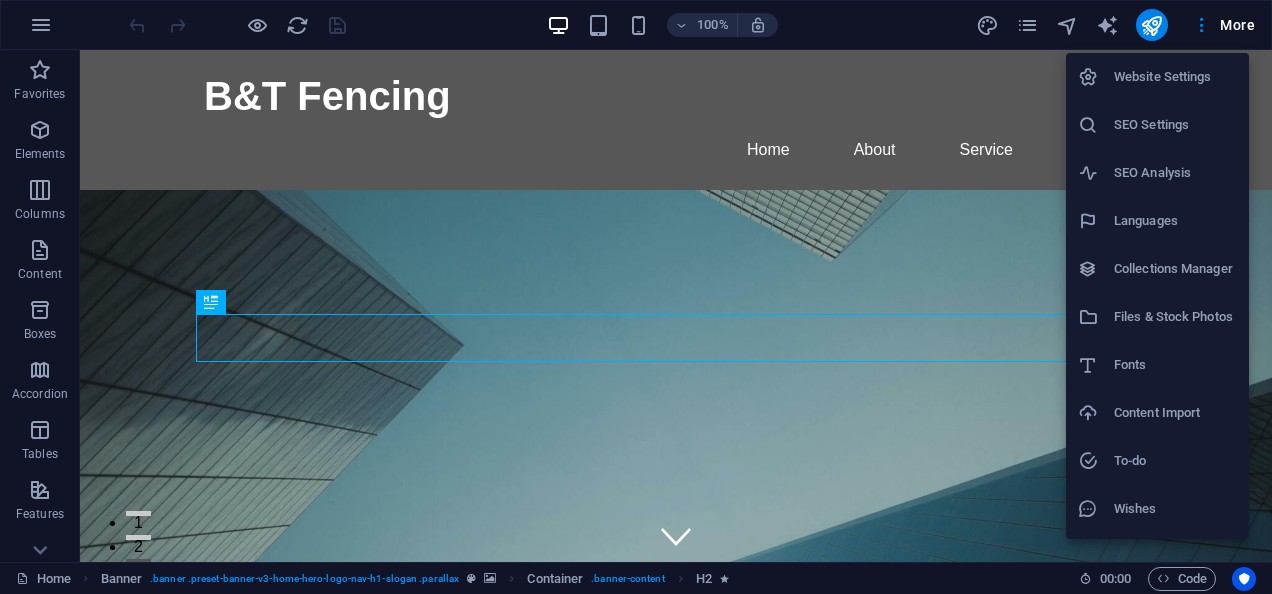 click on "Content Import" at bounding box center [1175, 413] 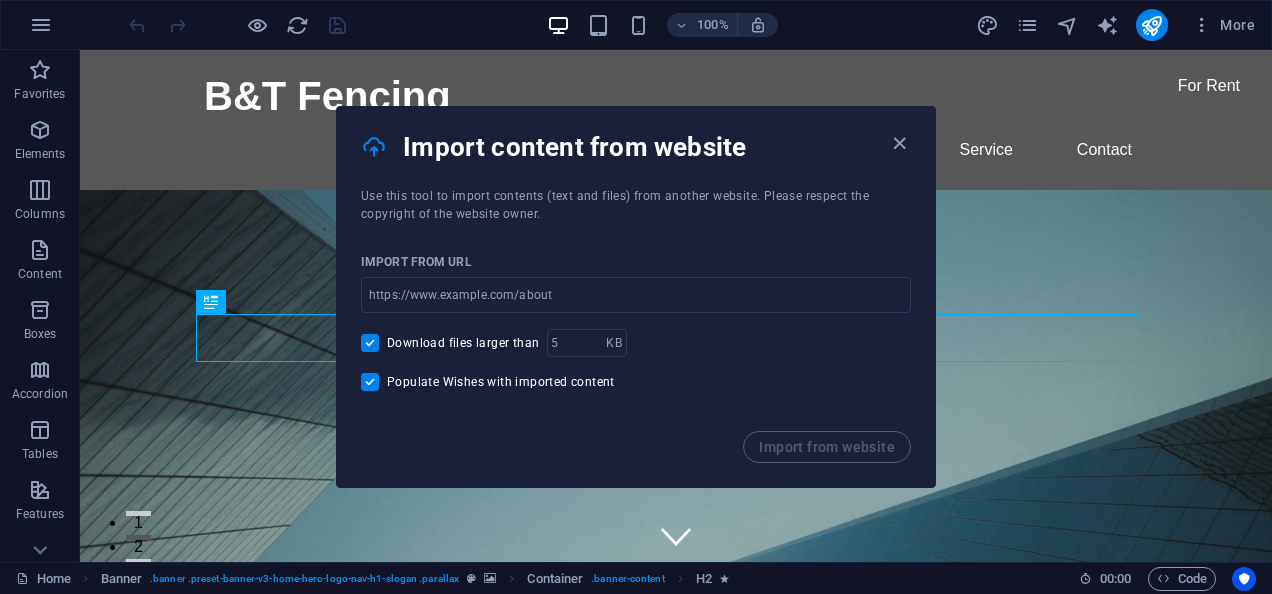 click on "Import from website" at bounding box center (636, 459) 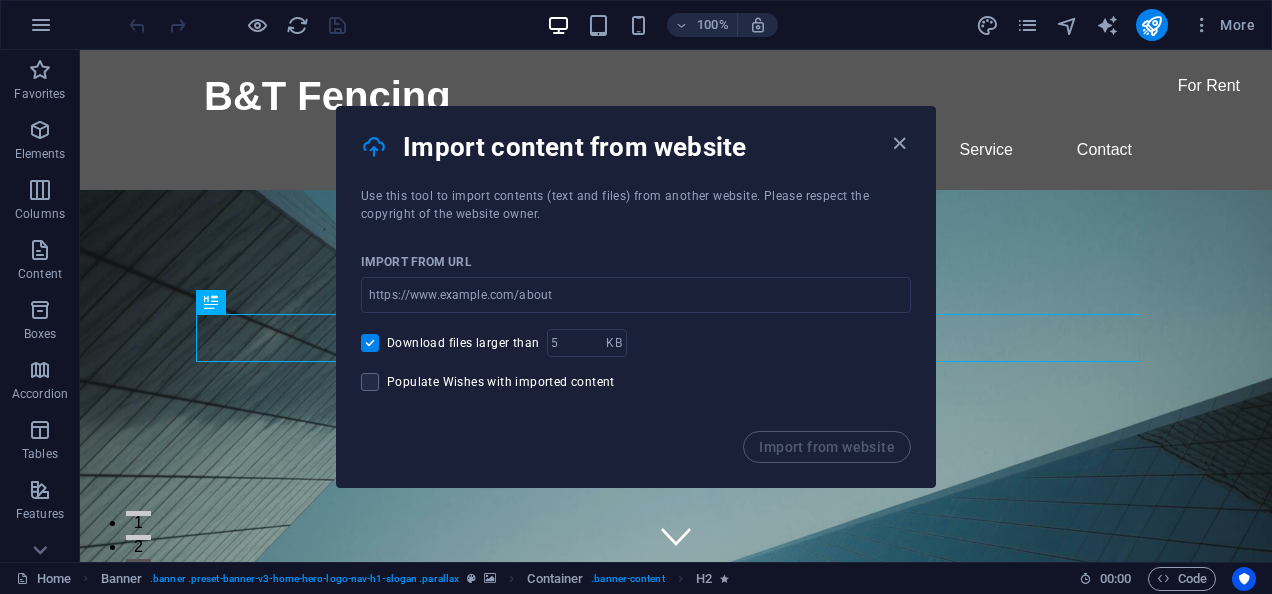 click on "Populate Wishes with imported content" at bounding box center [501, 382] 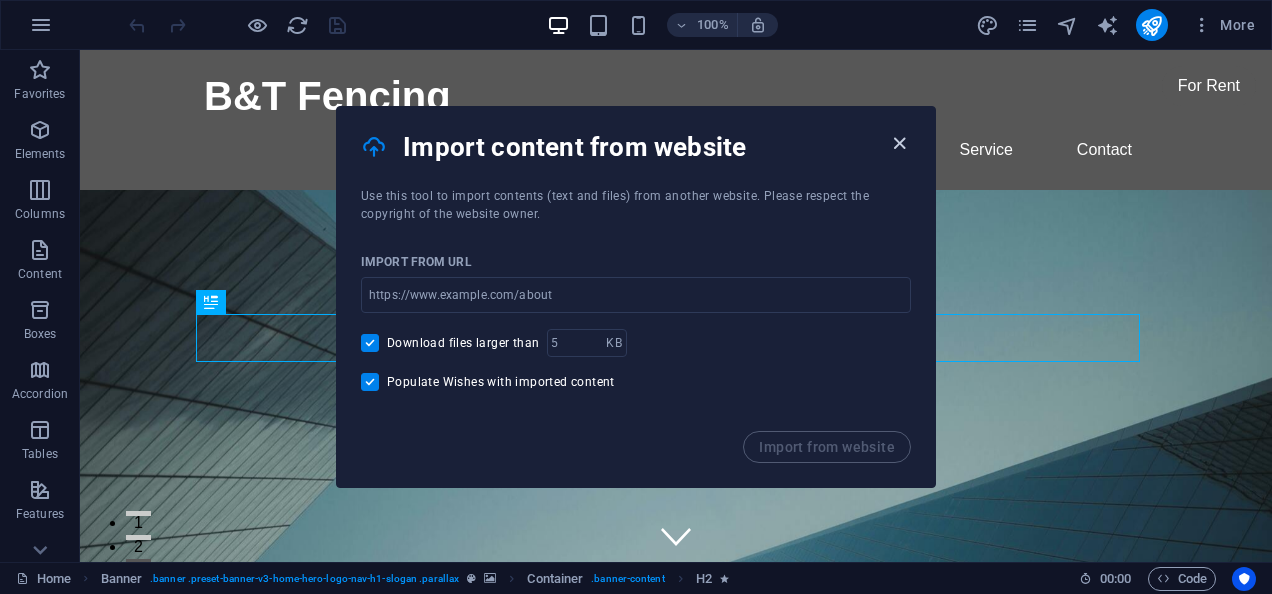 click at bounding box center (899, 143) 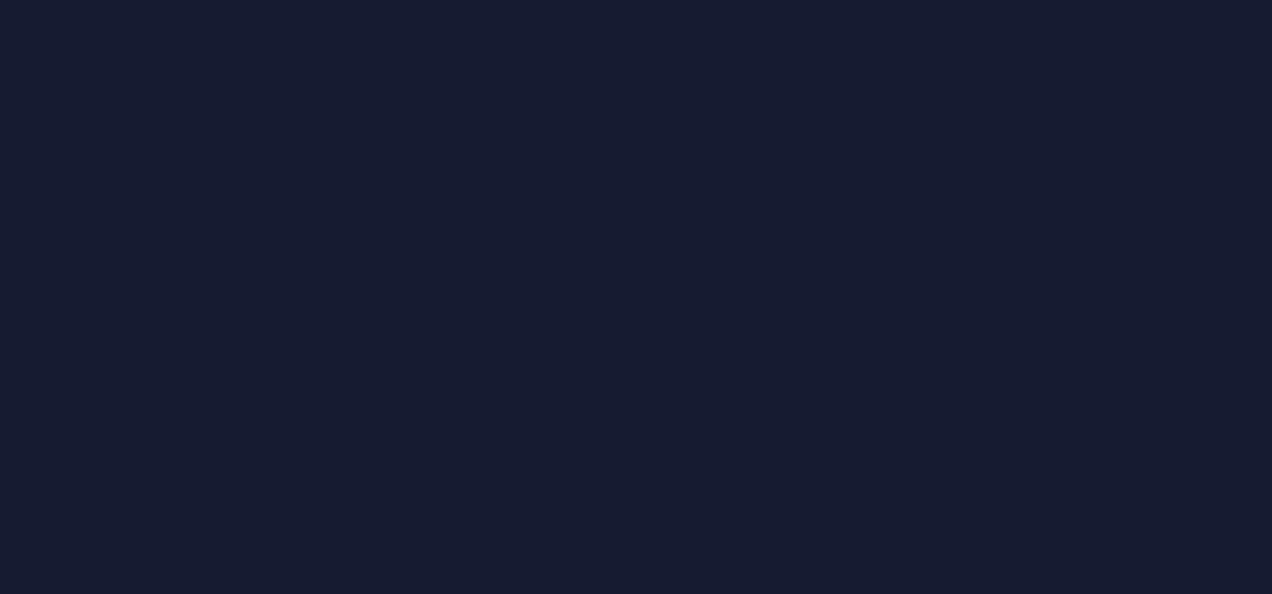 scroll, scrollTop: 0, scrollLeft: 0, axis: both 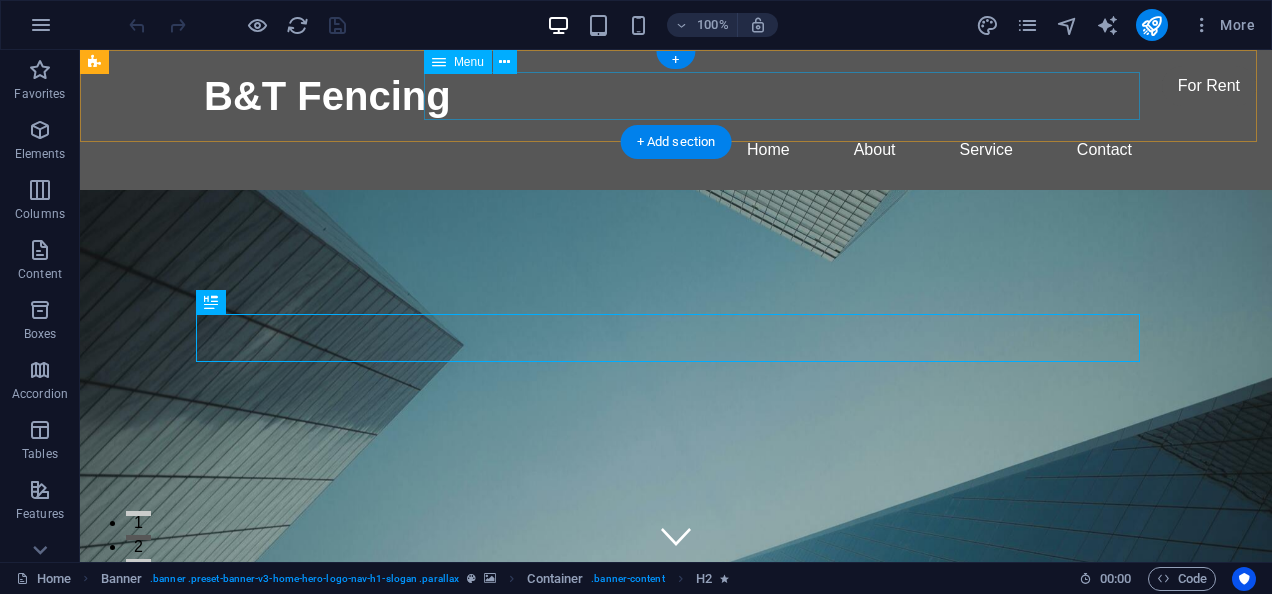 click on "Home About Service Contact" at bounding box center [676, 150] 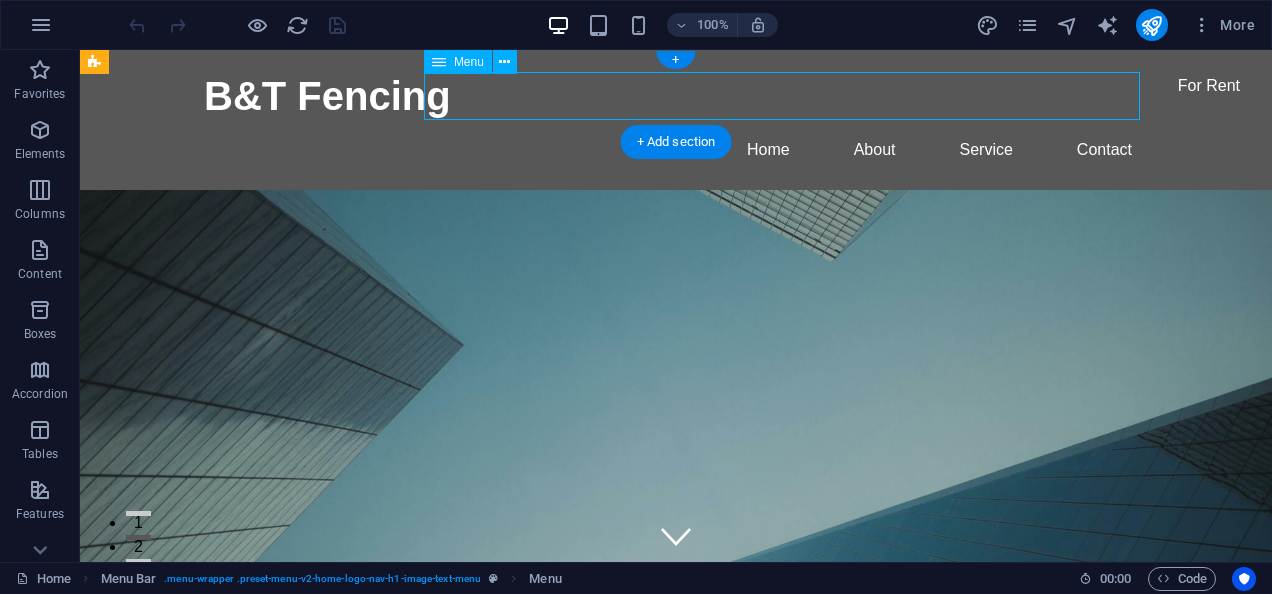 click on "Home About Service Contact" at bounding box center [676, 150] 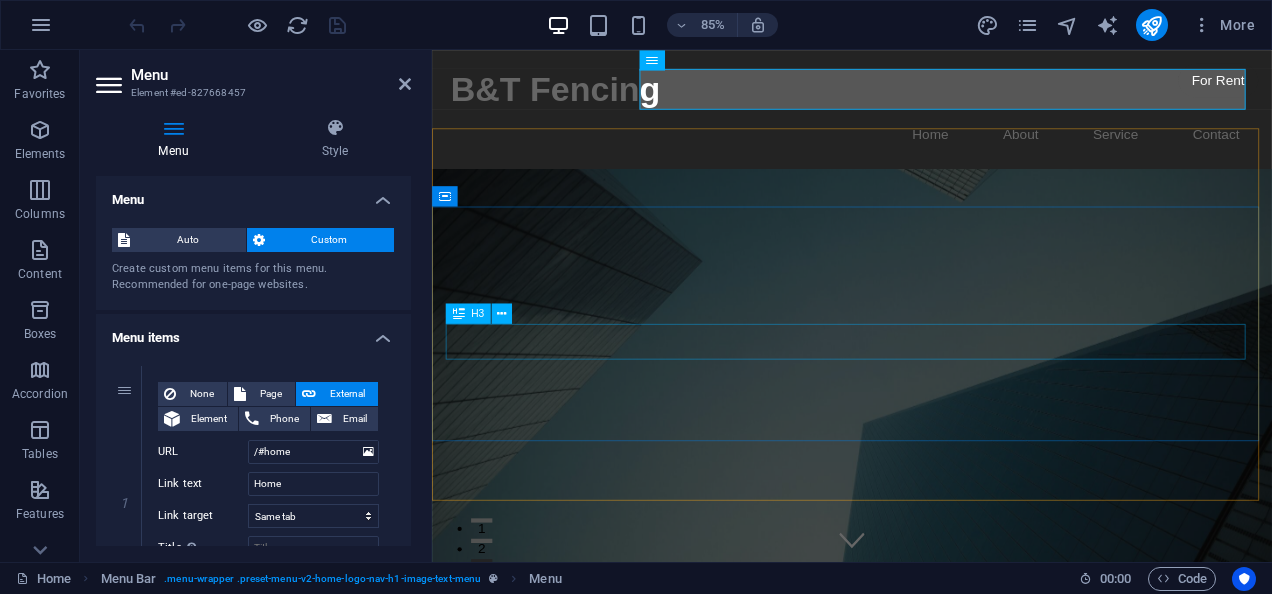 click on "This is a very appealing slogan" at bounding box center [926, 985] 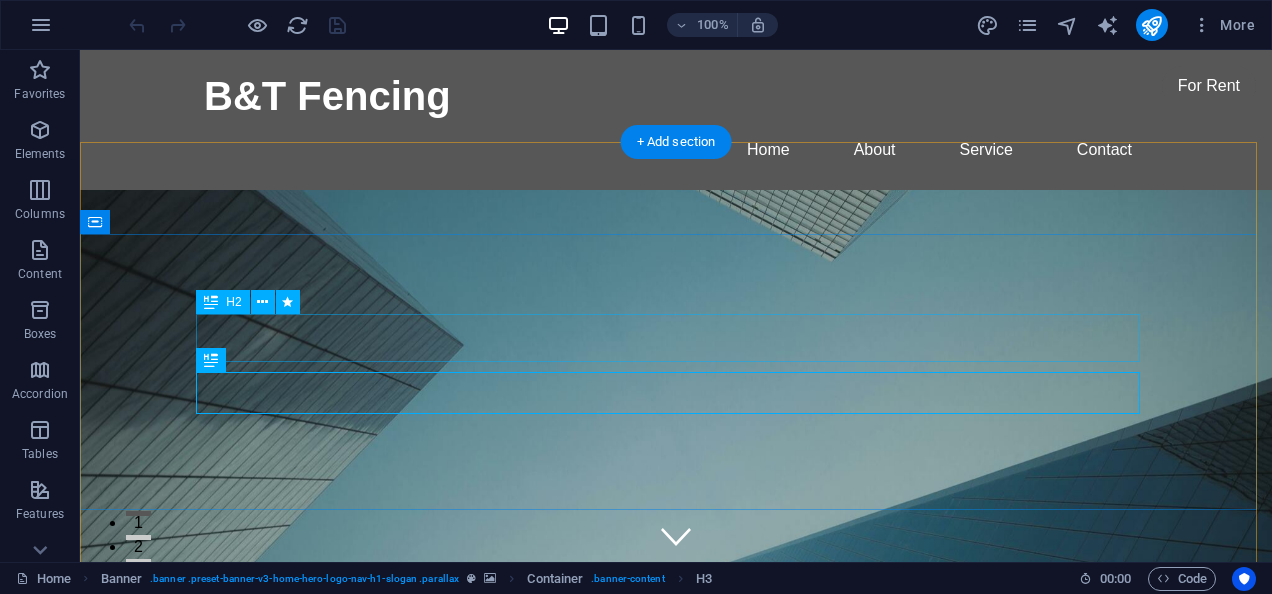 click on "This is a very cool headline" at bounding box center [676, 930] 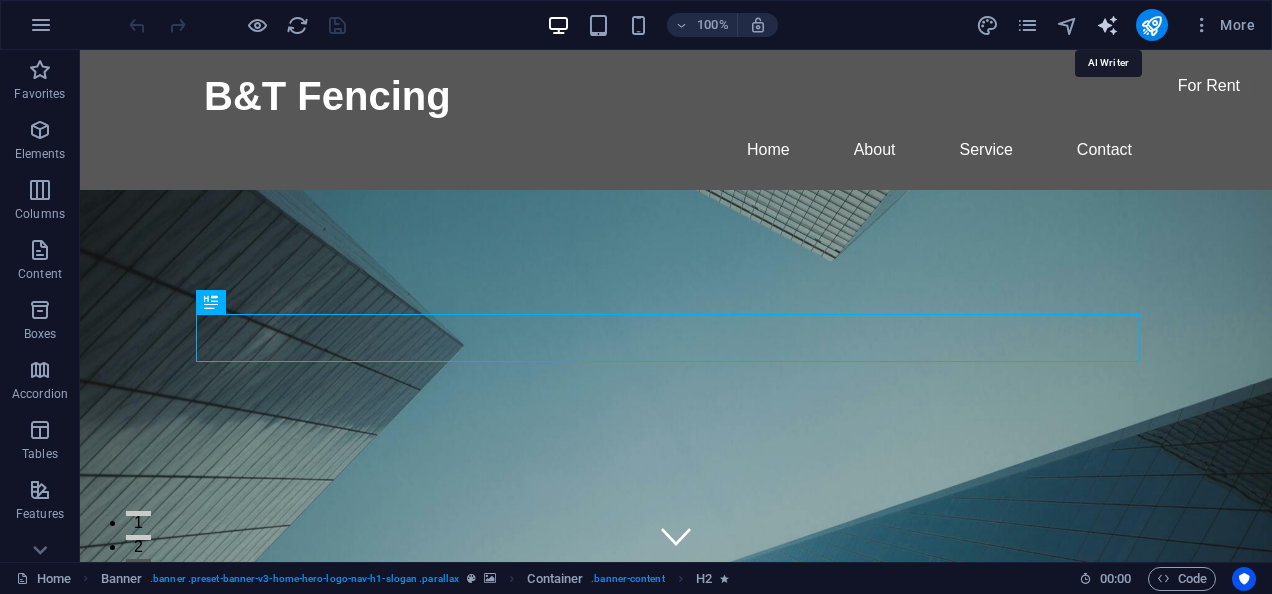 click at bounding box center (1107, 25) 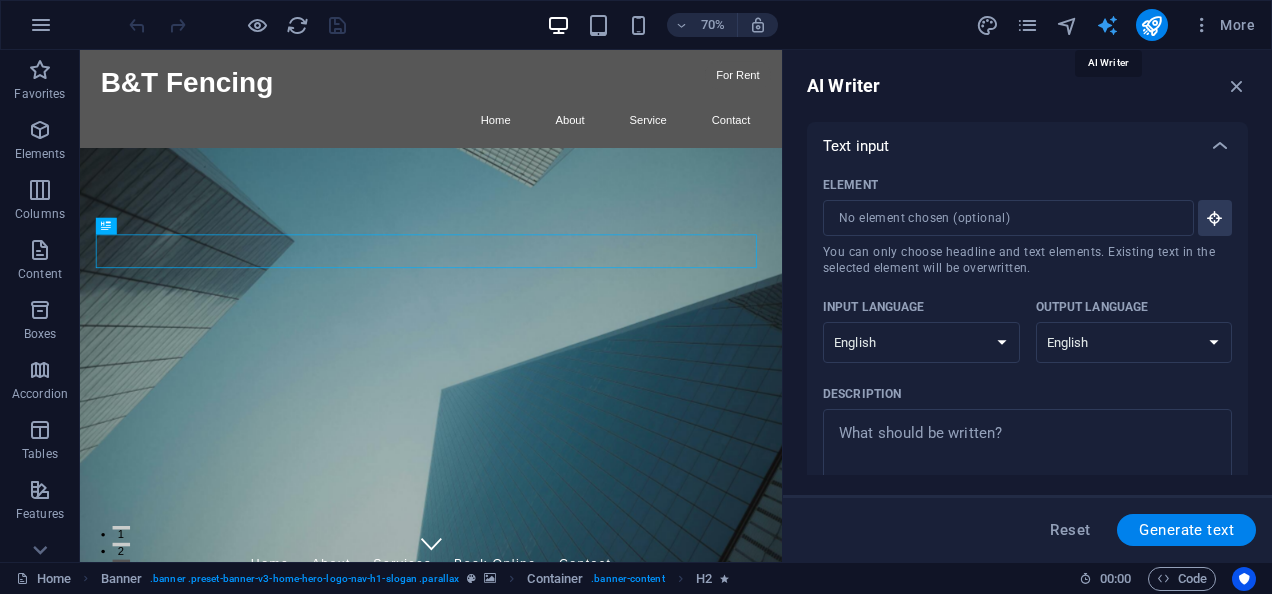 scroll, scrollTop: 0, scrollLeft: 0, axis: both 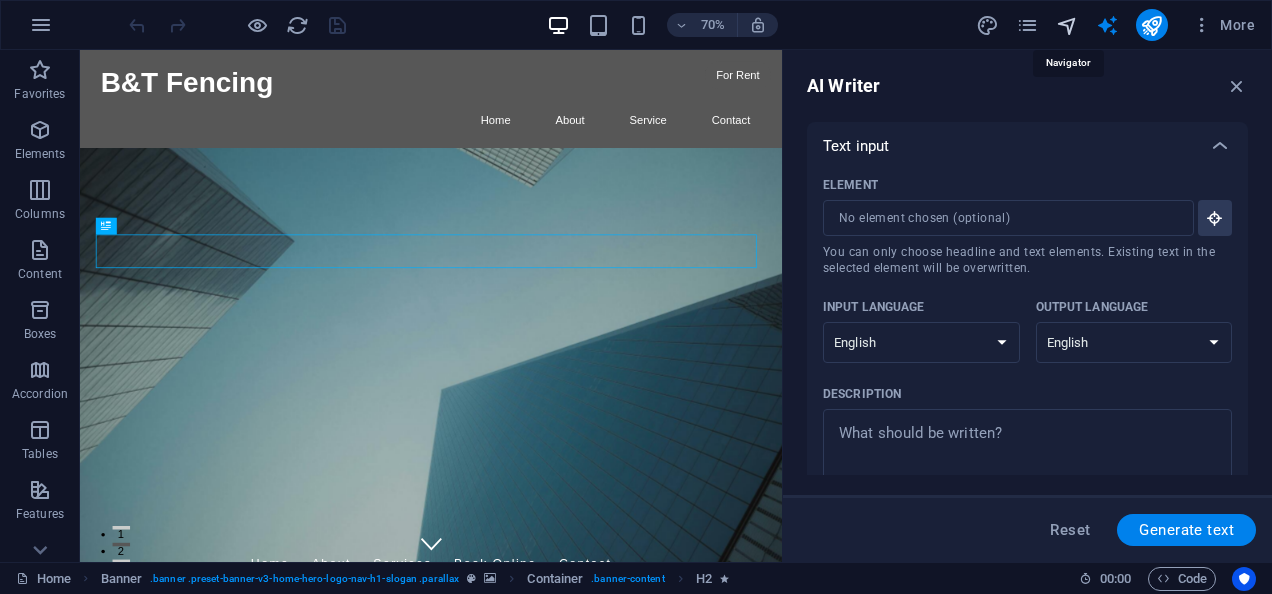 click at bounding box center (1067, 25) 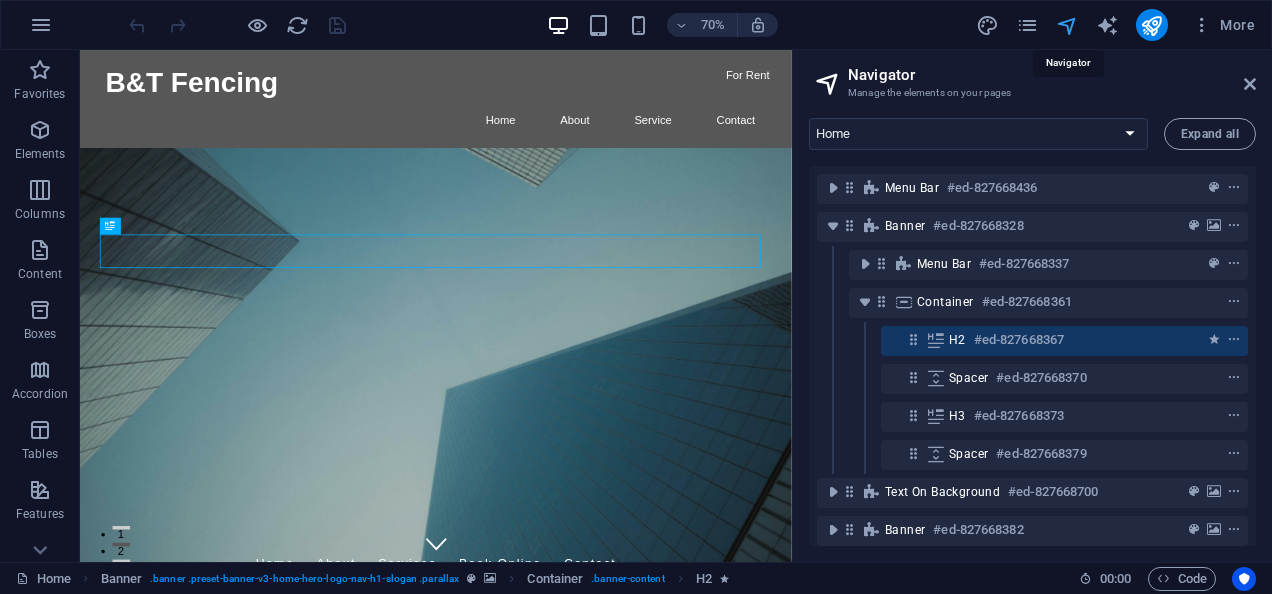 click at bounding box center [1067, 25] 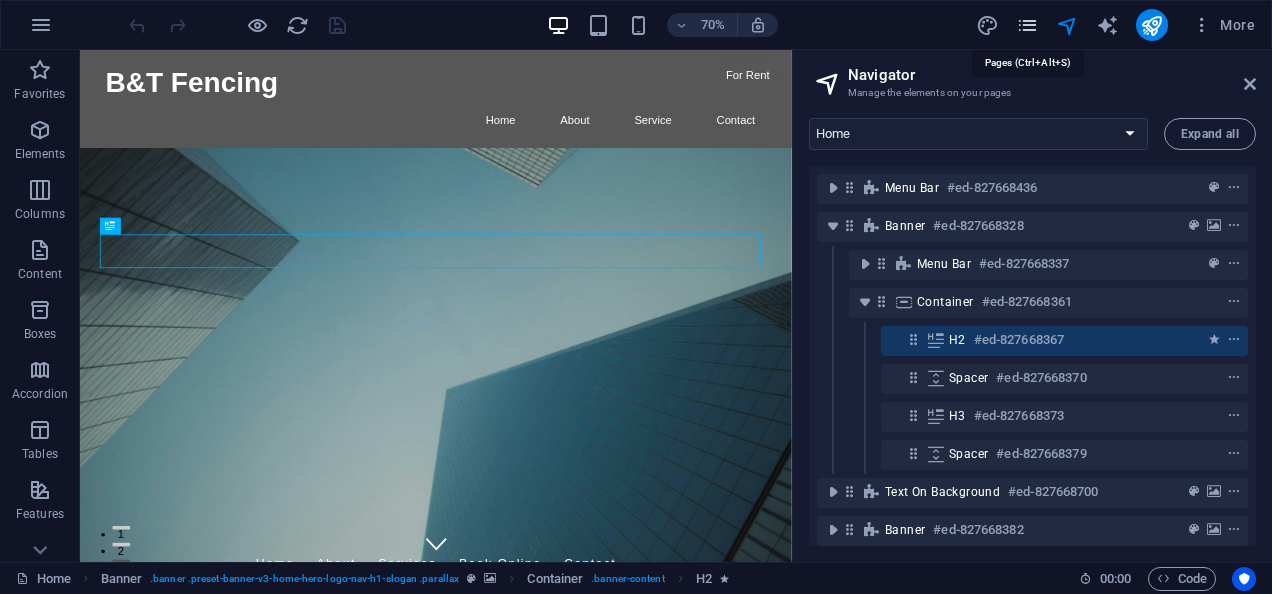 click at bounding box center [1027, 25] 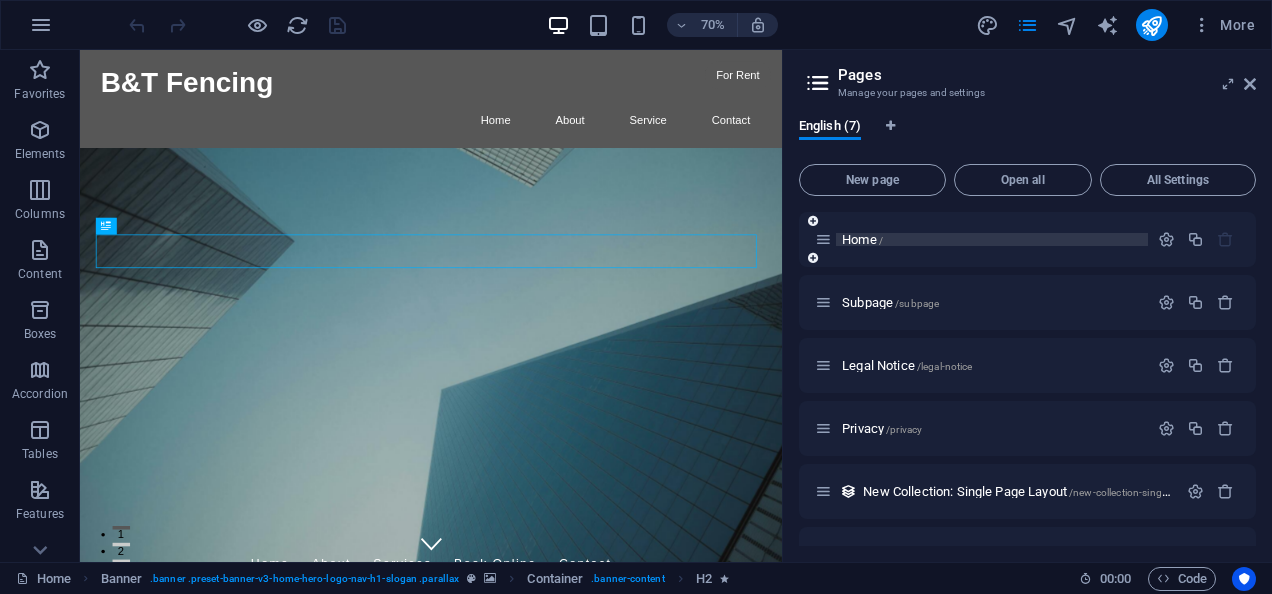 click on "Home /" at bounding box center [862, 239] 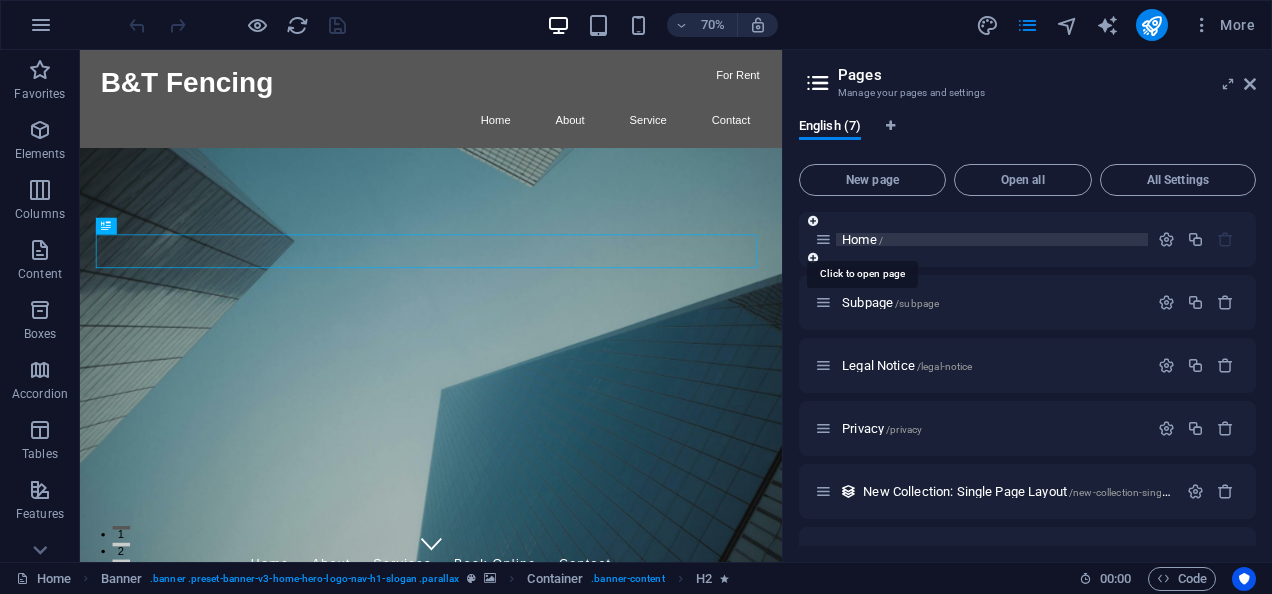 click on "Home /" at bounding box center [862, 239] 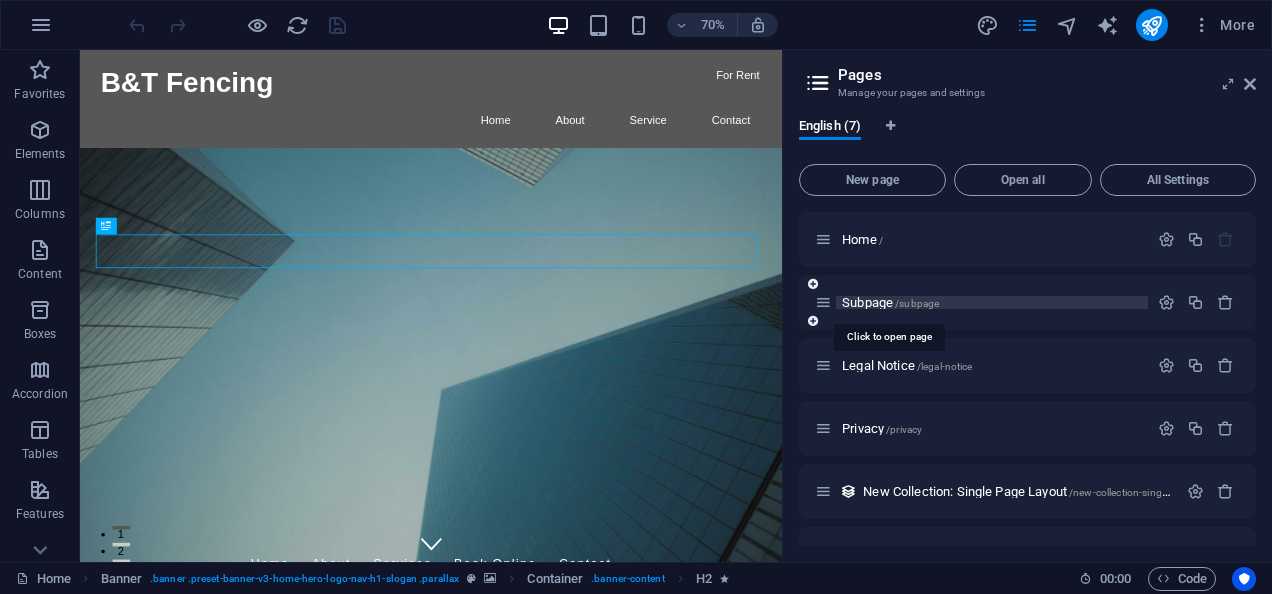 click on "Subpage /subpage" at bounding box center (890, 302) 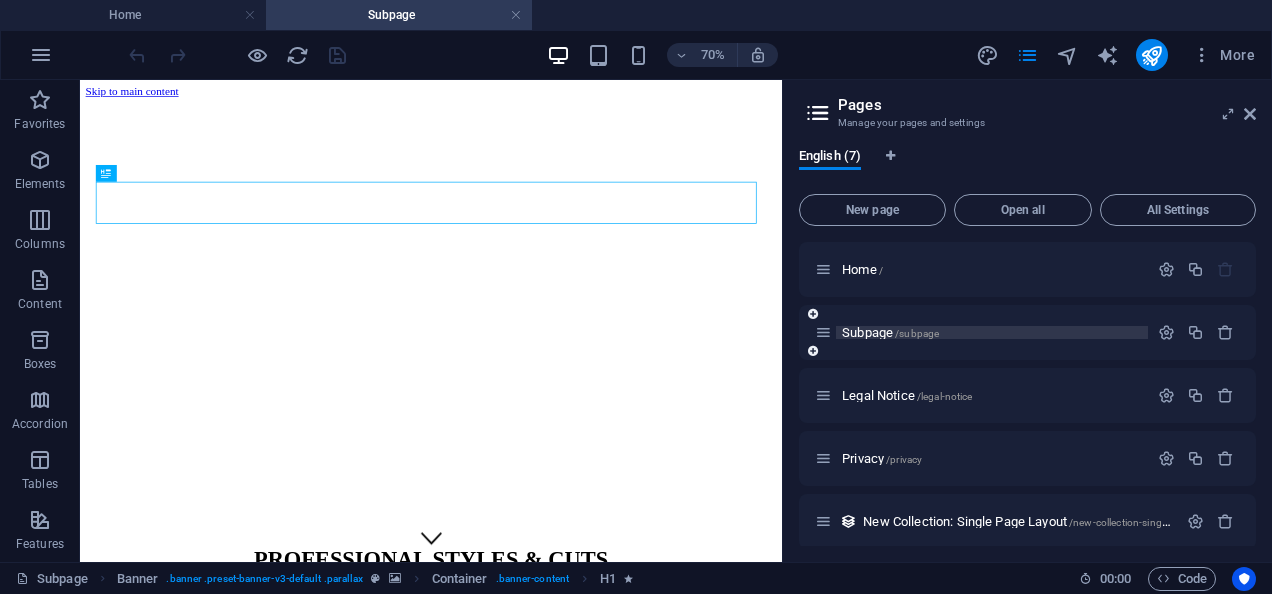 scroll, scrollTop: 0, scrollLeft: 0, axis: both 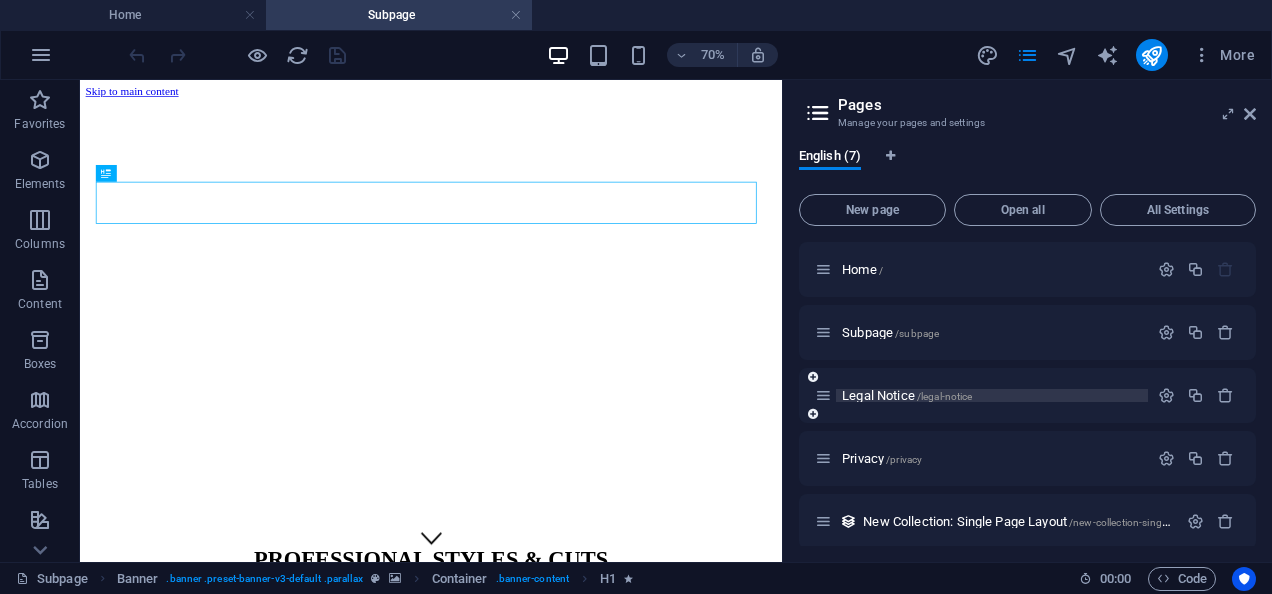 click on "Legal Notice /legal-notice" at bounding box center (907, 395) 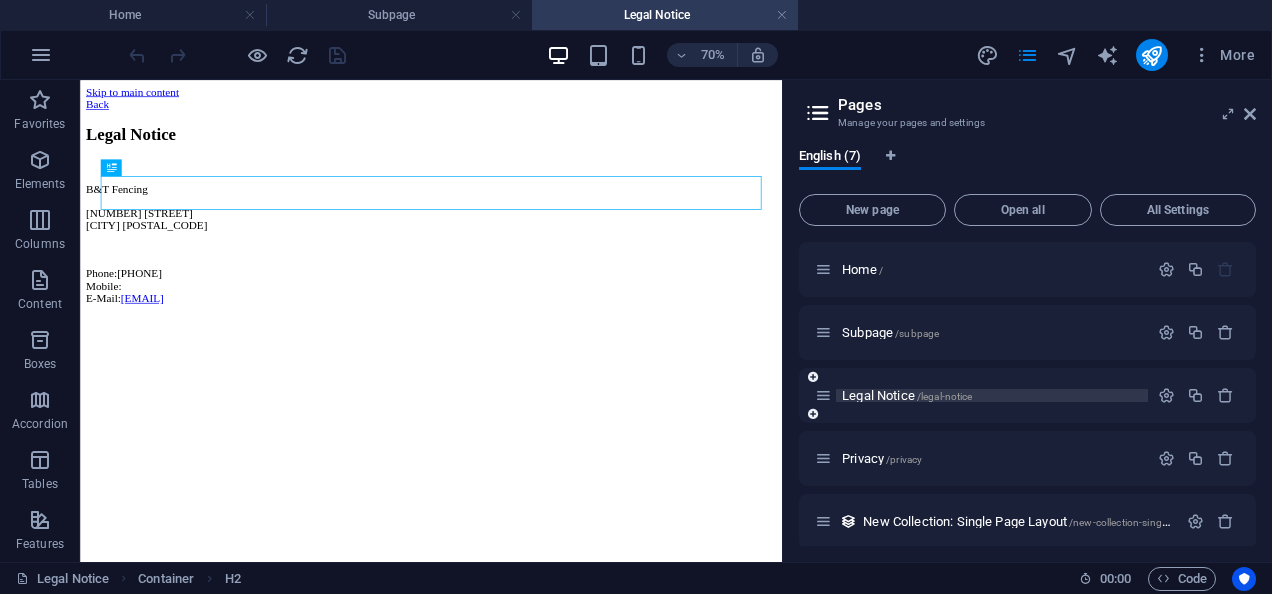 scroll, scrollTop: 0, scrollLeft: 0, axis: both 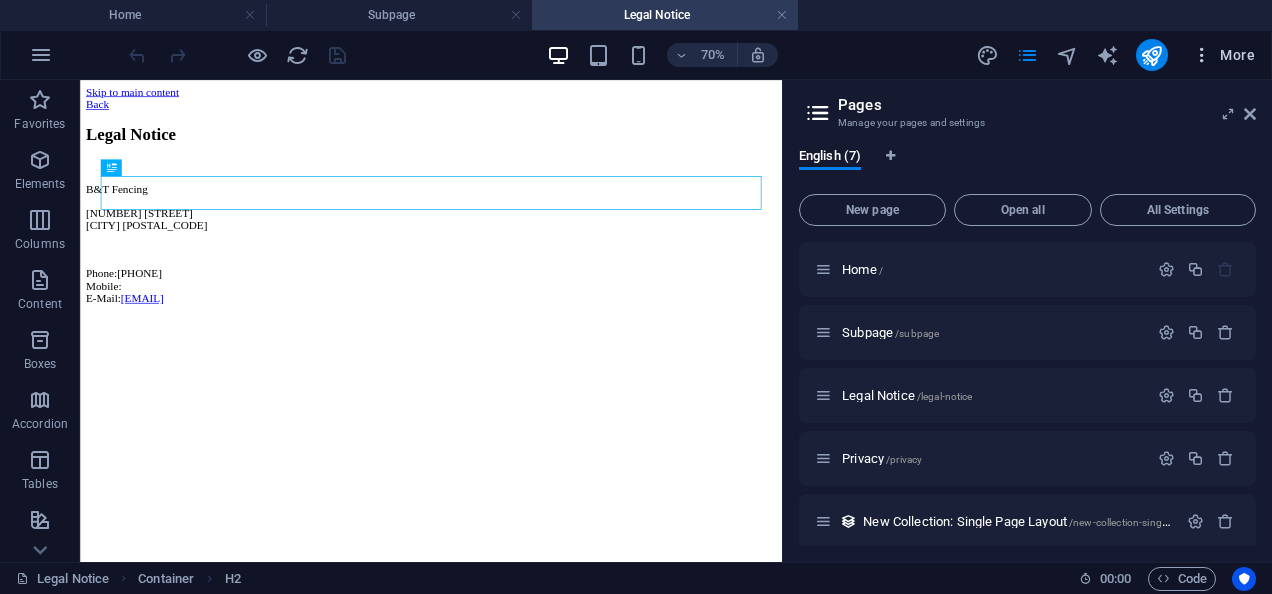 click on "More" at bounding box center (1223, 55) 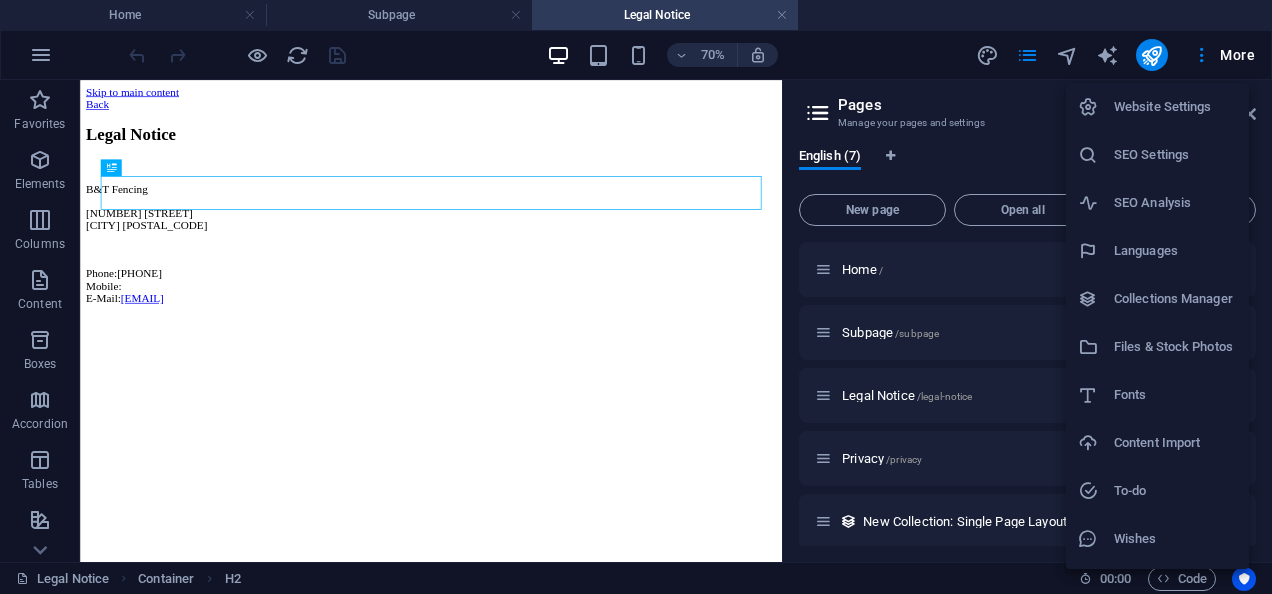 scroll, scrollTop: 42, scrollLeft: 0, axis: vertical 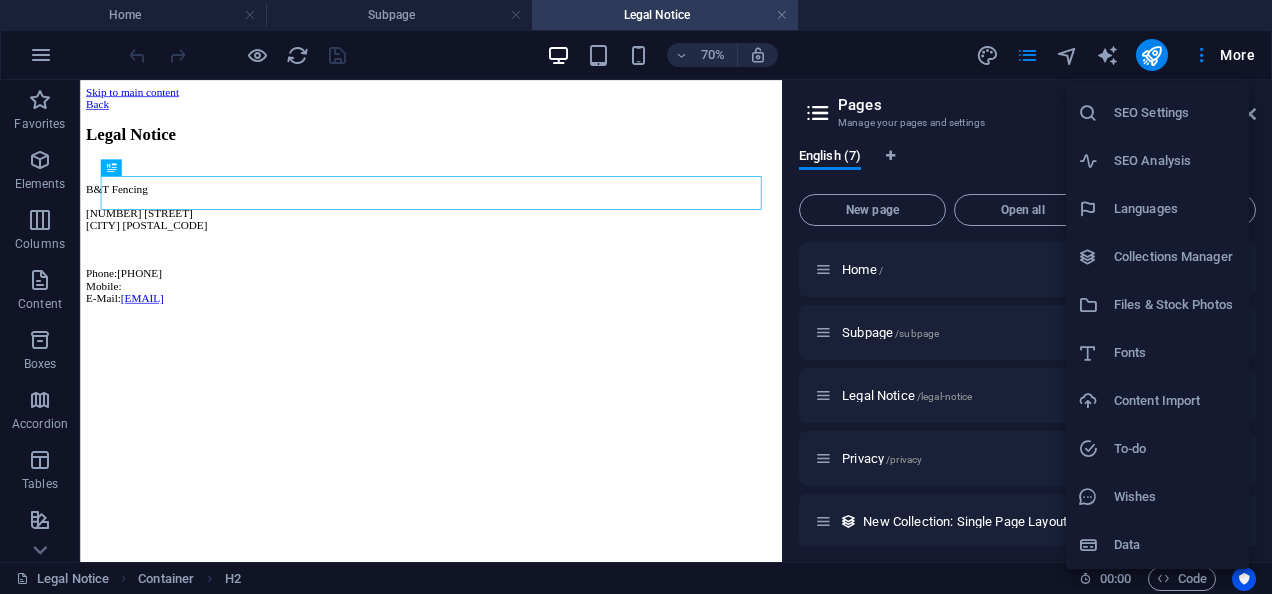 click on "Data" at bounding box center [1175, 545] 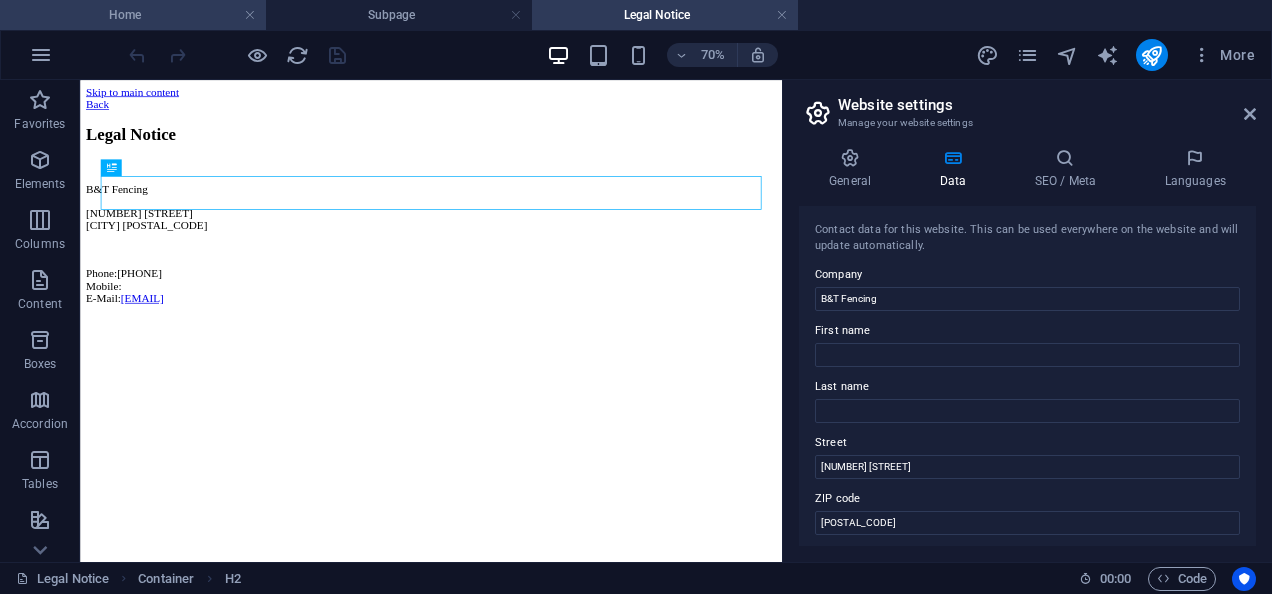 click on "Home" at bounding box center [133, 15] 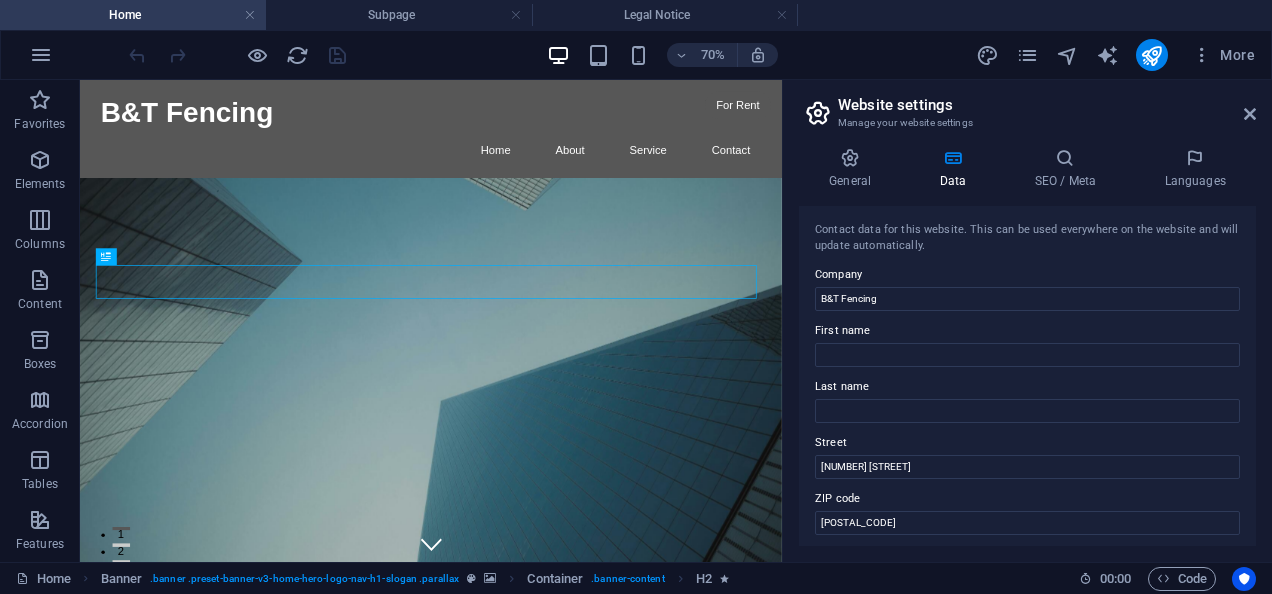 click on "Home" at bounding box center (133, 15) 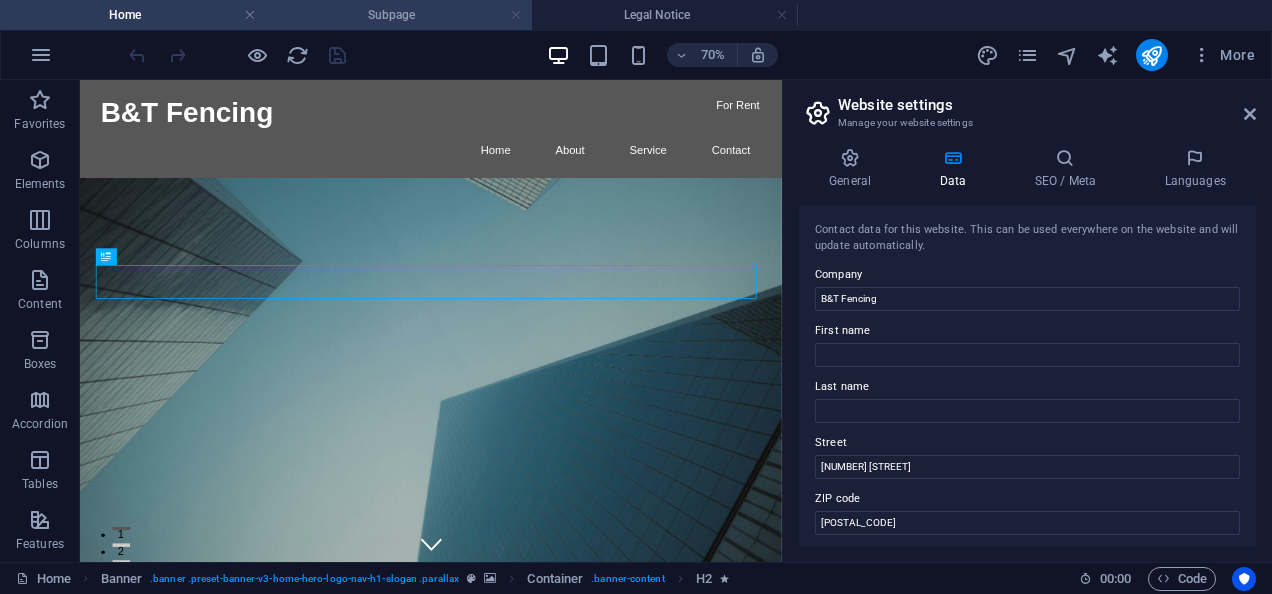 click at bounding box center [516, 15] 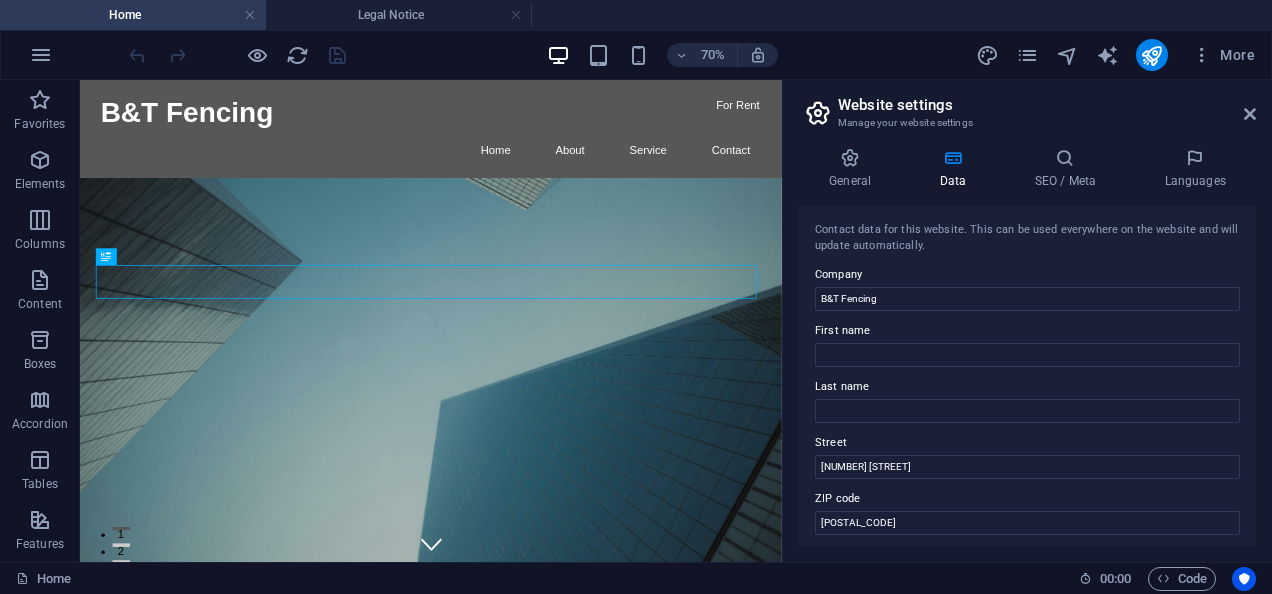 click at bounding box center [516, 15] 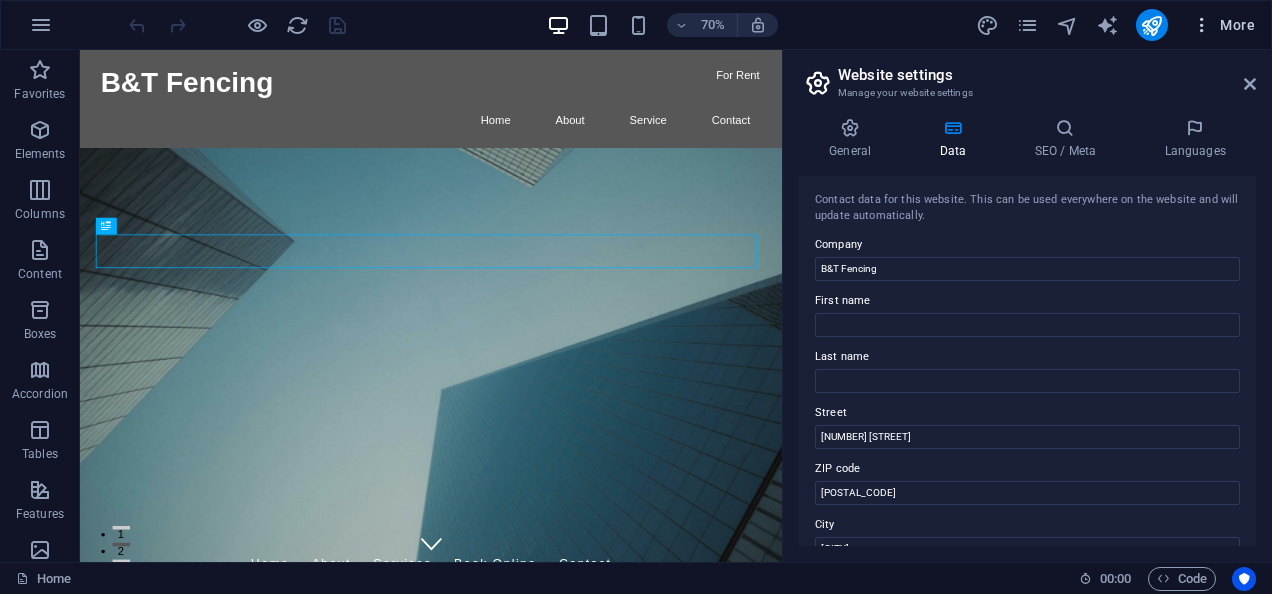 click on "More" at bounding box center [1223, 25] 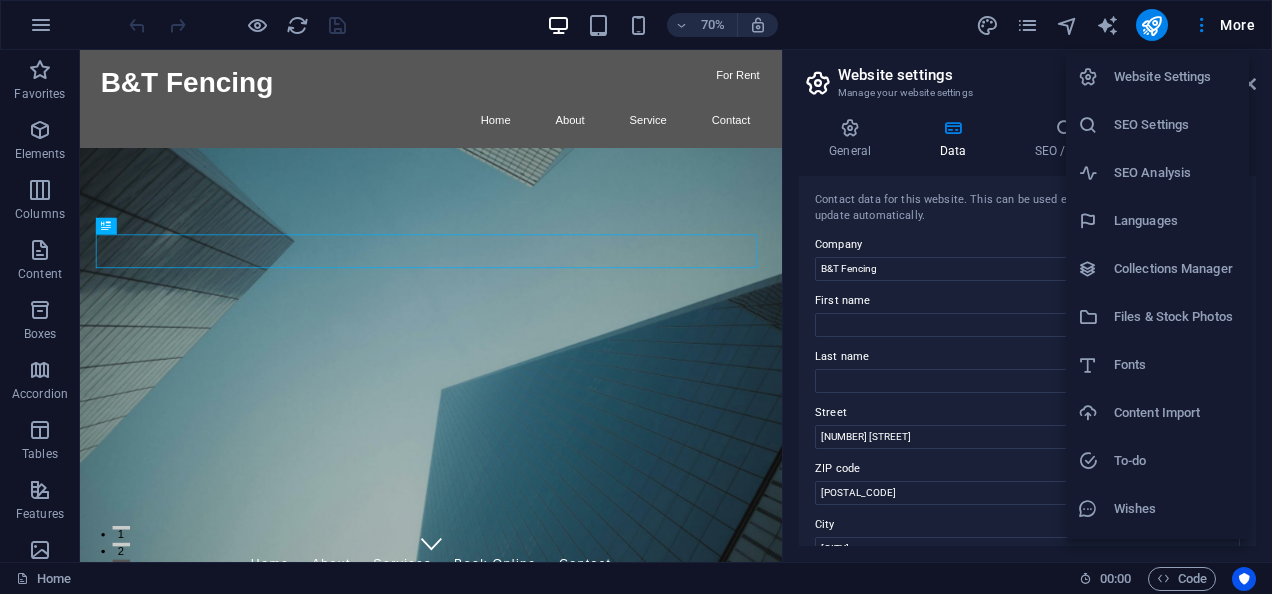 click at bounding box center [636, 297] 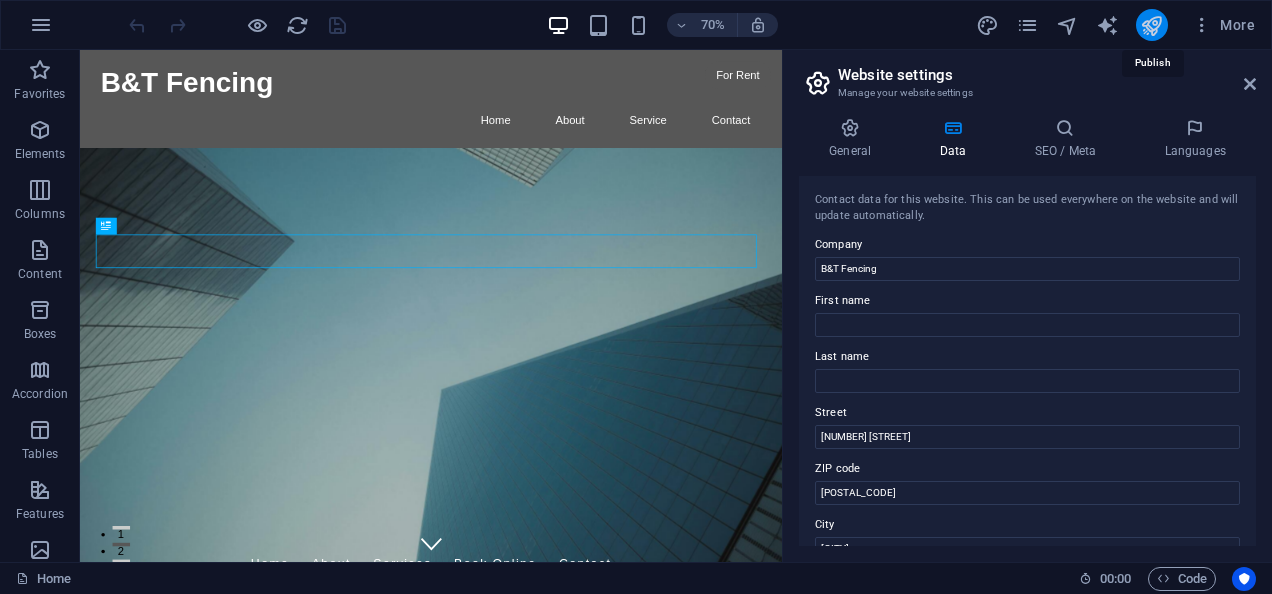 click at bounding box center (1151, 25) 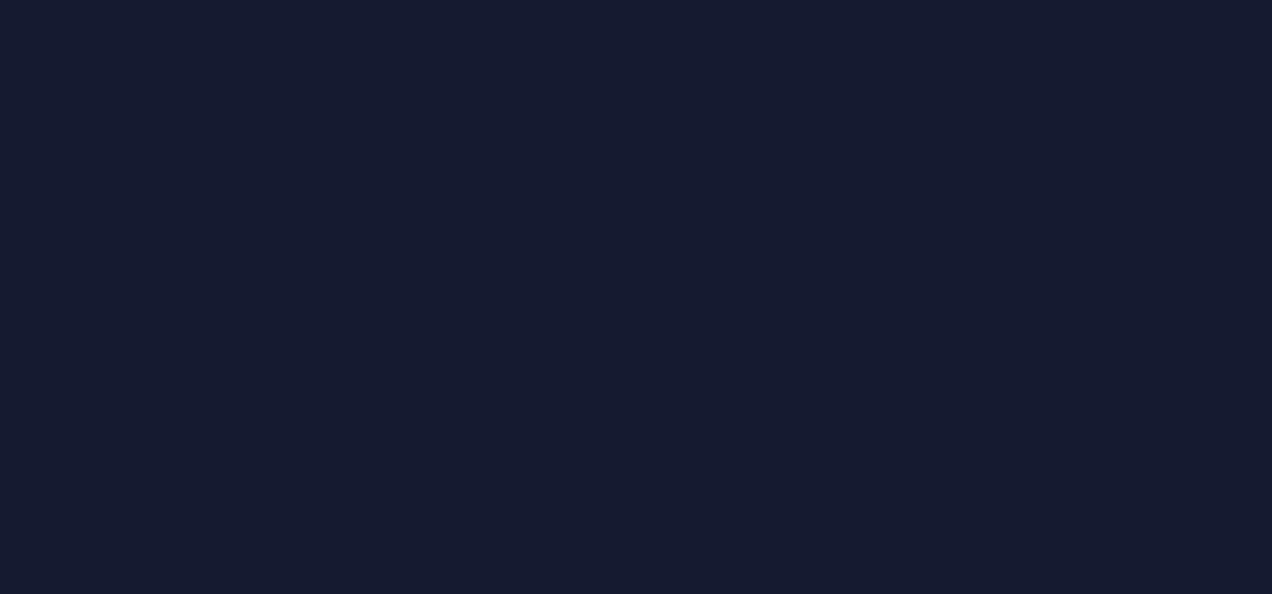scroll, scrollTop: 0, scrollLeft: 0, axis: both 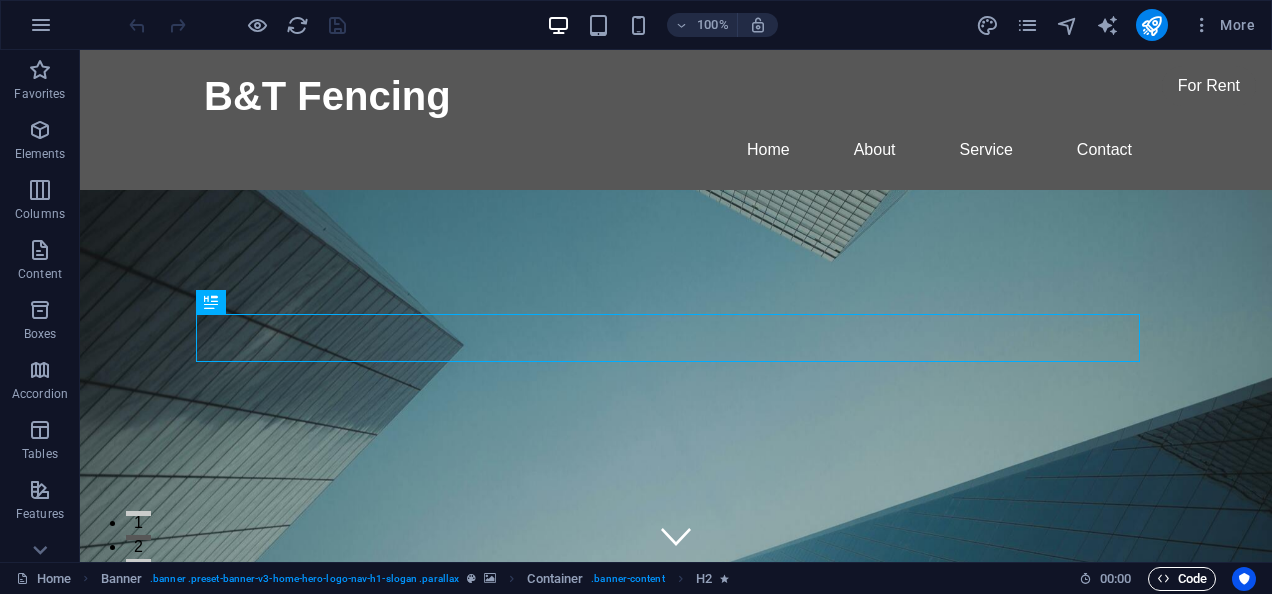 click on "Code" at bounding box center [1182, 579] 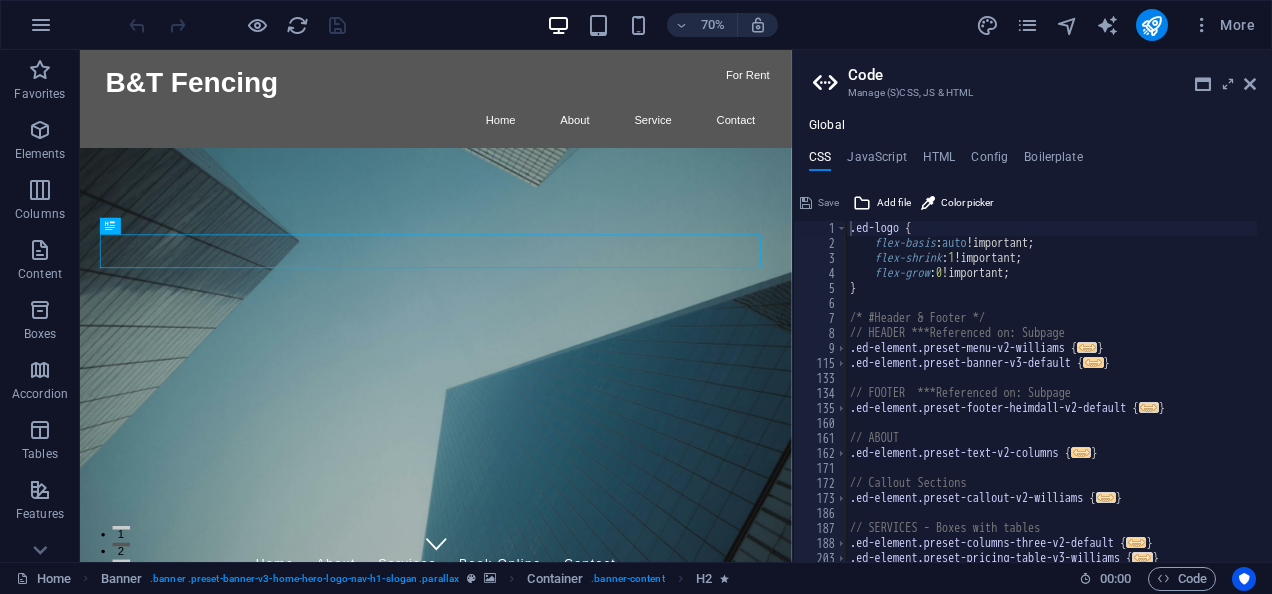 click on "Code" at bounding box center (1052, 75) 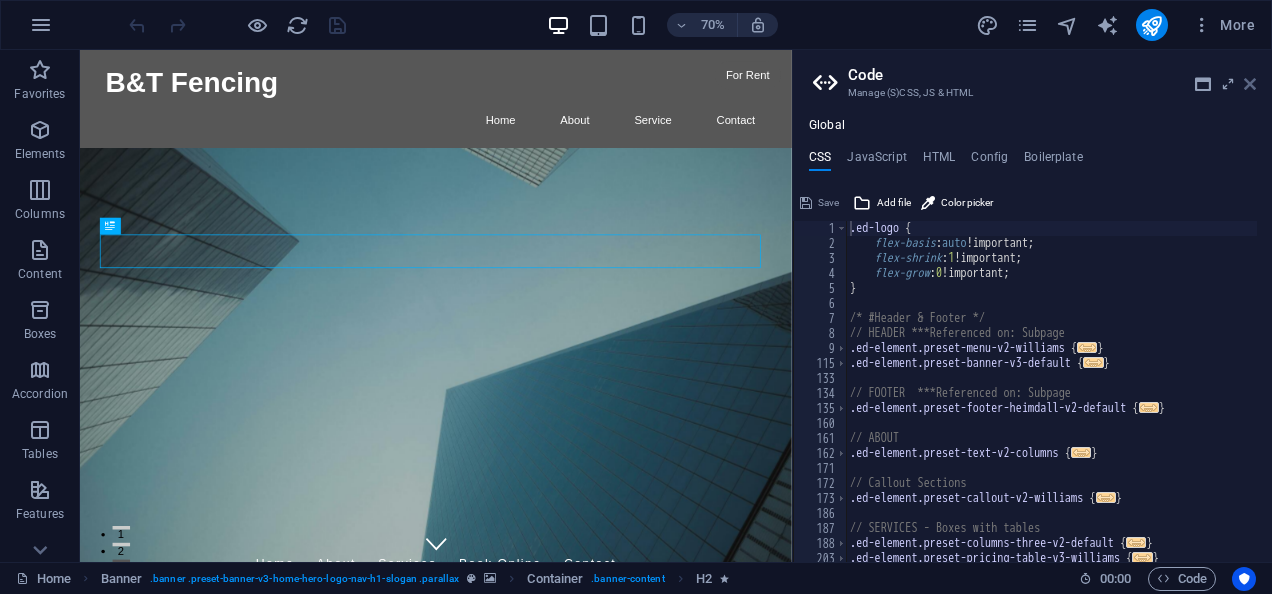 click at bounding box center [1250, 84] 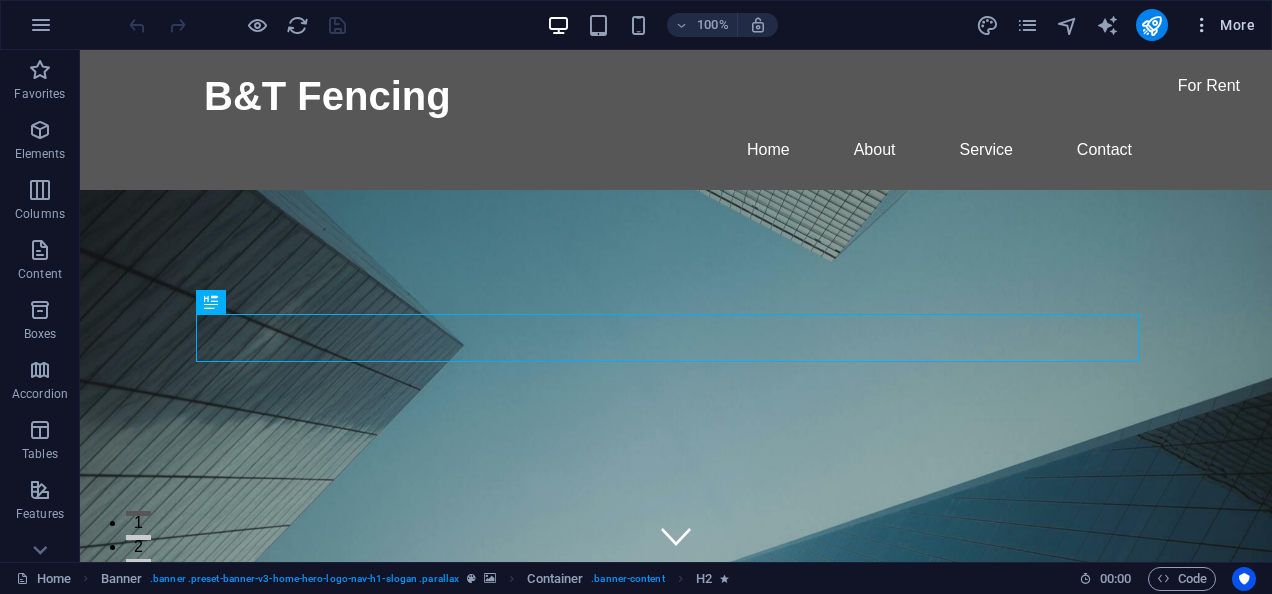 click on "More" at bounding box center (1223, 25) 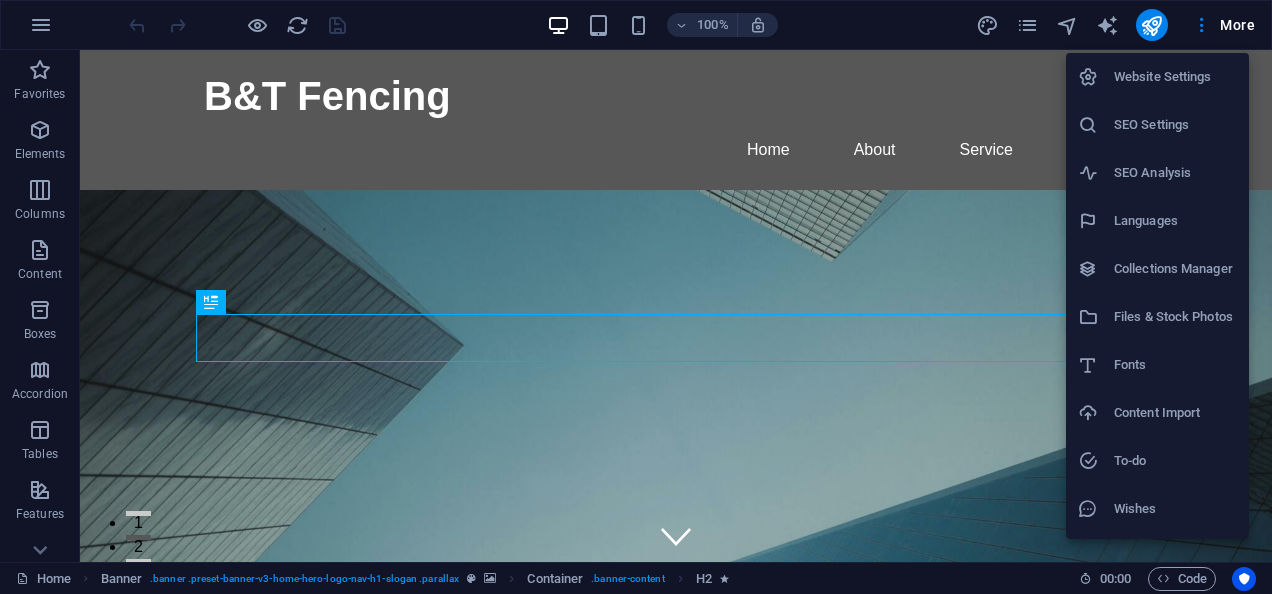 type 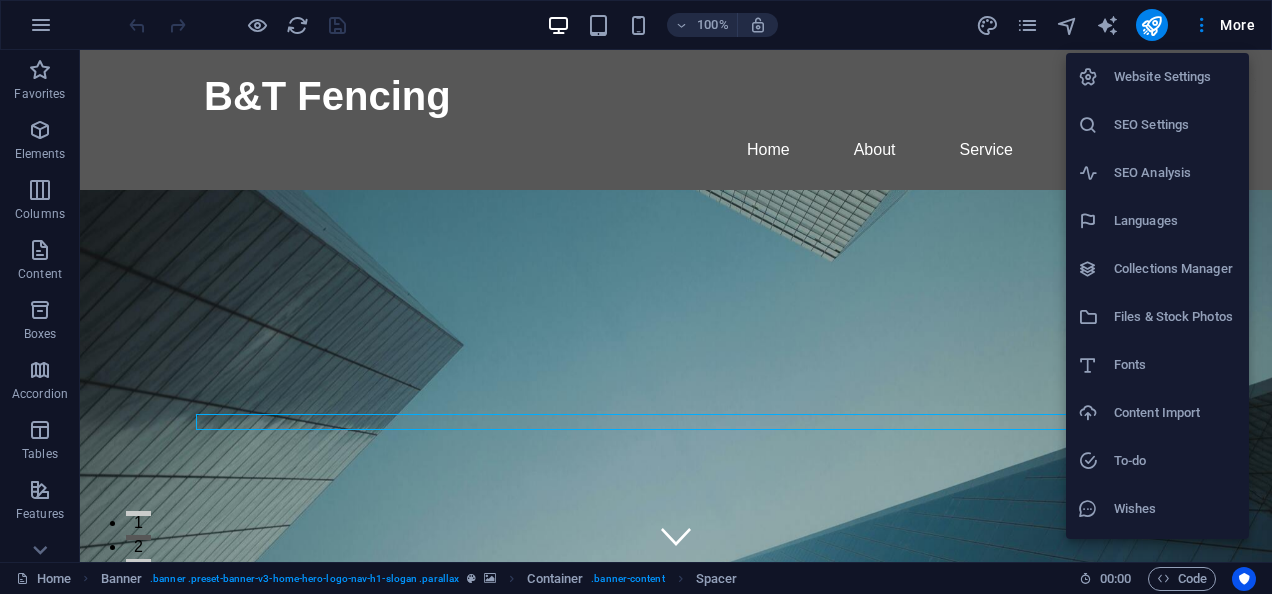 click on "Wishes" at bounding box center (1157, 509) 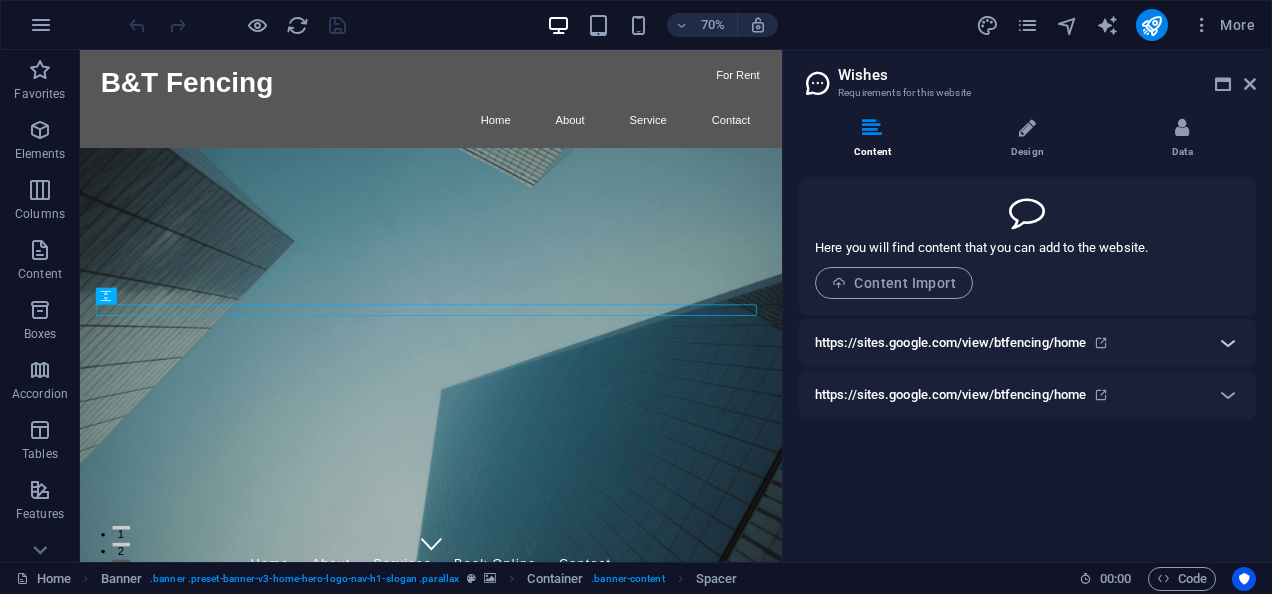 click at bounding box center (1228, 343) 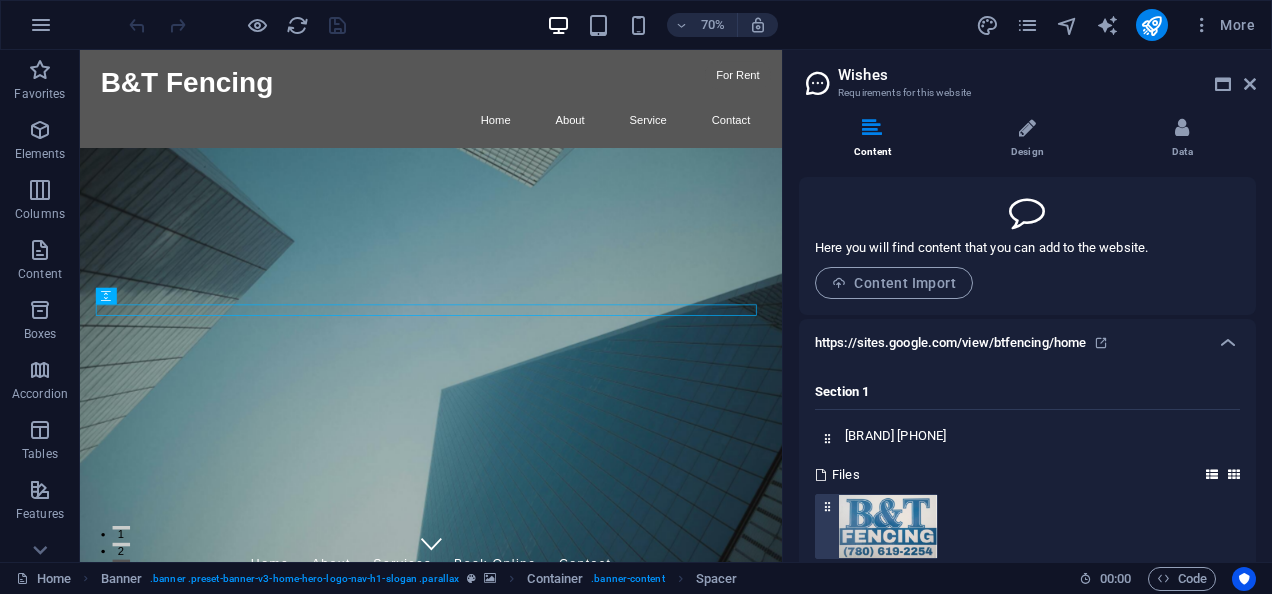 click at bounding box center [888, 526] 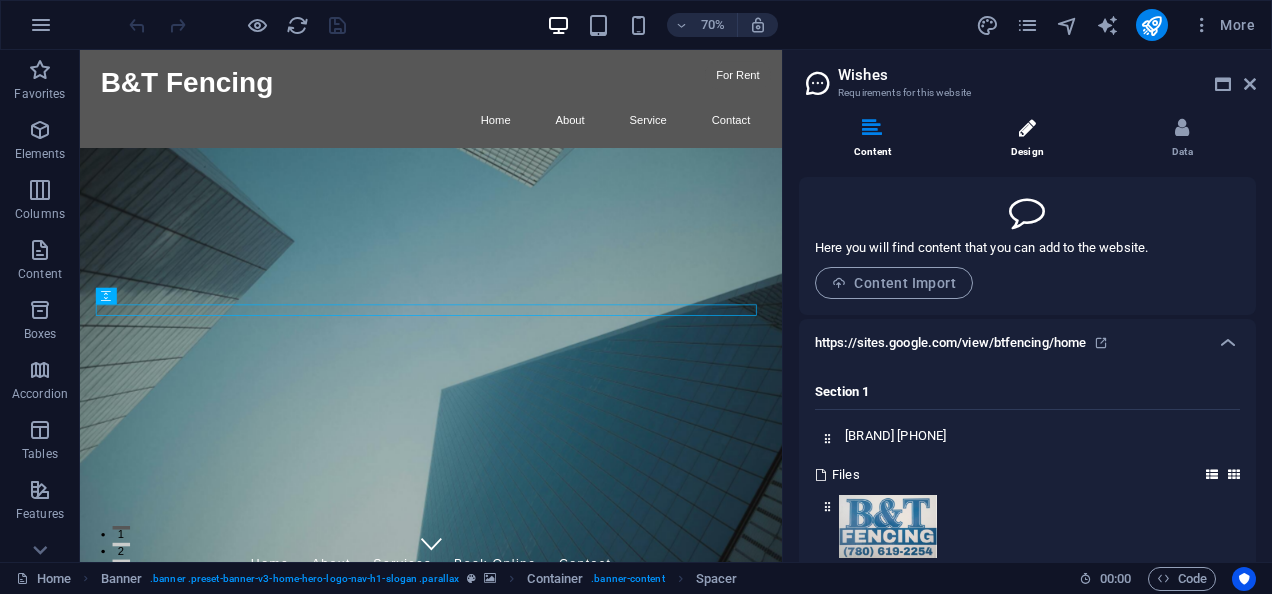 click on "Design" at bounding box center (1031, 139) 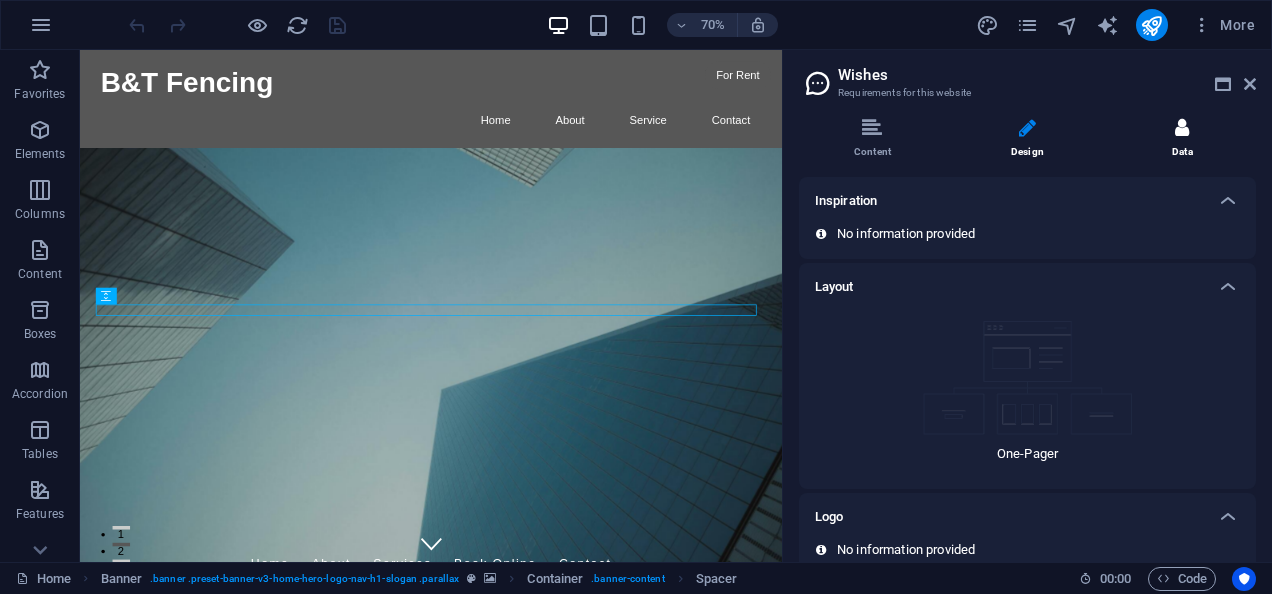 click at bounding box center (1182, 128) 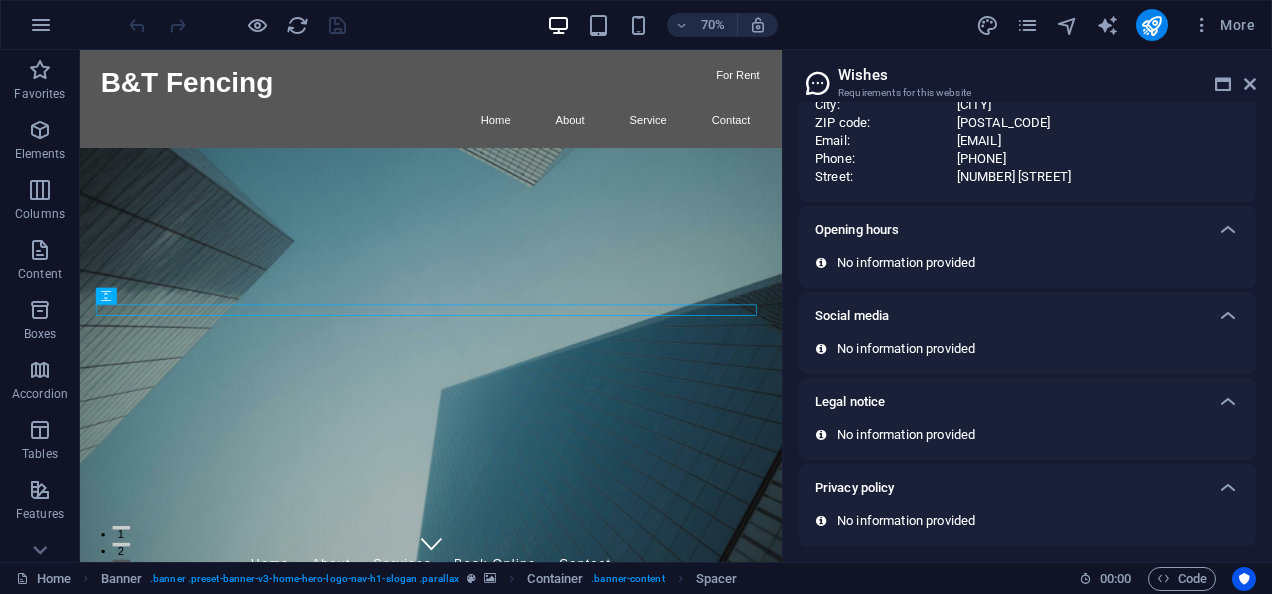 scroll, scrollTop: 0, scrollLeft: 0, axis: both 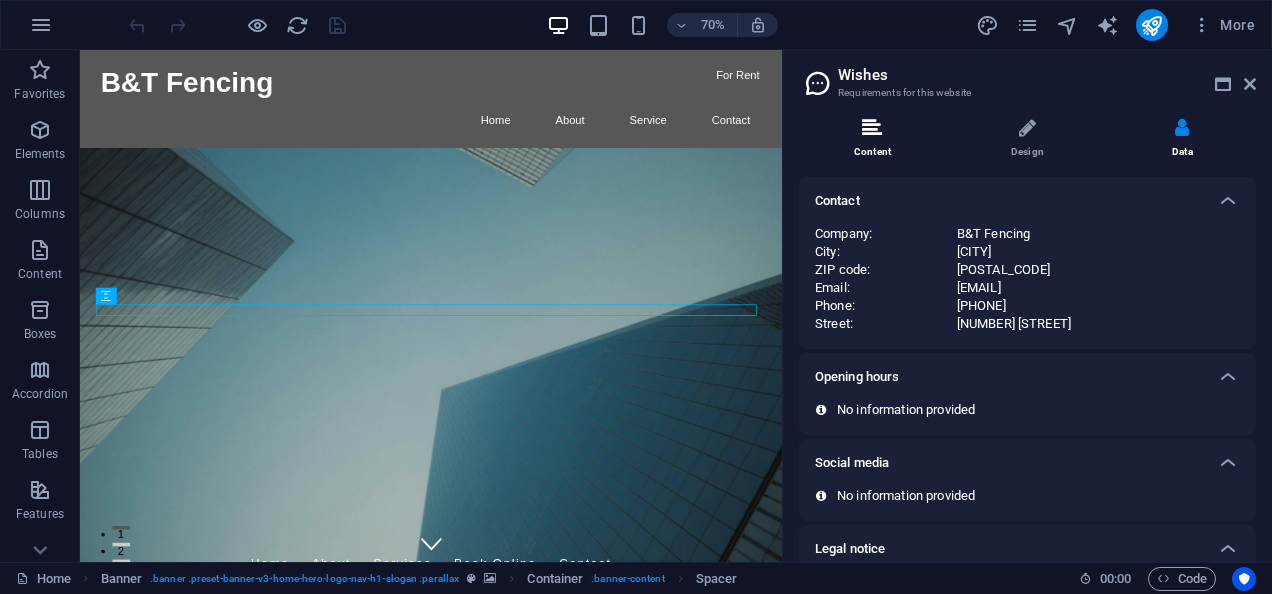 click at bounding box center [872, 128] 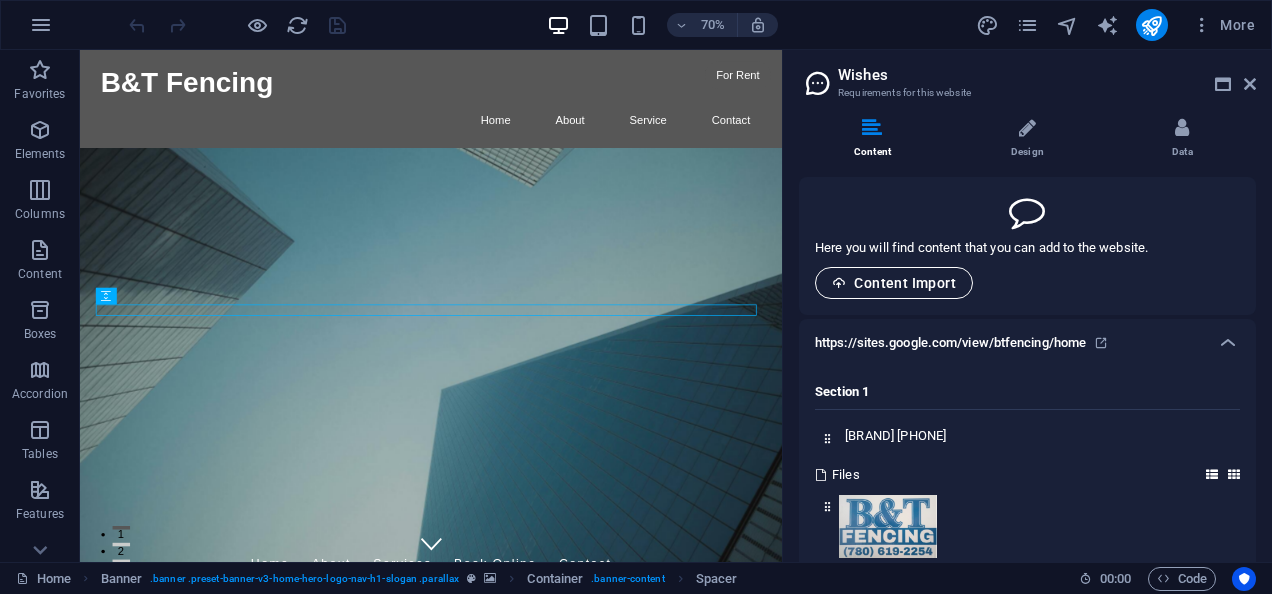click on "Content Import" at bounding box center (894, 283) 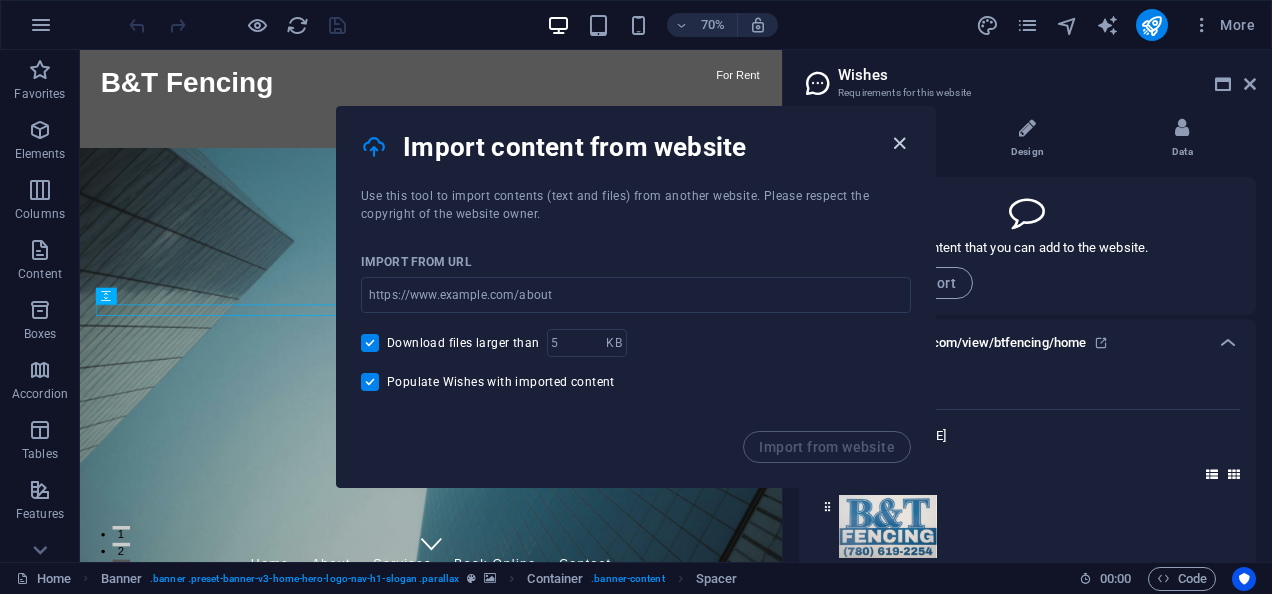 click at bounding box center [899, 143] 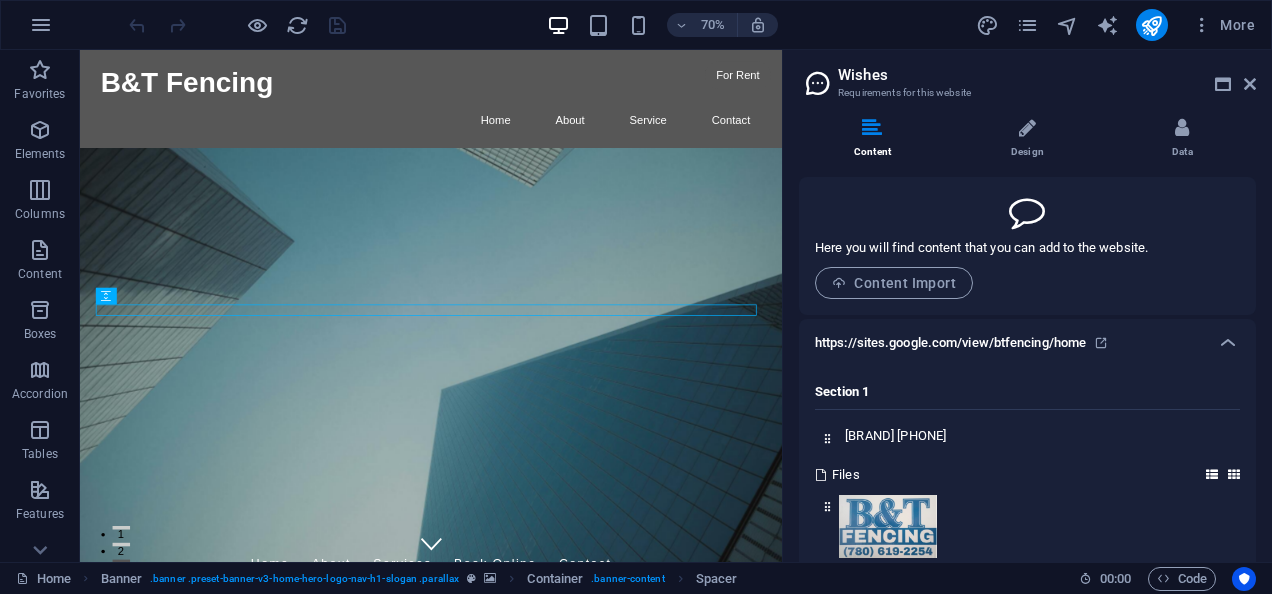 click on "https://sites.google.com/view/btfencing/home" at bounding box center (950, 343) 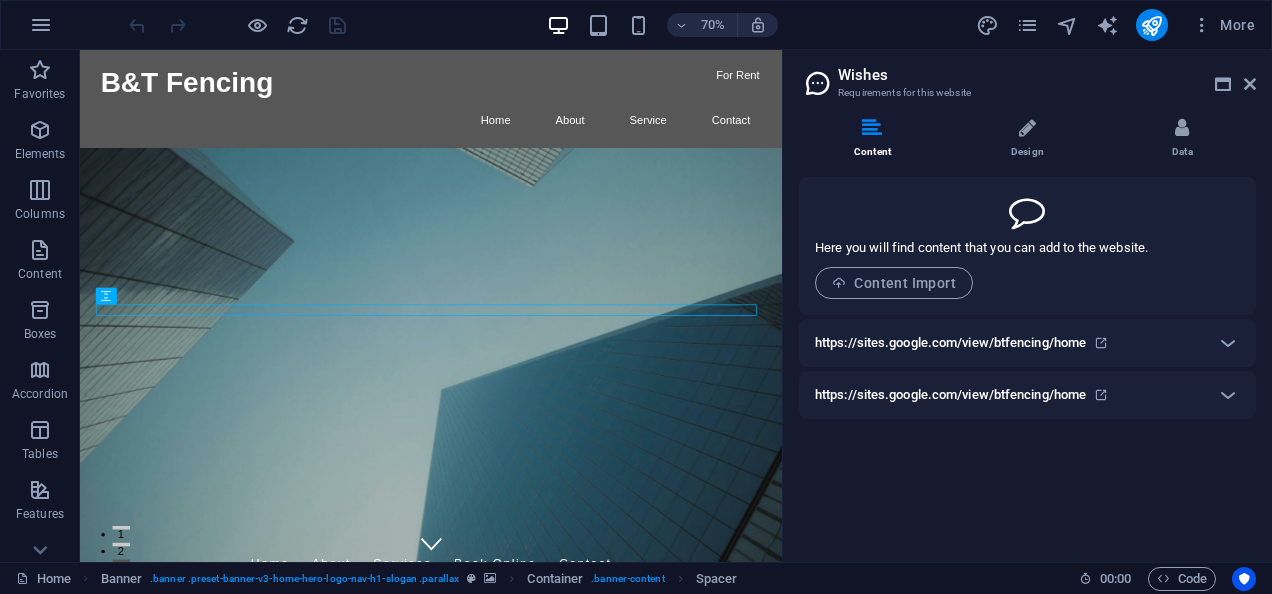 click on "https://sites.google.com/view/btfencing/home" at bounding box center (950, 343) 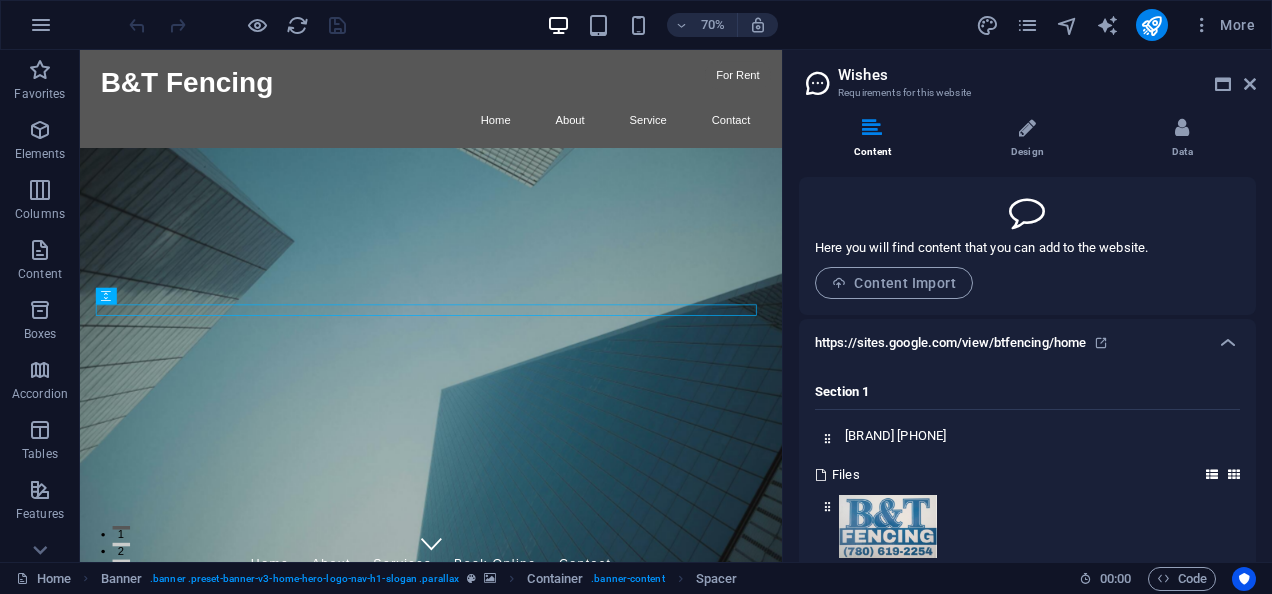 click on "https://sites.google.com/view/btfencing/home" at bounding box center [950, 343] 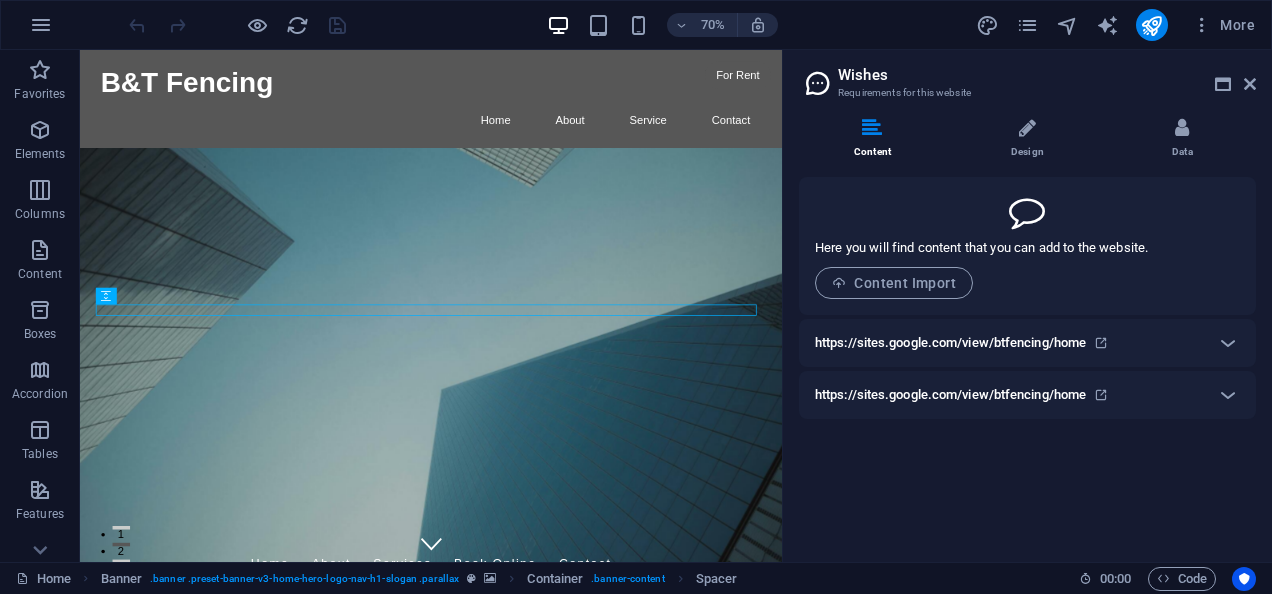 drag, startPoint x: 1232, startPoint y: 399, endPoint x: 847, endPoint y: 338, distance: 389.80252 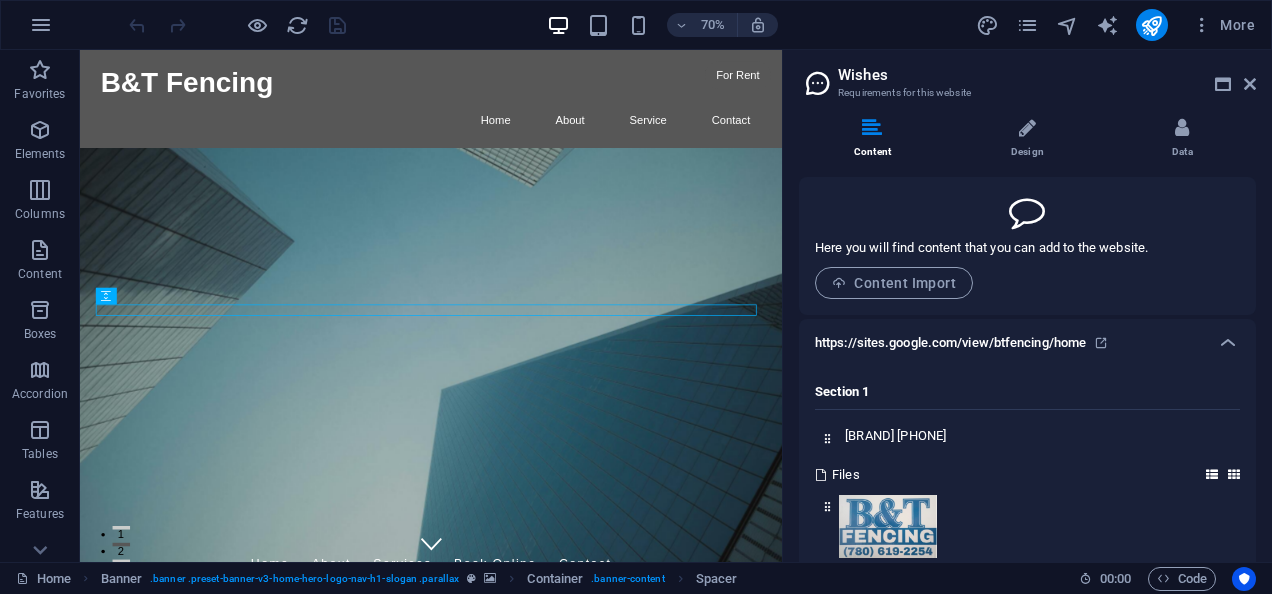 click on "https://sites.google.com/view/btfencing/home" at bounding box center [950, 343] 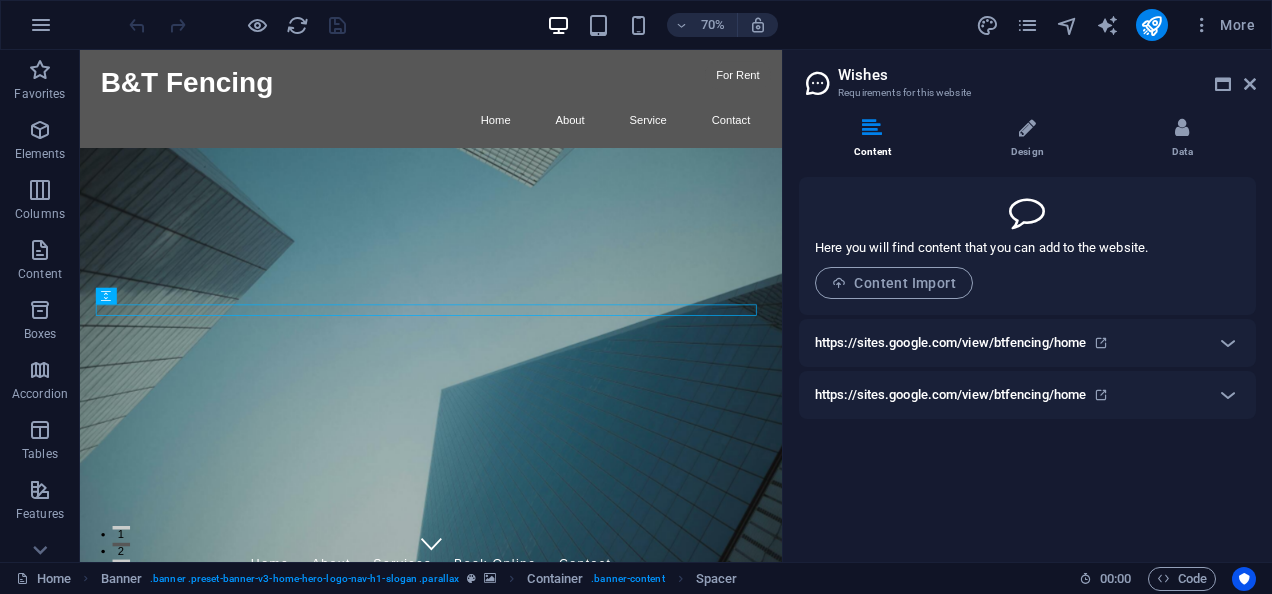 click on "https://sites.google.com/view/btfencing/home" at bounding box center (950, 343) 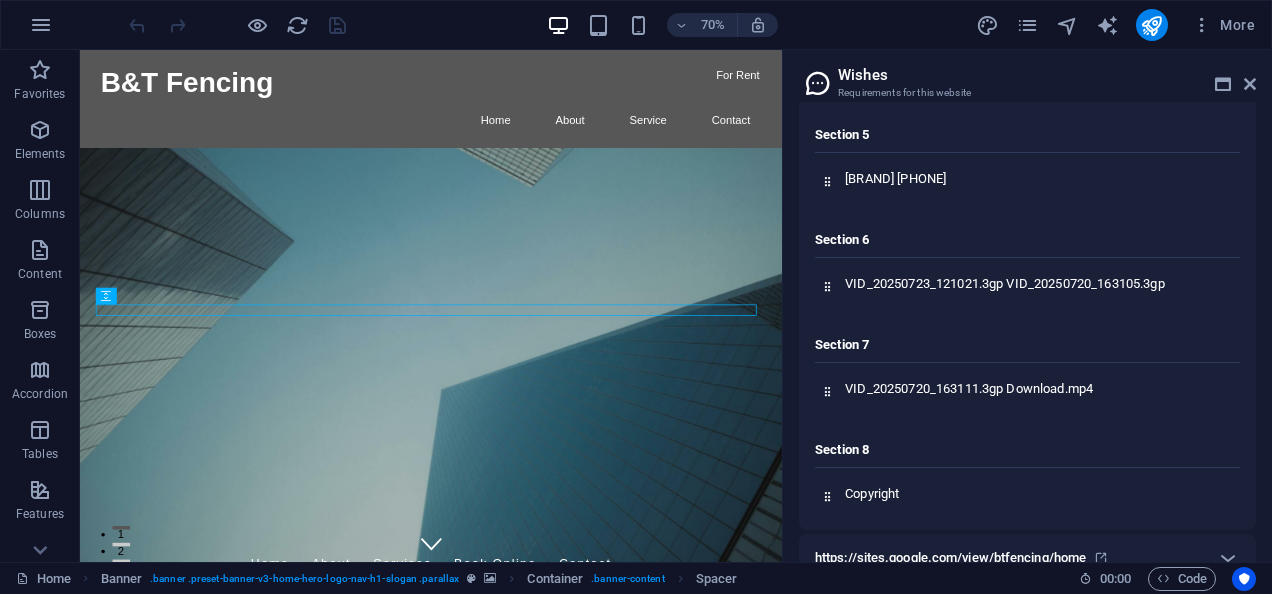 scroll, scrollTop: 1058, scrollLeft: 0, axis: vertical 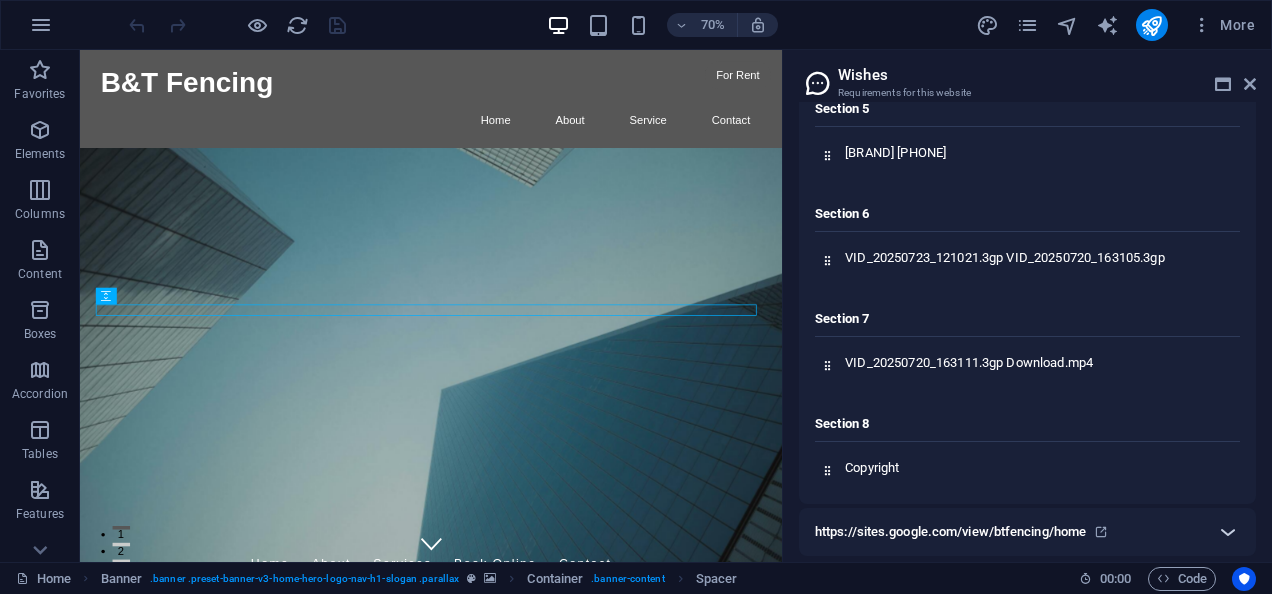 click at bounding box center [1228, 532] 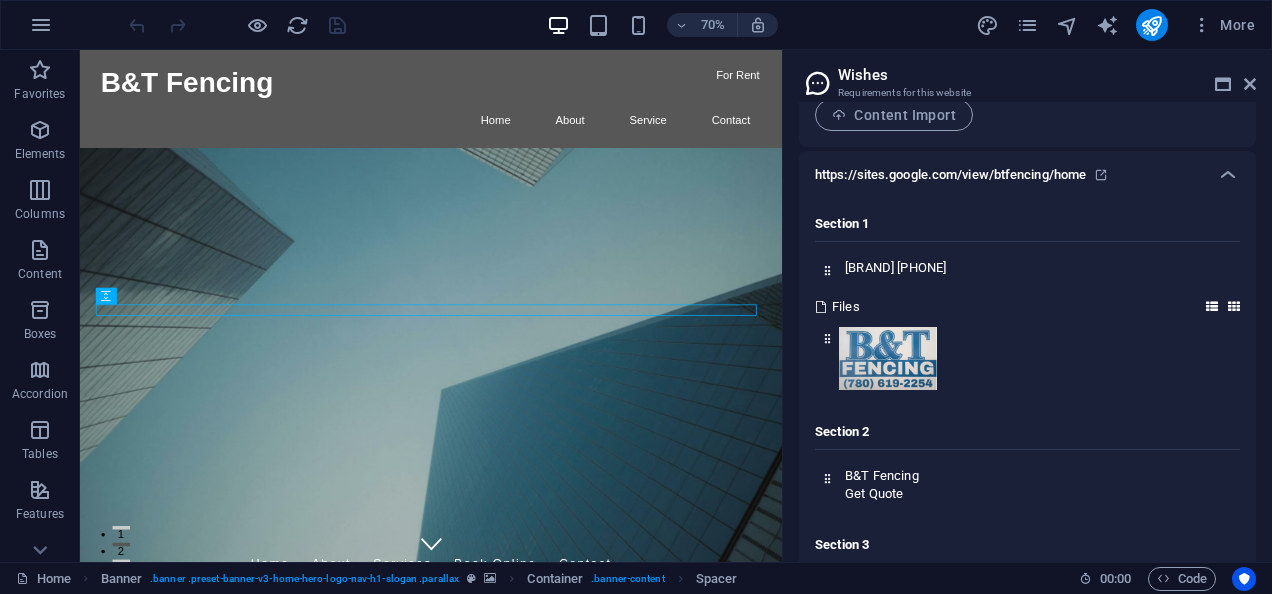 scroll, scrollTop: 172, scrollLeft: 0, axis: vertical 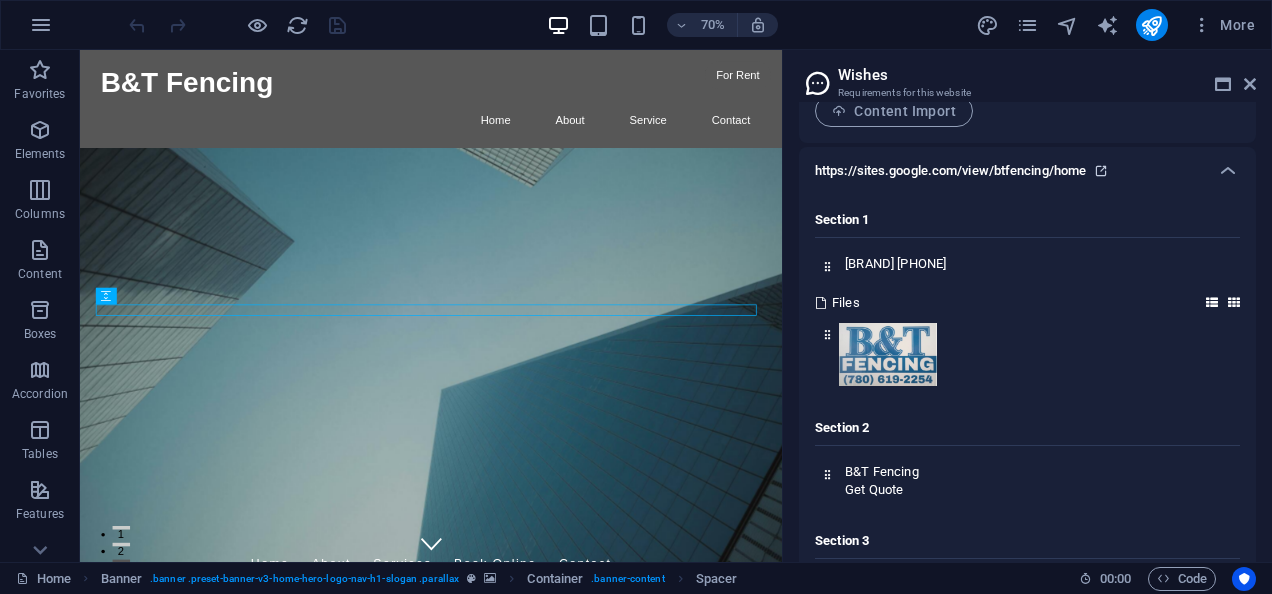 click at bounding box center [1101, 171] 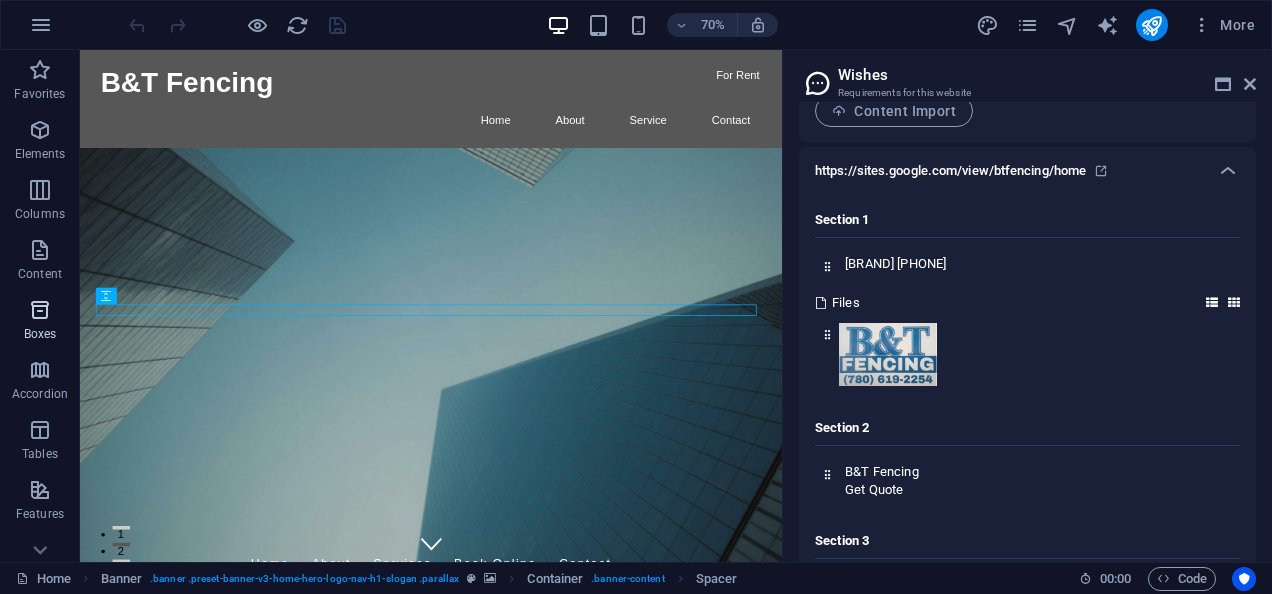 click on "Boxes" at bounding box center [40, 322] 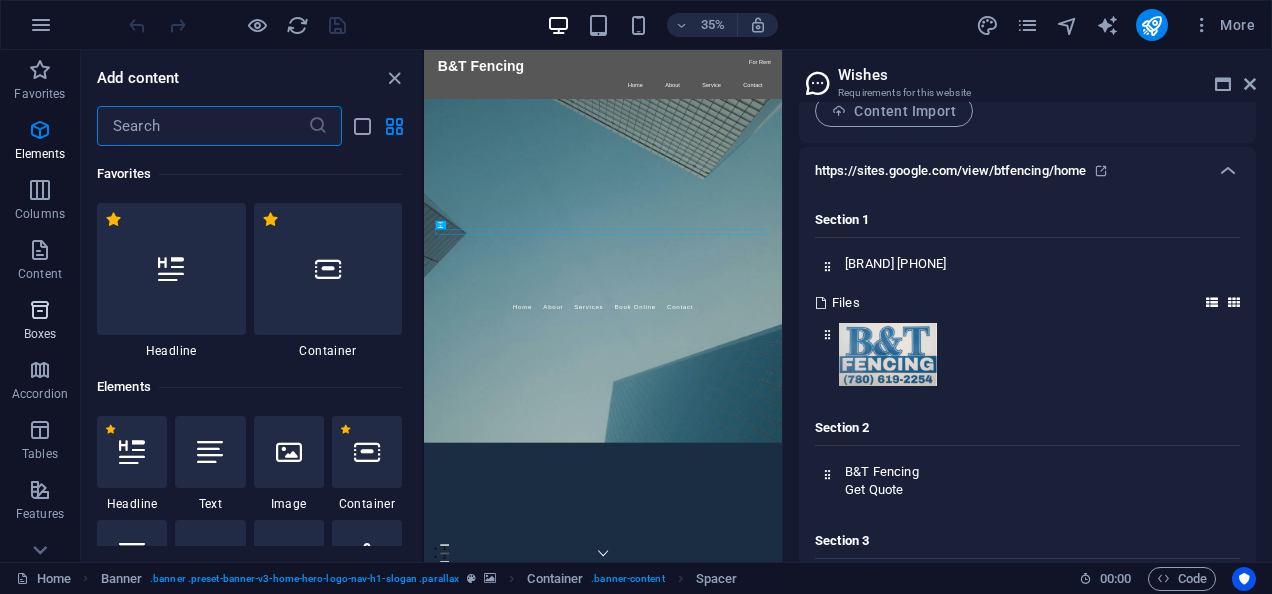 scroll, scrollTop: 5516, scrollLeft: 0, axis: vertical 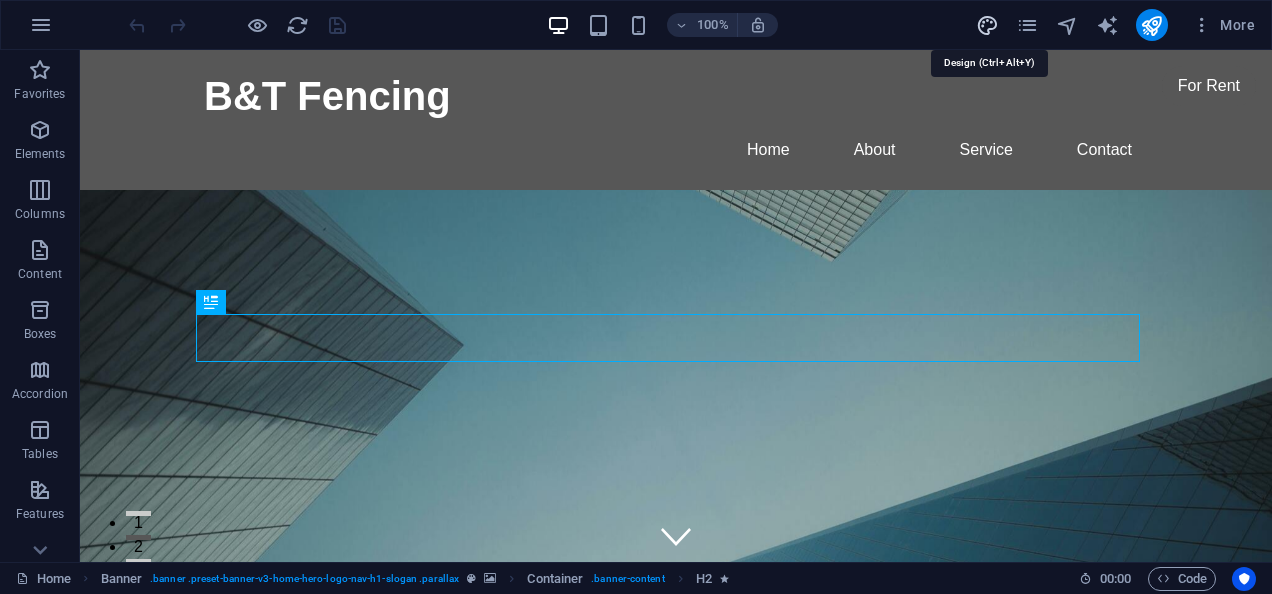 click at bounding box center (987, 25) 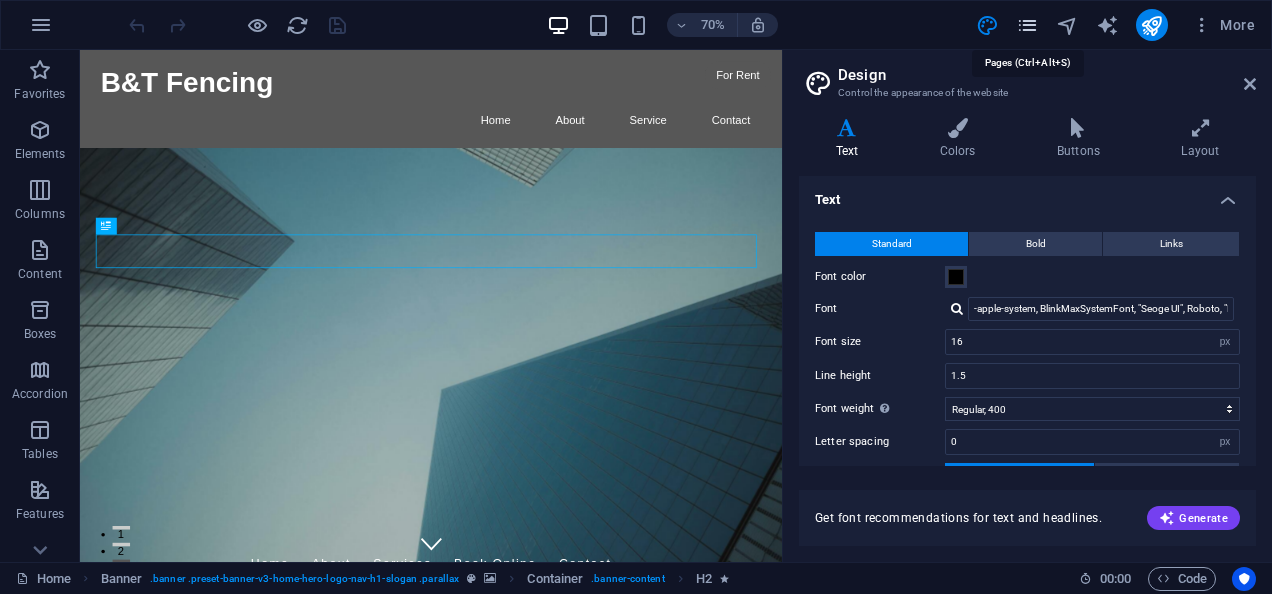 click at bounding box center (1027, 25) 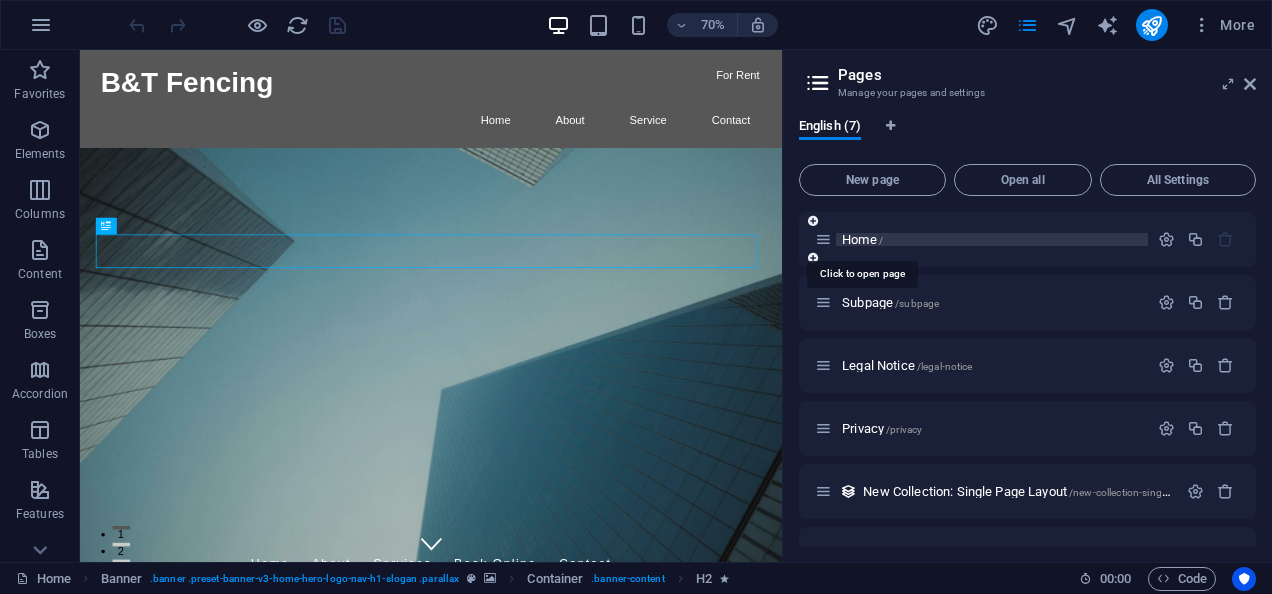 click on "Home /" at bounding box center [862, 239] 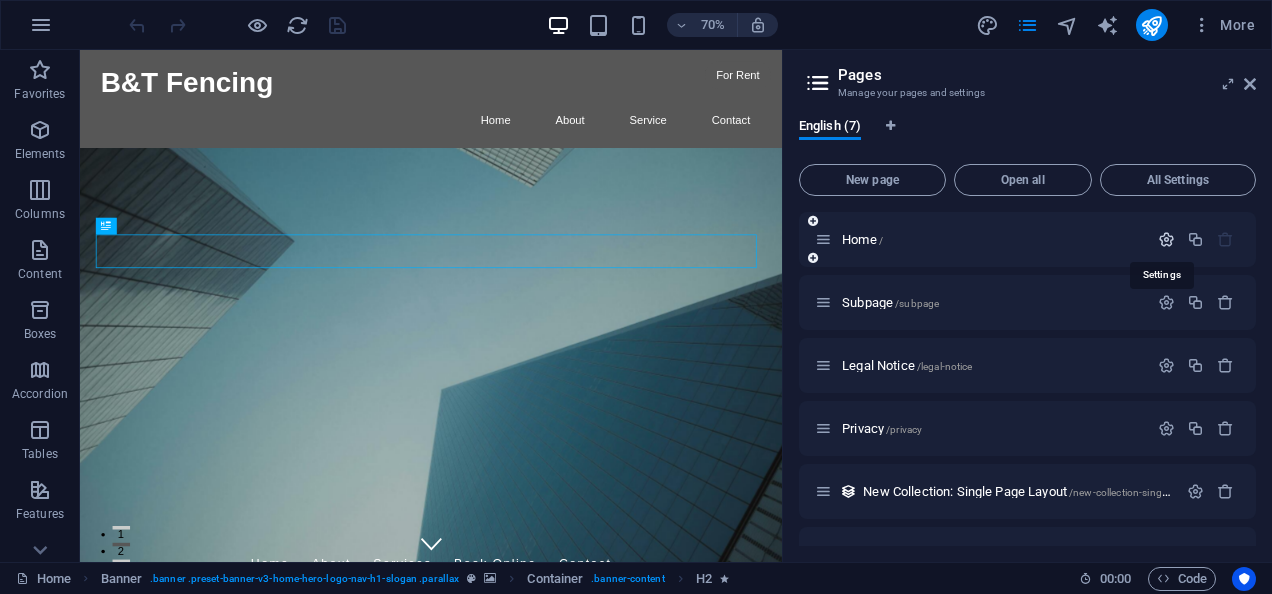 click at bounding box center [1166, 239] 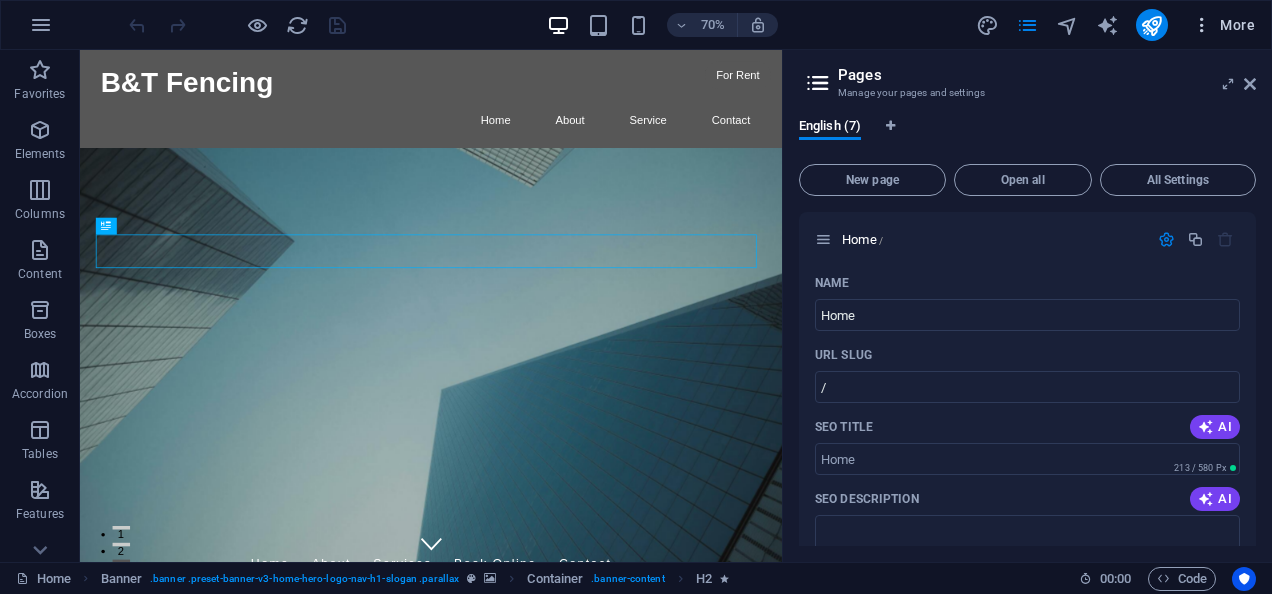 click on "More" at bounding box center (1223, 25) 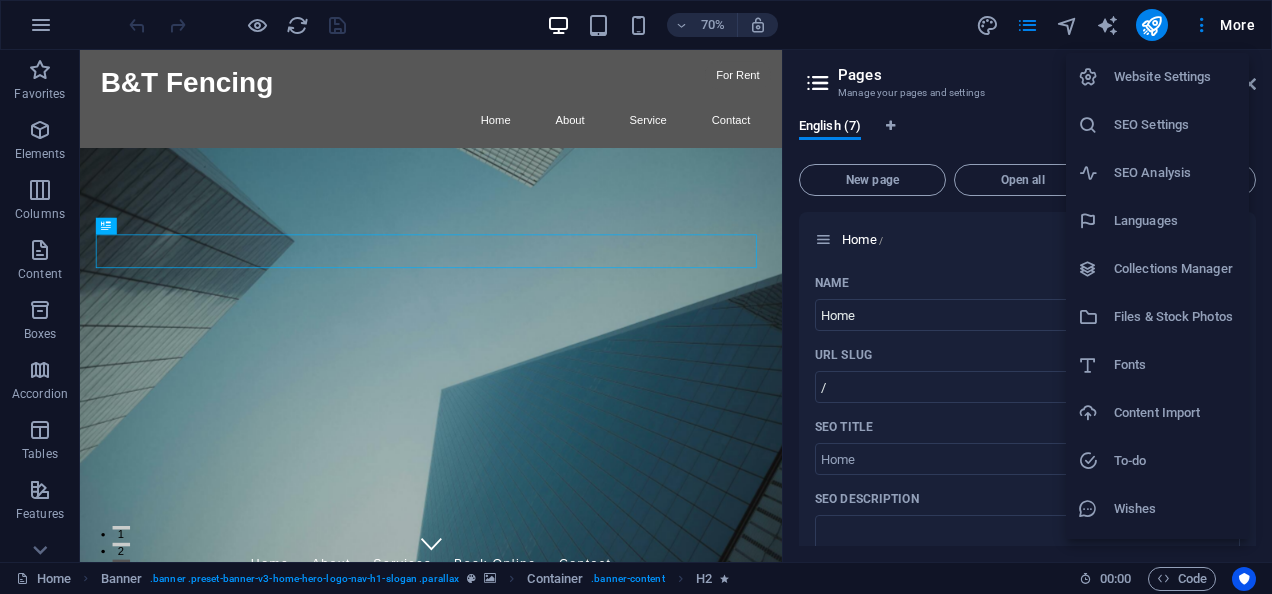 click on "Files & Stock Photos" at bounding box center (1175, 317) 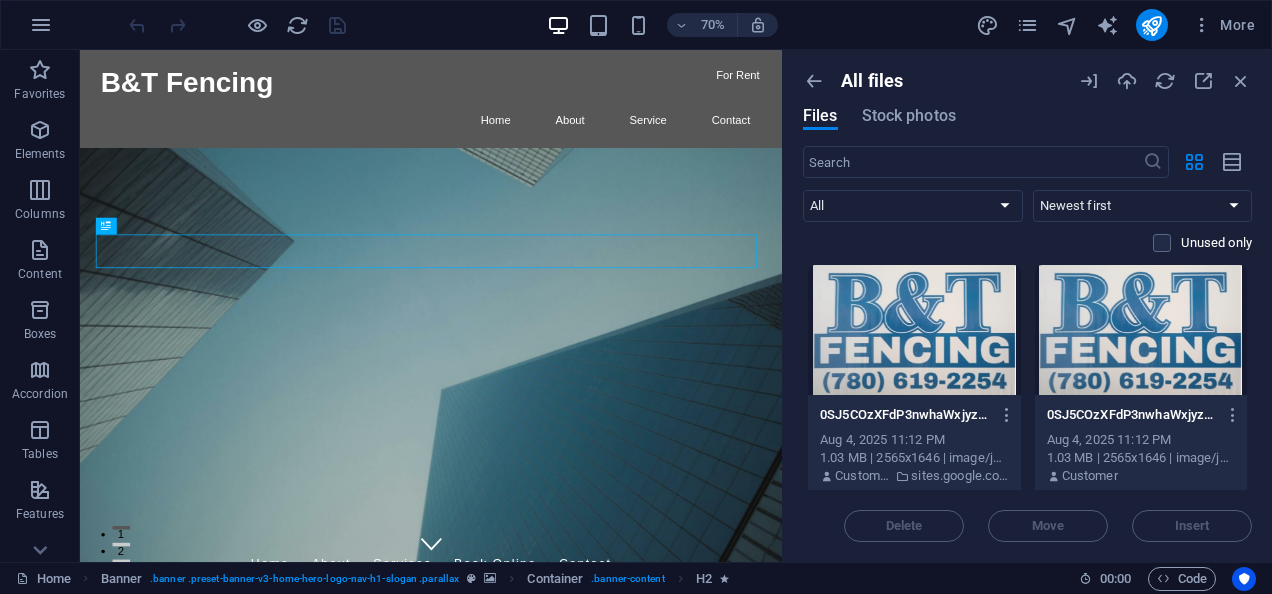 click at bounding box center [914, 330] 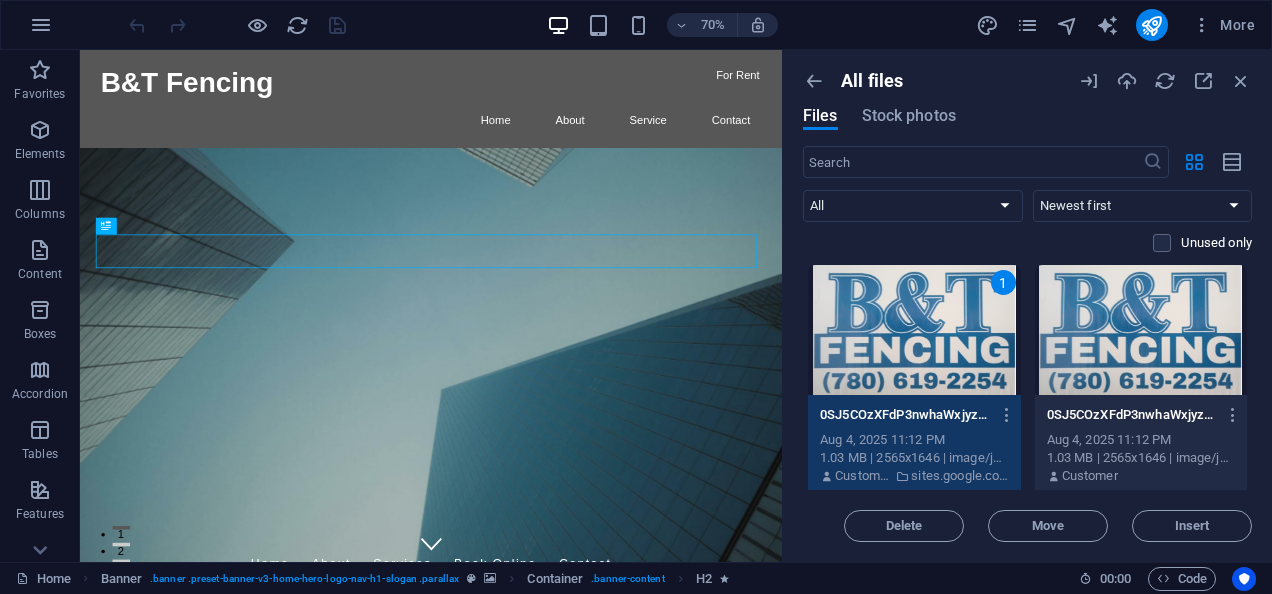 click on "1" at bounding box center (914, 330) 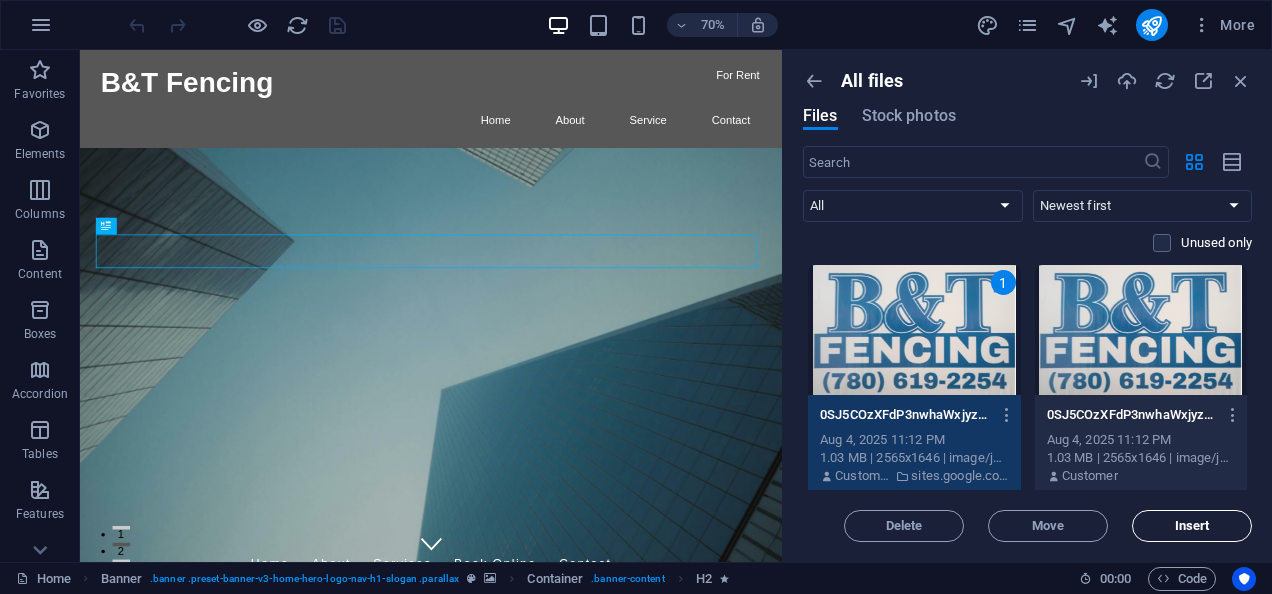 click on "Insert" at bounding box center [1192, 526] 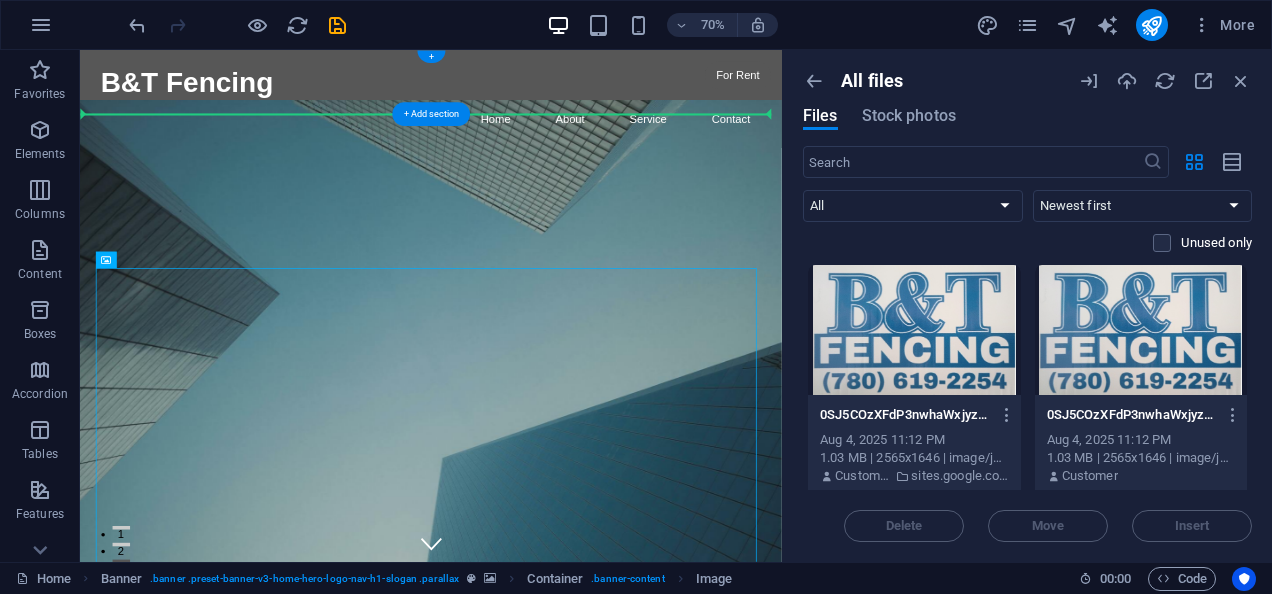 drag, startPoint x: 727, startPoint y: 475, endPoint x: 550, endPoint y: 133, distance: 385.0883 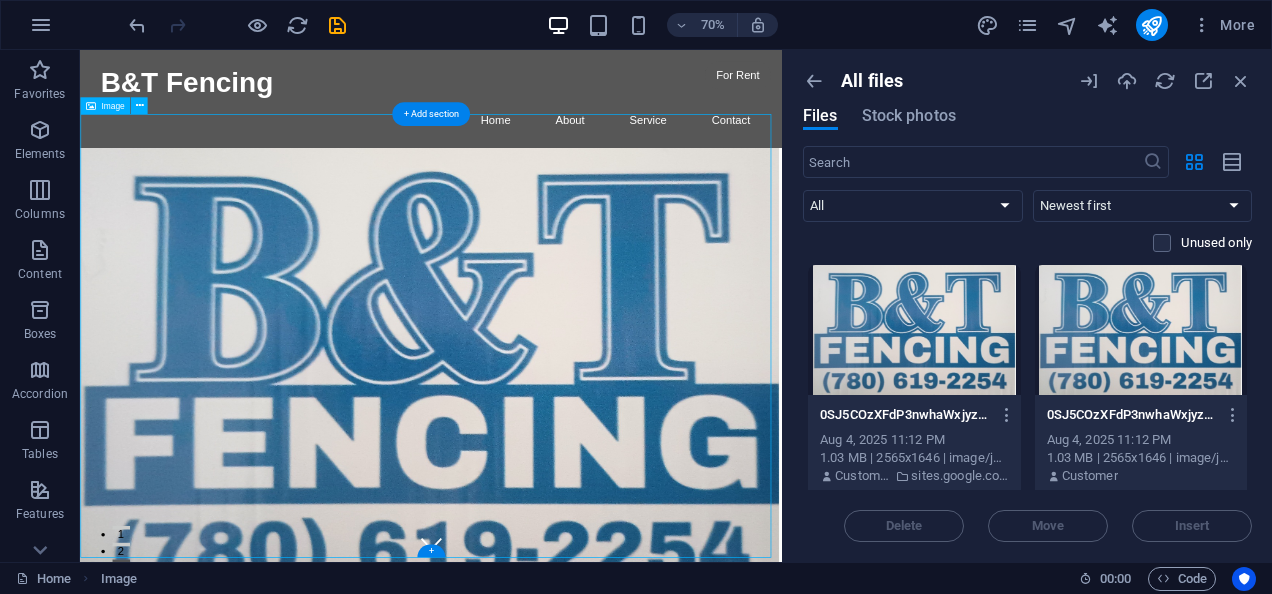 click at bounding box center (581, 512) 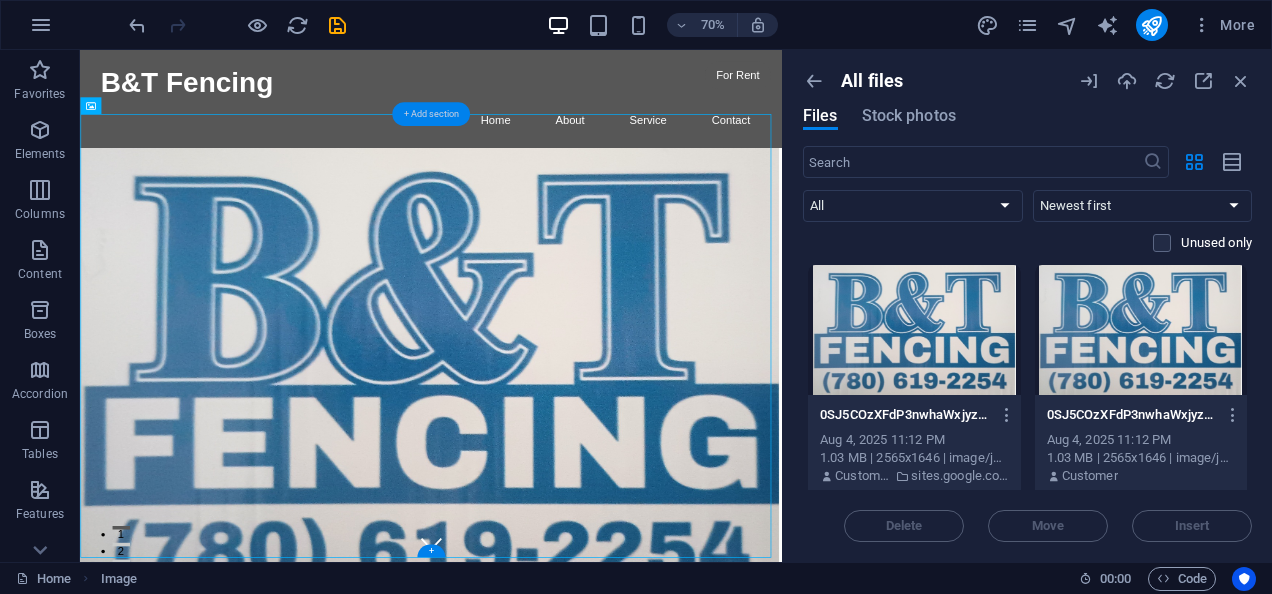 click on "+ Add section" at bounding box center (431, 115) 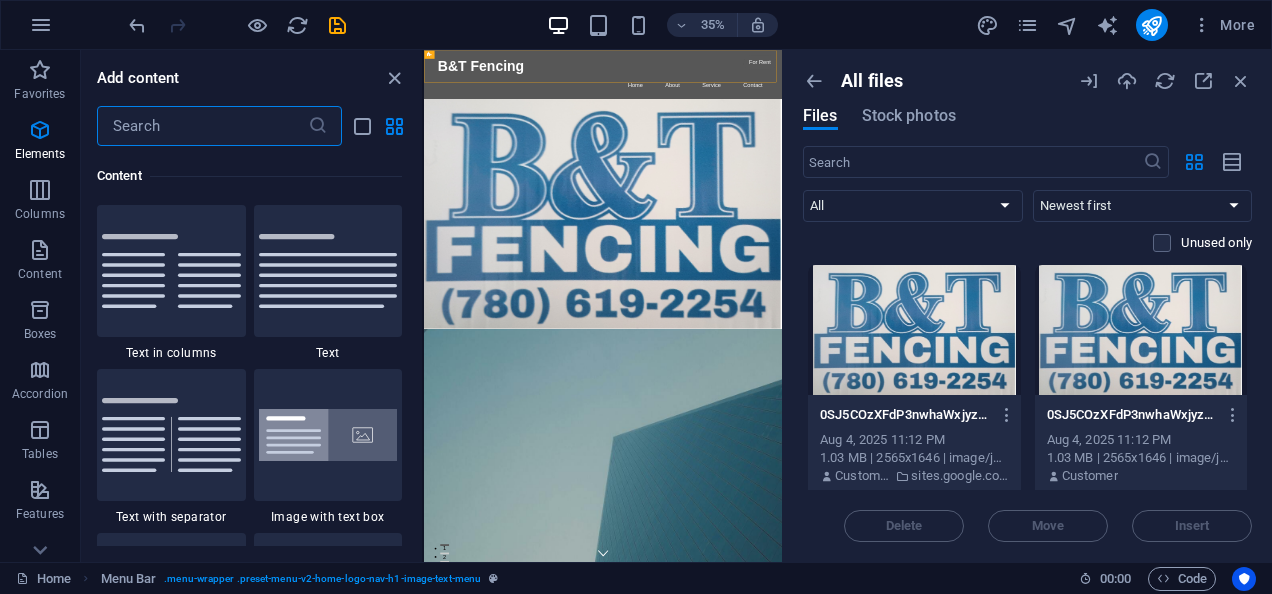 scroll, scrollTop: 3499, scrollLeft: 0, axis: vertical 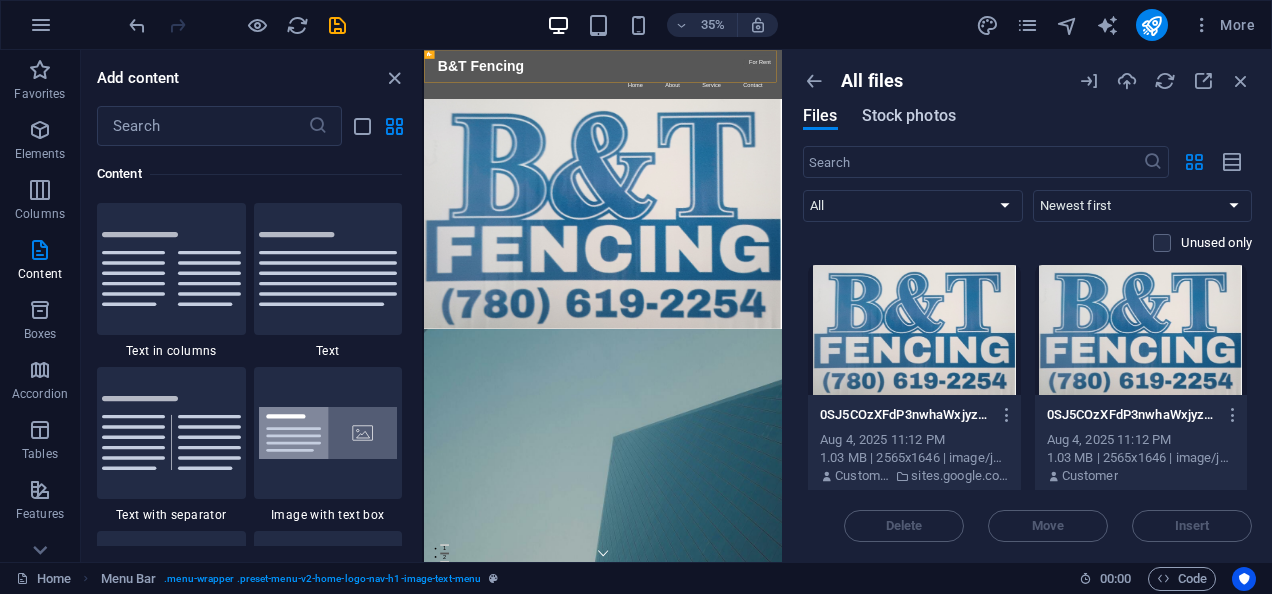 click on "Stock photos" at bounding box center [909, 116] 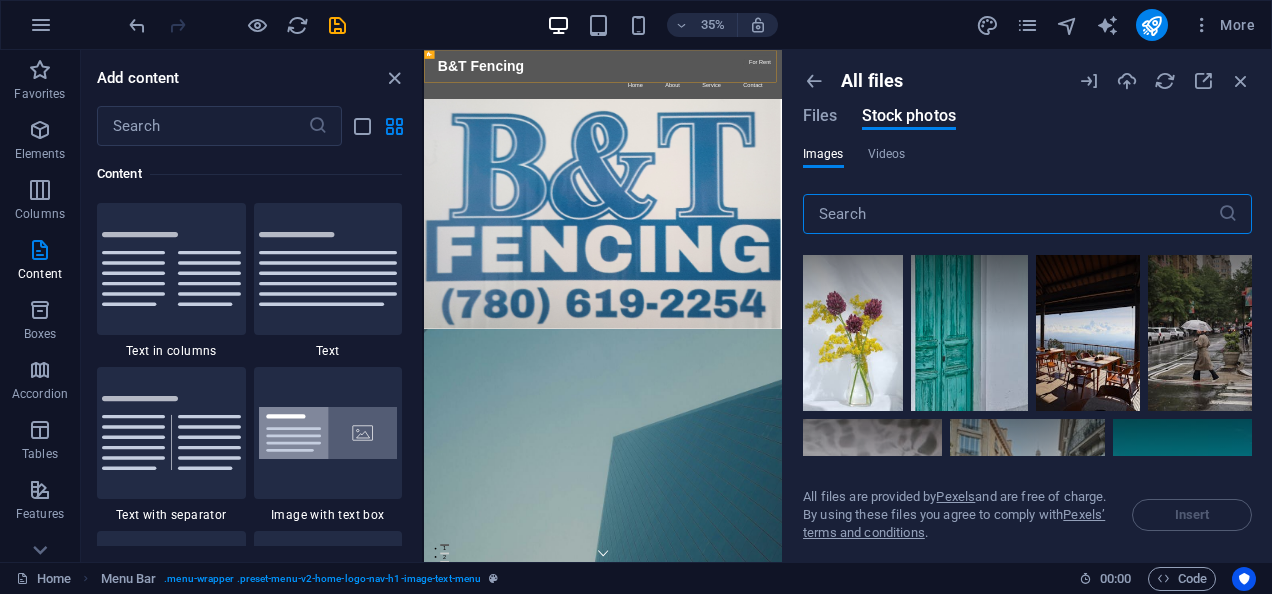 scroll, scrollTop: 0, scrollLeft: 0, axis: both 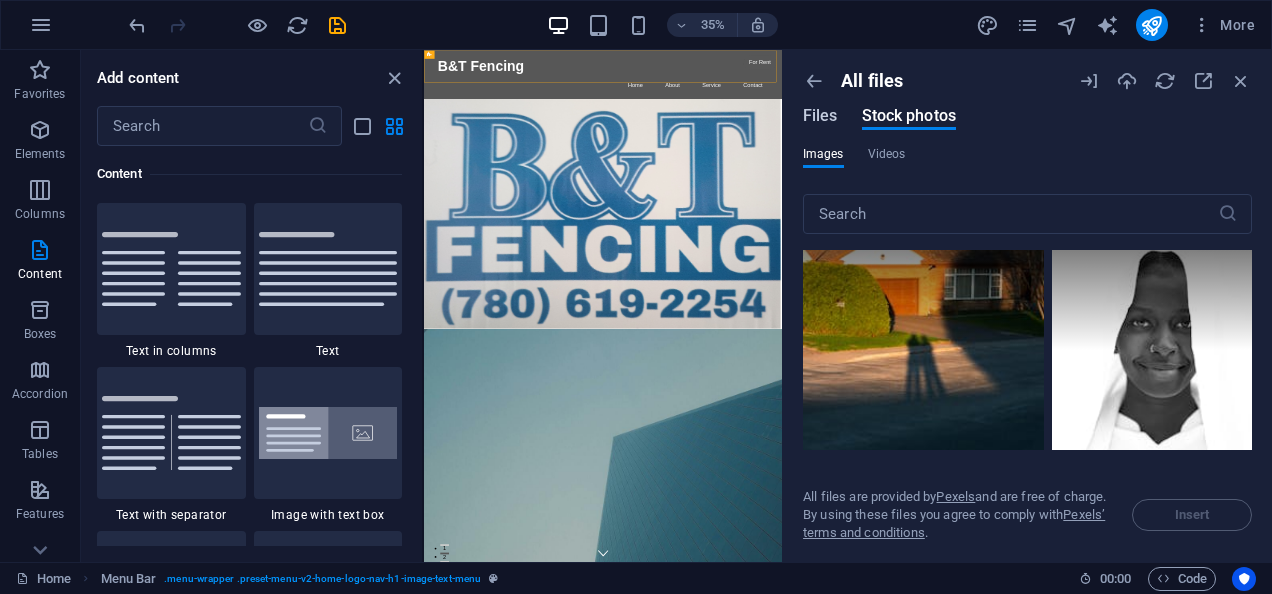 click on "Files" at bounding box center [820, 116] 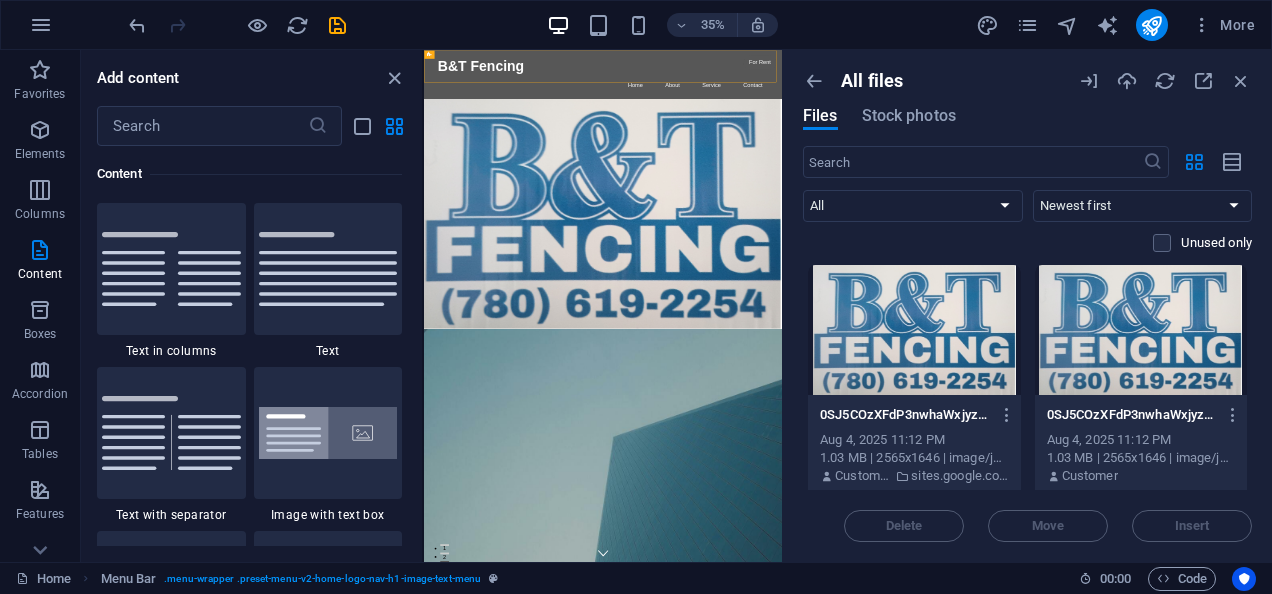drag, startPoint x: 1254, startPoint y: 311, endPoint x: 1252, endPoint y: 362, distance: 51.0392 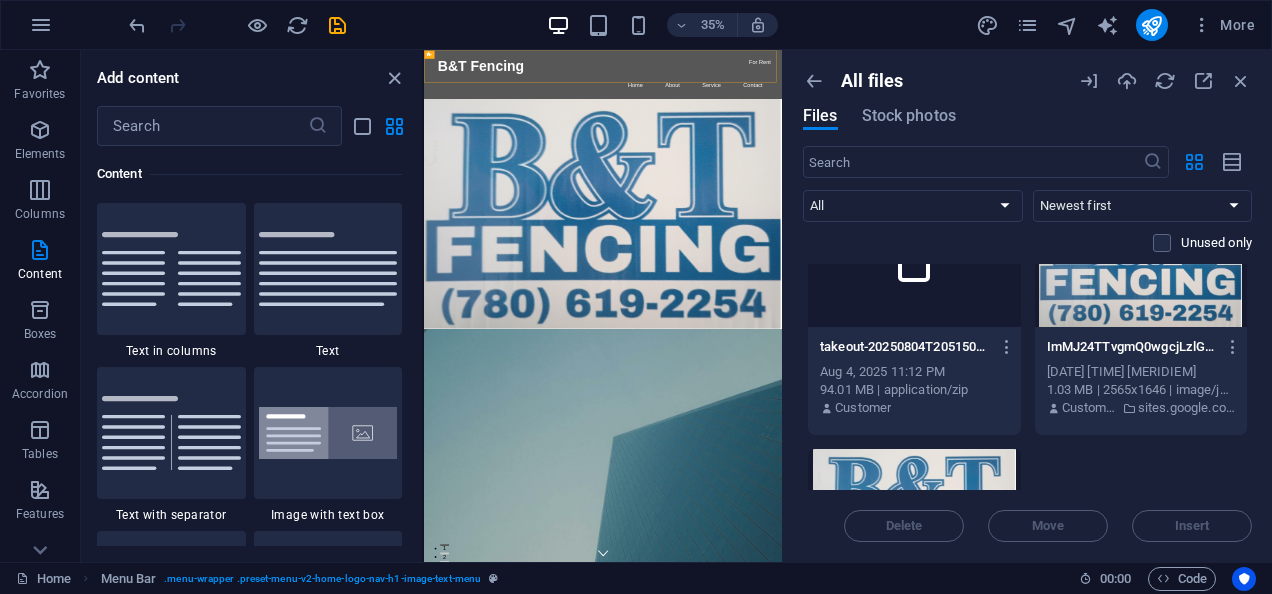 scroll, scrollTop: 296, scrollLeft: 0, axis: vertical 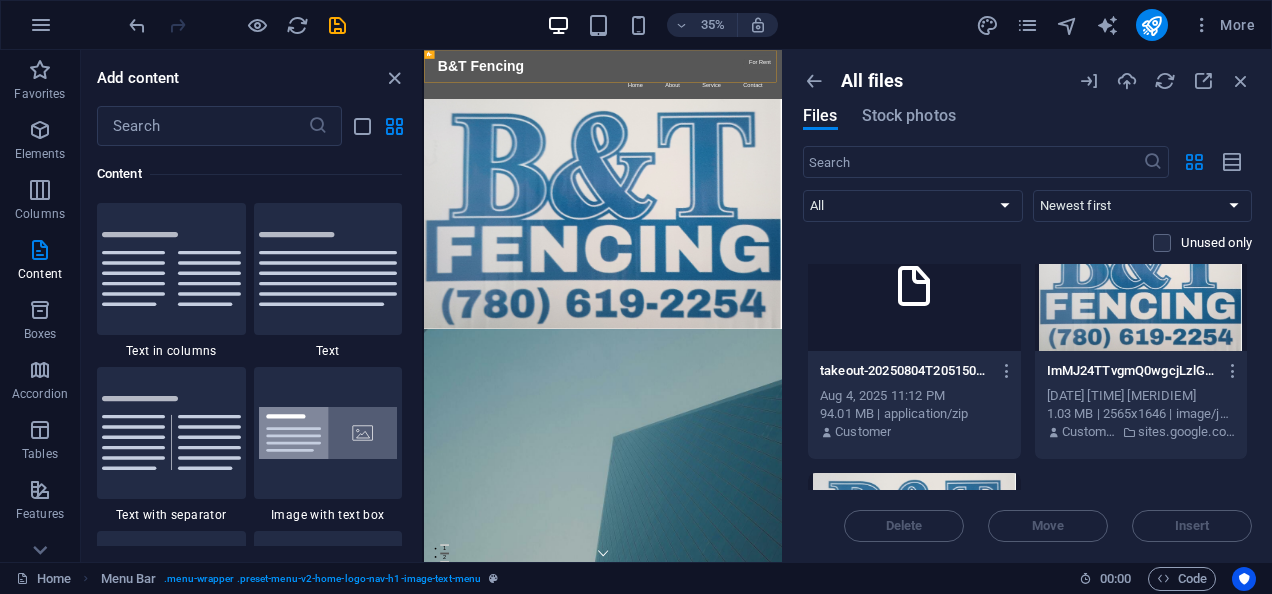 click on "takeout-20250804T205150Z-1-001-_G0V7BkCOkoYnb6kv_MNkg.zip" at bounding box center (905, 371) 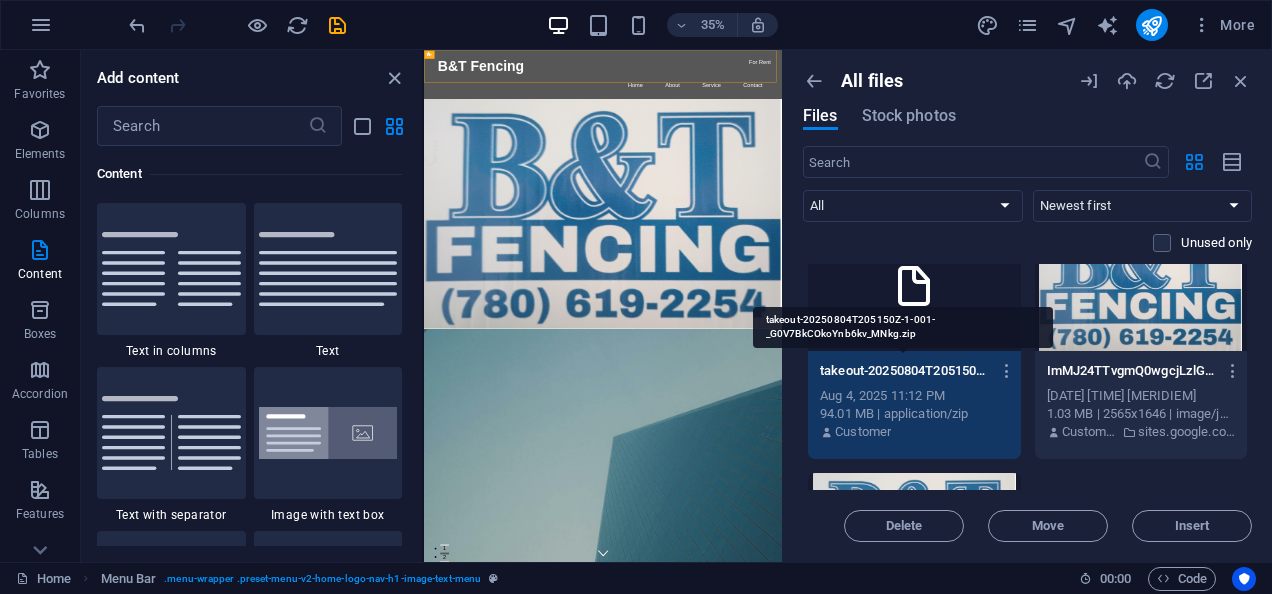 click on "takeout-20250804T205150Z-1-001-_G0V7BkCOkoYnb6kv_MNkg.zip" at bounding box center (905, 371) 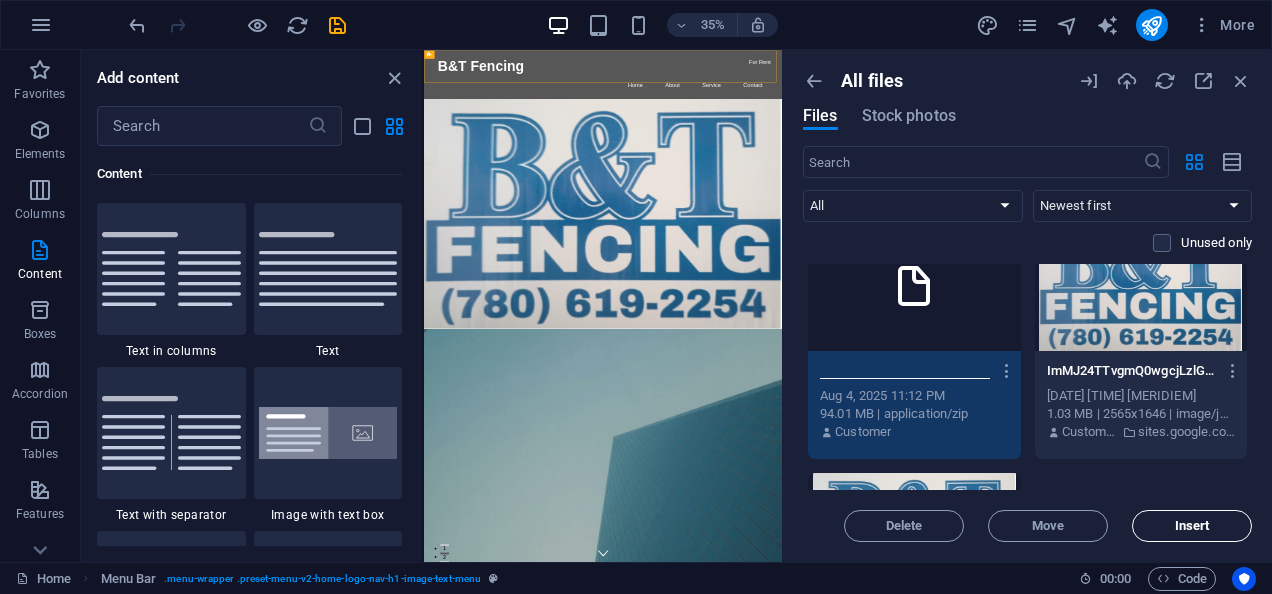 scroll, scrollTop: 0, scrollLeft: 0, axis: both 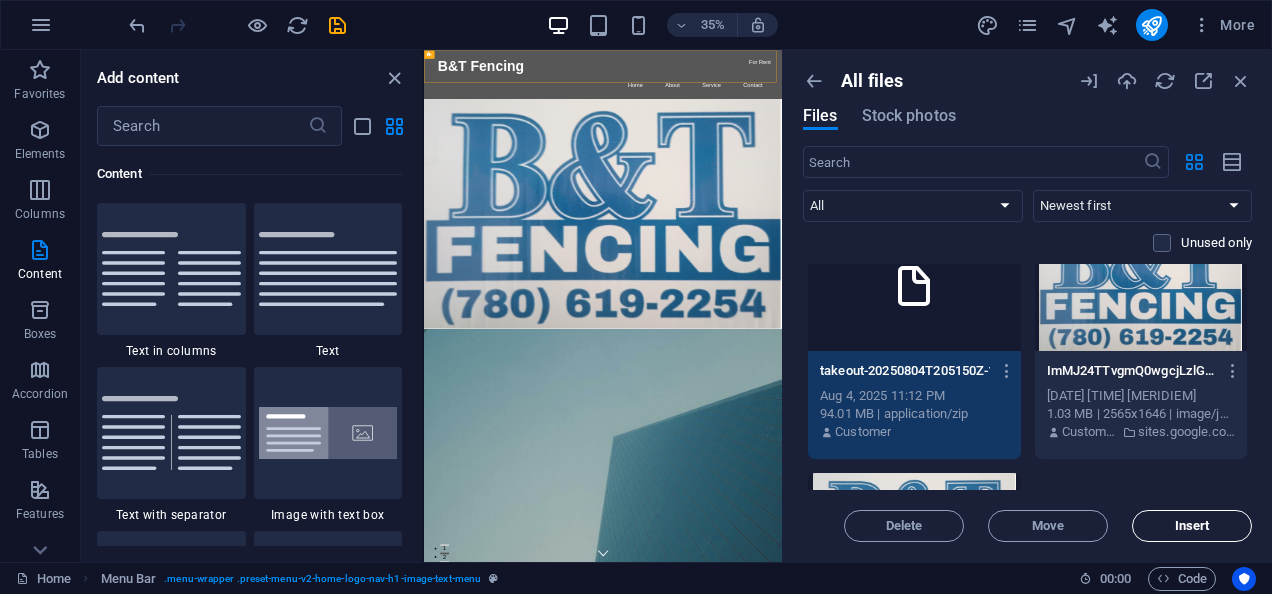 click on "Insert" at bounding box center [1192, 526] 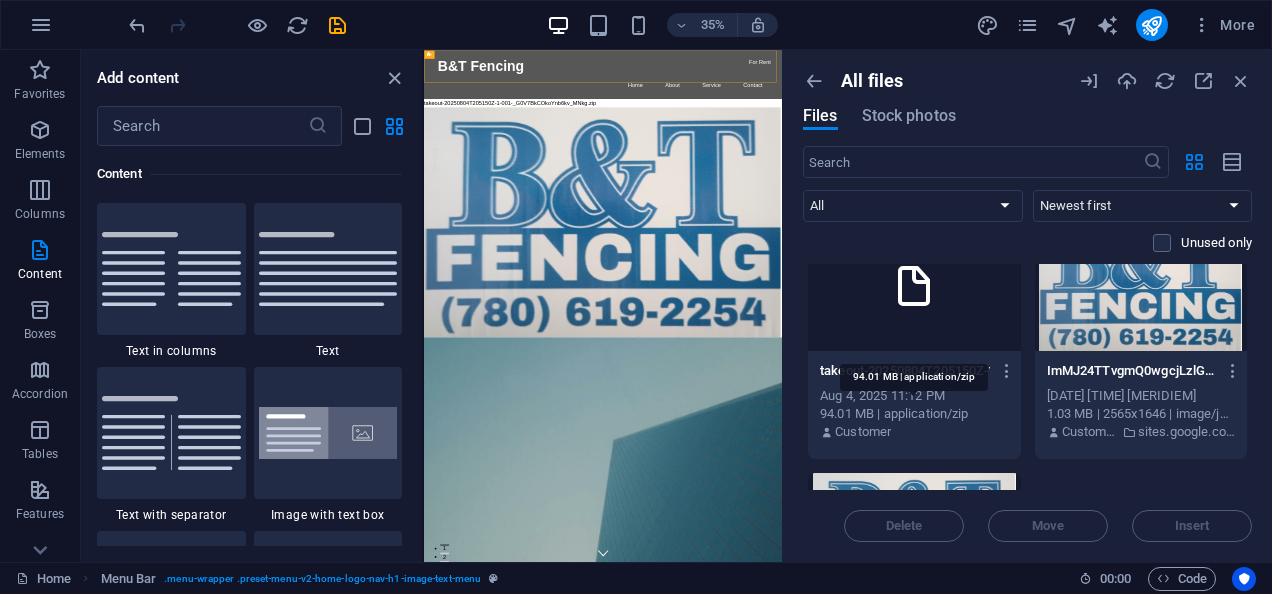click on "Aug 4, 2025 11:12 PM" at bounding box center [914, 396] 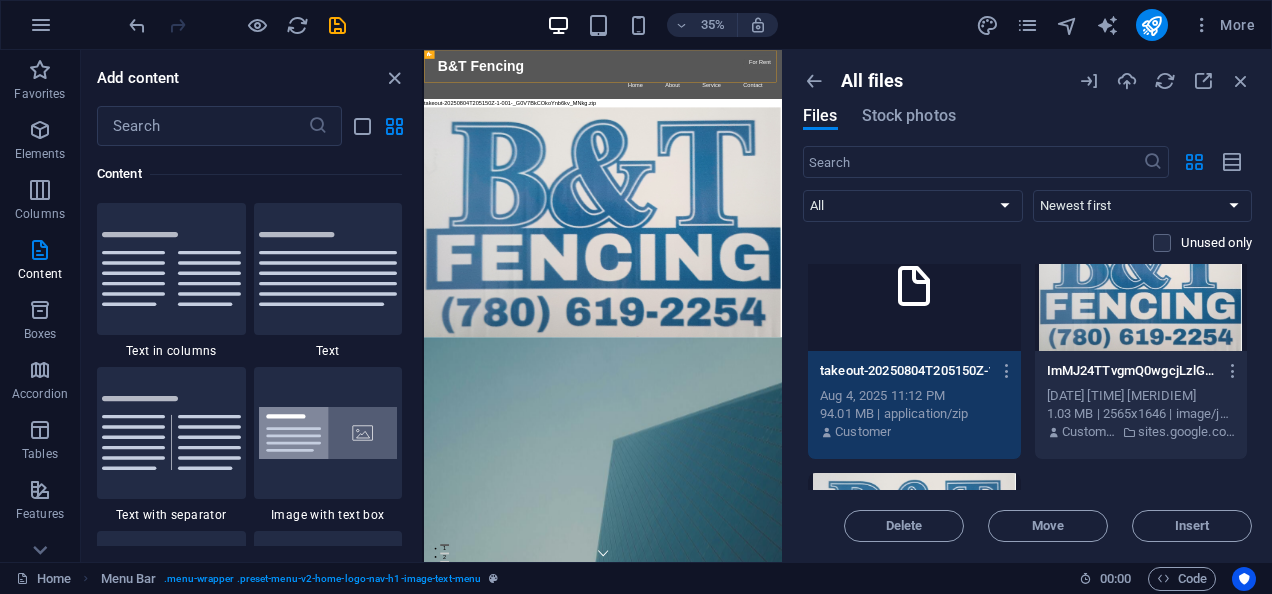 click on "Aug 4, 2025 11:12 PM" at bounding box center [914, 396] 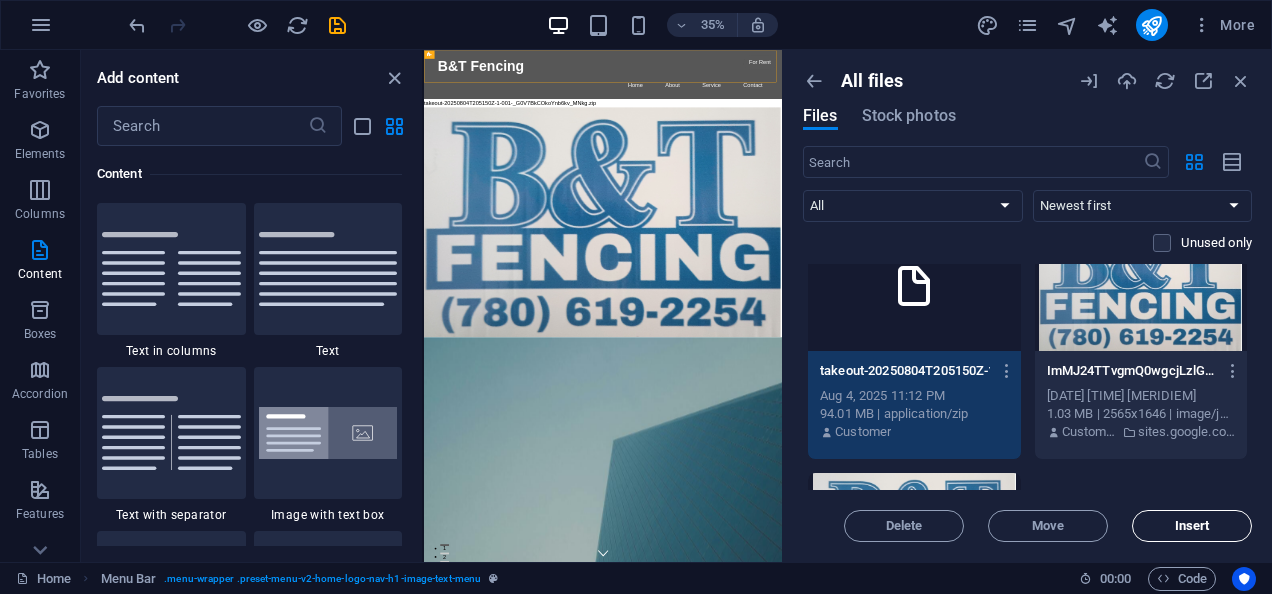 click on "Insert" at bounding box center (1192, 526) 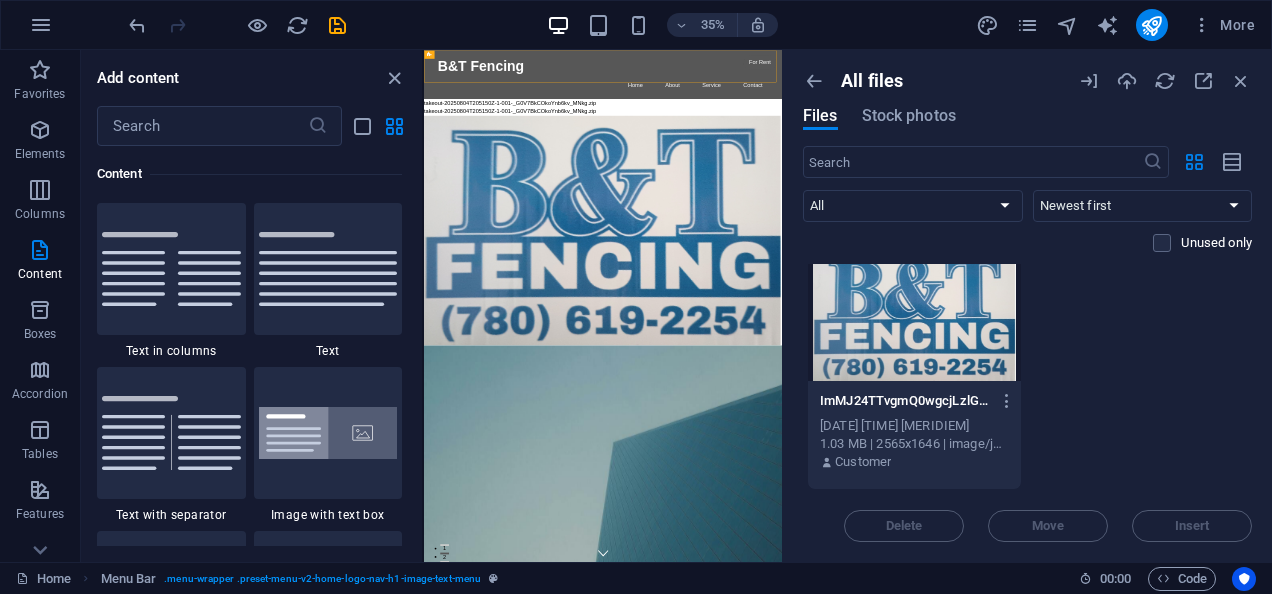 scroll, scrollTop: 0, scrollLeft: 0, axis: both 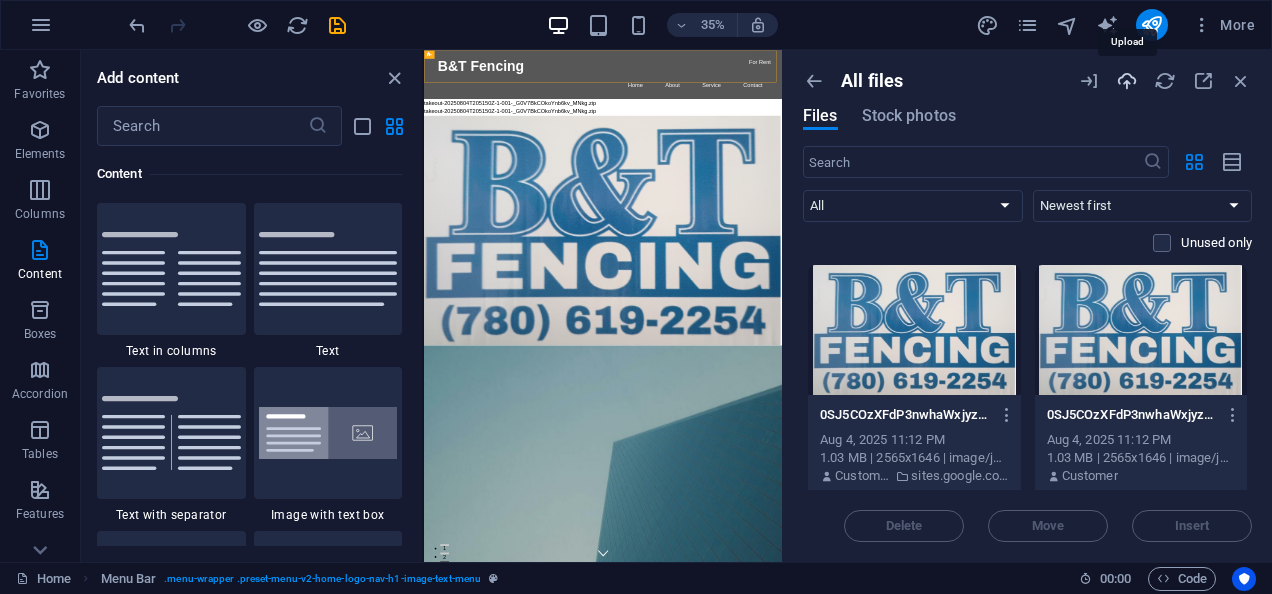 click at bounding box center (1127, 81) 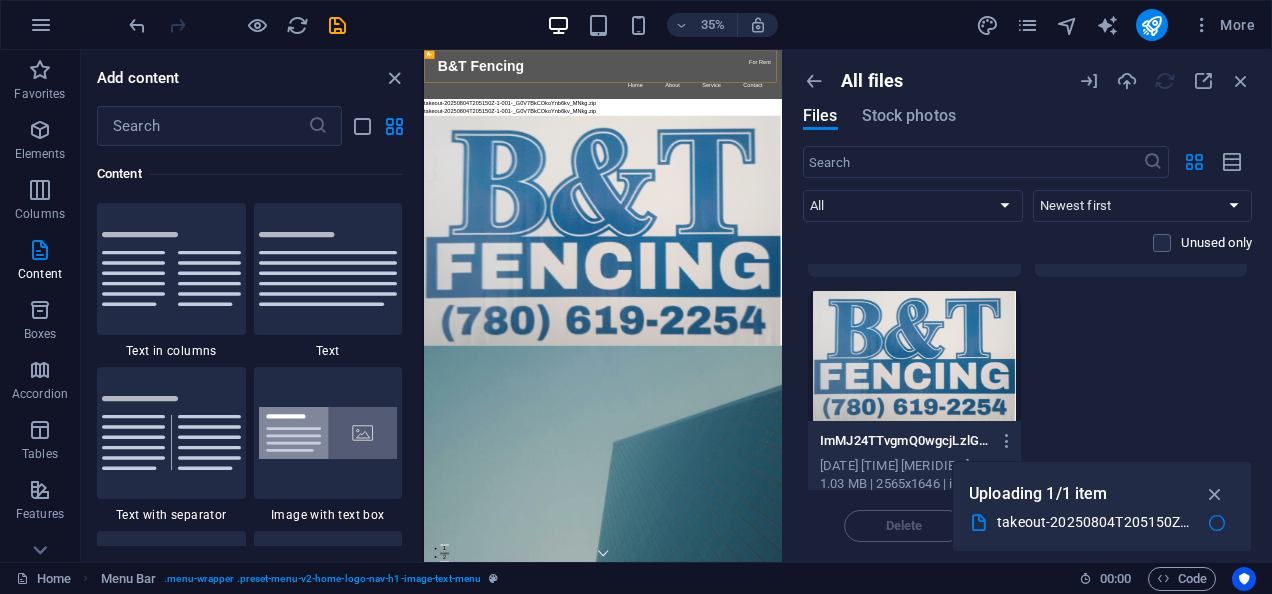 scroll, scrollTop: 518, scrollLeft: 0, axis: vertical 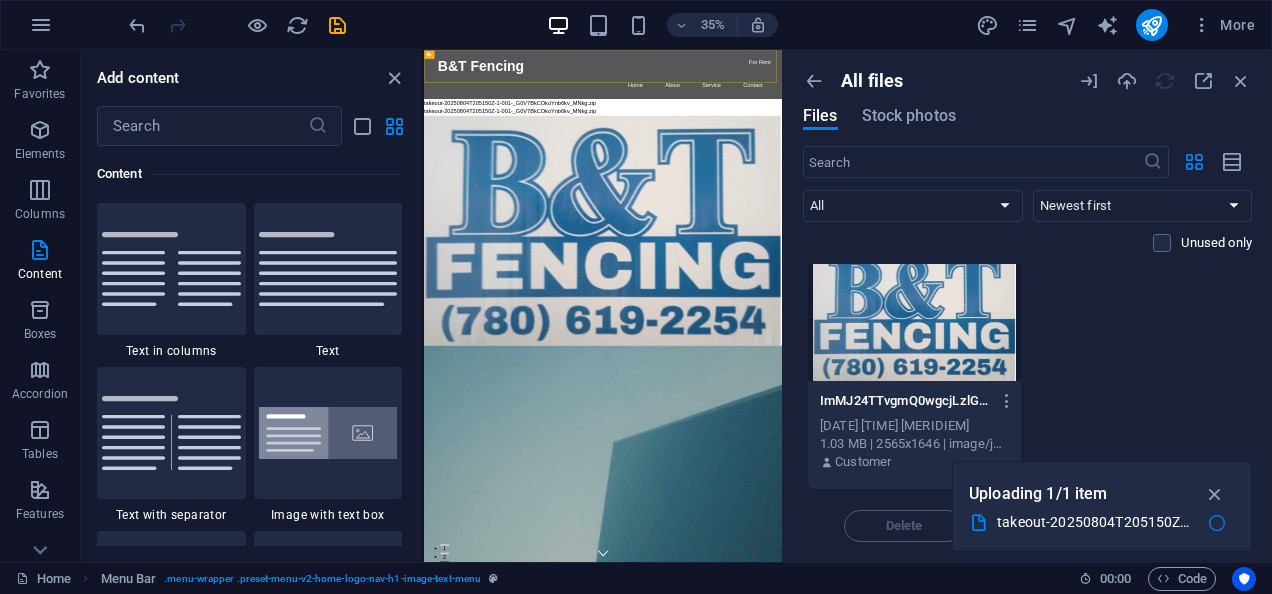 click on "0SJ5COzXFdP3nwhaWxjyzq5PYqml8tsbIMEATYJCqHsK7enDSXAIkaK3IHsxVXgSERSZWWZCtBmGCMx8_IQq1qqF_Eu6KGTQCVStqtsqZNi6UiQRKhb7bhJDJlIBzO-1KG1b9enQLcow16383-tSPFVFl6XPQnv1kR31vCYA 0SJ5COzXFdP3nwhaWxjyzq5PYqml8tsbIMEATYJCqHsK7enDSXAIkaK3IHsxVXgSERSZWWZCtBmGCMx8_IQq1qqF_Eu6KGTQCVStqtsqZNi6UiQRKhb7bhJDJlIBzO-1KG1b9enQLcow16383-tSPFVFl6XPQnv1kR31vCYA Aug 4, 2025 11:12 PM 1.03 MB | 2565x1646 | image/jpeg Customer sites.google.com 0SJ5COzXFdP3nwhaWxjyzq5PYqml8tsbIMEATYJCqHsK7enDSXAIkaK3IHsxVXgSERSZWWZCtBmGCMx8_IQq1qqF_Eu6KGTQCVStqtsqZNi6UiQRKhb7bhJDJlIBzO-1KG1b9enQLcow16383-X1rCaquOwM5zhuJNh9ieNw 0SJ5COzXFdP3nwhaWxjyzq5PYqml8tsbIMEATYJCqHsK7enDSXAIkaK3IHsxVXgSERSZWWZCtBmGCMx8_IQq1qqF_Eu6KGTQCVStqtsqZNi6UiQRKhb7bhJDJlIBzO-1KG1b9enQLcow16383-X1rCaquOwM5zhuJNh9ieNw Aug 4, 2025 11:12 PM 1.03 MB | 2565x1646 | image/jpeg Customer takeout-20250804T205150Z-1-001-_G0V7BkCOkoYnb6kv_MNkg.zip takeout-20250804T205150Z-1-001-_G0V7BkCOkoYnb6kv_MNkg.zip Aug 4, 2025 11:12 PM 94.01 MB | application/zip Customer Aug 4, 2025 10:21 PM Customer" at bounding box center [1027, 118] 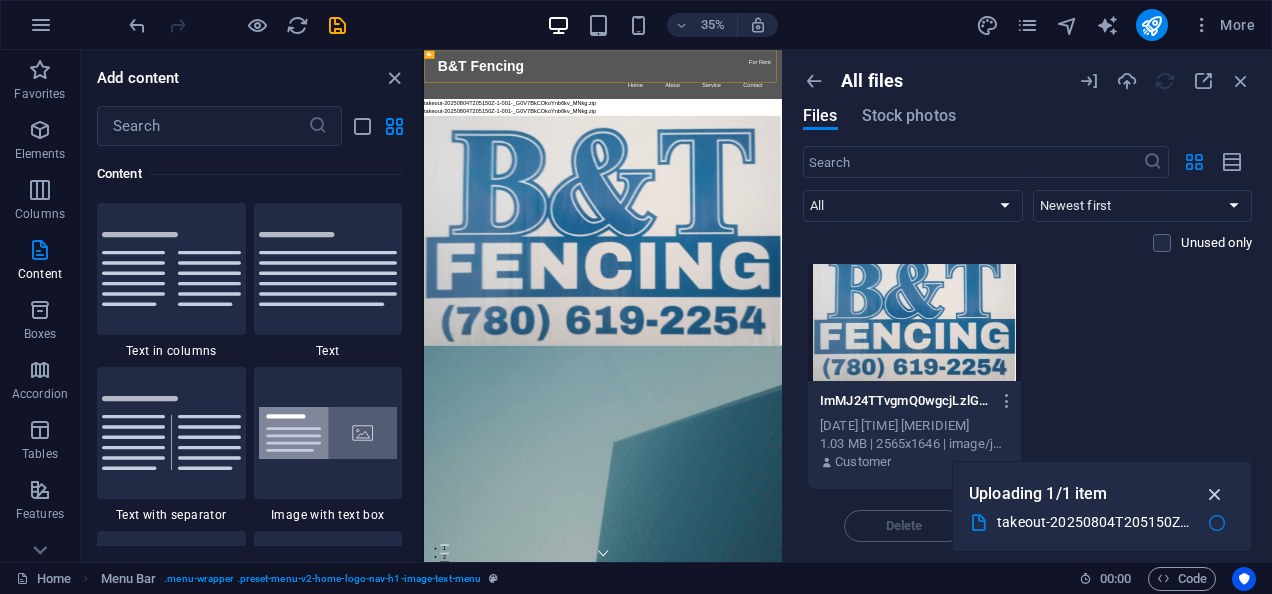 click at bounding box center (1215, 494) 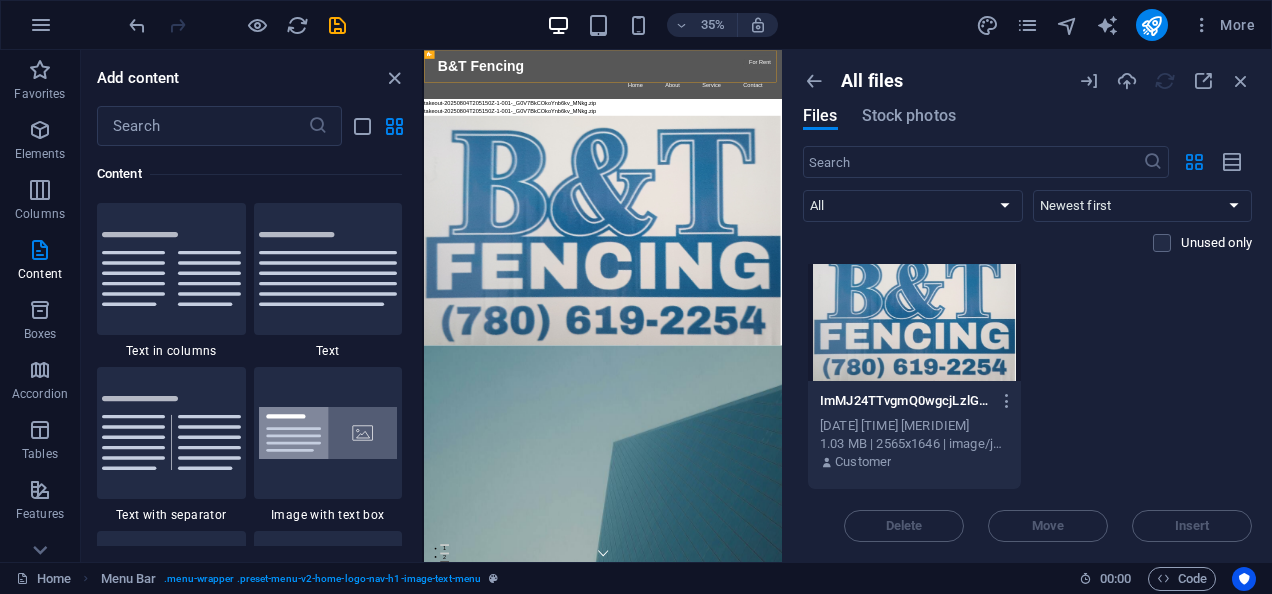 drag, startPoint x: 1246, startPoint y: 476, endPoint x: 1235, endPoint y: 420, distance: 57.070133 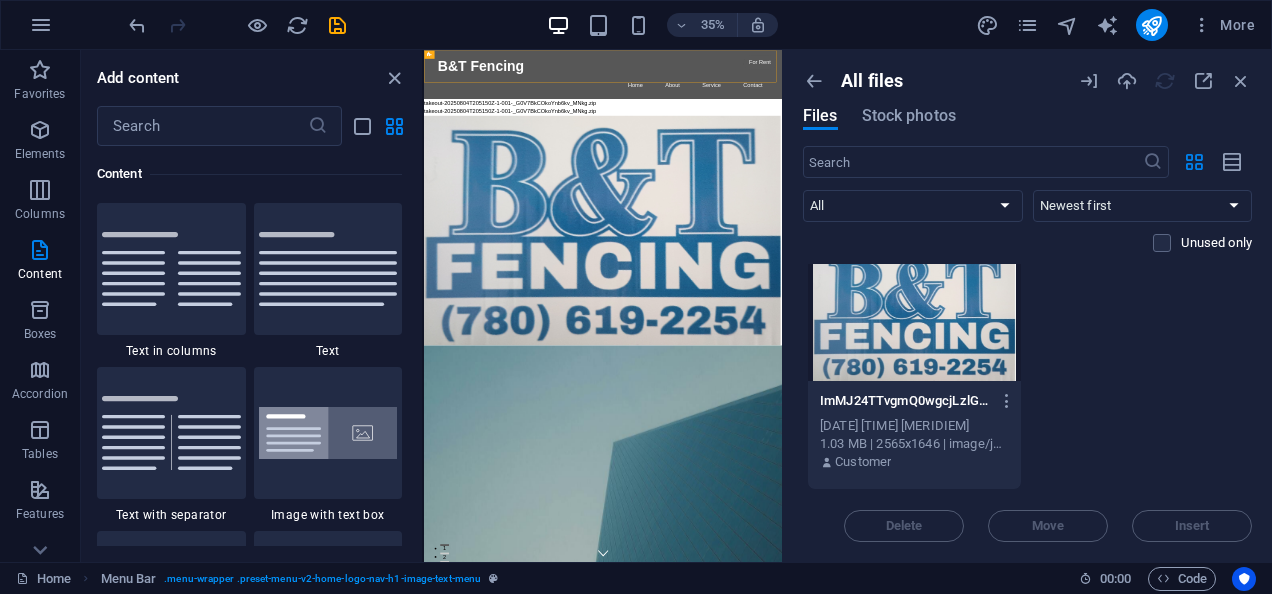 scroll, scrollTop: 320, scrollLeft: 0, axis: vertical 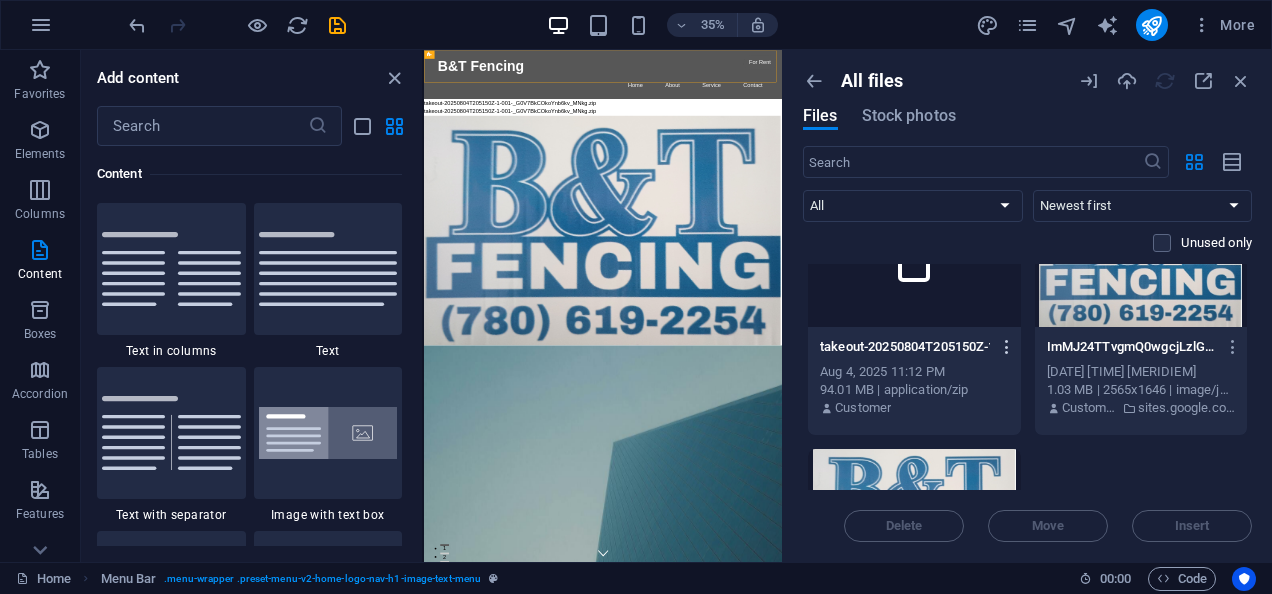 click at bounding box center (1007, 347) 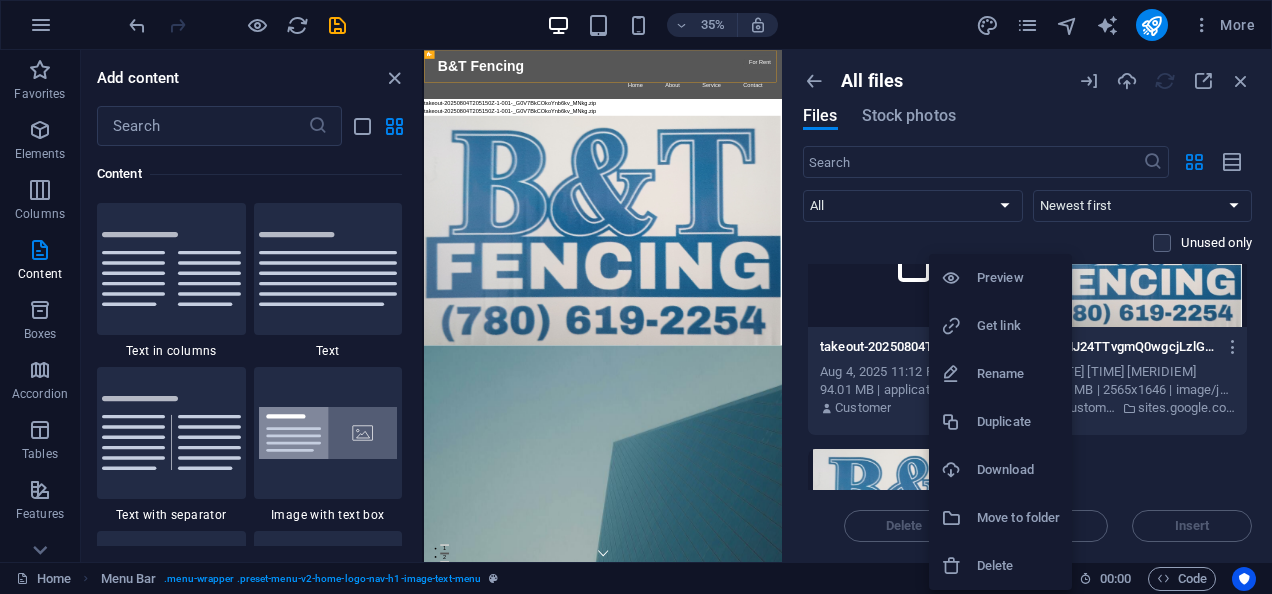 click on "Preview" at bounding box center [1000, 278] 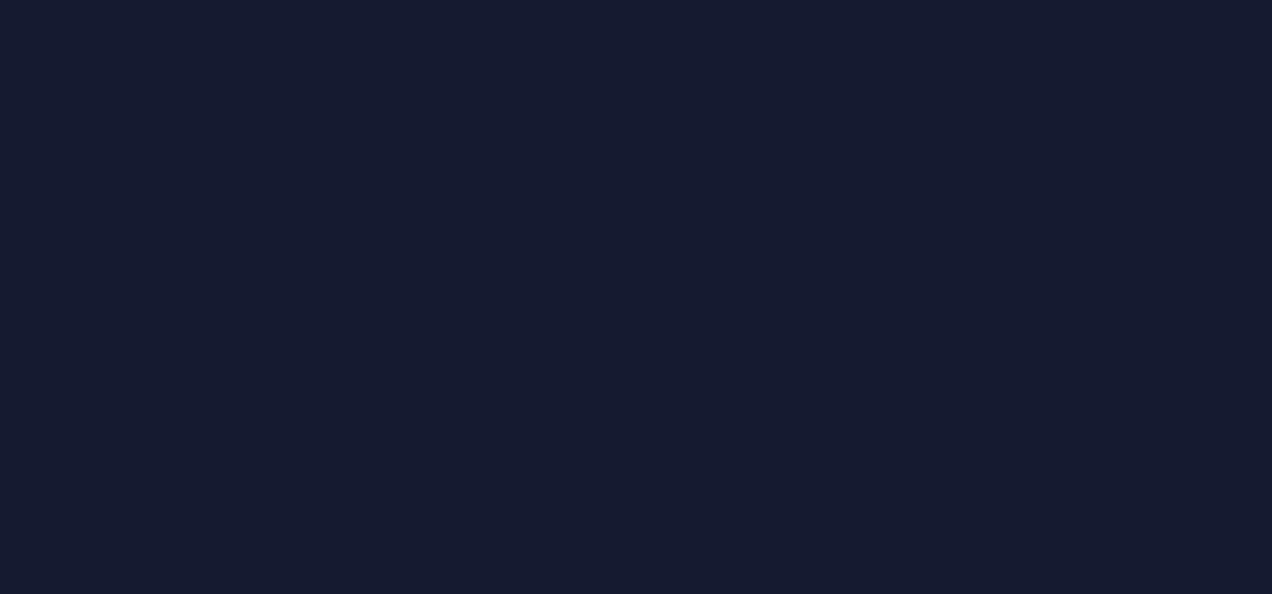 scroll, scrollTop: 0, scrollLeft: 0, axis: both 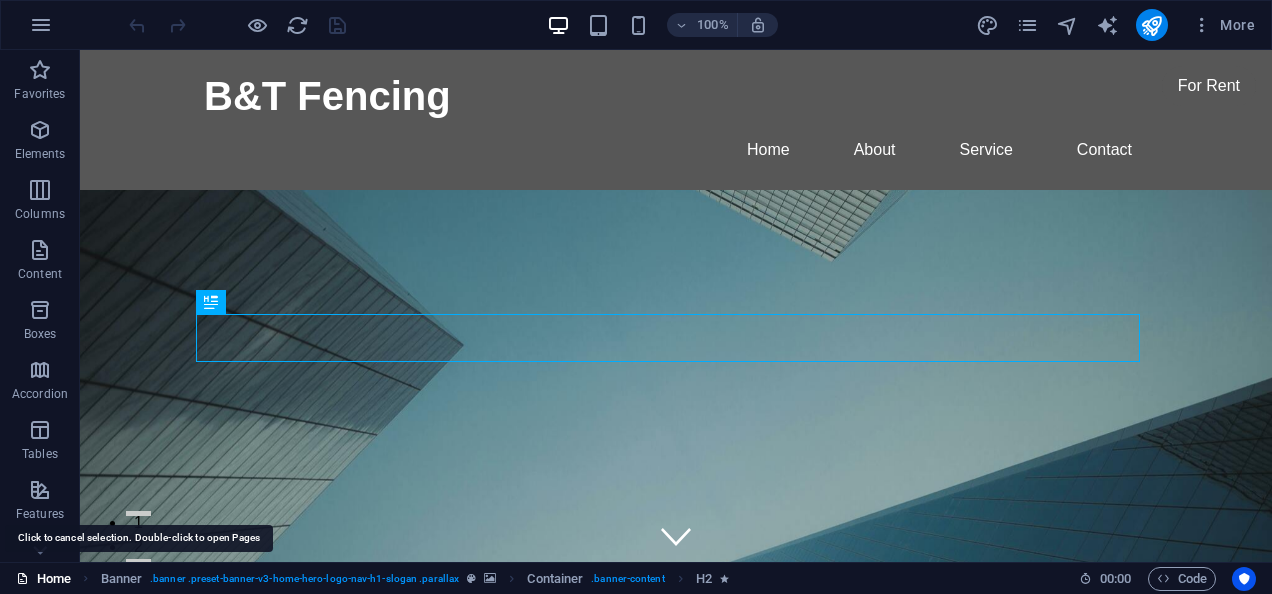 click on "Home" at bounding box center [43, 579] 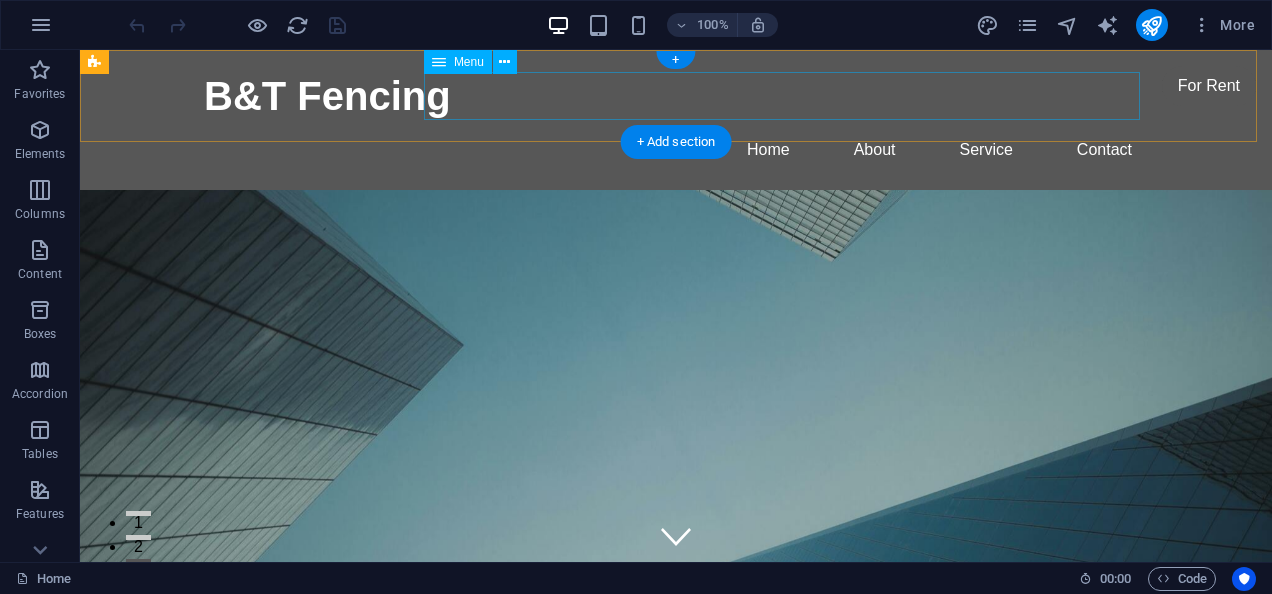 click on "Home About Service Contact" at bounding box center (676, 150) 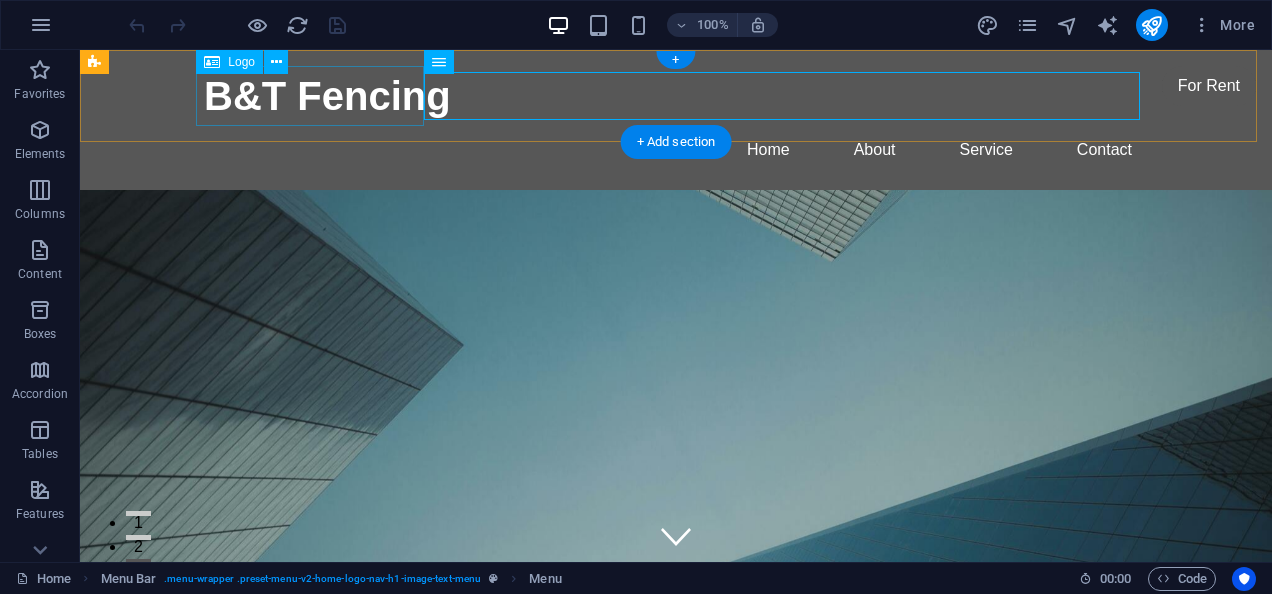 click on "B&T Fencing" at bounding box center [676, 96] 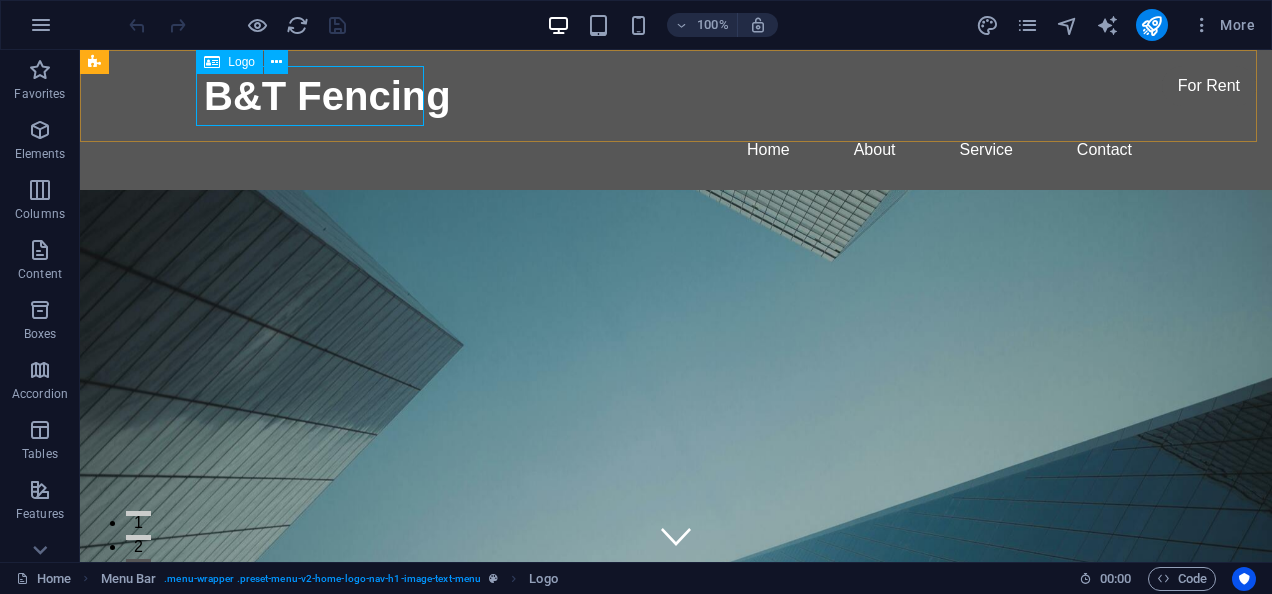 click on "Logo" at bounding box center [241, 62] 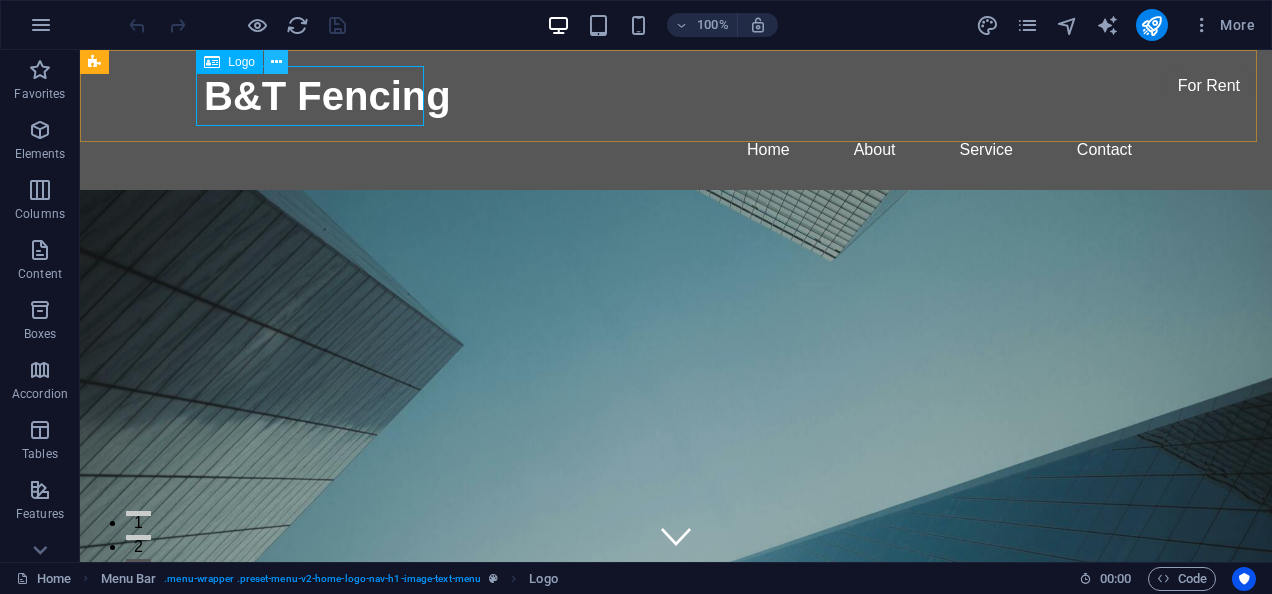 click at bounding box center [276, 62] 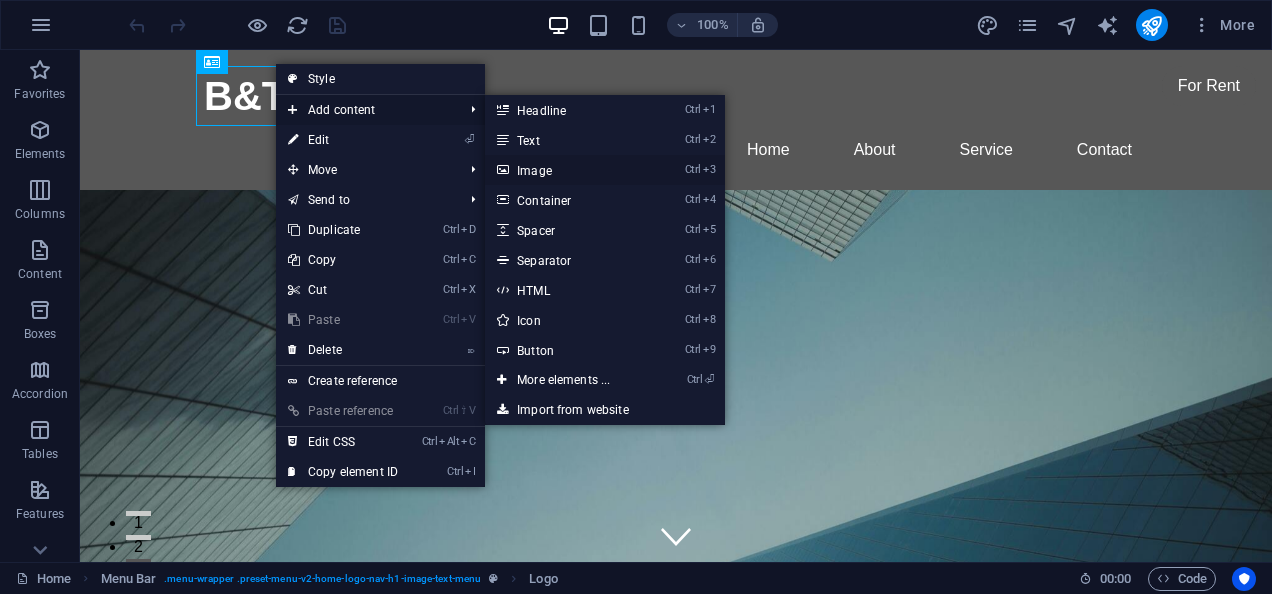 click on "Ctrl 3  Image" at bounding box center [567, 170] 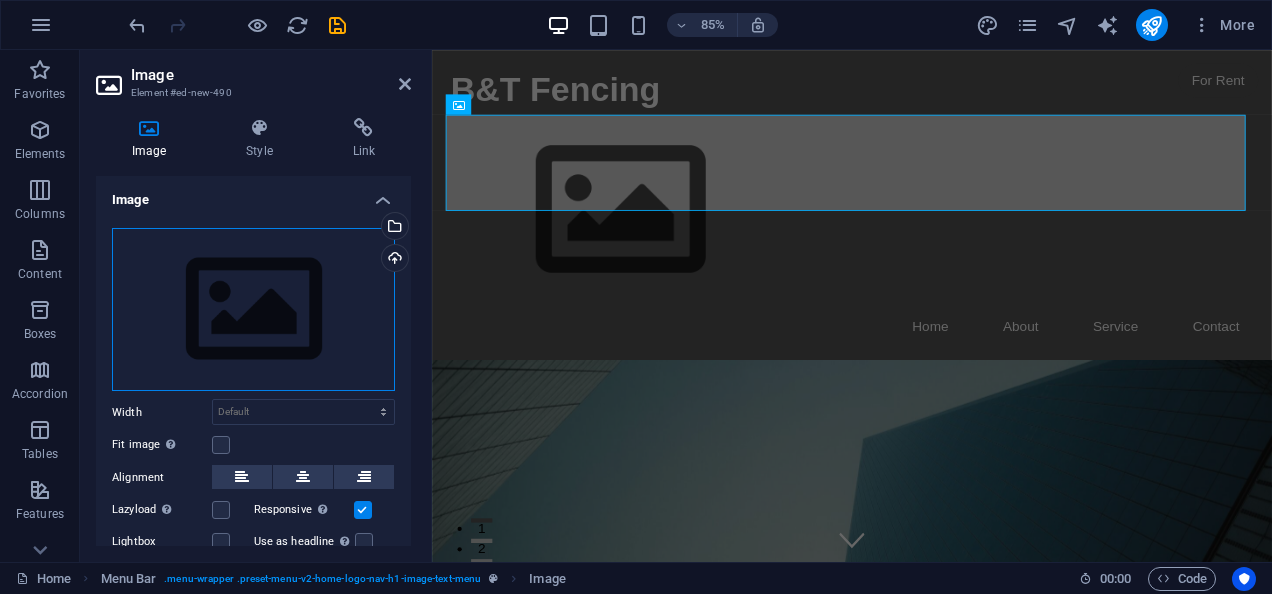 click on "Drag files here, click to choose files or select files from Files or our free stock photos & videos" at bounding box center (253, 310) 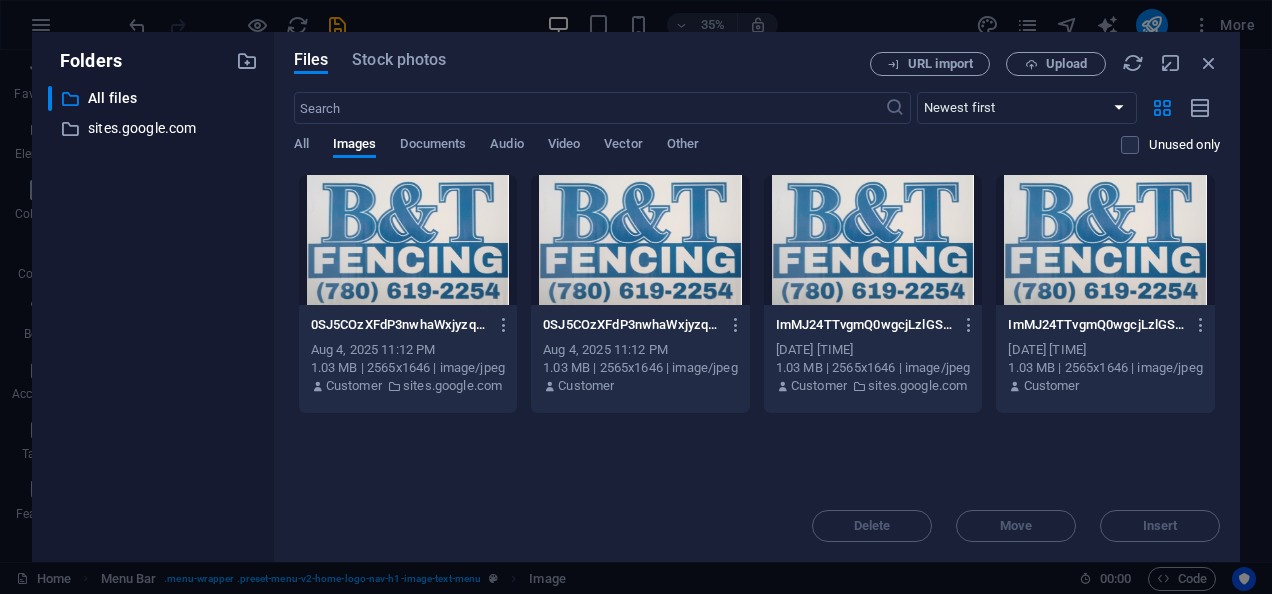 click at bounding box center [1105, 240] 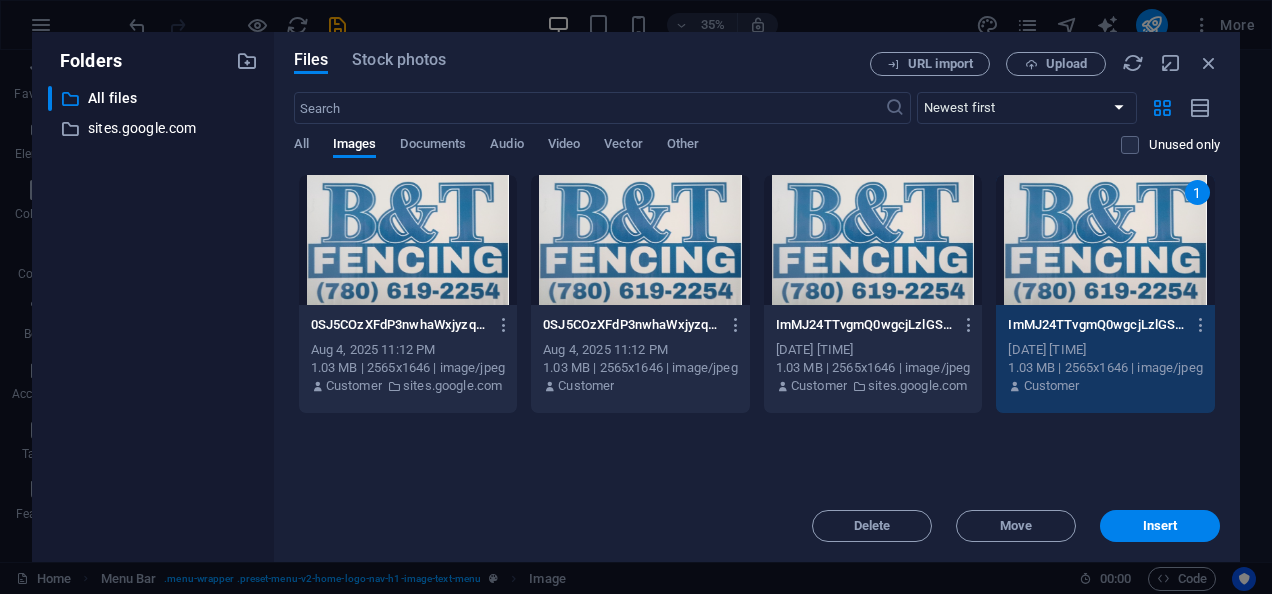 click on "1" at bounding box center (1105, 240) 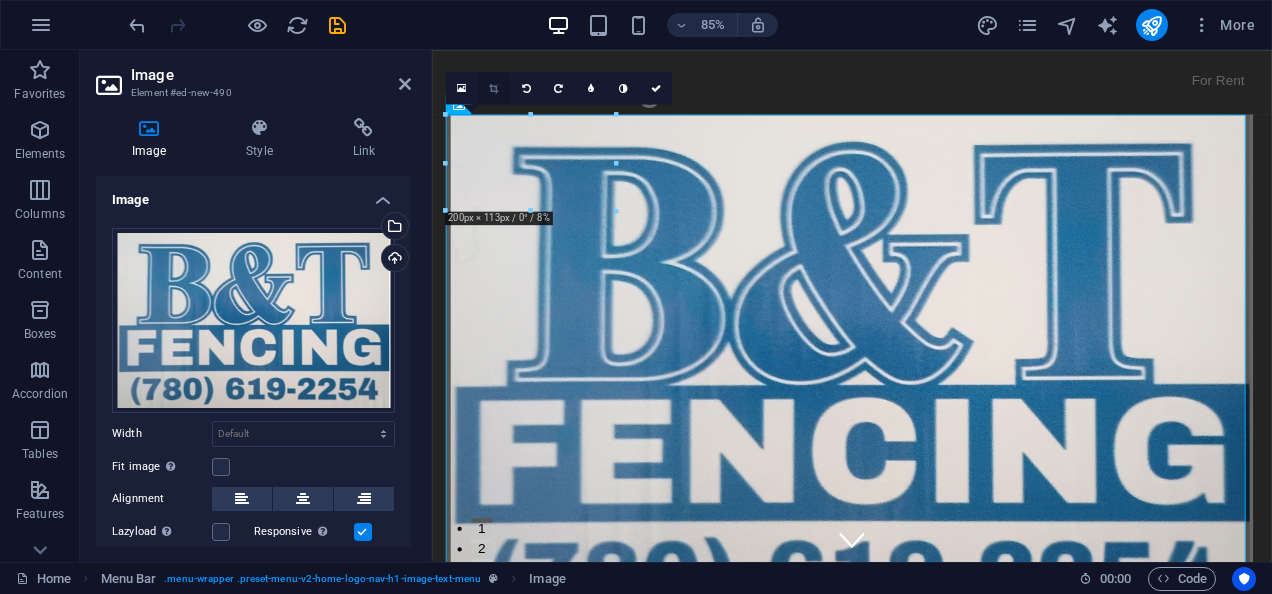 click at bounding box center (493, 88) 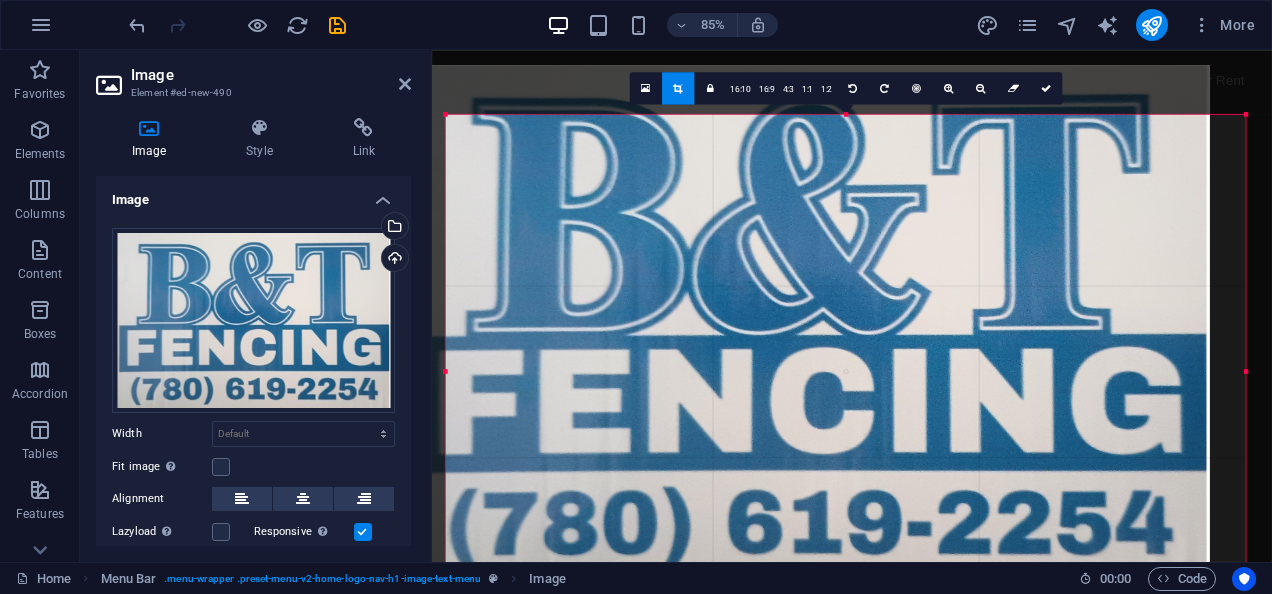 drag, startPoint x: 1228, startPoint y: 504, endPoint x: 1212, endPoint y: 484, distance: 25.612497 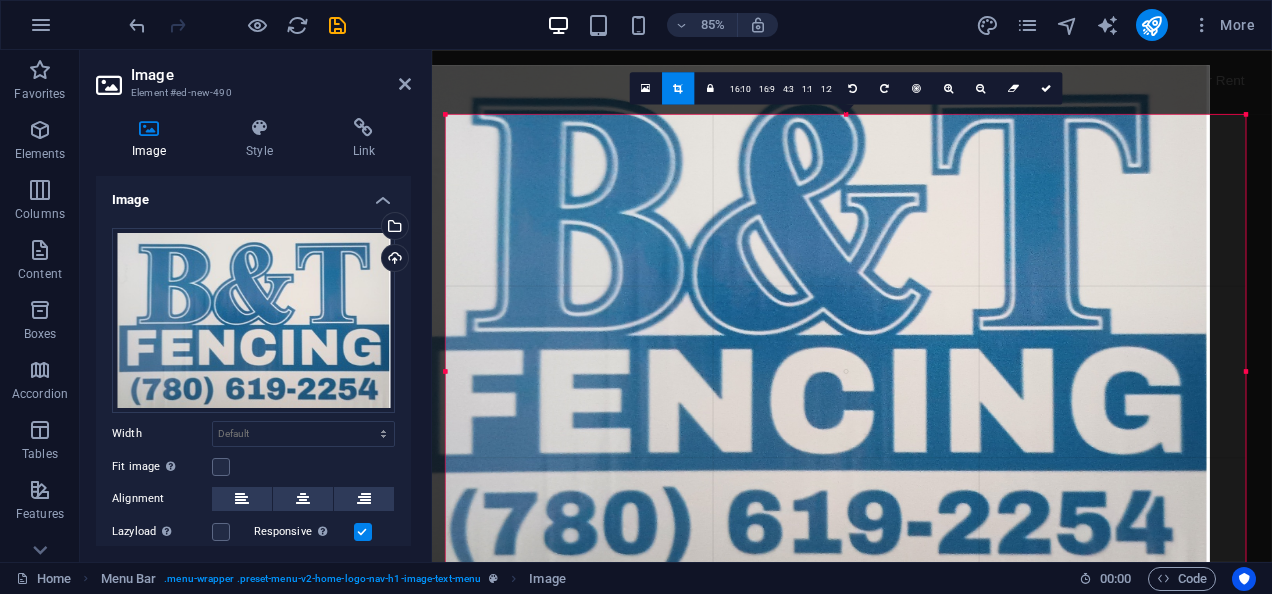 click at bounding box center (810, 321) 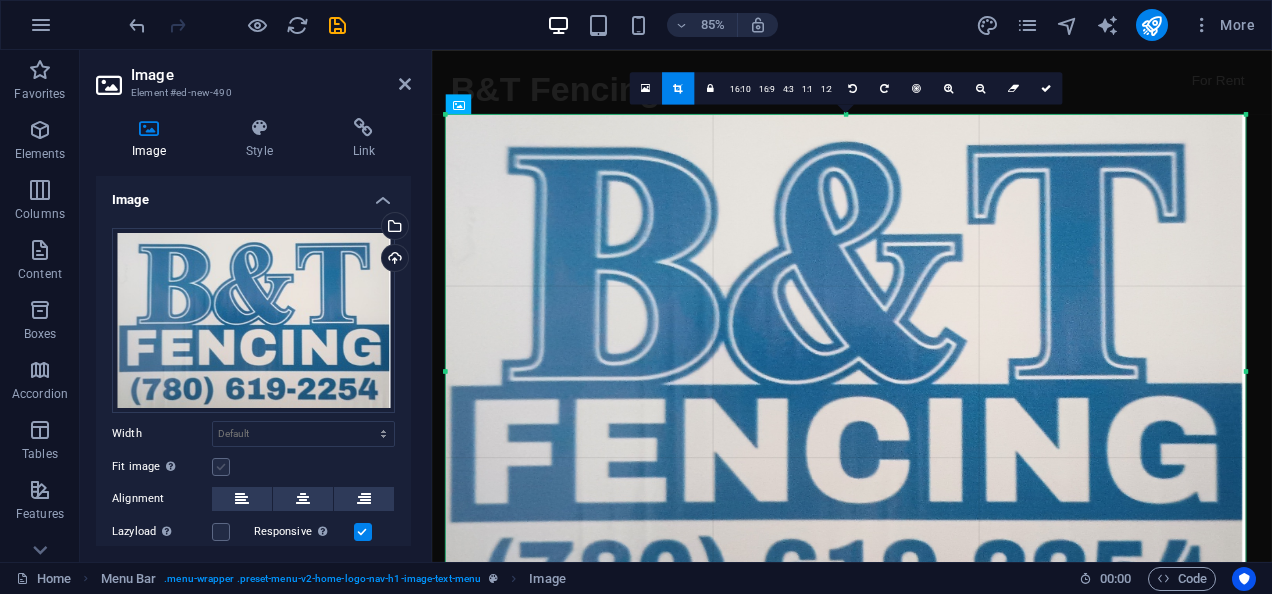 click at bounding box center [221, 467] 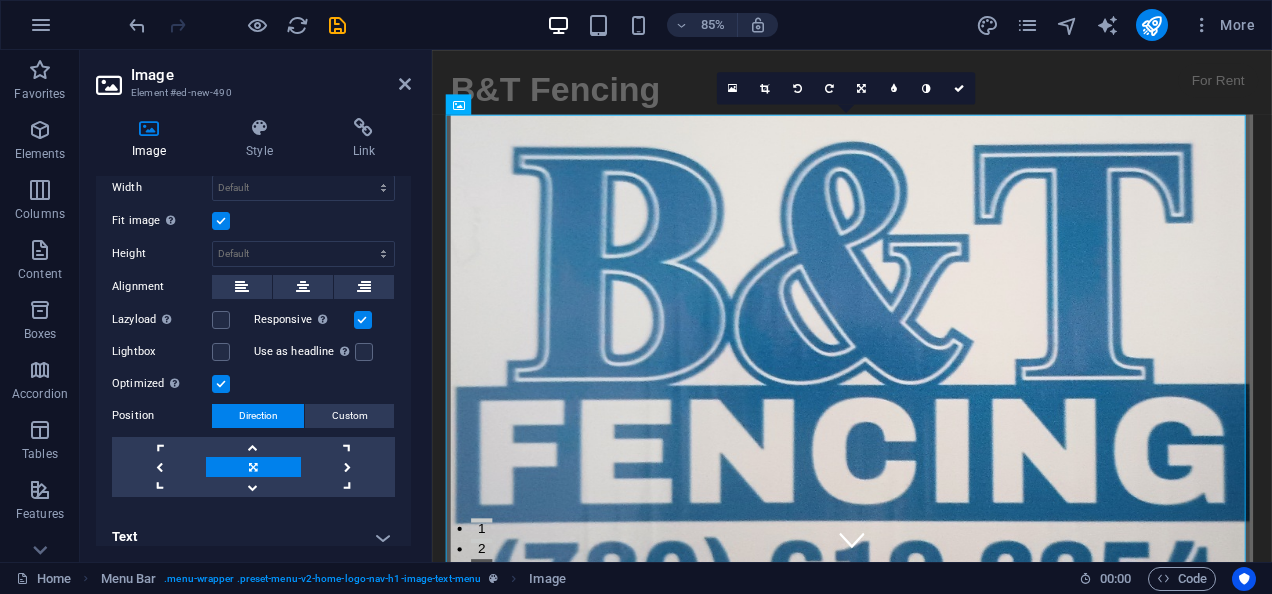 scroll, scrollTop: 257, scrollLeft: 0, axis: vertical 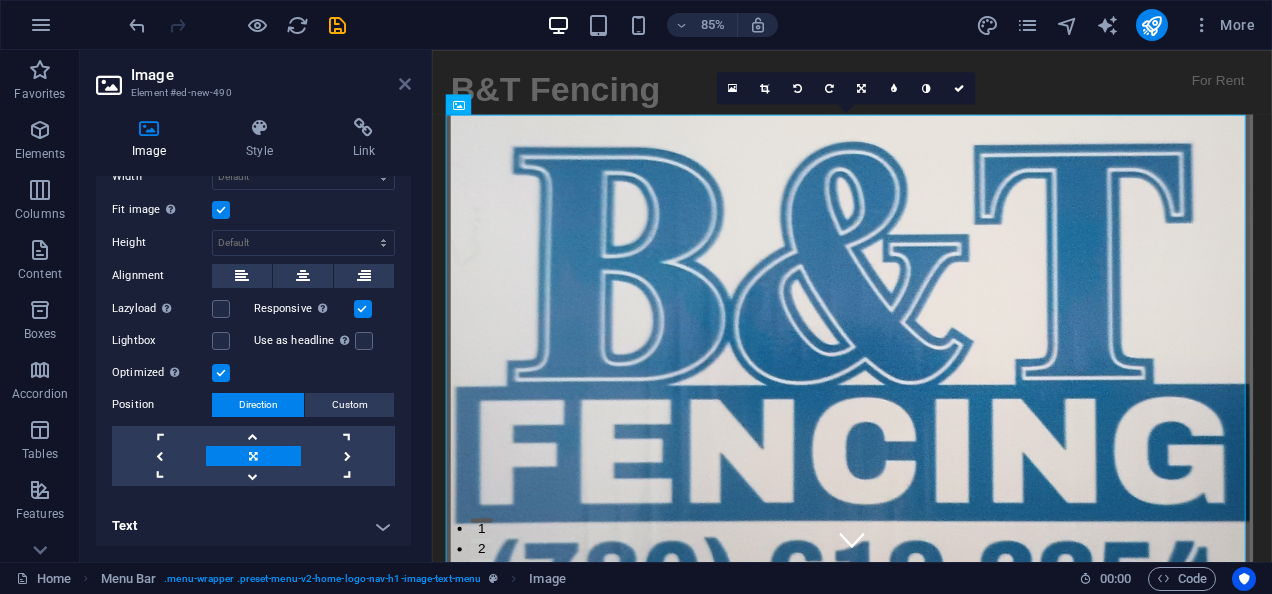 click at bounding box center (405, 84) 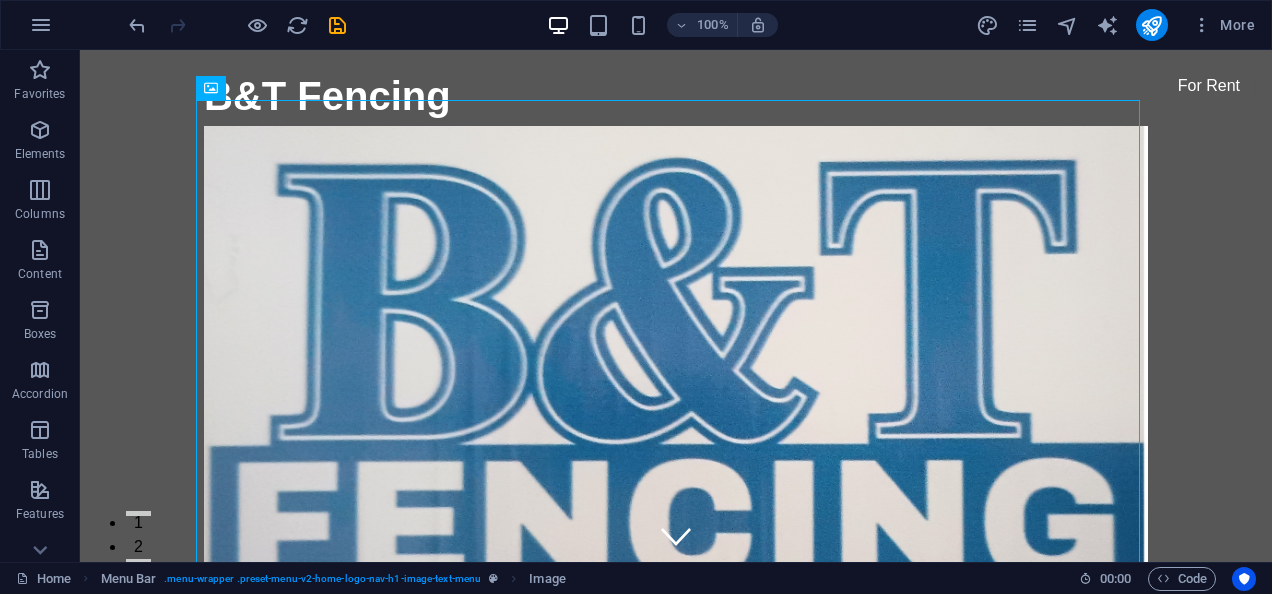 scroll, scrollTop: 448, scrollLeft: 0, axis: vertical 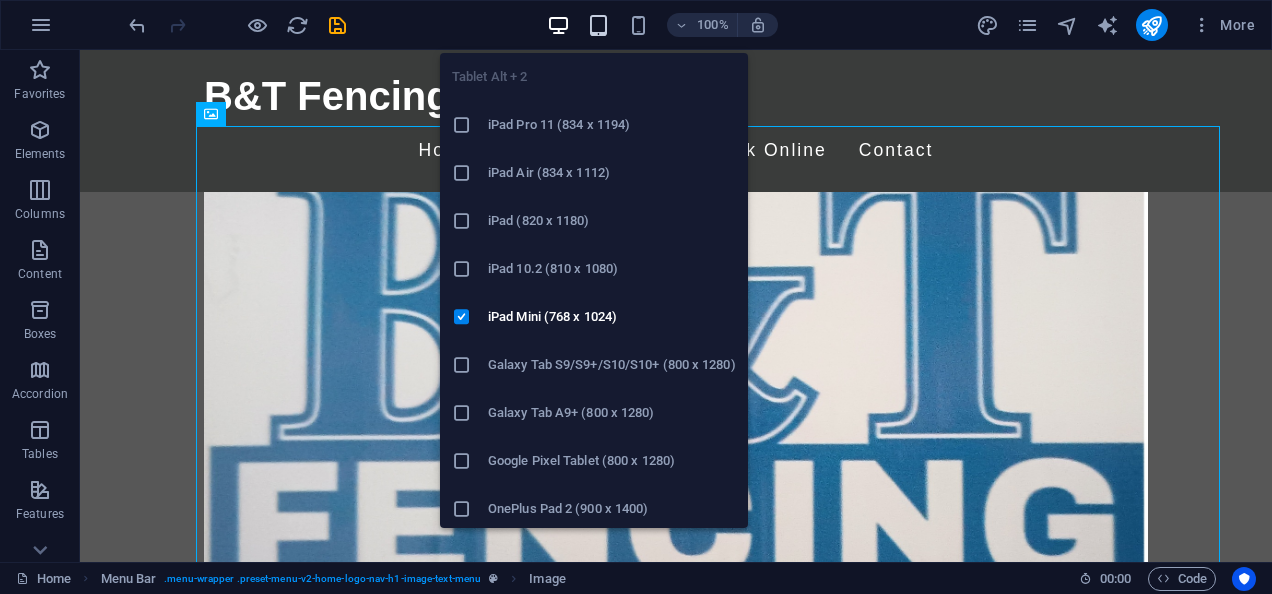 click at bounding box center (598, 25) 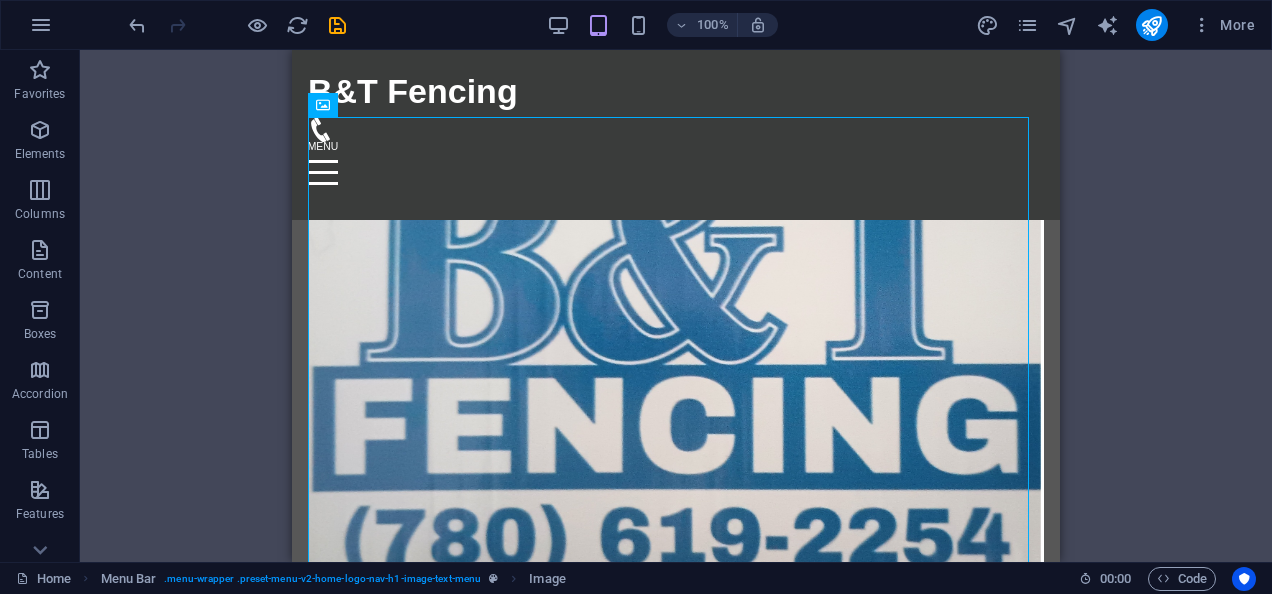click on "Drag here to replace the existing content. Press “Ctrl” if you want to create a new element.
H2   Banner   Container   Menu Bar   Logo   Menu Bar   Logo   Menu   Image   Container" at bounding box center [676, 306] 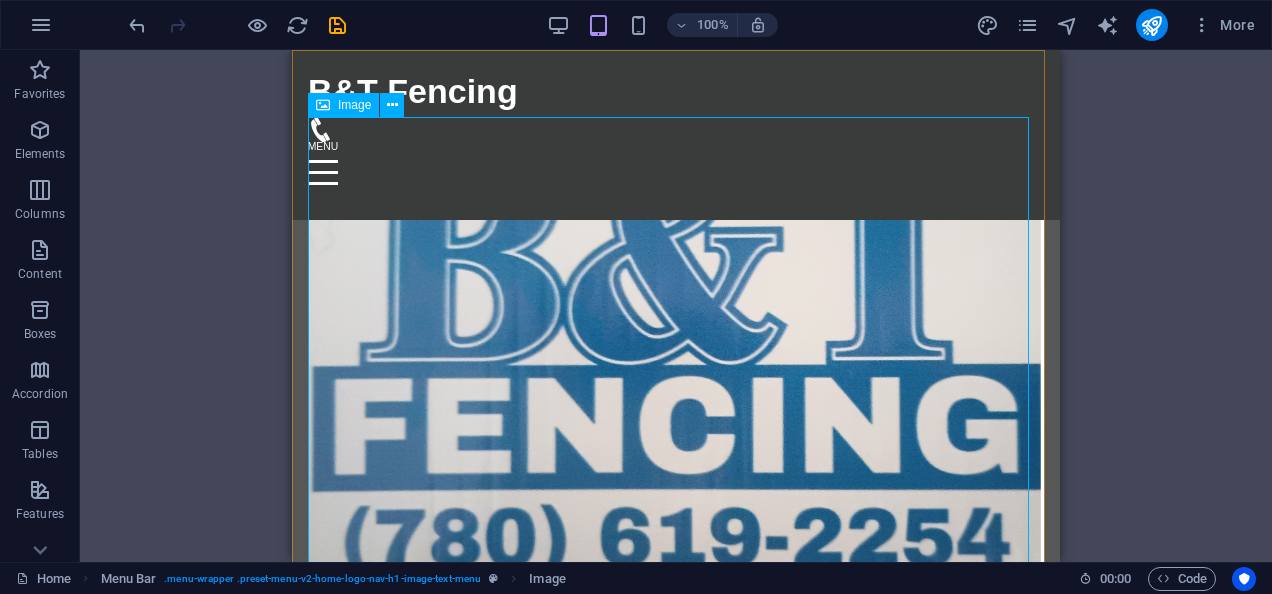 click at bounding box center (676, 353) 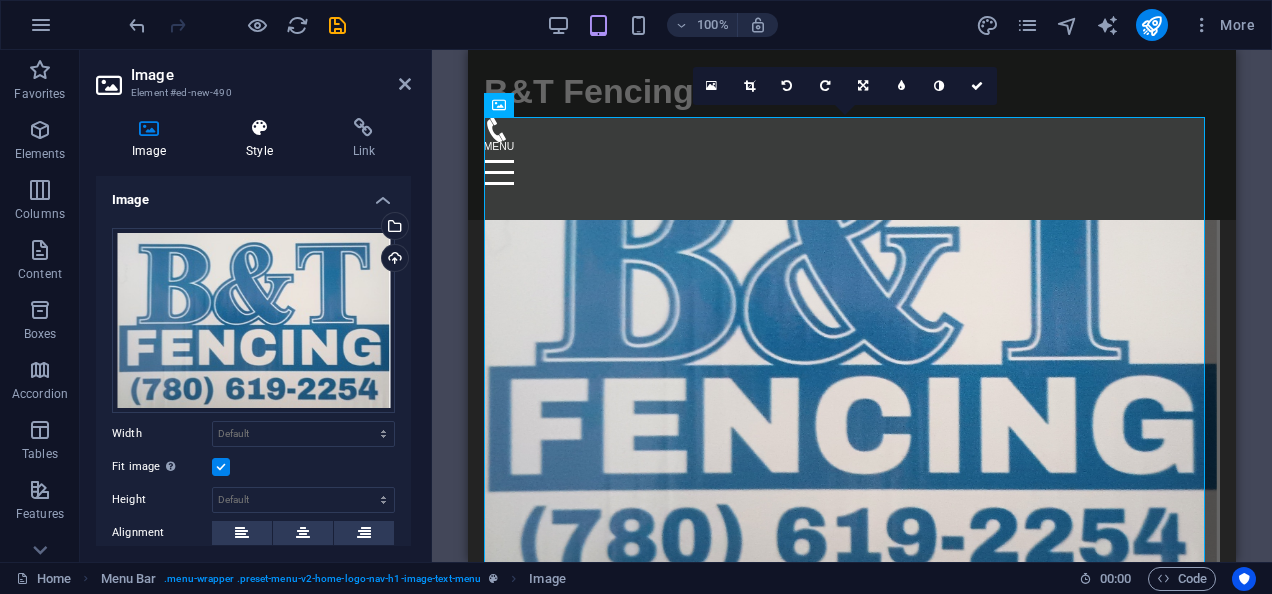 click at bounding box center [259, 128] 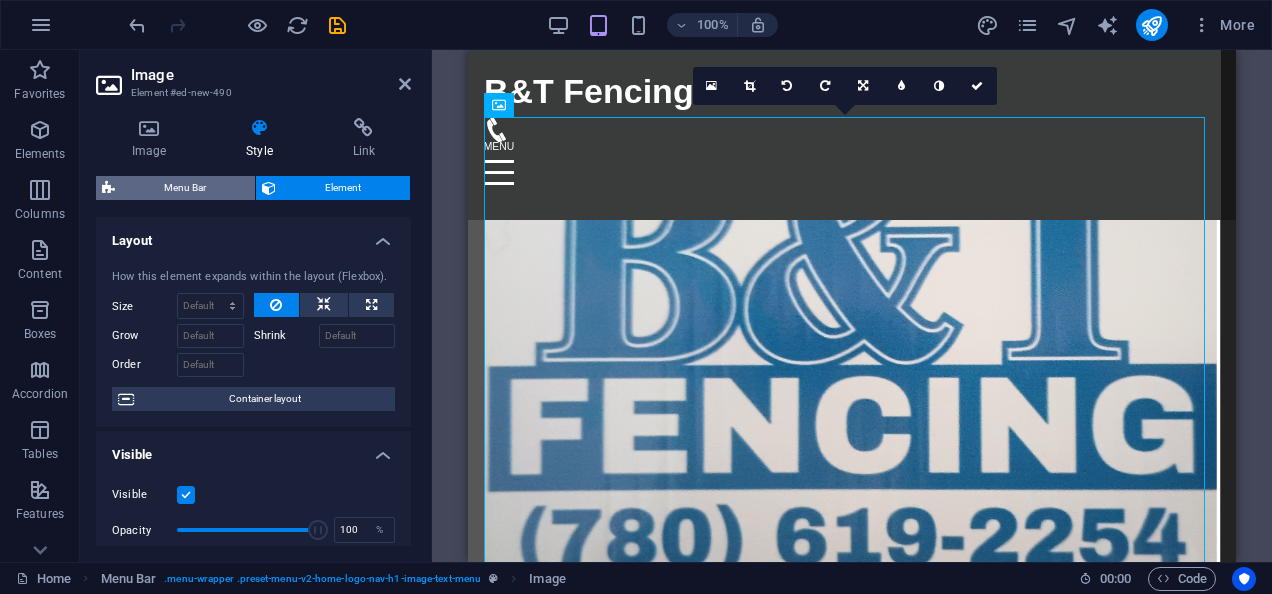 click on "Menu Bar" at bounding box center (185, 188) 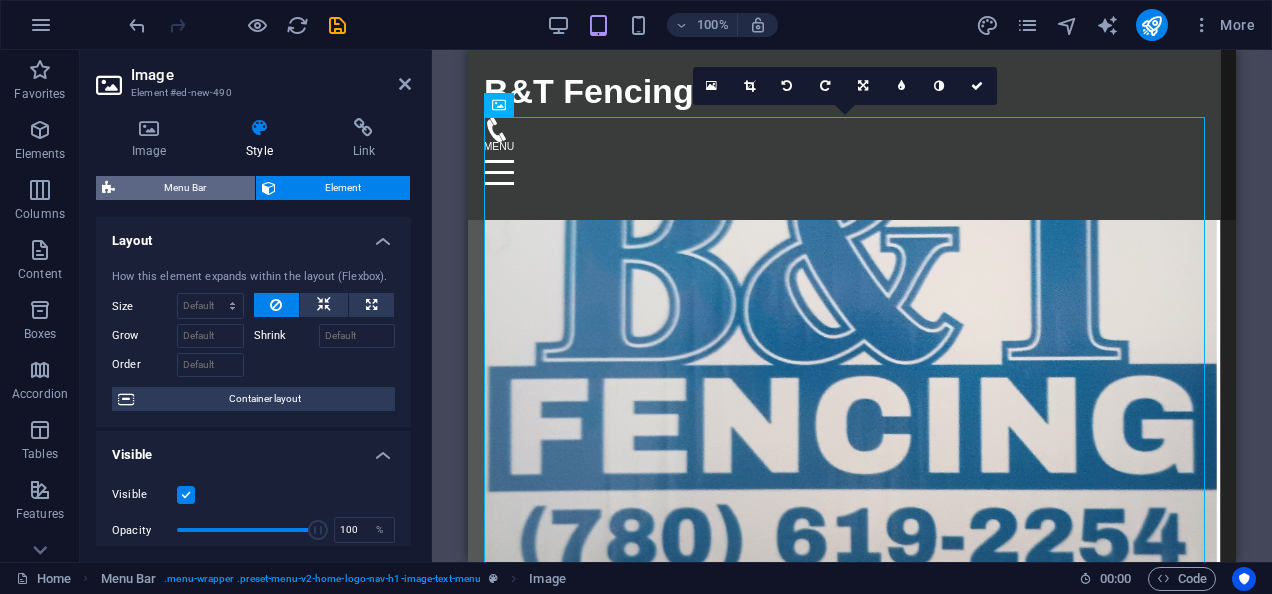 select on "rem" 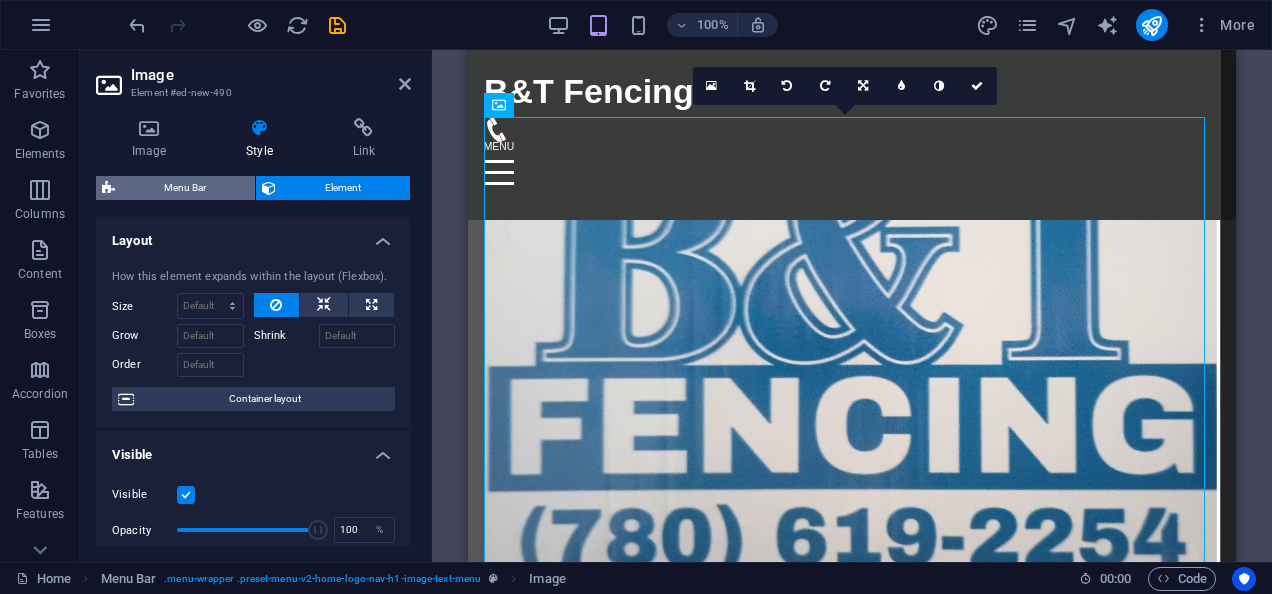 select on "preset-menu-v2-home-logo-nav-h1-image-text-menu" 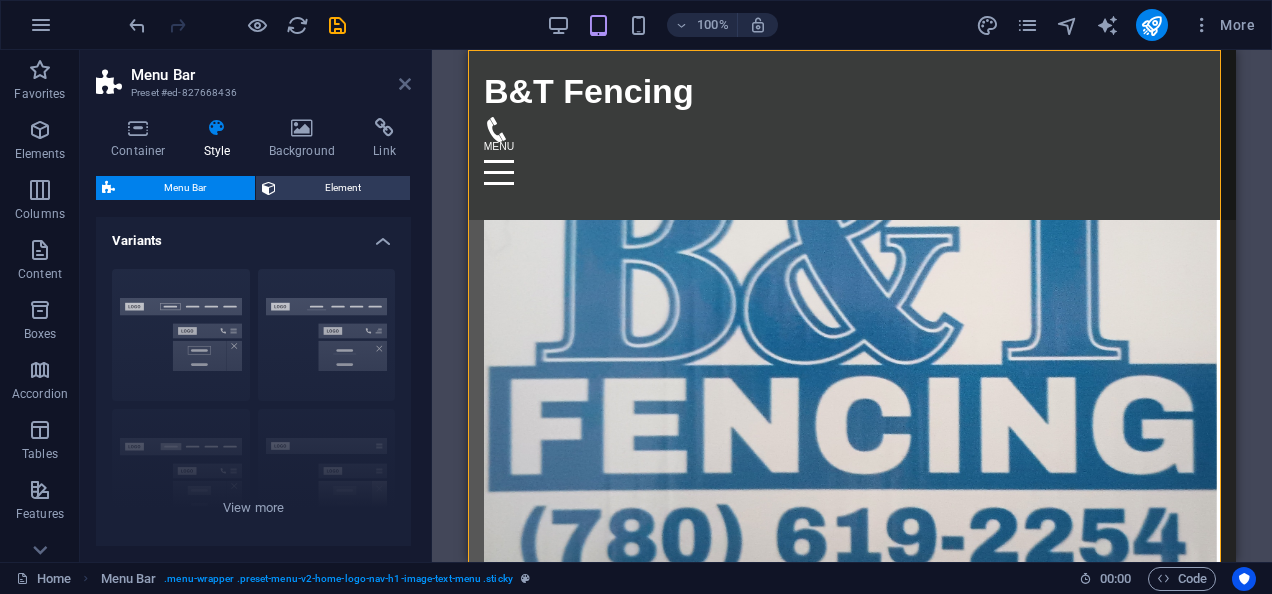 click at bounding box center [405, 84] 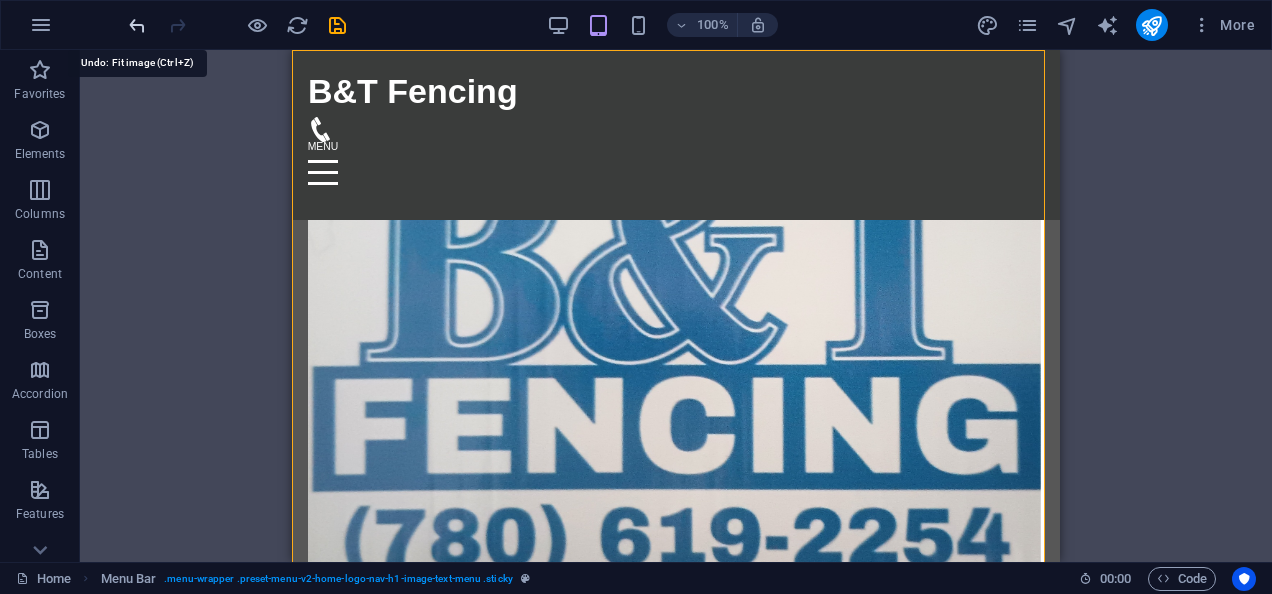 click at bounding box center [137, 25] 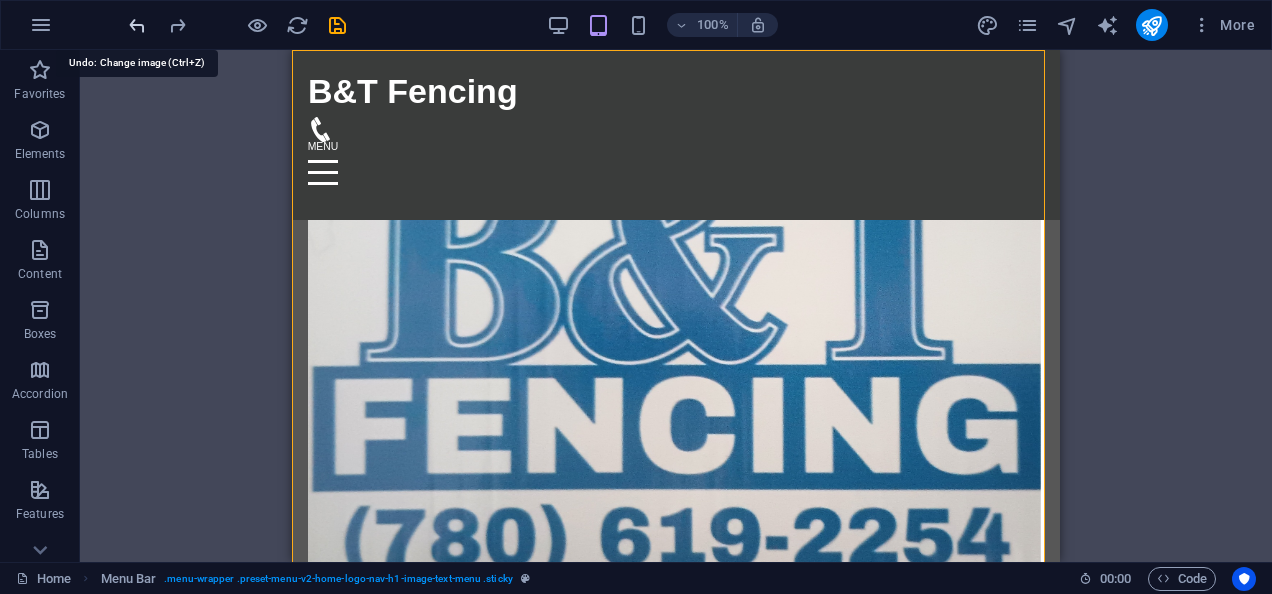 click at bounding box center [137, 25] 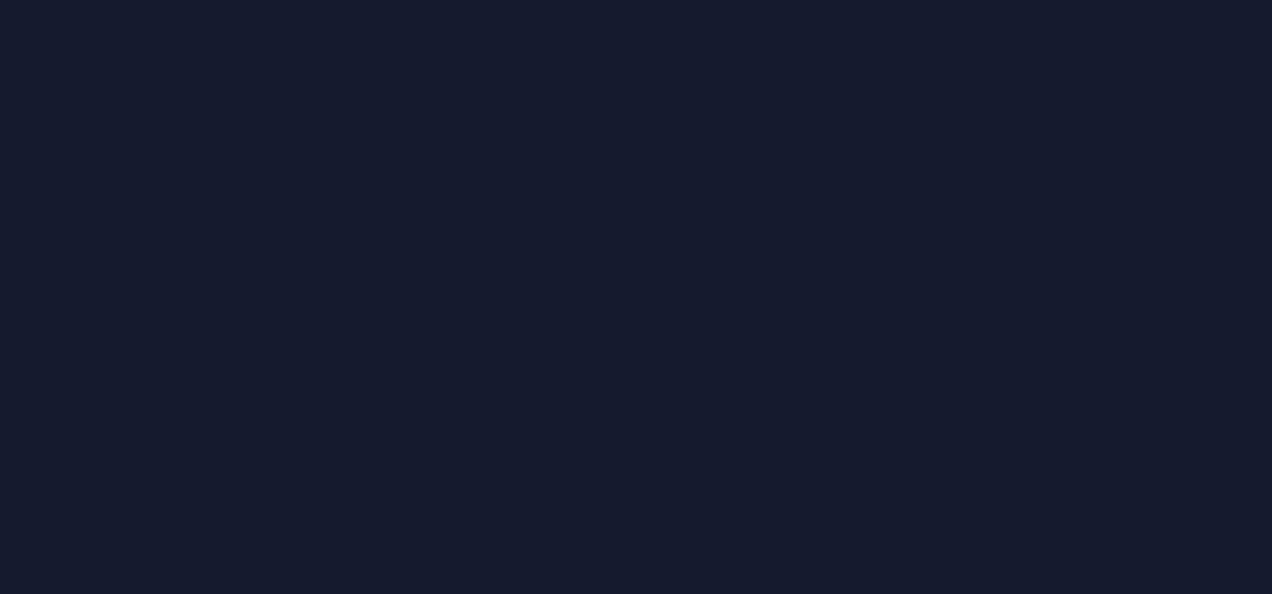 scroll, scrollTop: 0, scrollLeft: 0, axis: both 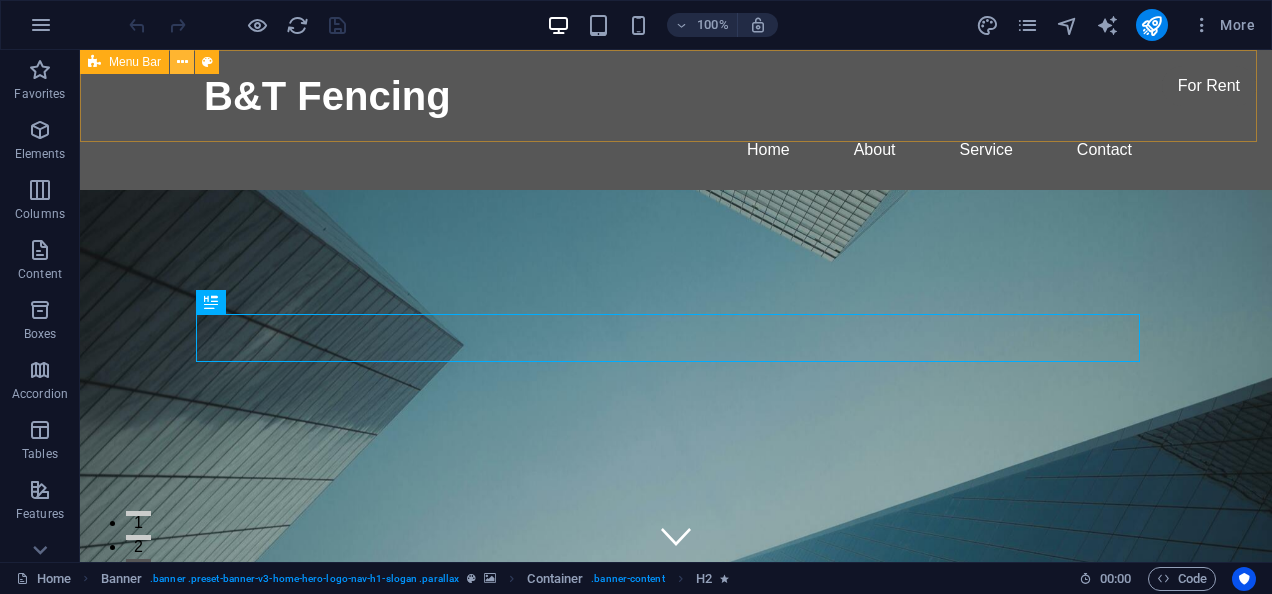 click at bounding box center (182, 62) 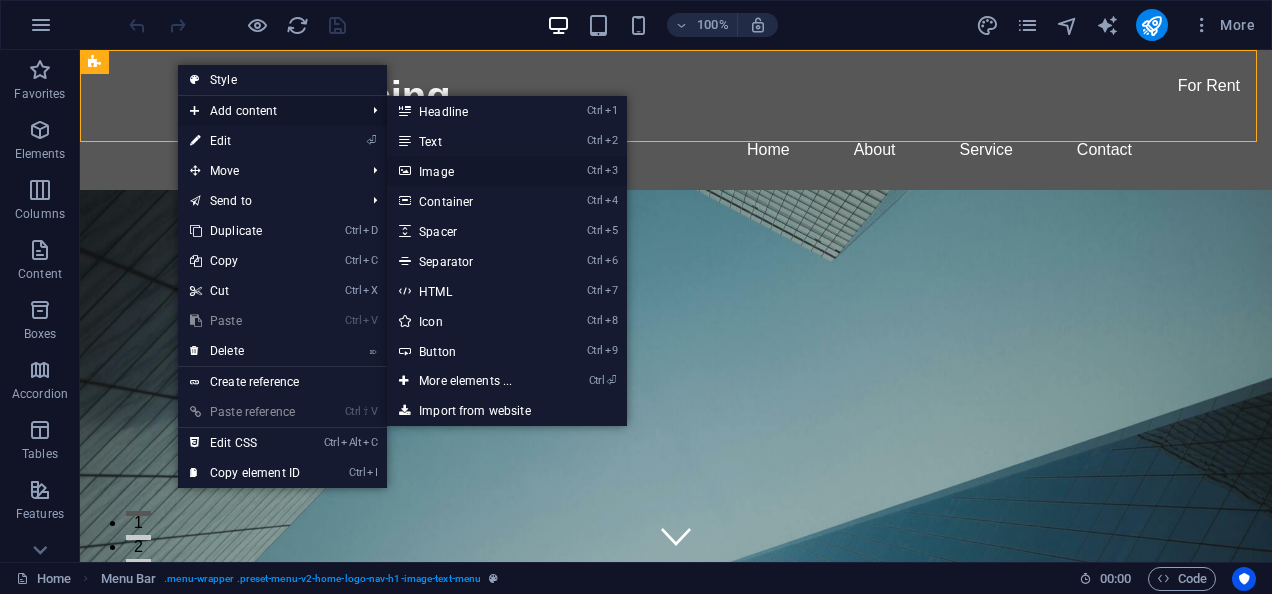 click on "Ctrl 3  Image" at bounding box center (469, 171) 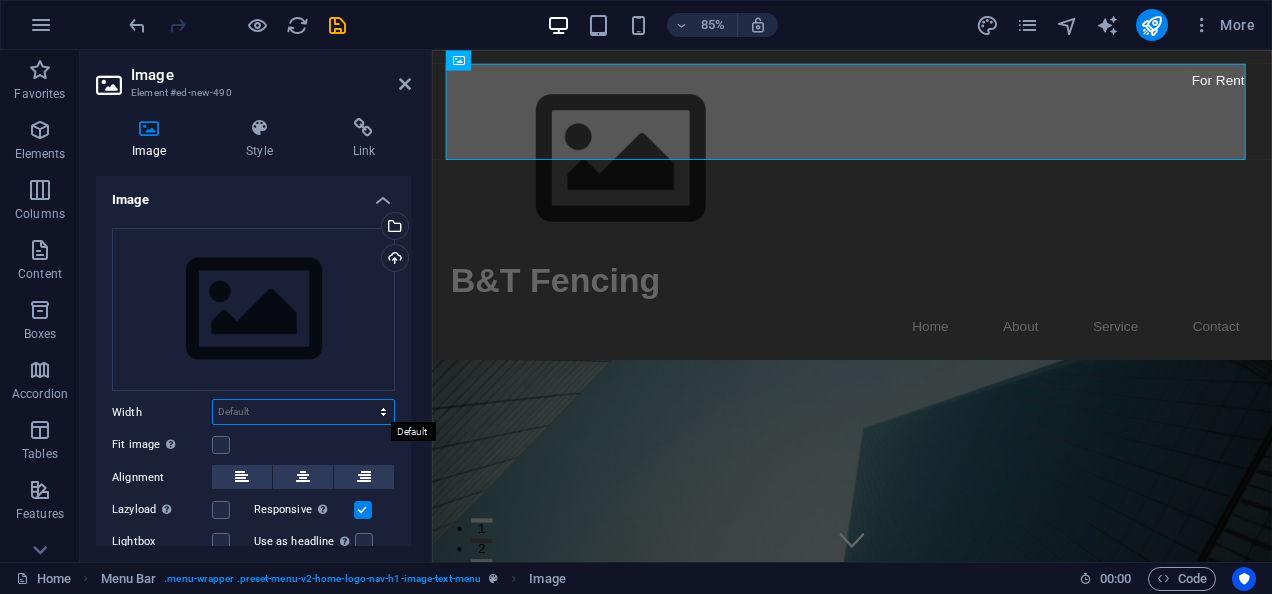 click on "Default auto px rem % em vh vw" at bounding box center [303, 412] 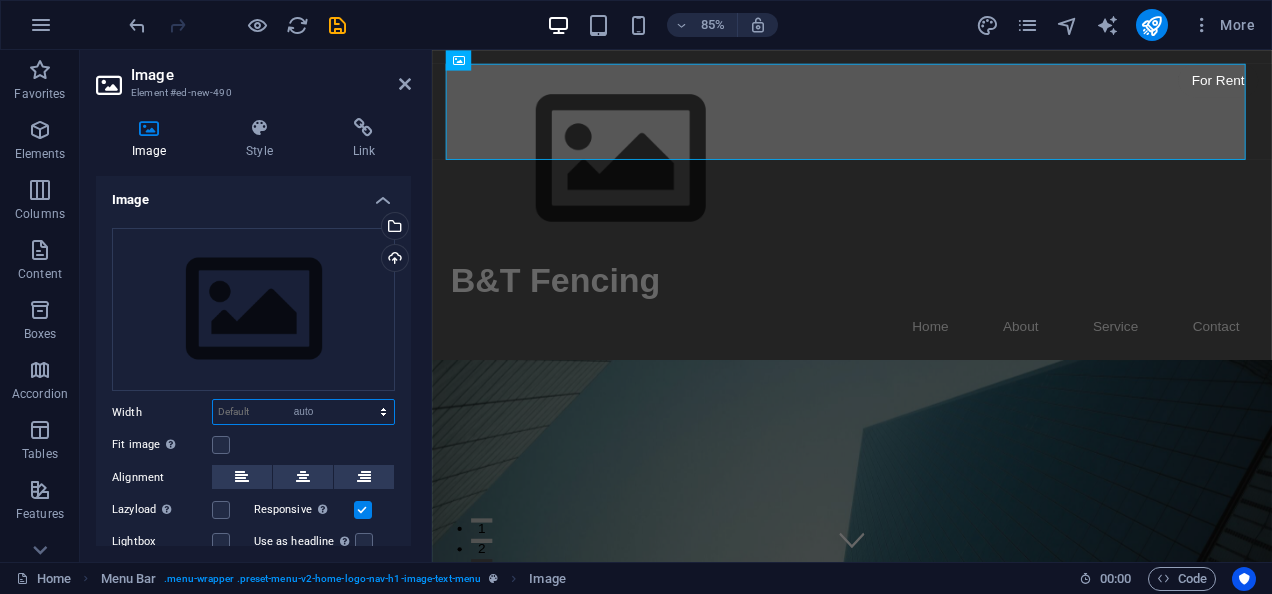 click on "Default auto px rem % em vh vw" at bounding box center [303, 412] 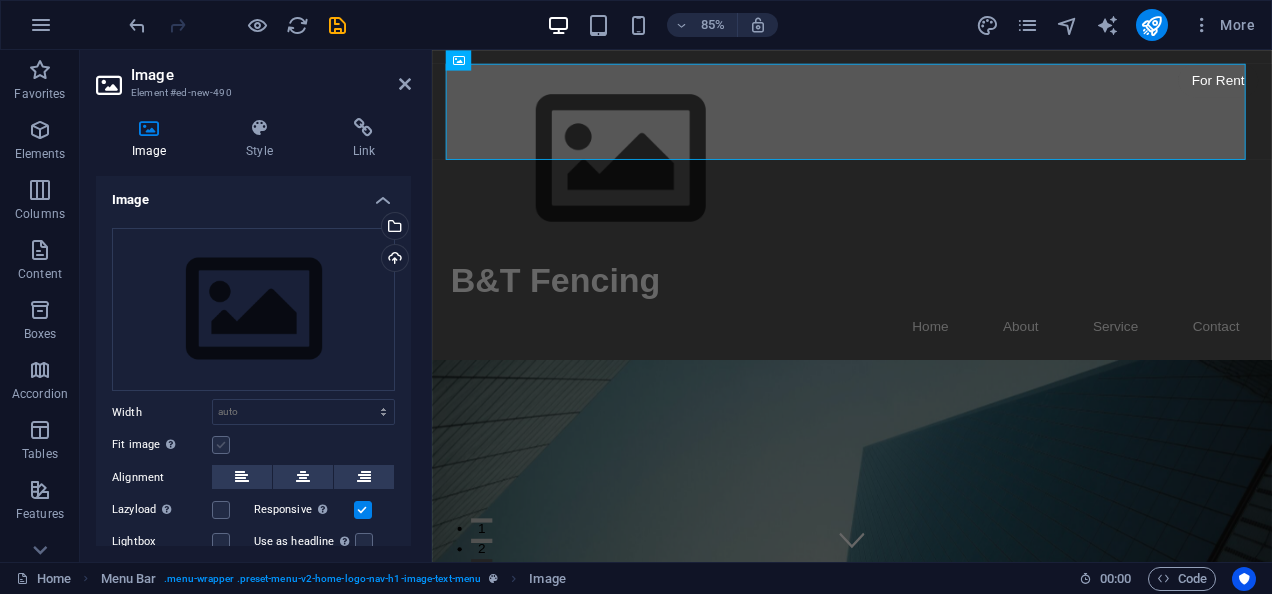 click at bounding box center [221, 445] 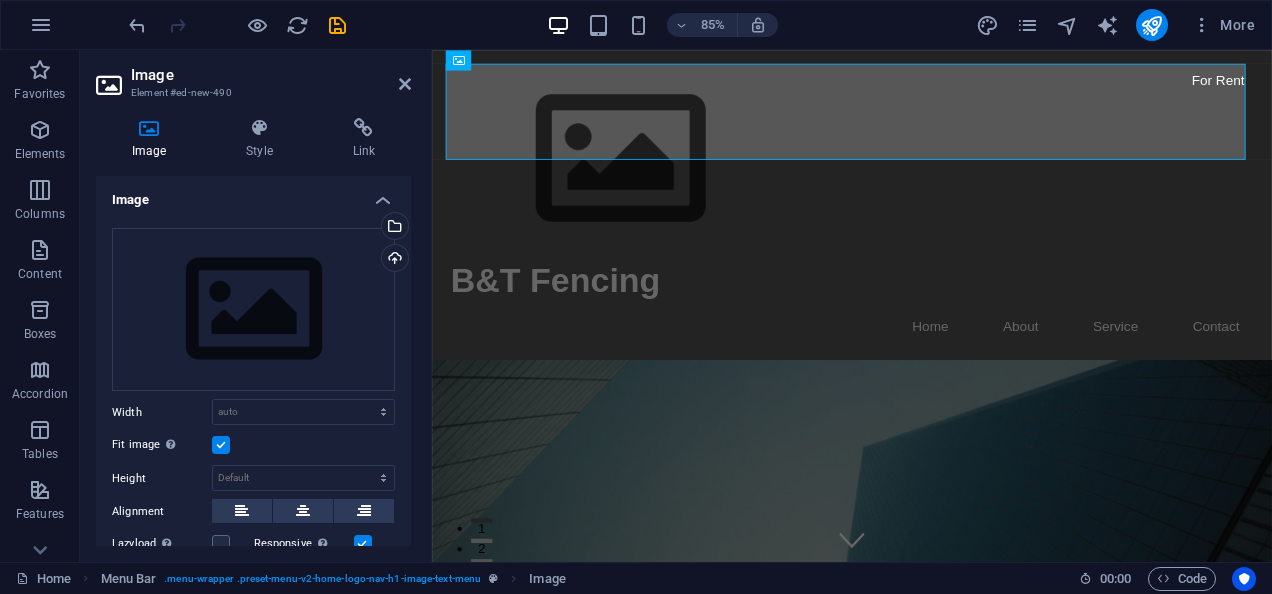 click at bounding box center (221, 445) 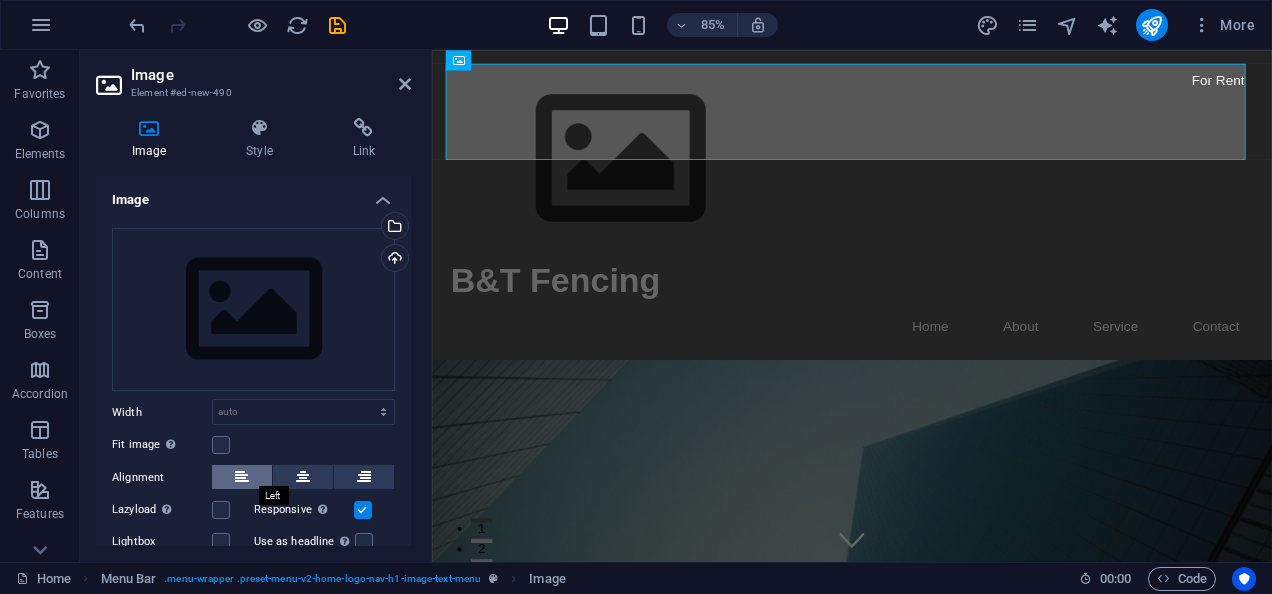 click at bounding box center (242, 477) 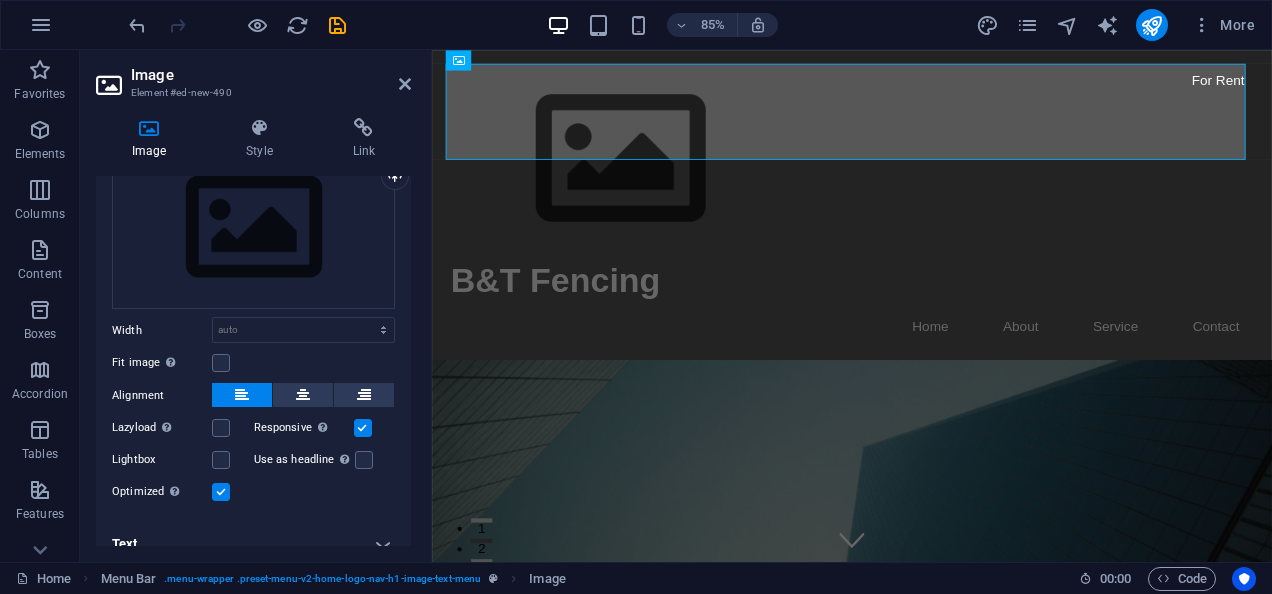 scroll, scrollTop: 84, scrollLeft: 0, axis: vertical 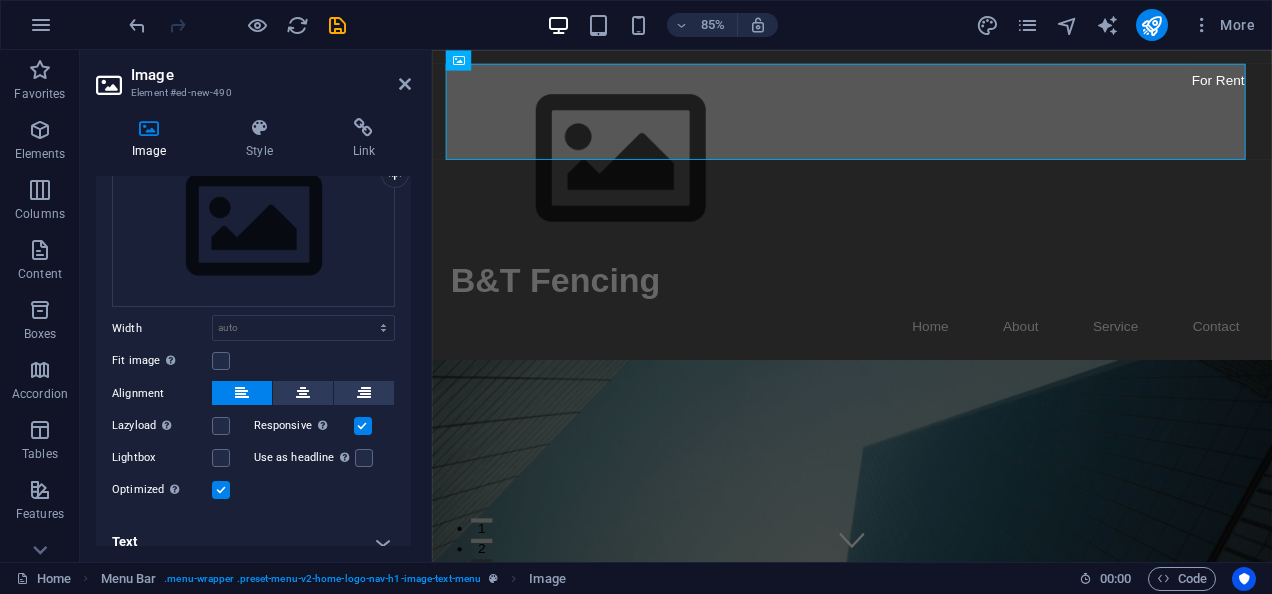 click on "Text" at bounding box center [253, 542] 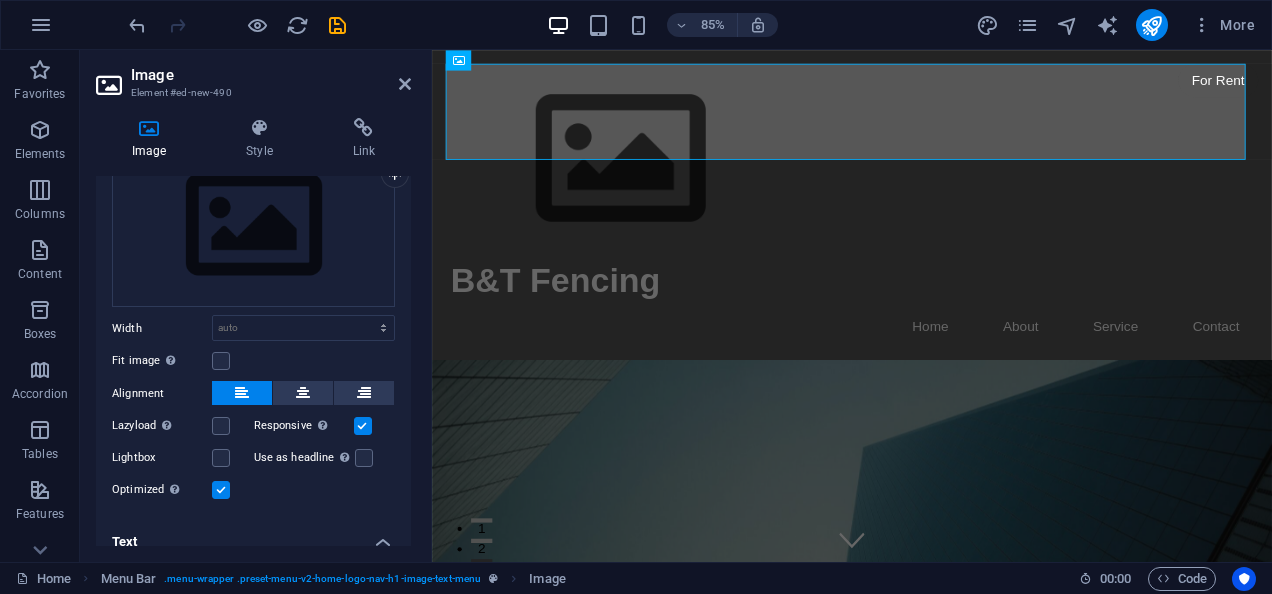 drag, startPoint x: 406, startPoint y: 408, endPoint x: 393, endPoint y: 302, distance: 106.7942 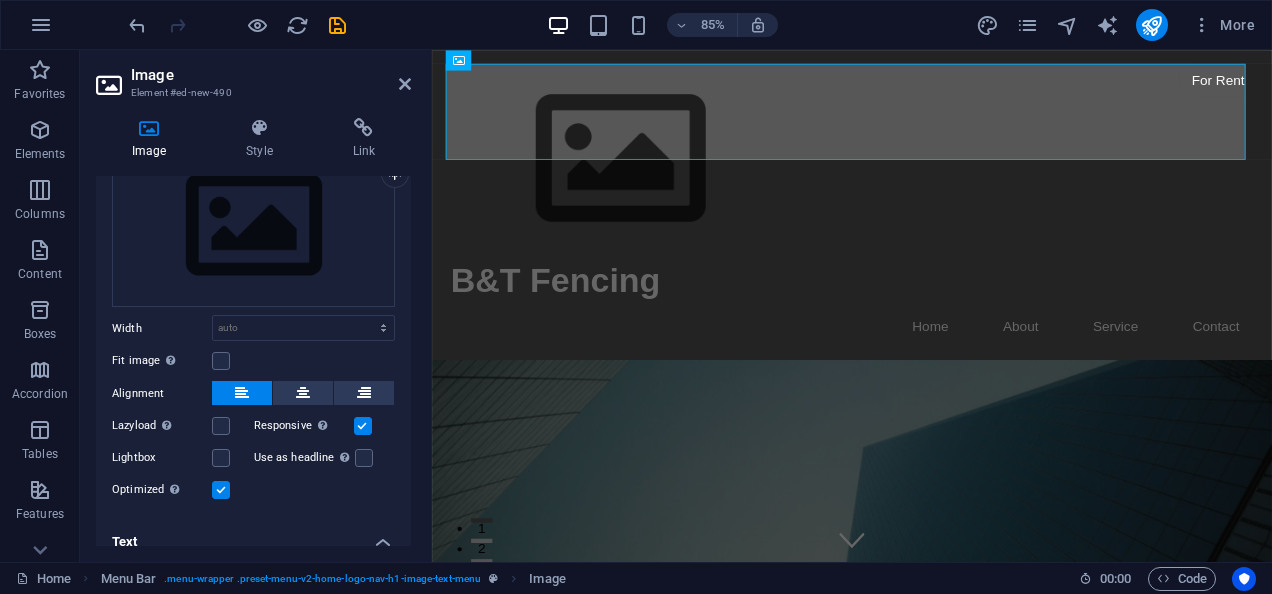 scroll, scrollTop: 28, scrollLeft: 0, axis: vertical 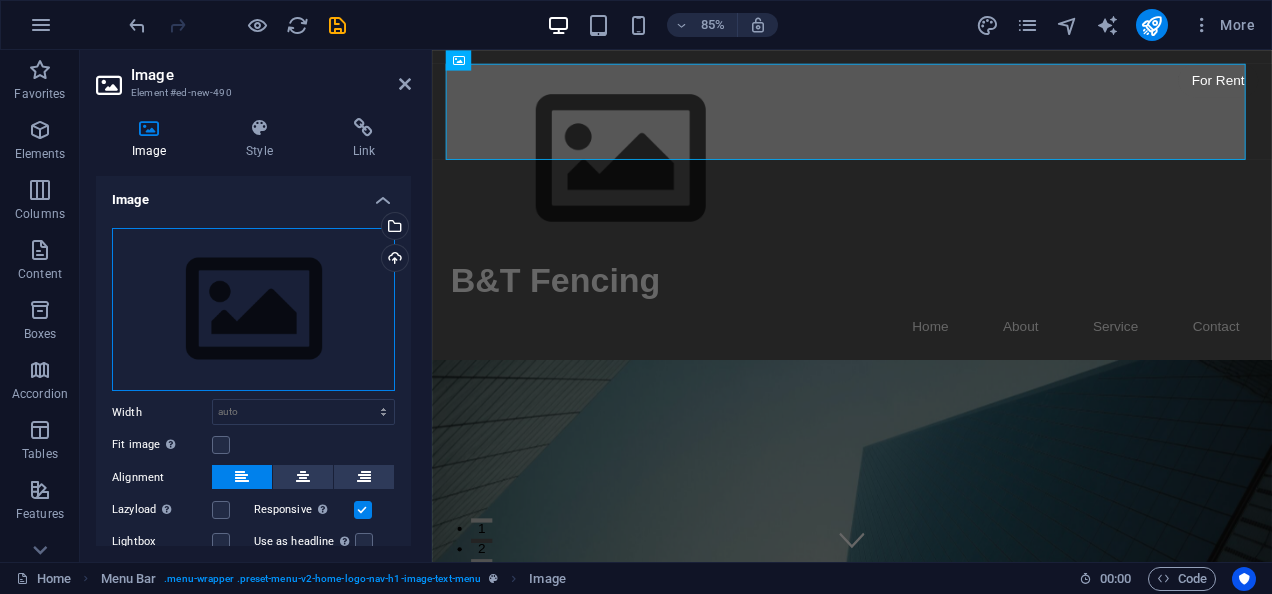 click on "Drag files here, click to choose files or select files from Files or our free stock photos & videos" at bounding box center [253, 310] 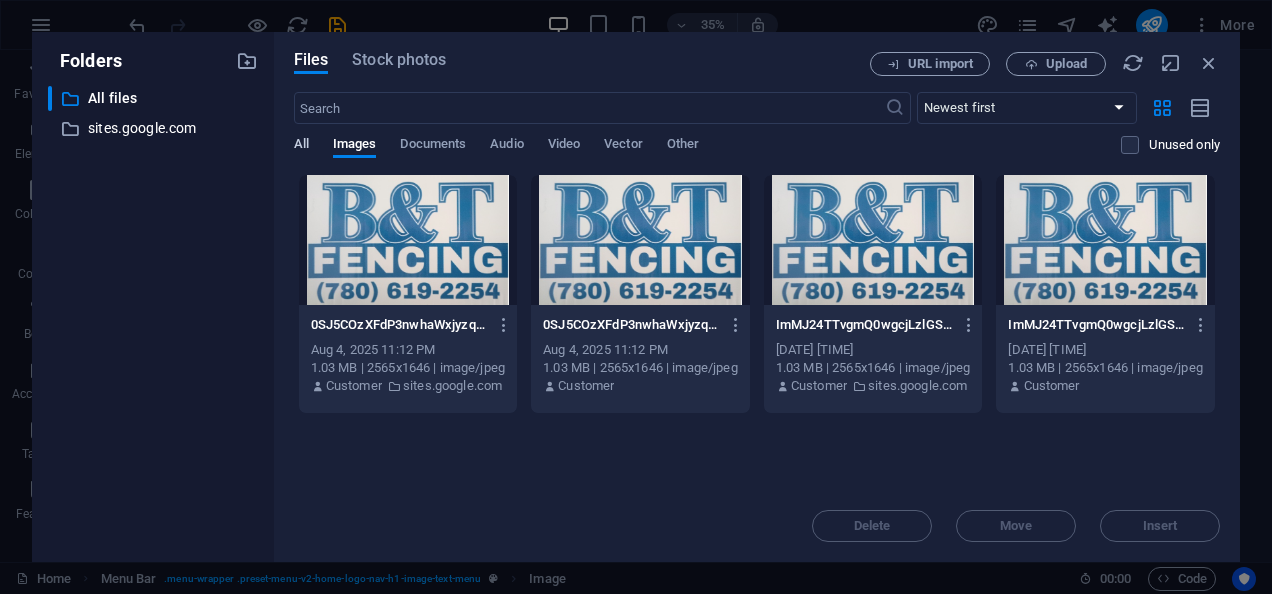 click on "All" at bounding box center [301, 146] 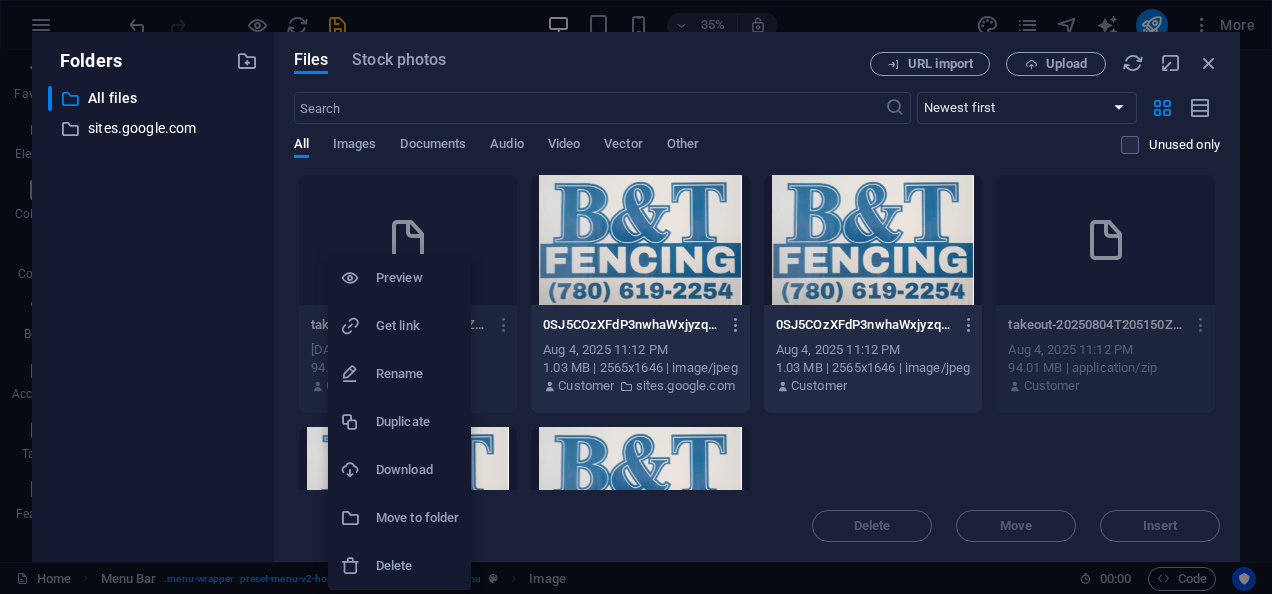 click at bounding box center (636, 297) 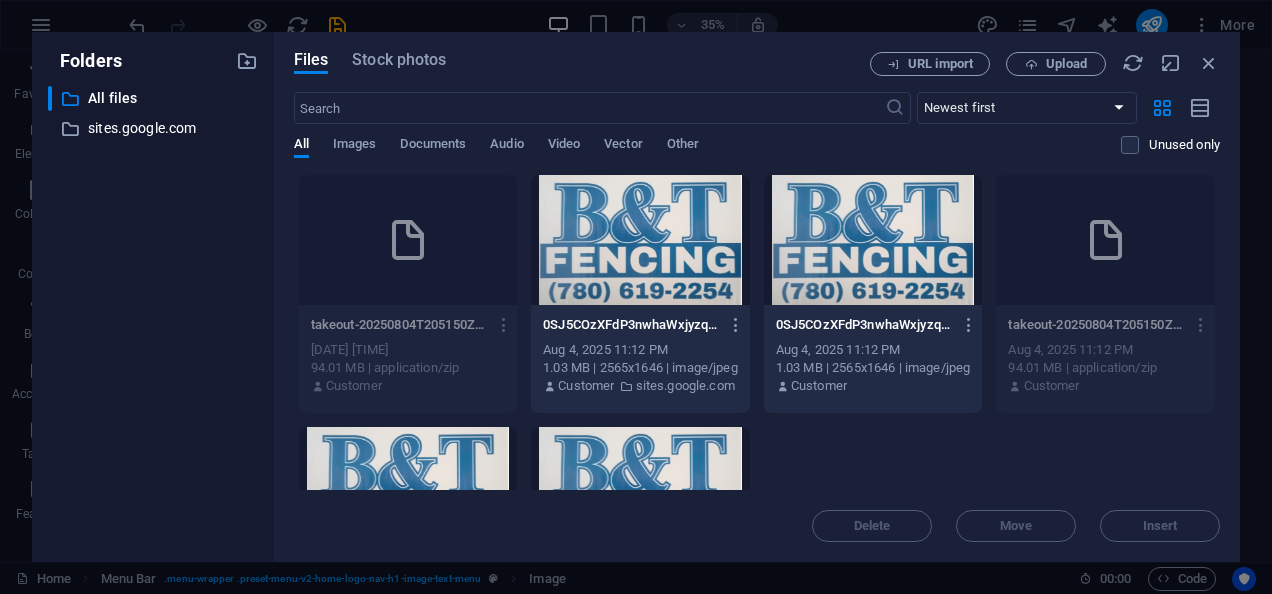 click on "Preview Get link Rename Duplicate Download Move to folder Delete" at bounding box center (636, 303) 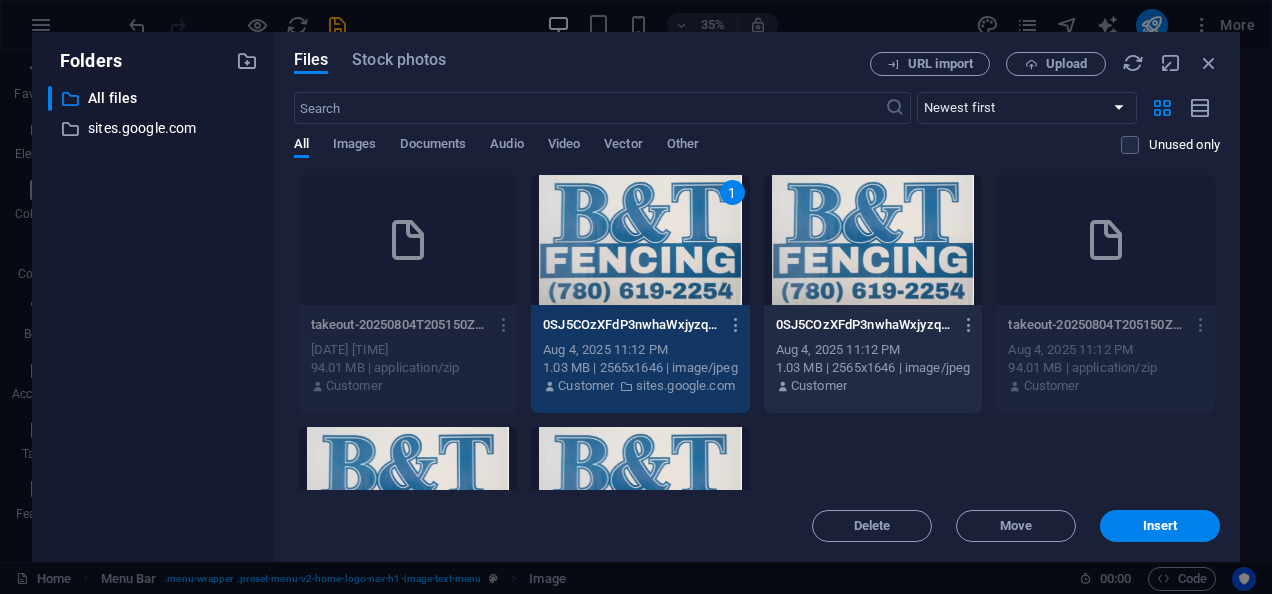 click on "1" at bounding box center [640, 240] 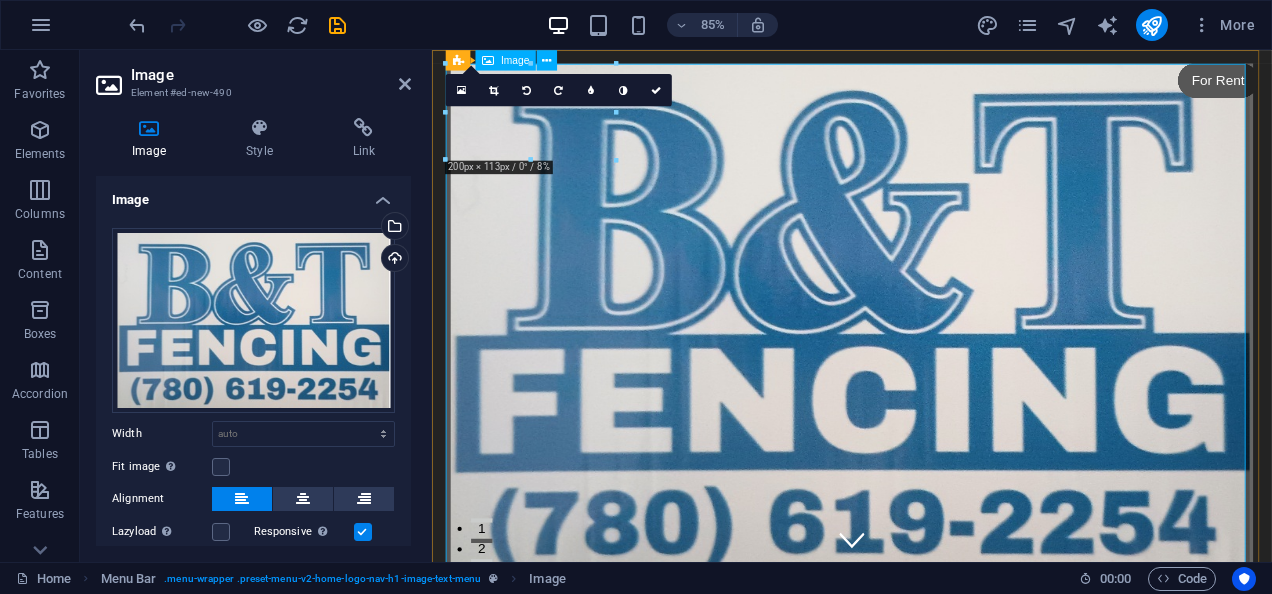 click at bounding box center [926, 369] 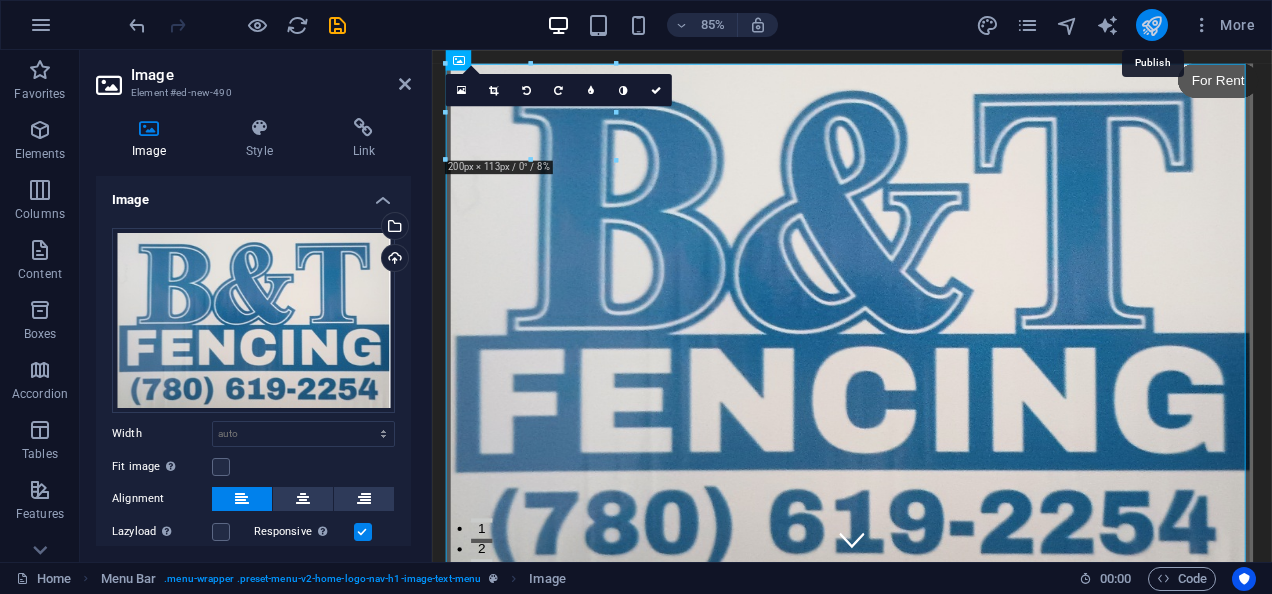 click at bounding box center (1151, 25) 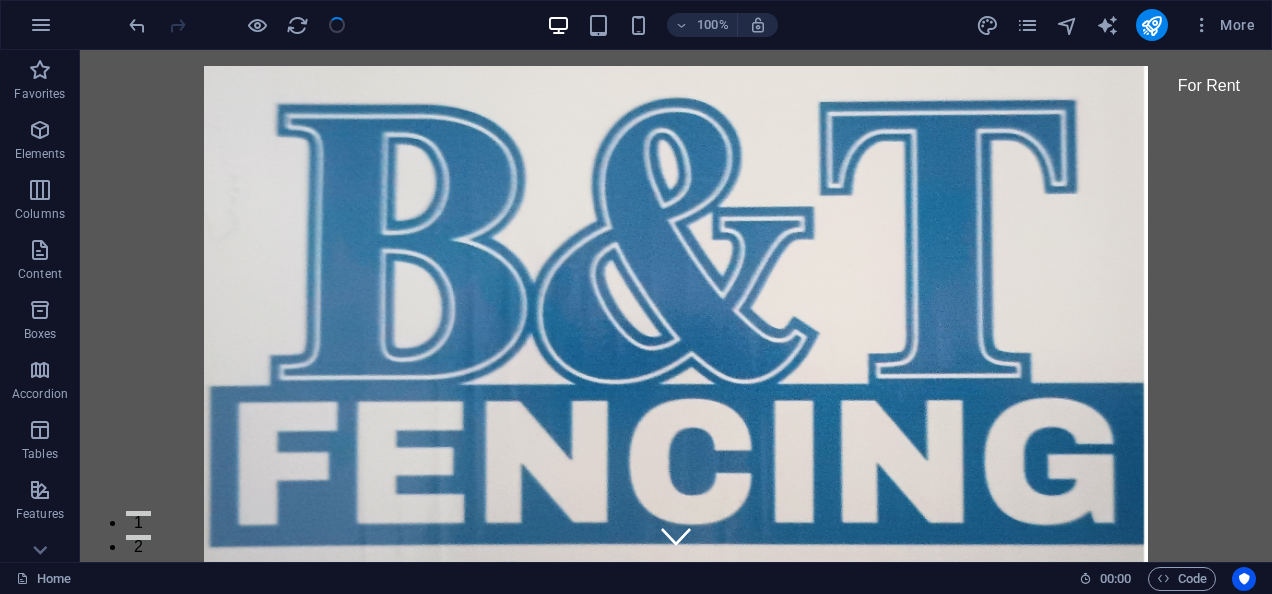 scroll, scrollTop: 448, scrollLeft: 0, axis: vertical 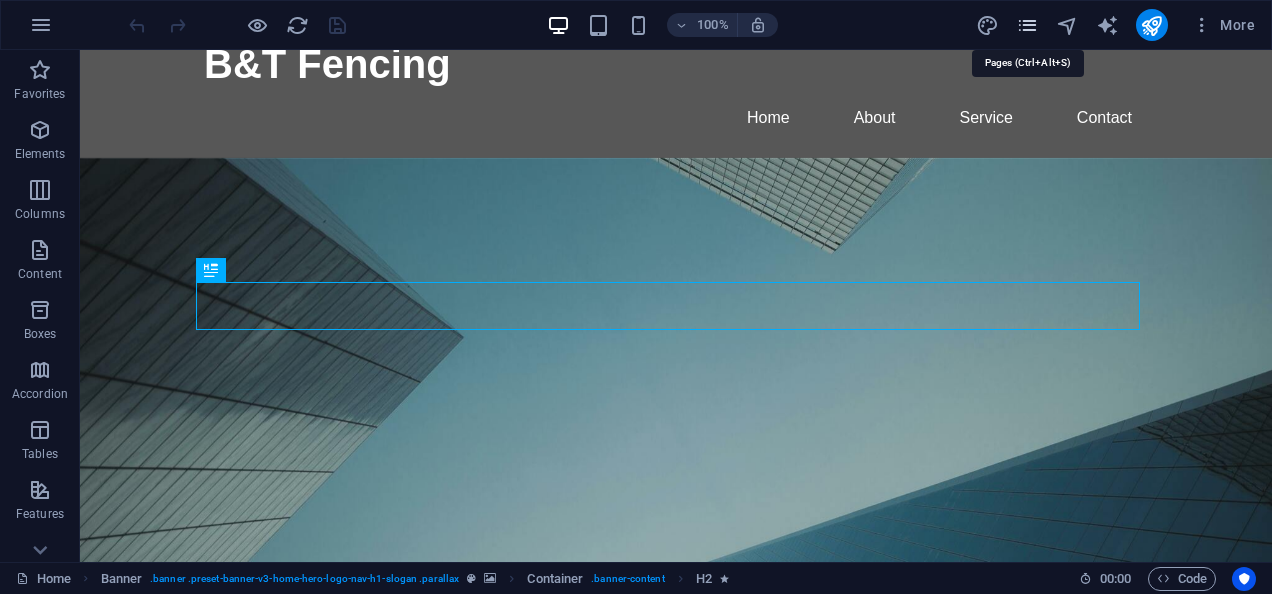 click at bounding box center [1027, 25] 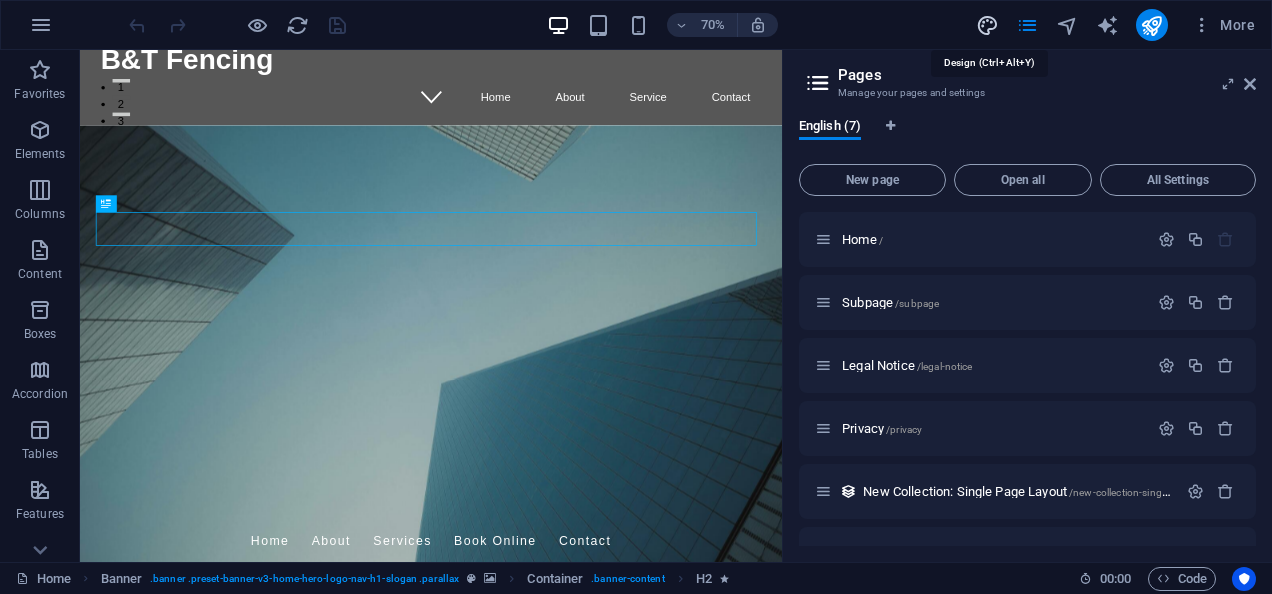 click at bounding box center (987, 25) 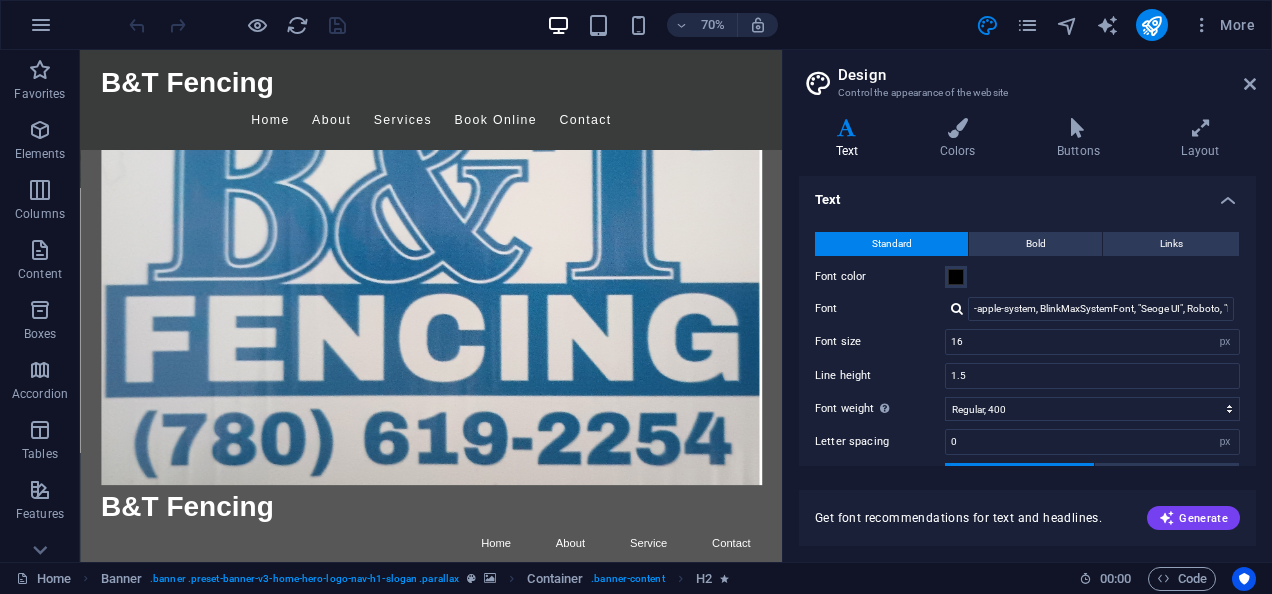scroll, scrollTop: 1278, scrollLeft: 0, axis: vertical 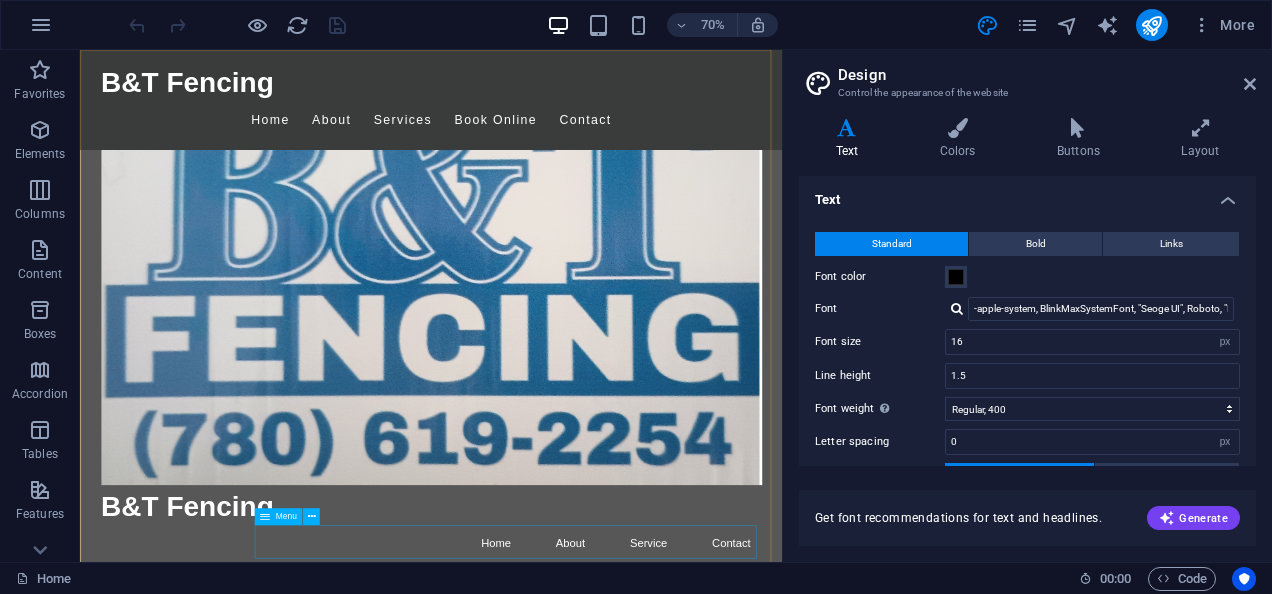 click on "Home About Service Contact" at bounding box center (582, 756) 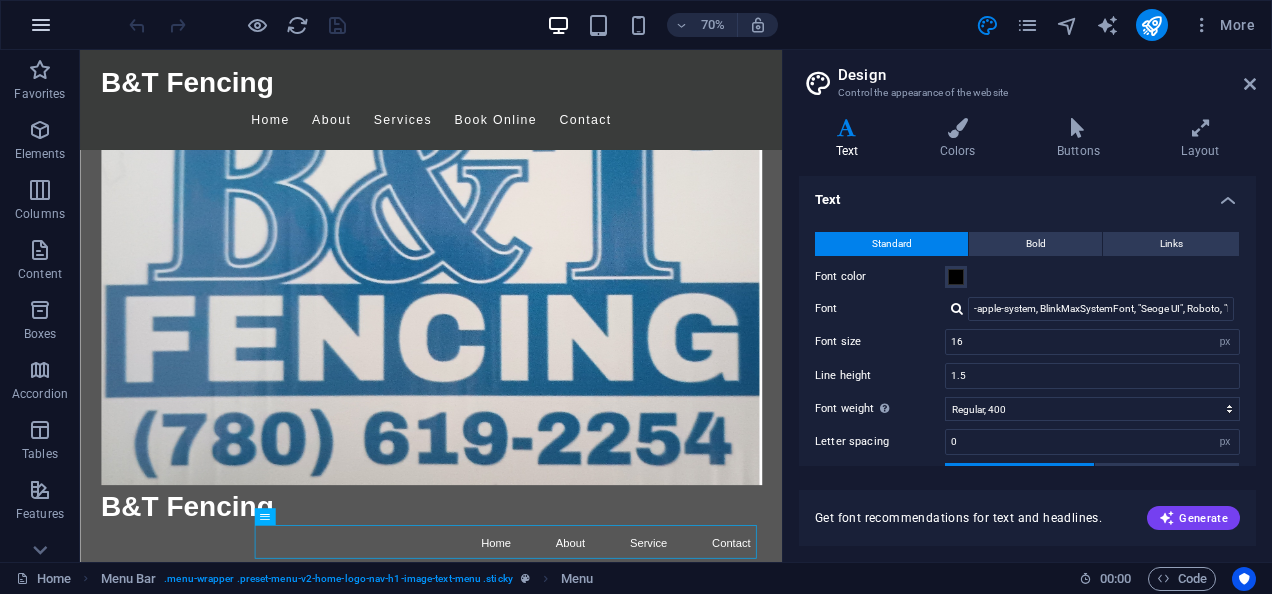 click at bounding box center [41, 25] 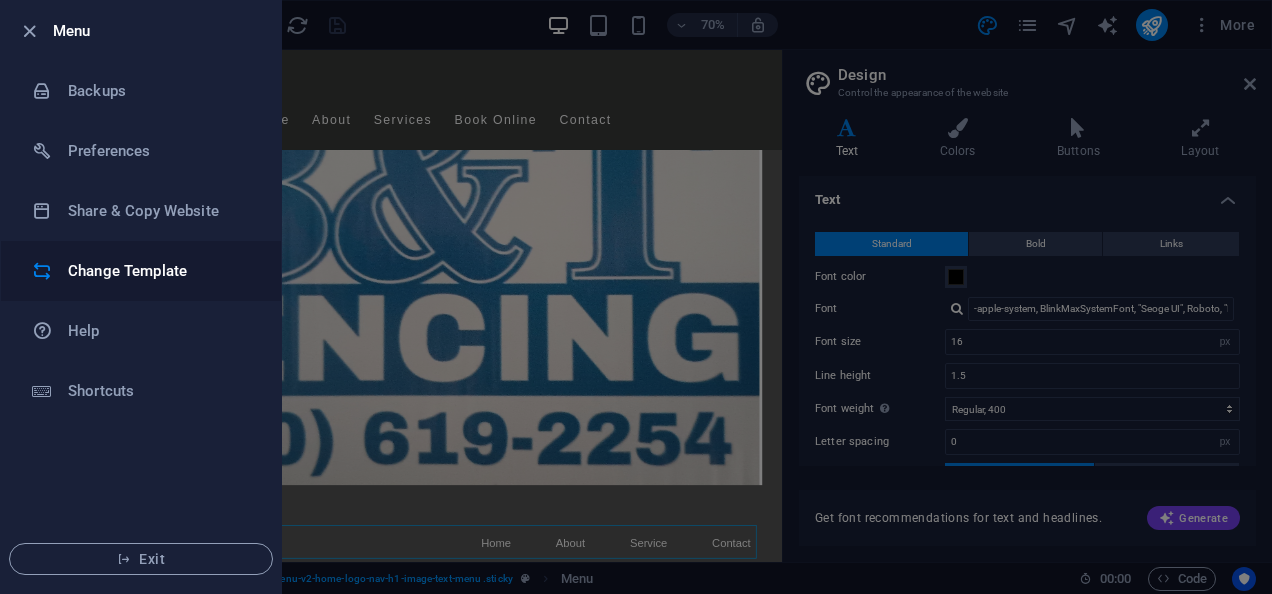 click on "Change Template" at bounding box center [160, 271] 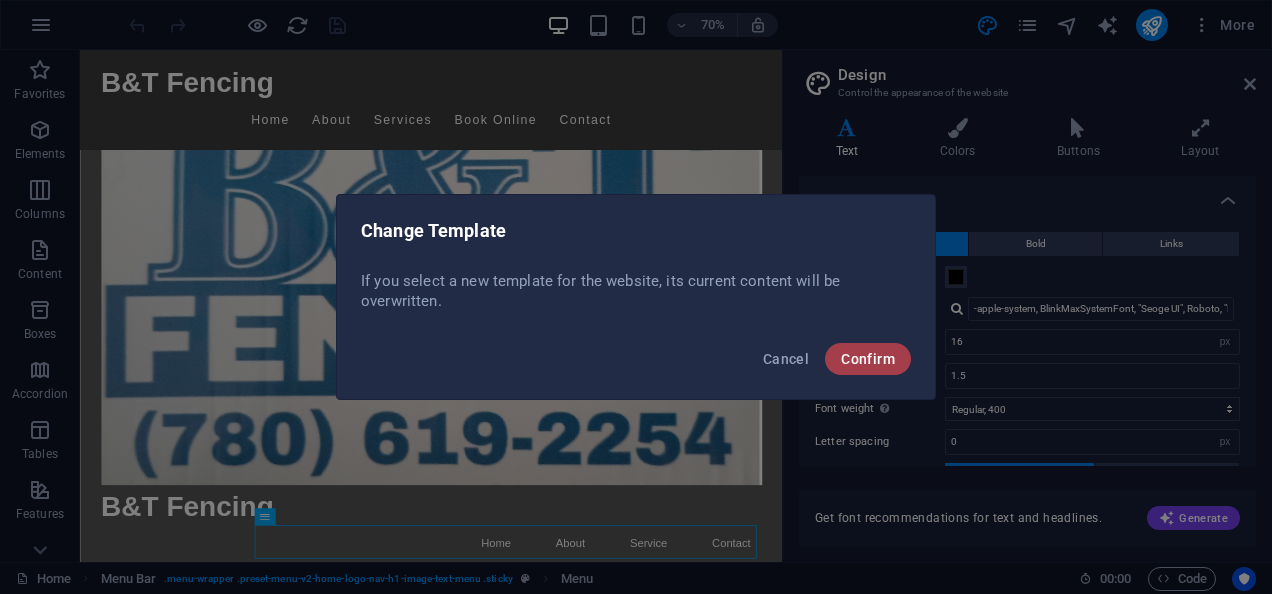 click on "Confirm" at bounding box center [868, 359] 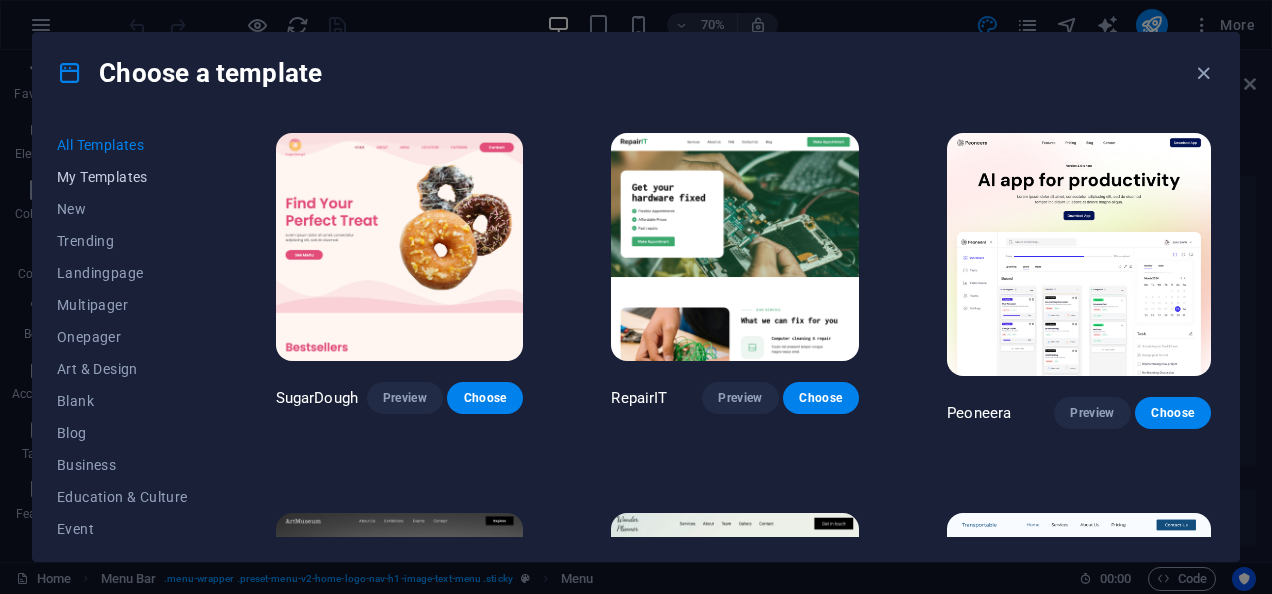 click on "My Templates" at bounding box center [122, 177] 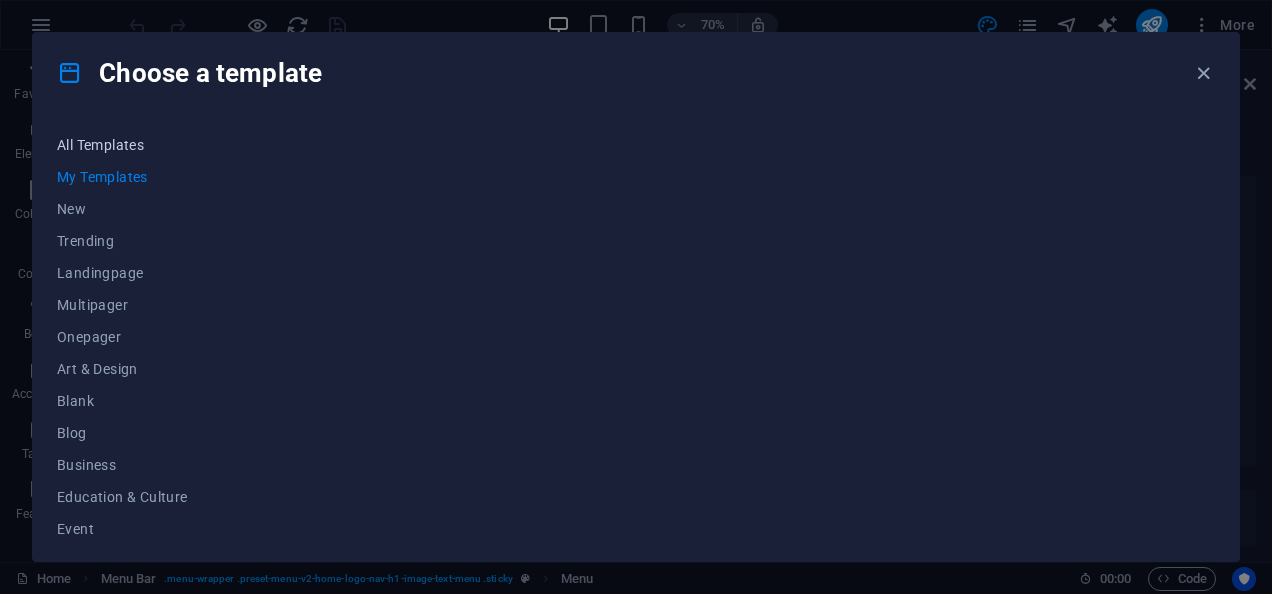 click on "All Templates" at bounding box center (122, 145) 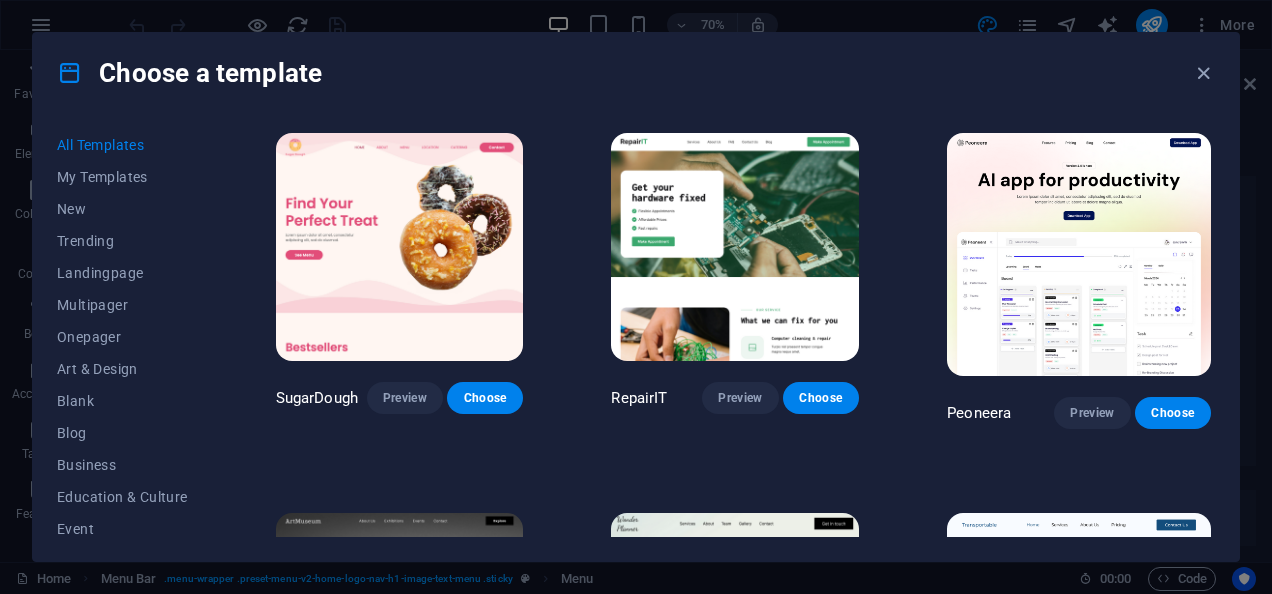 drag, startPoint x: 214, startPoint y: 333, endPoint x: 211, endPoint y: 424, distance: 91.04944 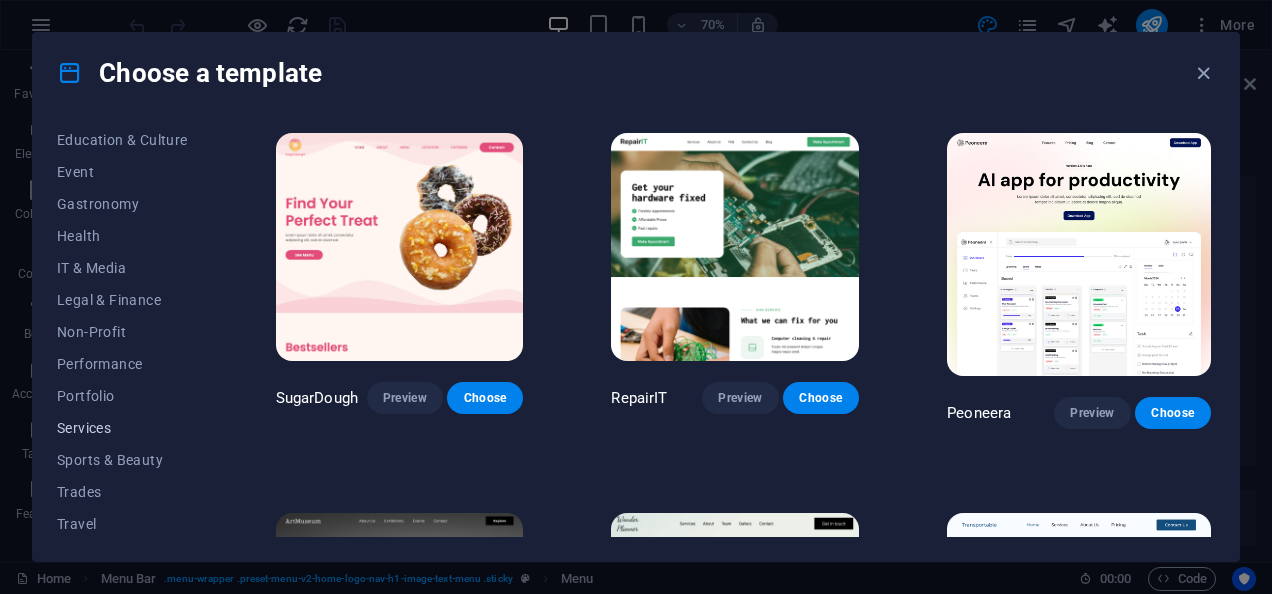 click on "Services" at bounding box center (122, 428) 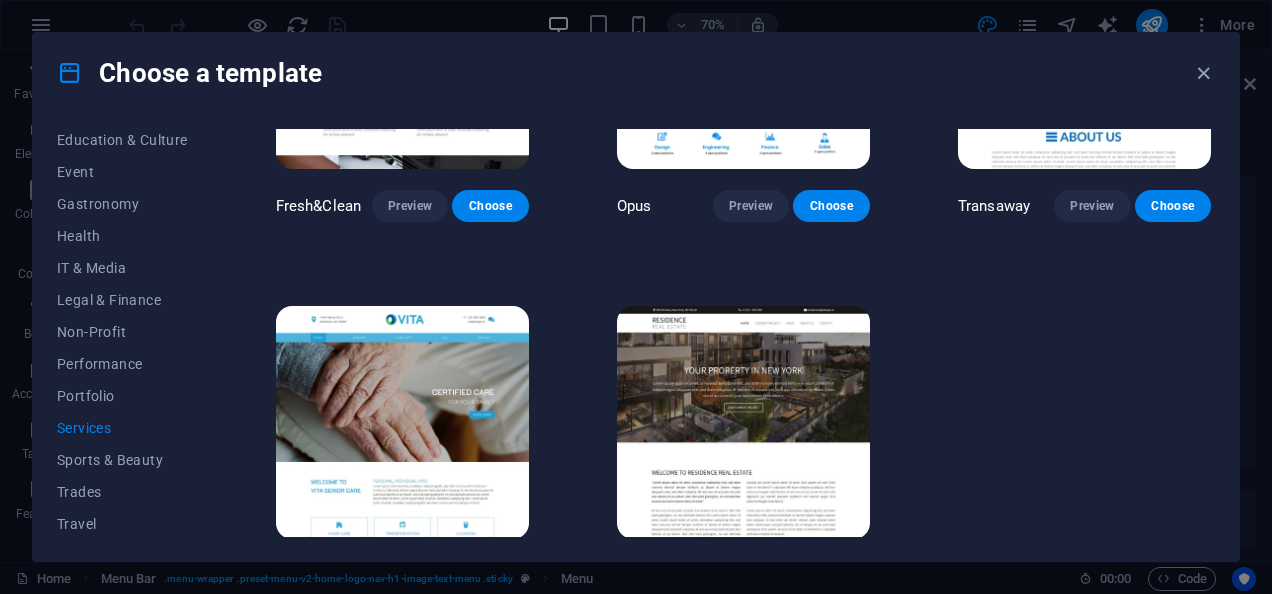 scroll, scrollTop: 2110, scrollLeft: 0, axis: vertical 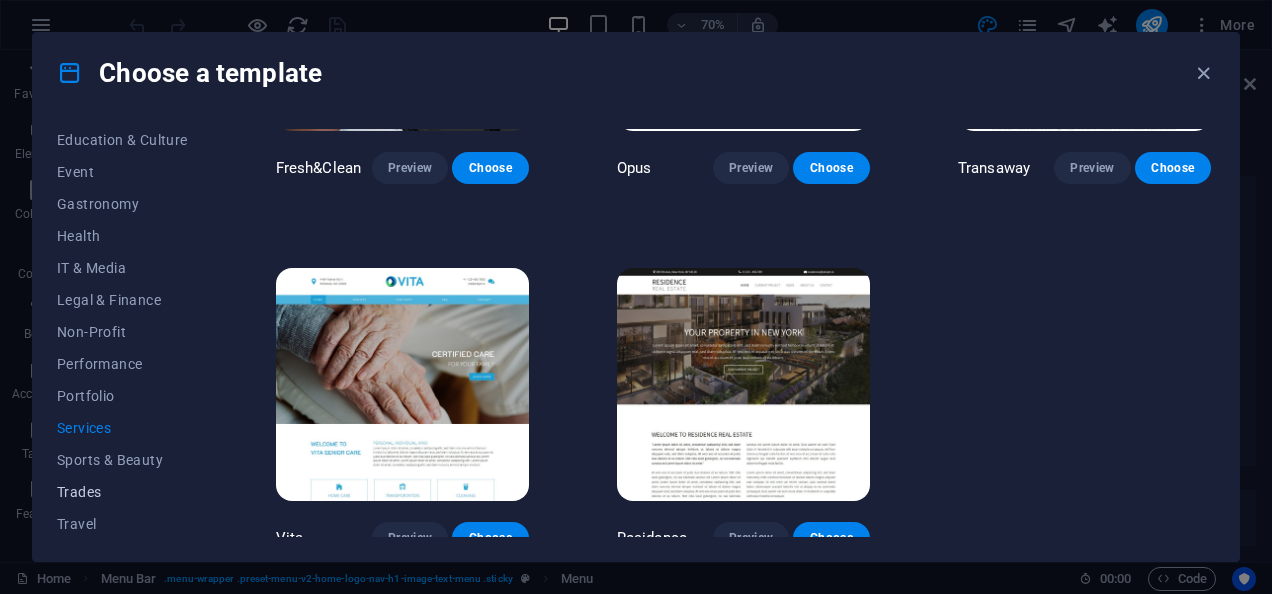 click on "Trades" at bounding box center (122, 492) 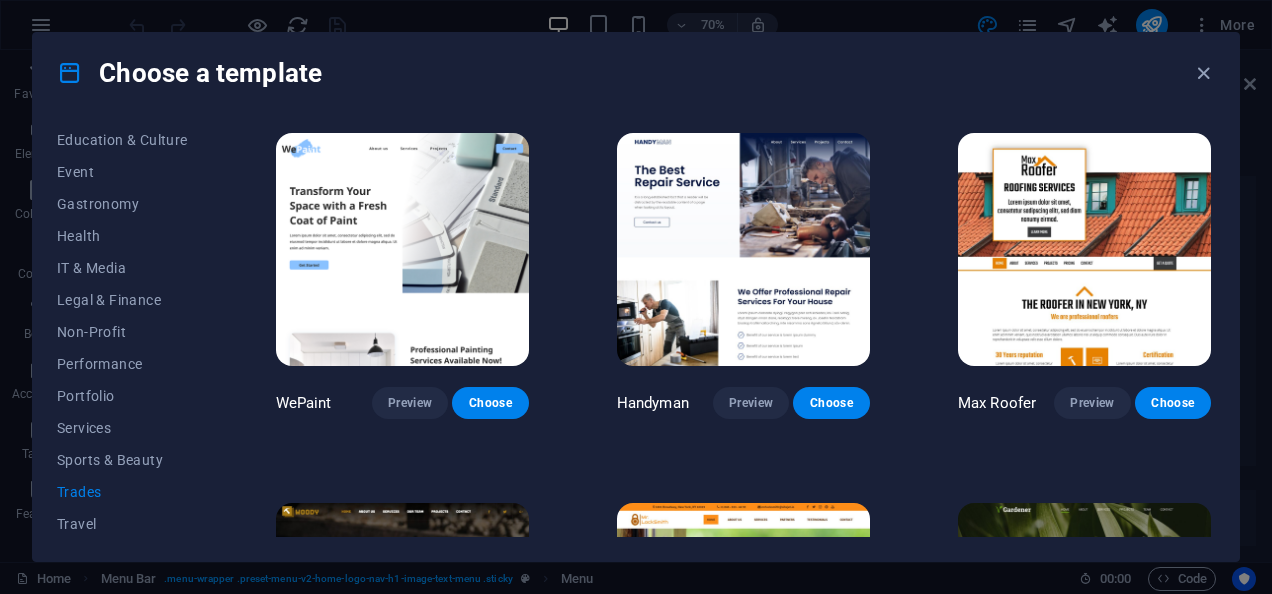 drag, startPoint x: 1258, startPoint y: 216, endPoint x: 1258, endPoint y: 254, distance: 38 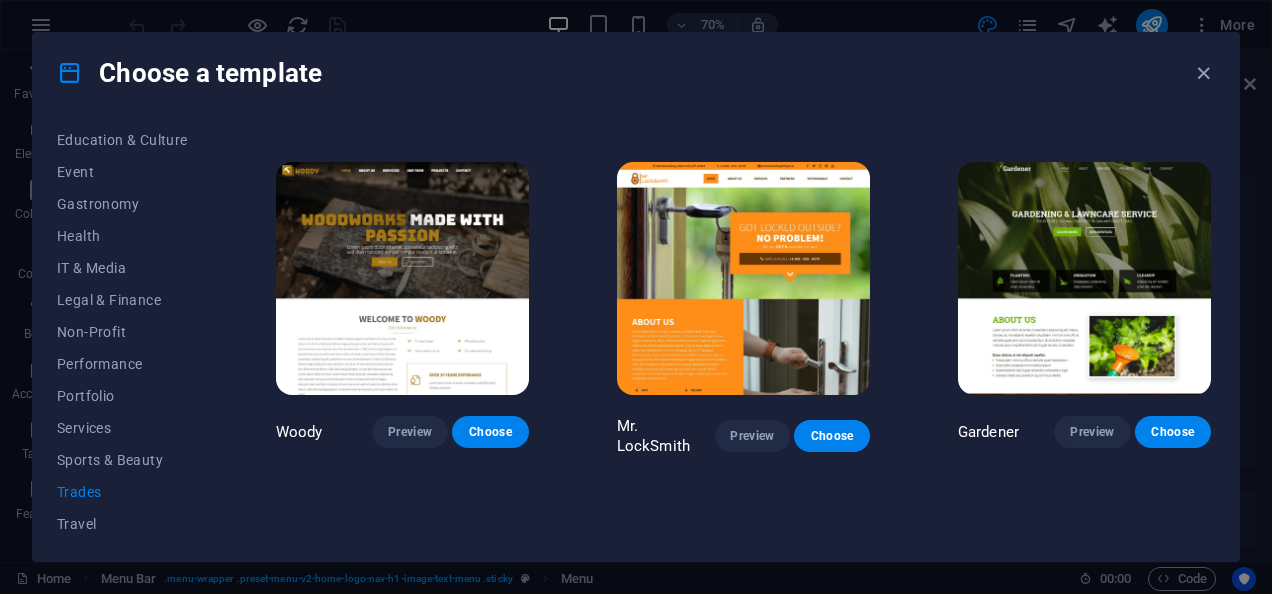 scroll, scrollTop: 332, scrollLeft: 0, axis: vertical 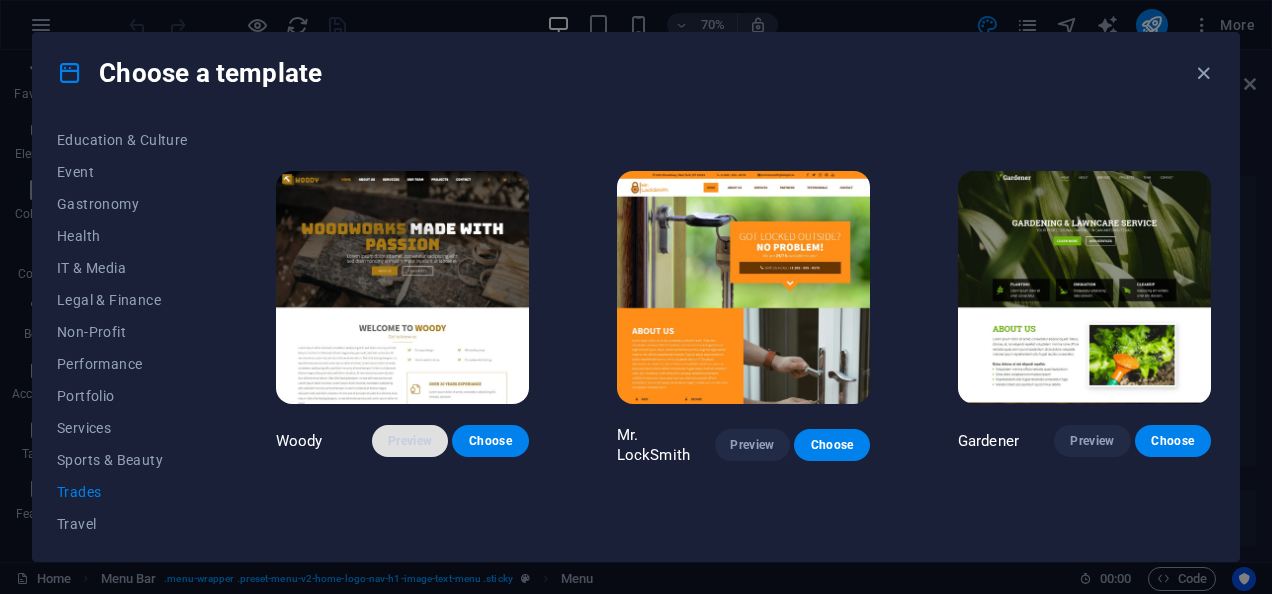 click on "Preview" at bounding box center [410, 441] 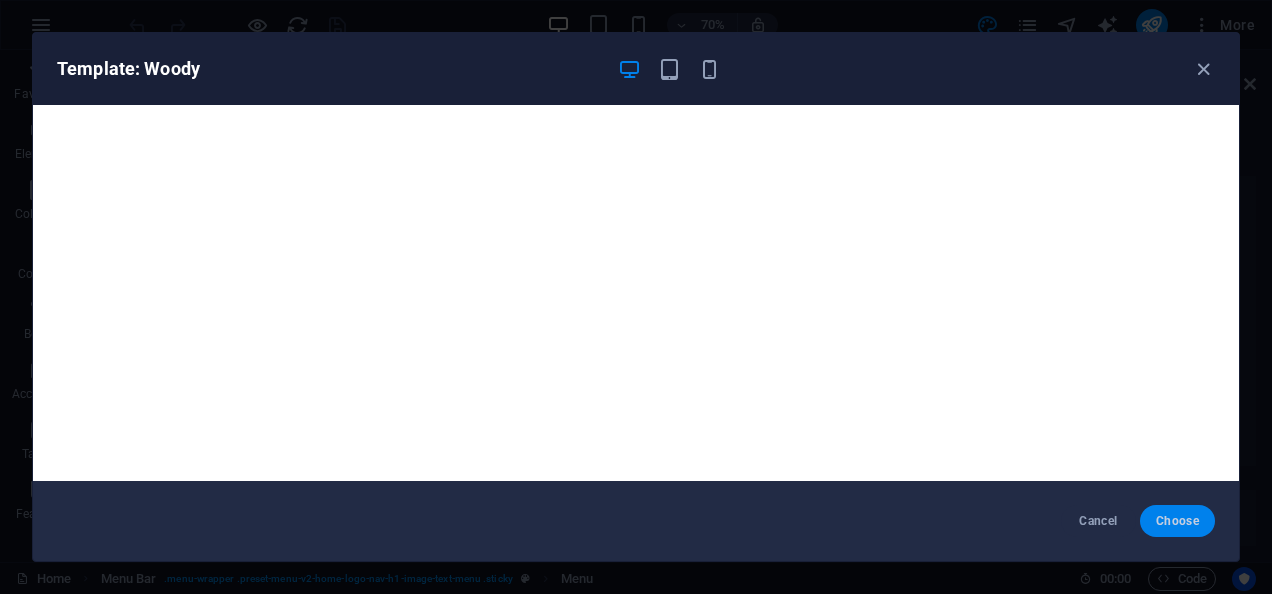 click on "Choose" at bounding box center (1177, 521) 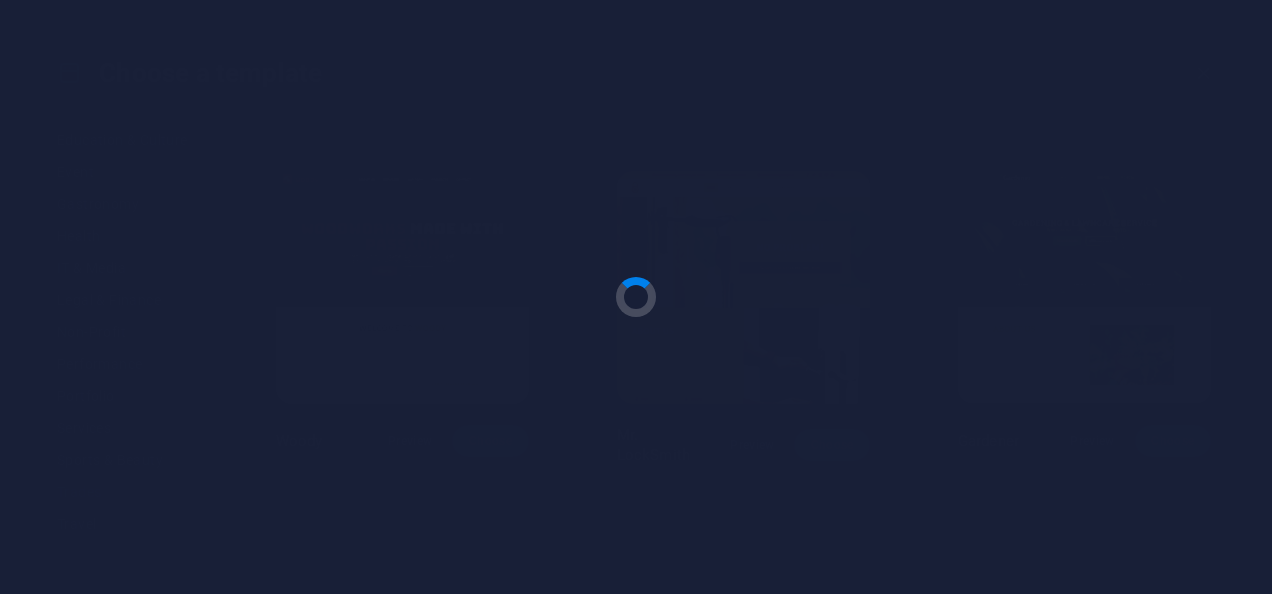 scroll, scrollTop: 8730, scrollLeft: 0, axis: vertical 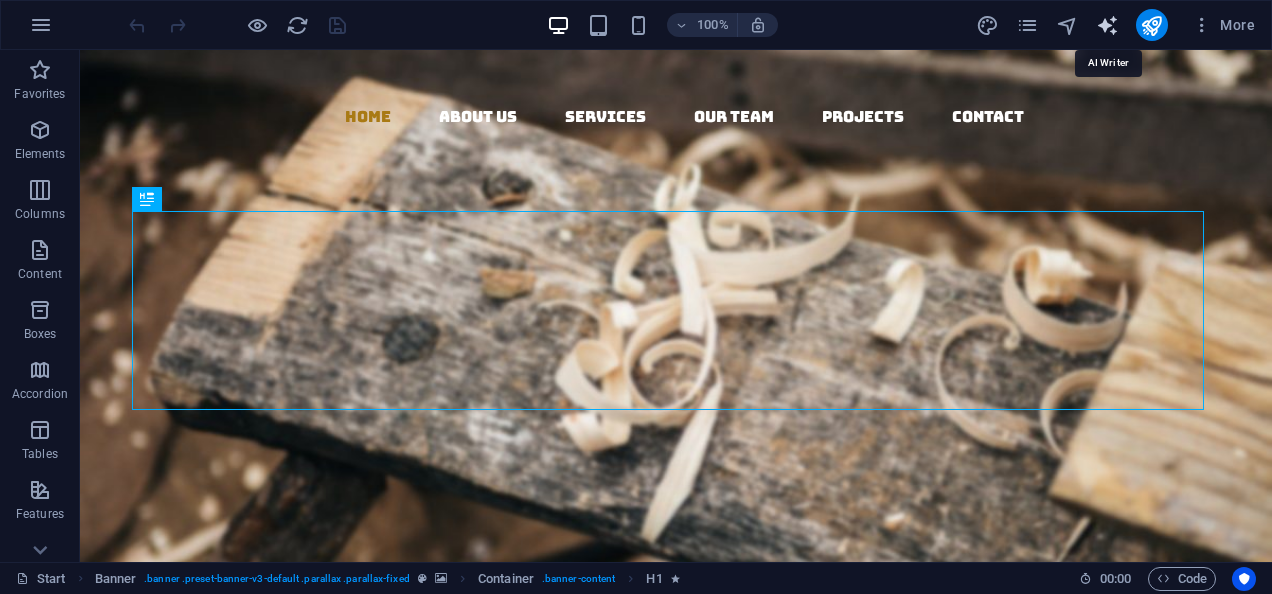 click at bounding box center [1107, 25] 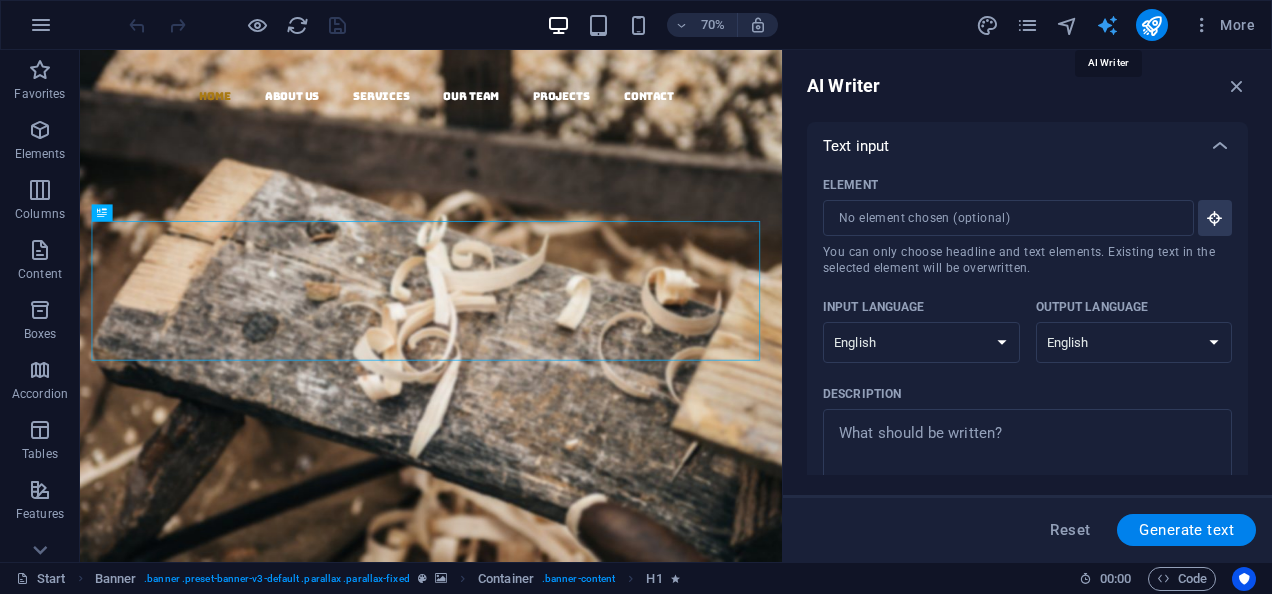 scroll, scrollTop: 0, scrollLeft: 0, axis: both 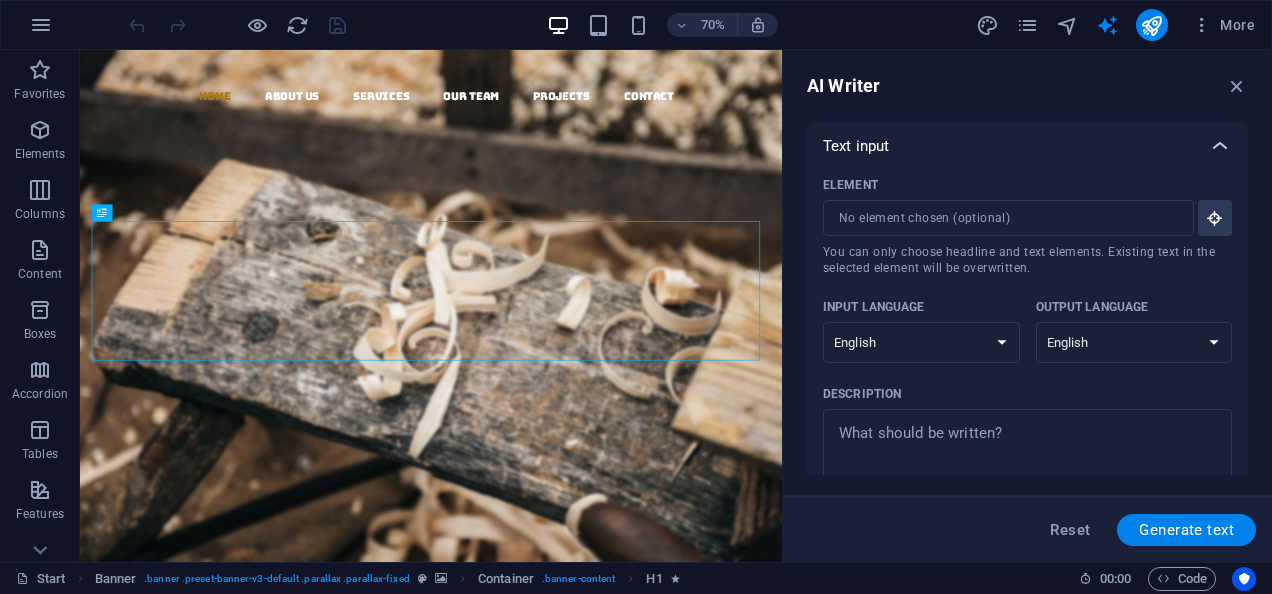 click at bounding box center (1220, 146) 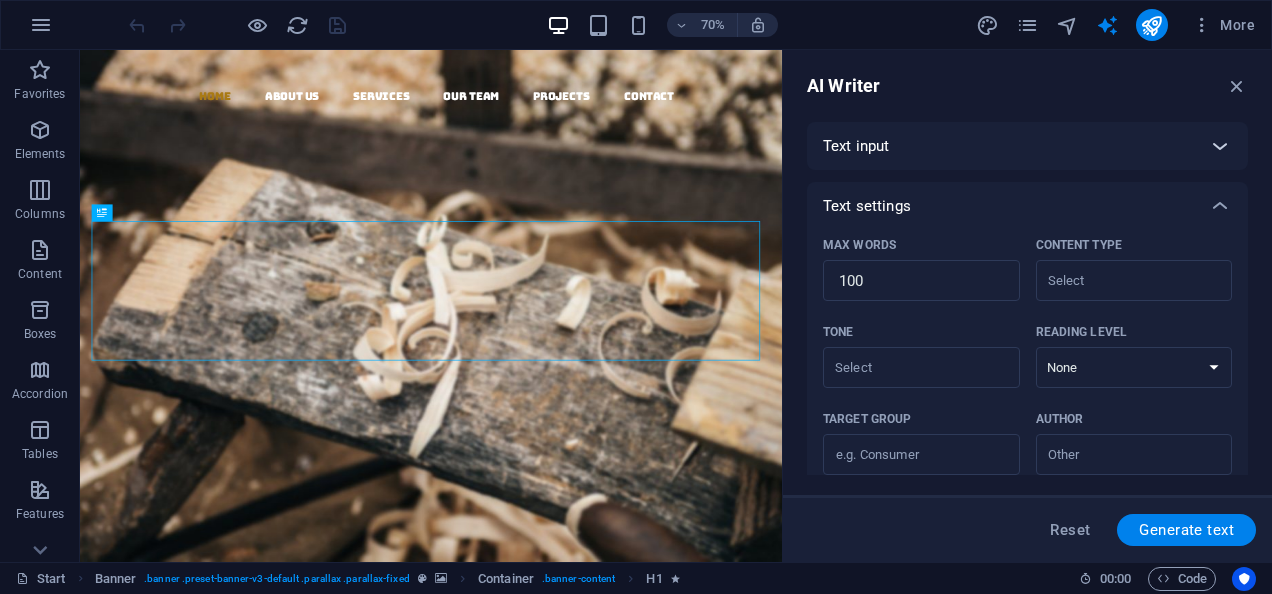 click at bounding box center [1220, 146] 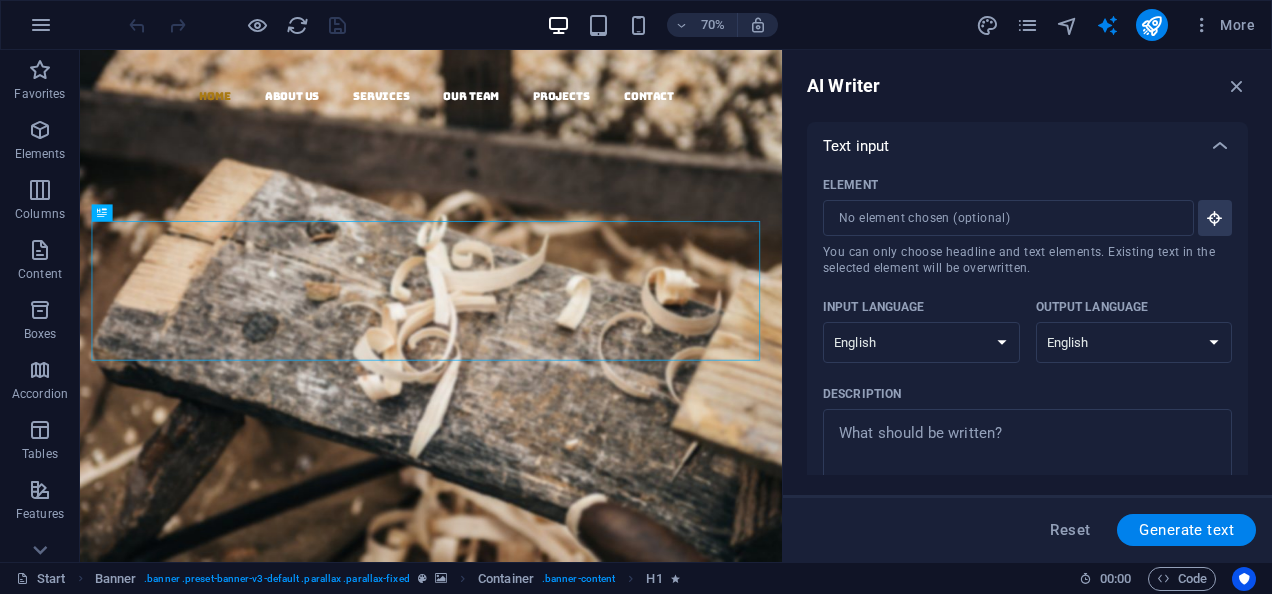 drag, startPoint x: 1241, startPoint y: 203, endPoint x: 1240, endPoint y: 229, distance: 26.019224 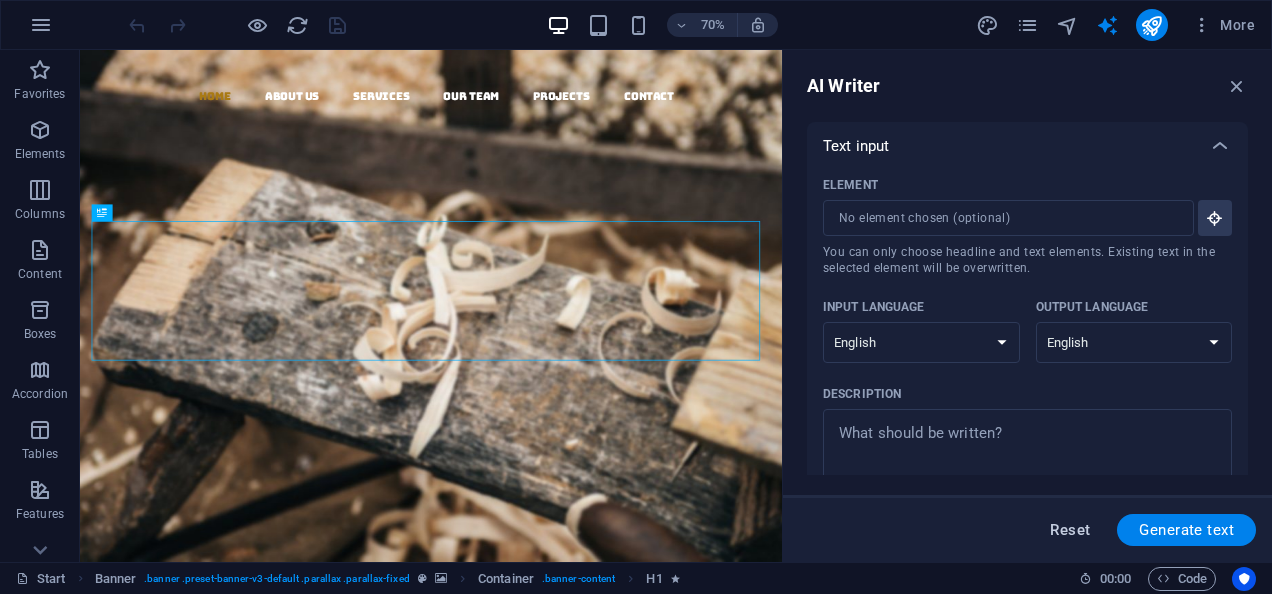 click on "Reset" at bounding box center (1070, 530) 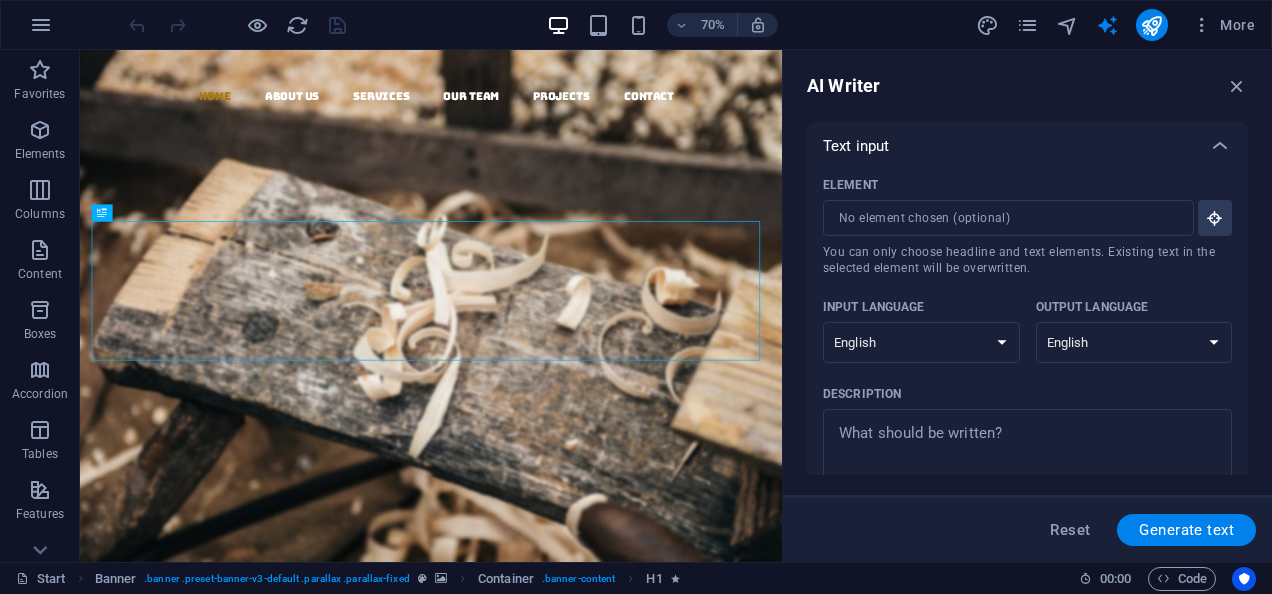 drag, startPoint x: 1248, startPoint y: 246, endPoint x: 1241, endPoint y: 308, distance: 62.39391 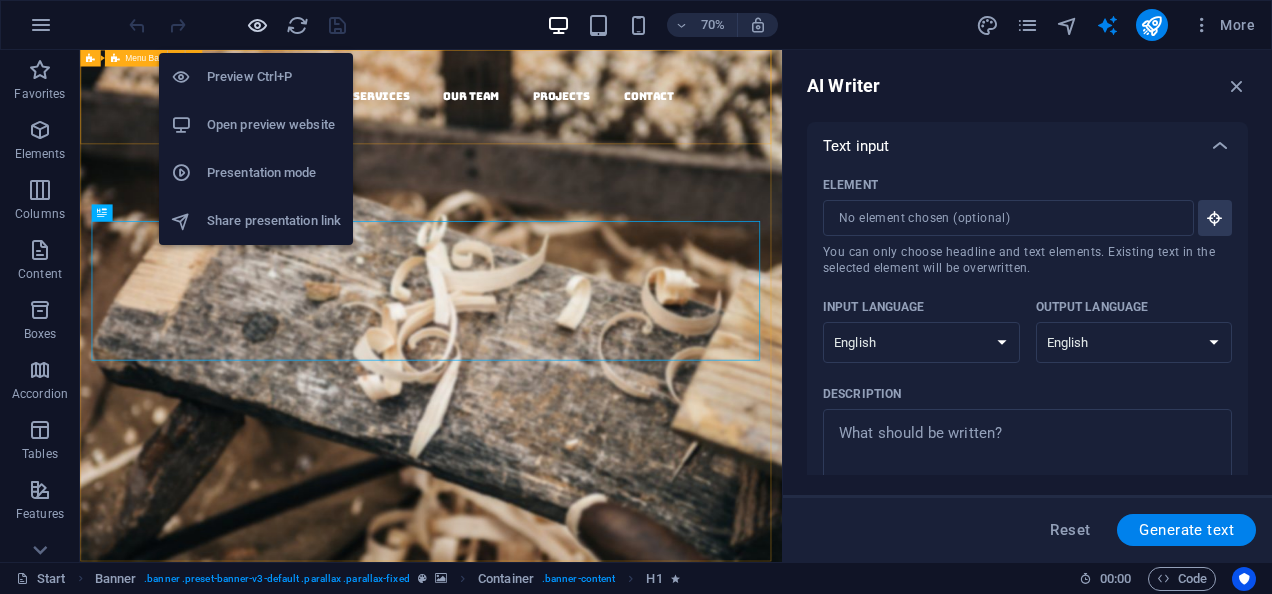 click at bounding box center [257, 25] 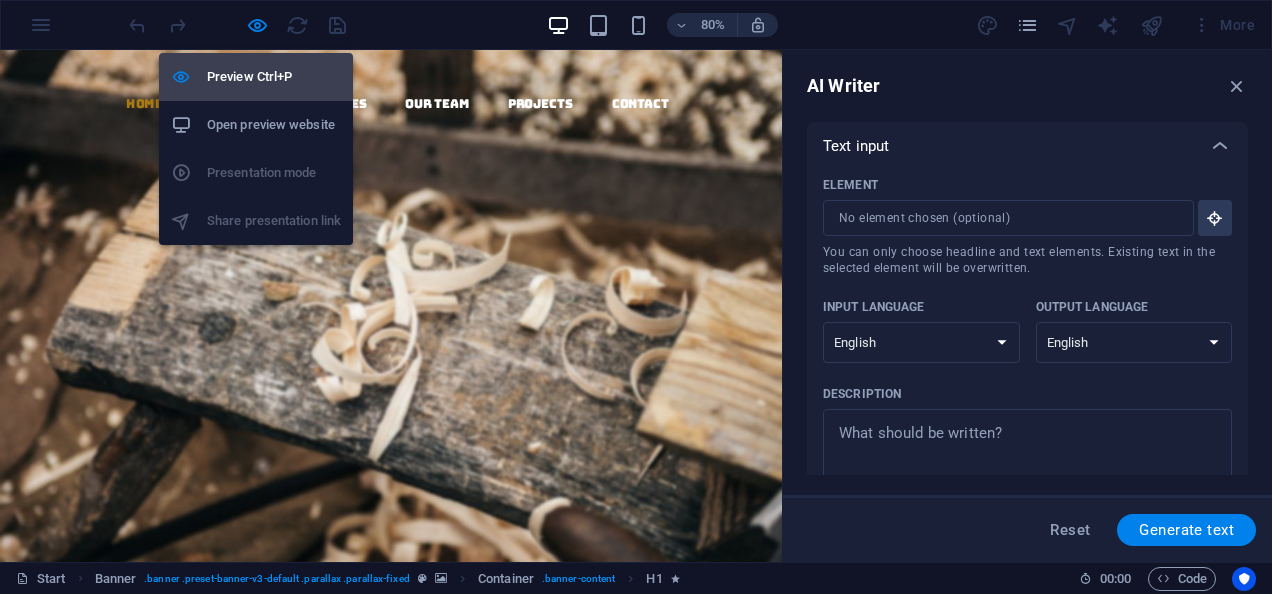 click on "Preview Ctrl+P" at bounding box center [274, 77] 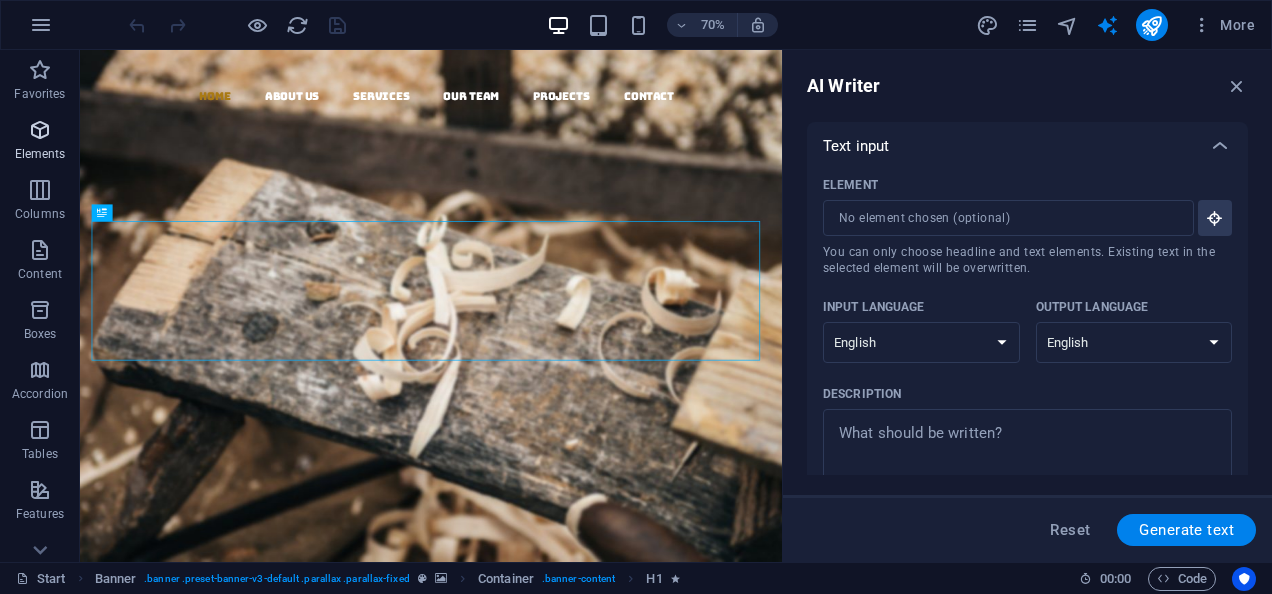 click on "Elements" at bounding box center [40, 142] 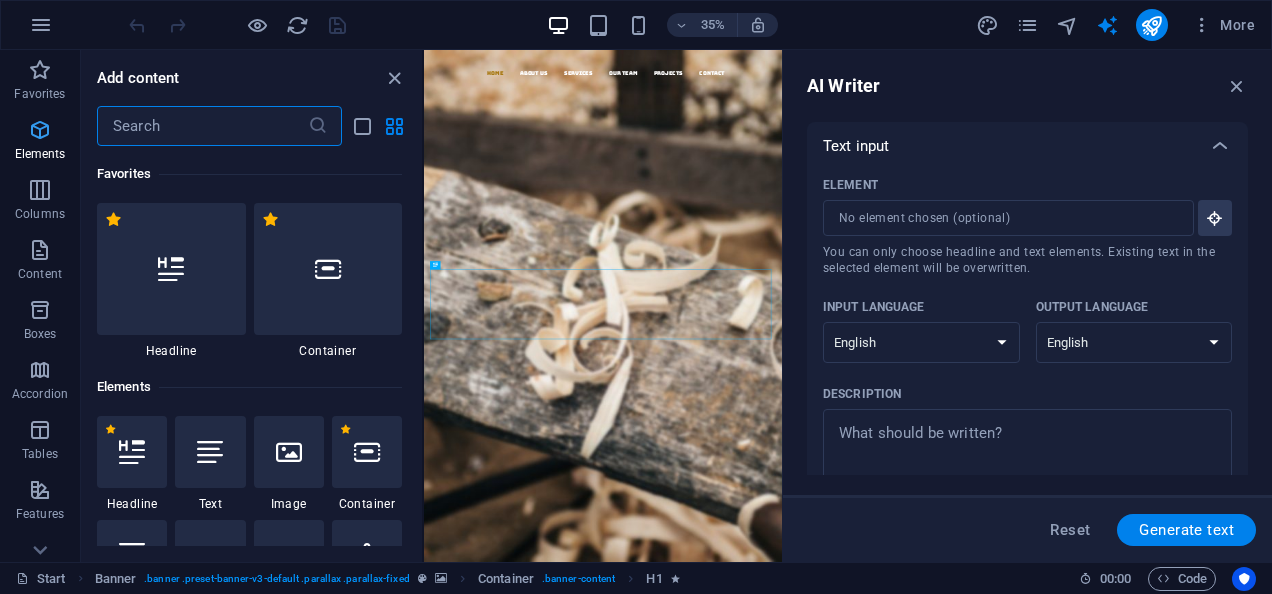scroll, scrollTop: 213, scrollLeft: 0, axis: vertical 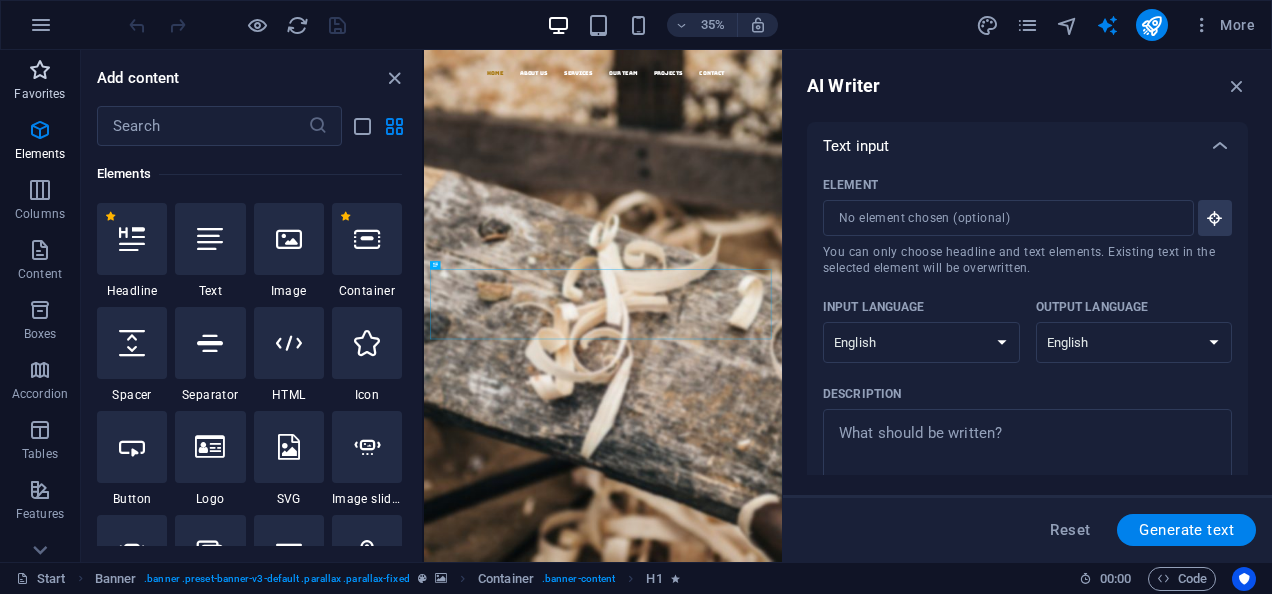 click at bounding box center (40, 70) 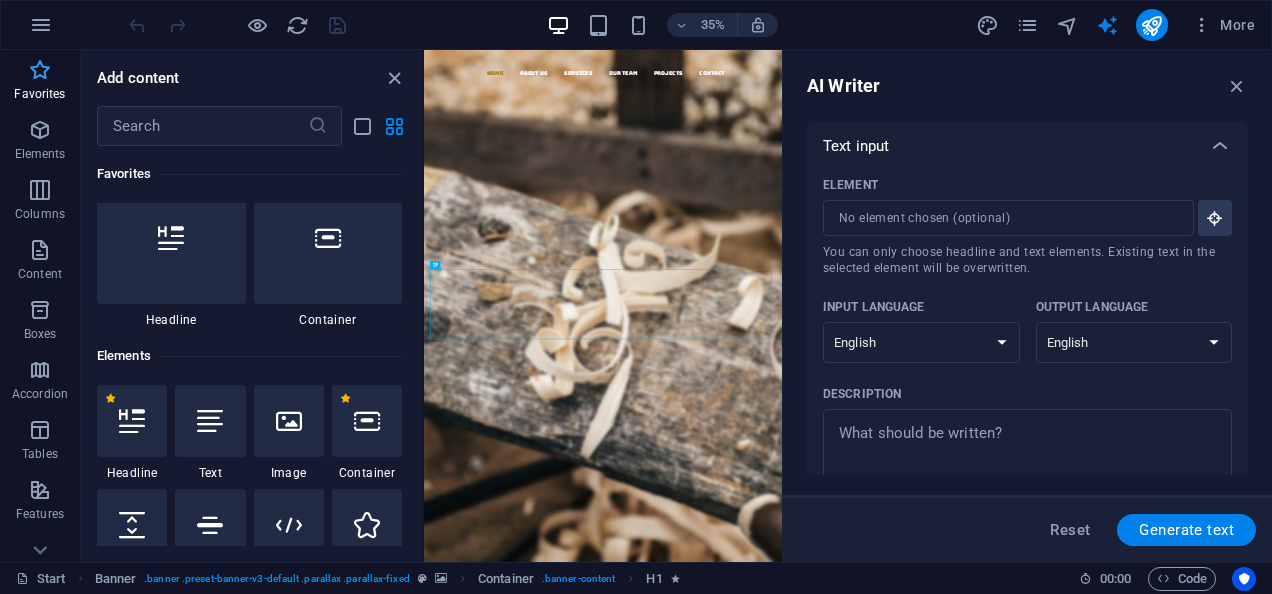 scroll, scrollTop: 0, scrollLeft: 0, axis: both 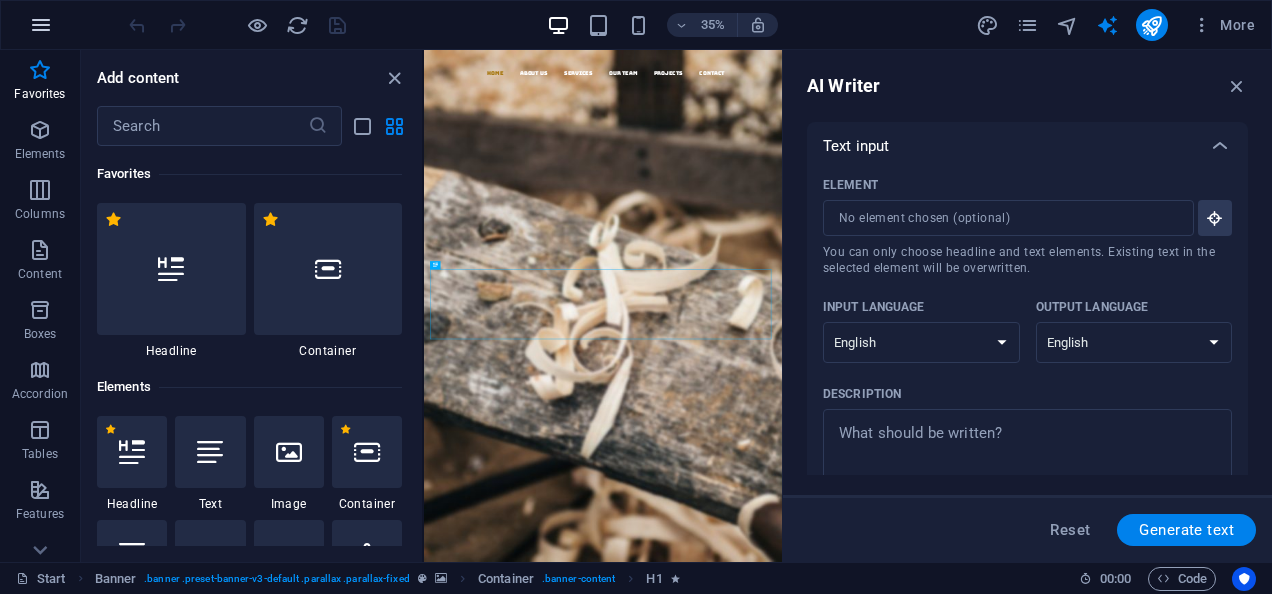 click at bounding box center (41, 25) 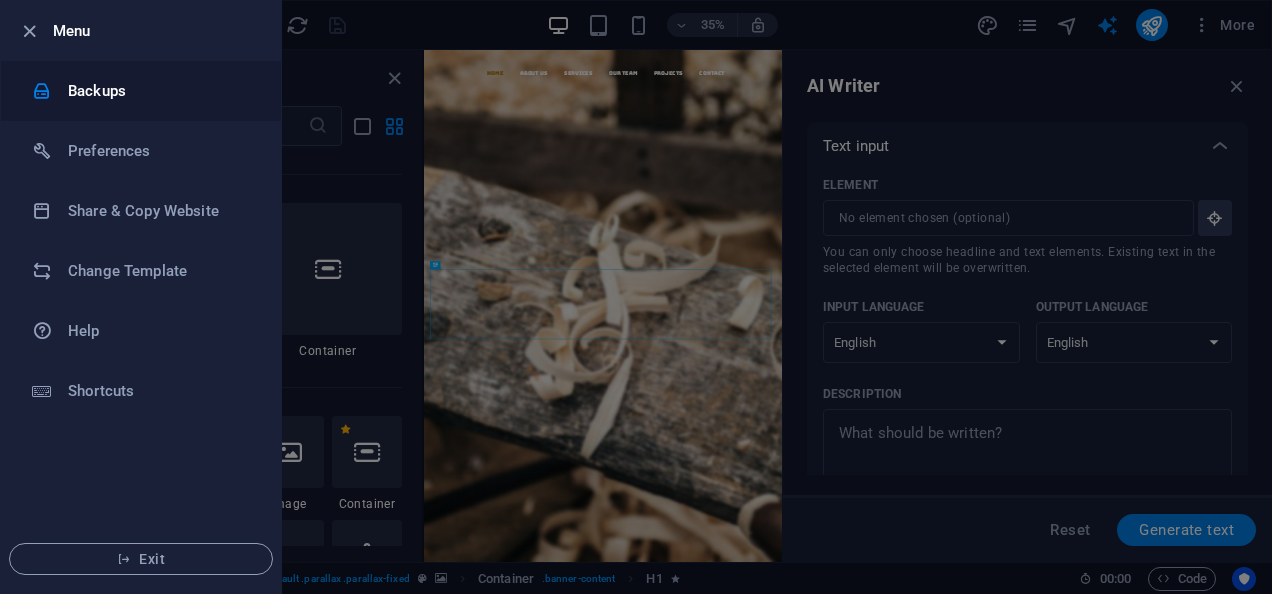 click on "Backups" at bounding box center (160, 91) 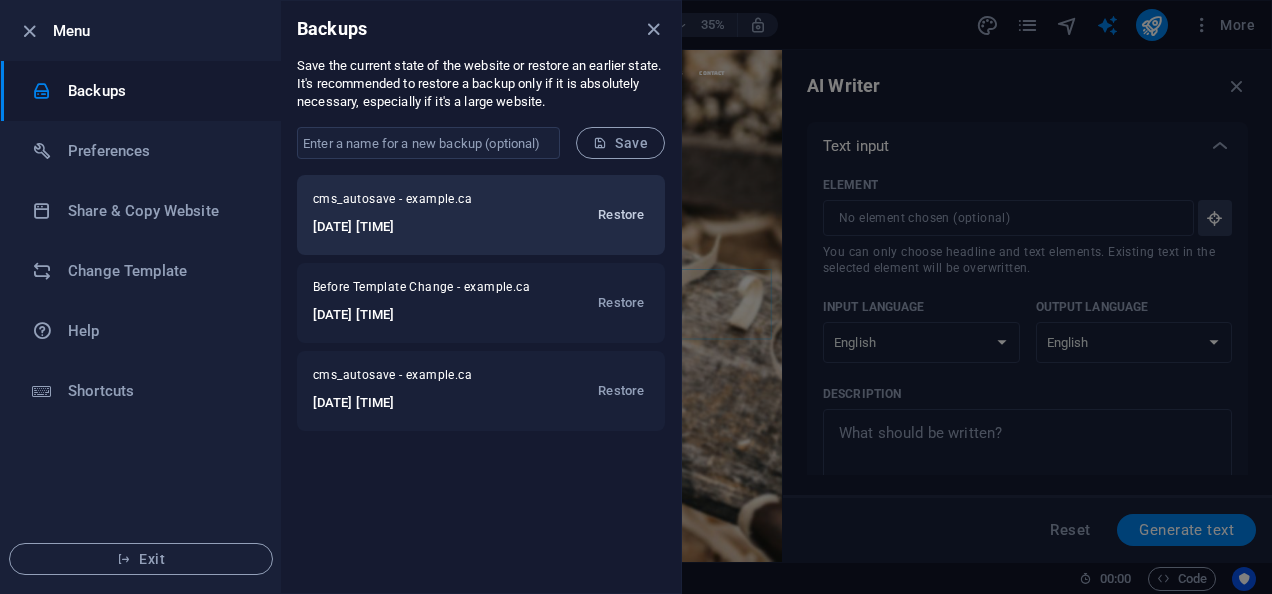 click on "Restore" at bounding box center [621, 215] 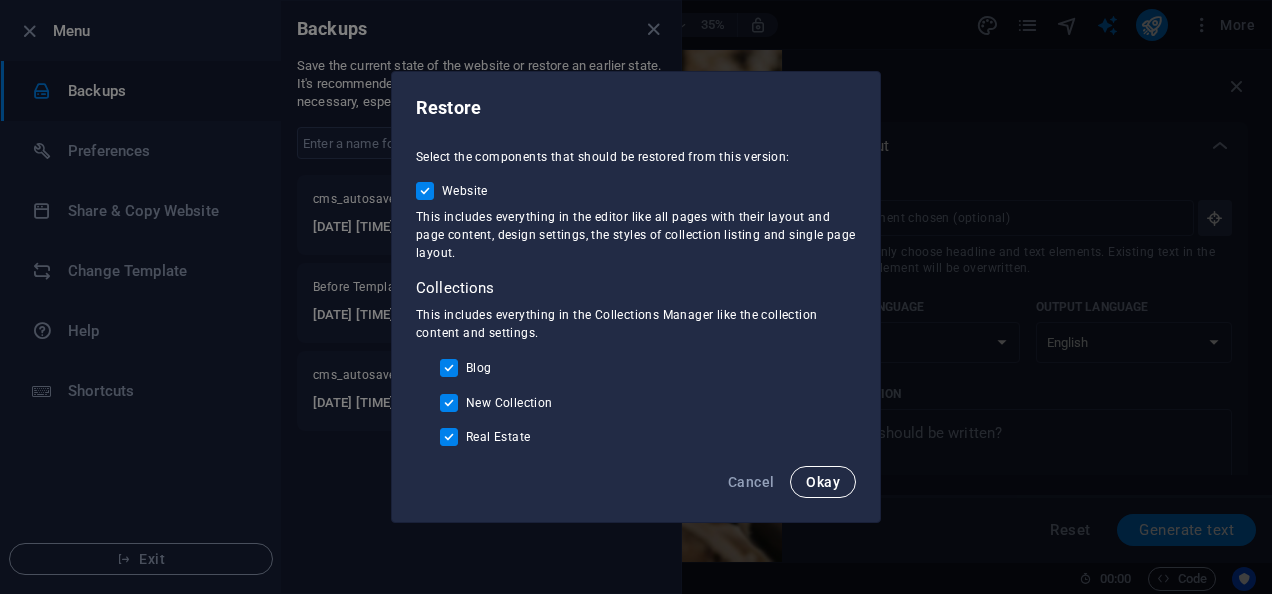 click on "Okay" at bounding box center [823, 482] 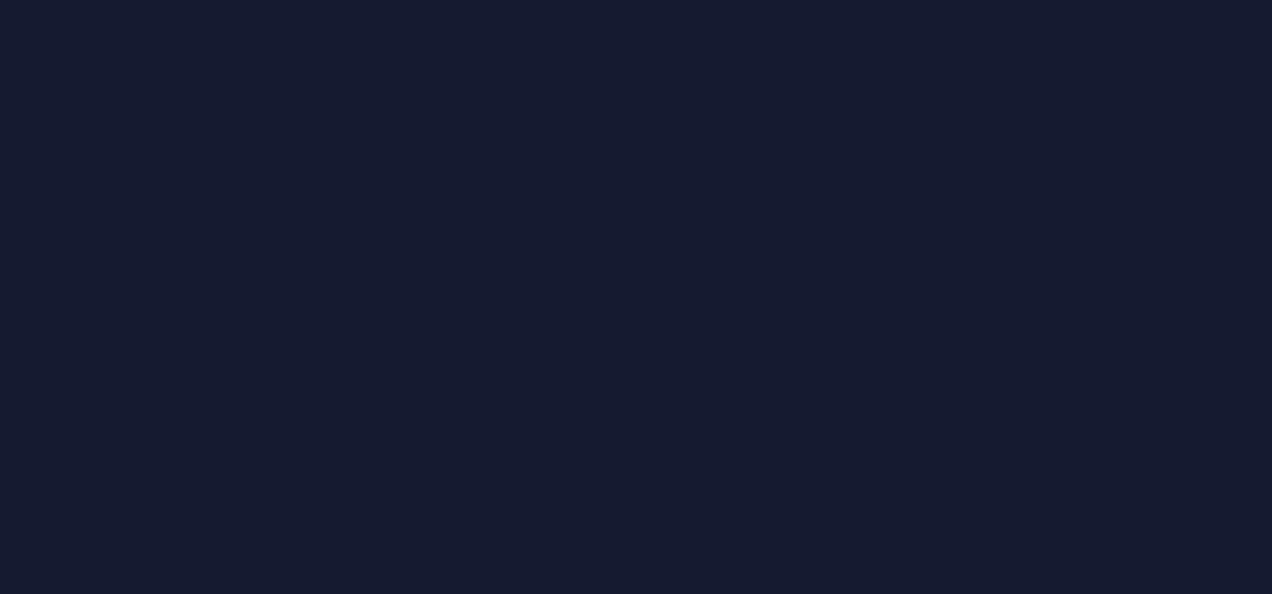 scroll, scrollTop: 0, scrollLeft: 0, axis: both 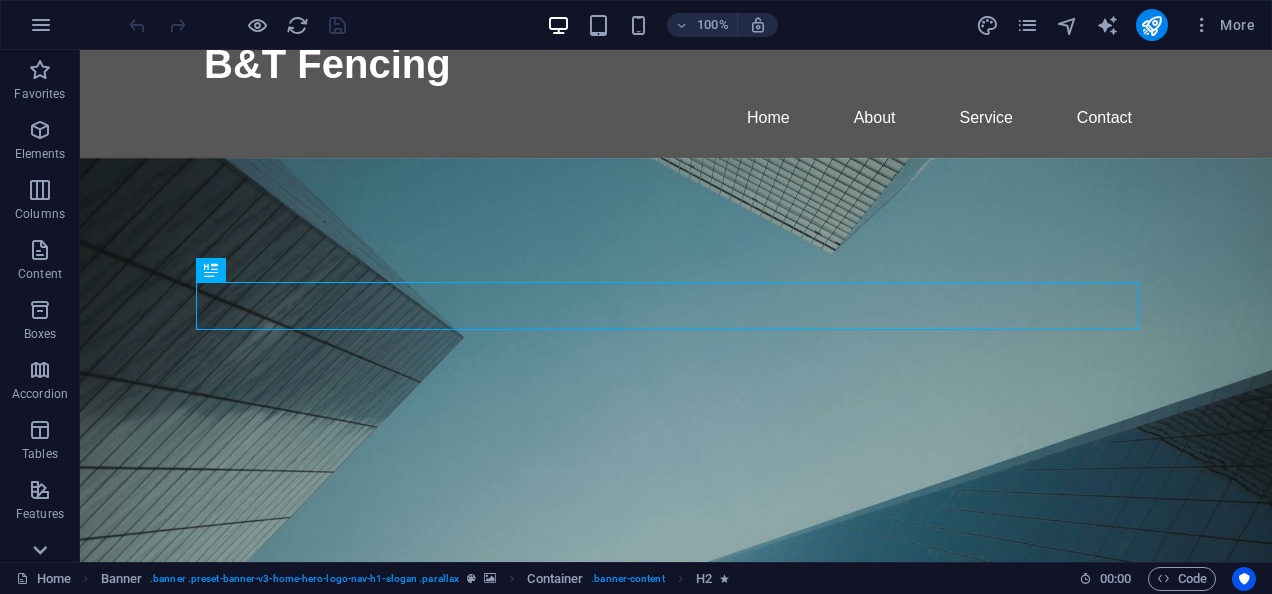 click 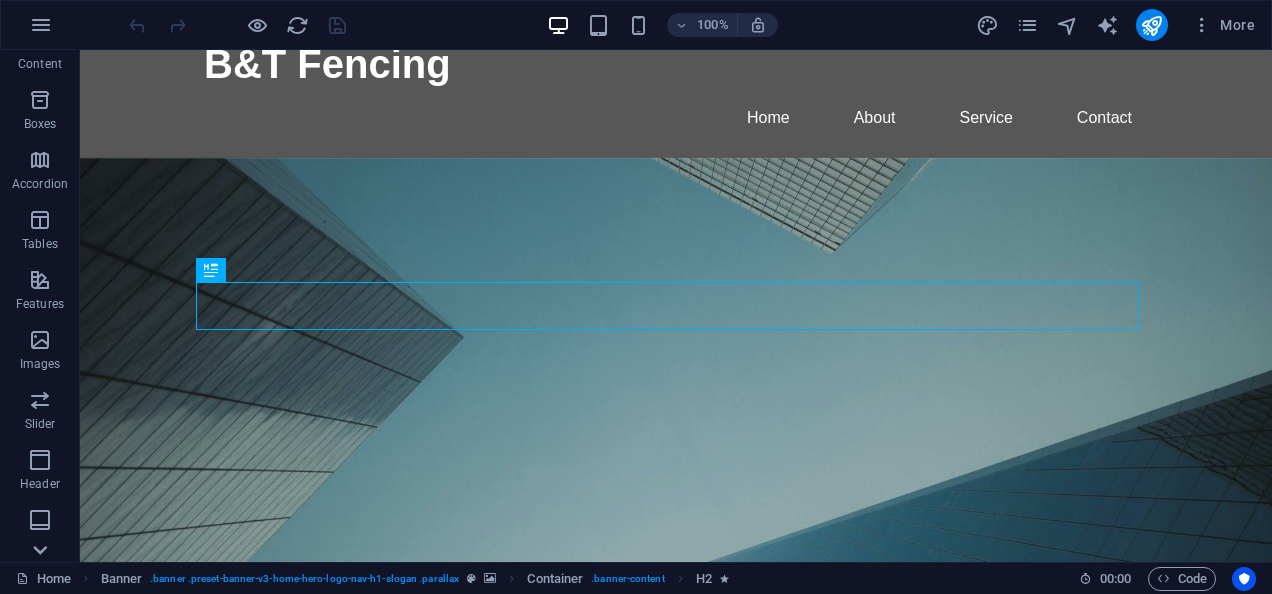 click 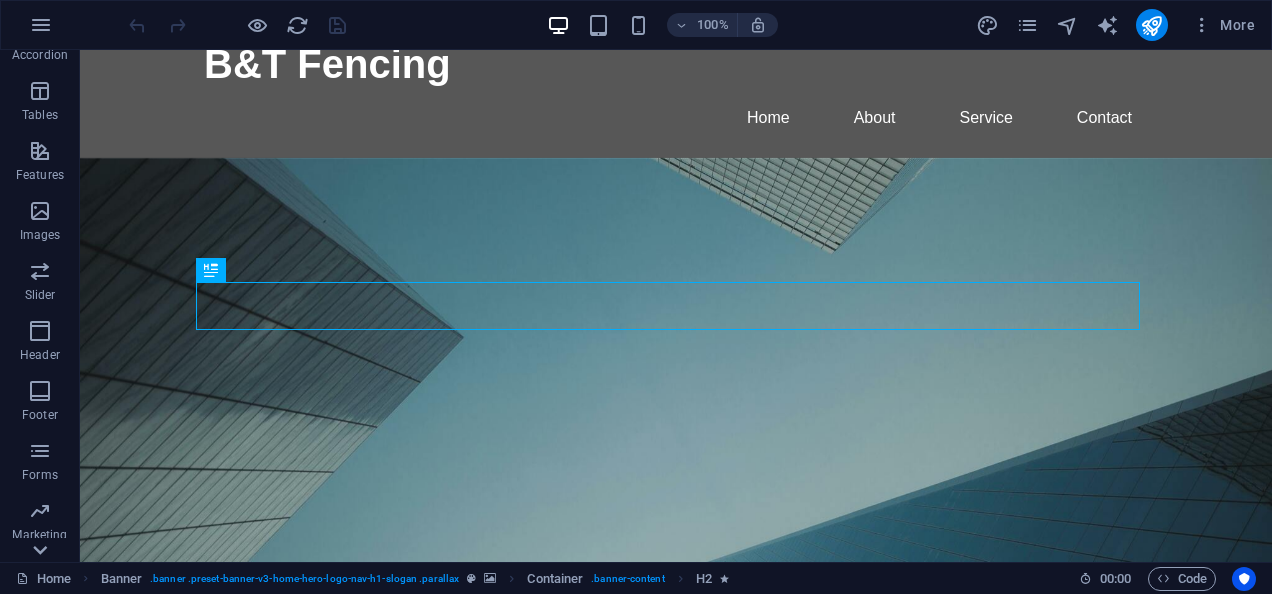 click 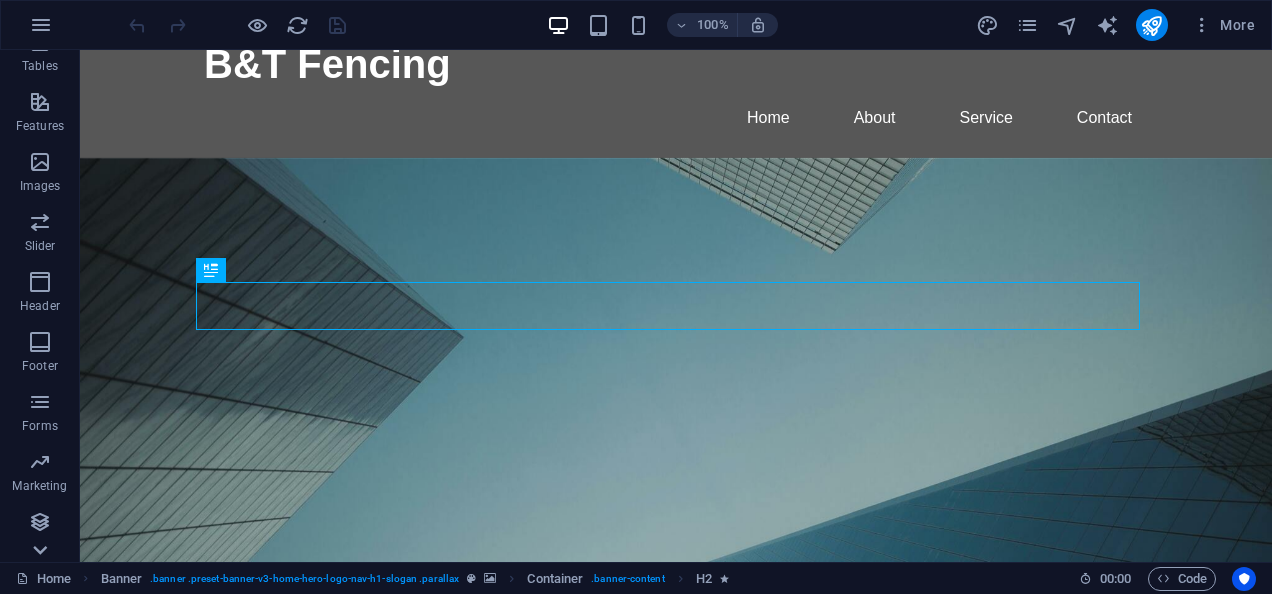 click on "Favorites Elements Columns Content Boxes Accordion Tables Features Images Slider Header Footer Forms Marketing Collections" at bounding box center (40, 306) 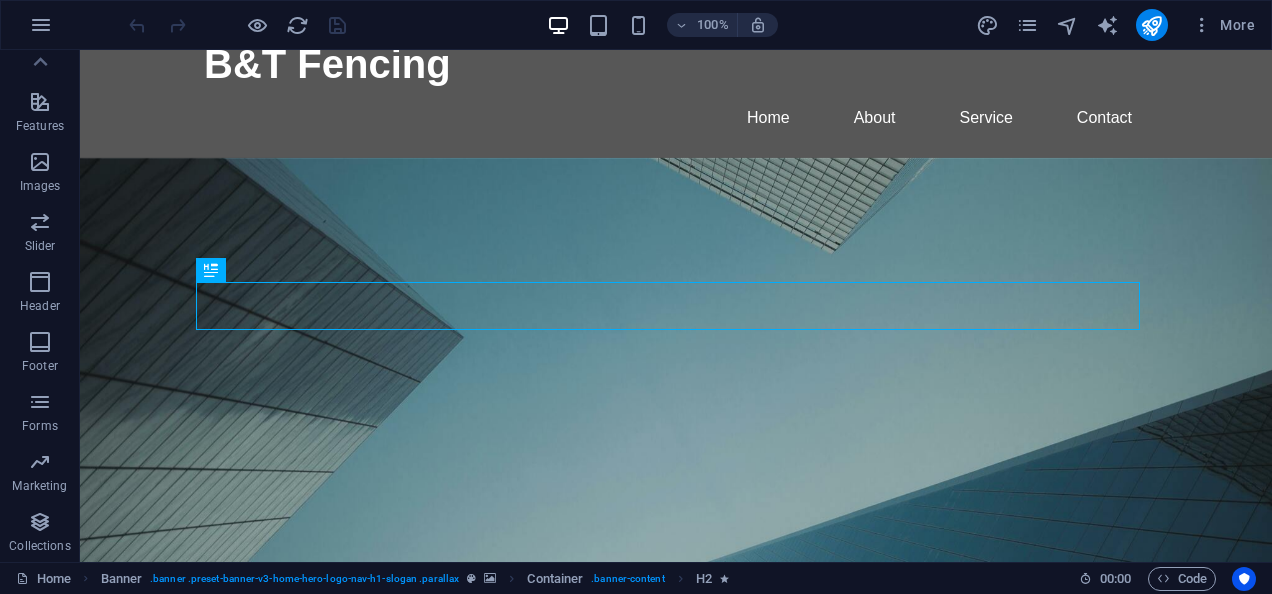 click on "Collections" at bounding box center (39, 546) 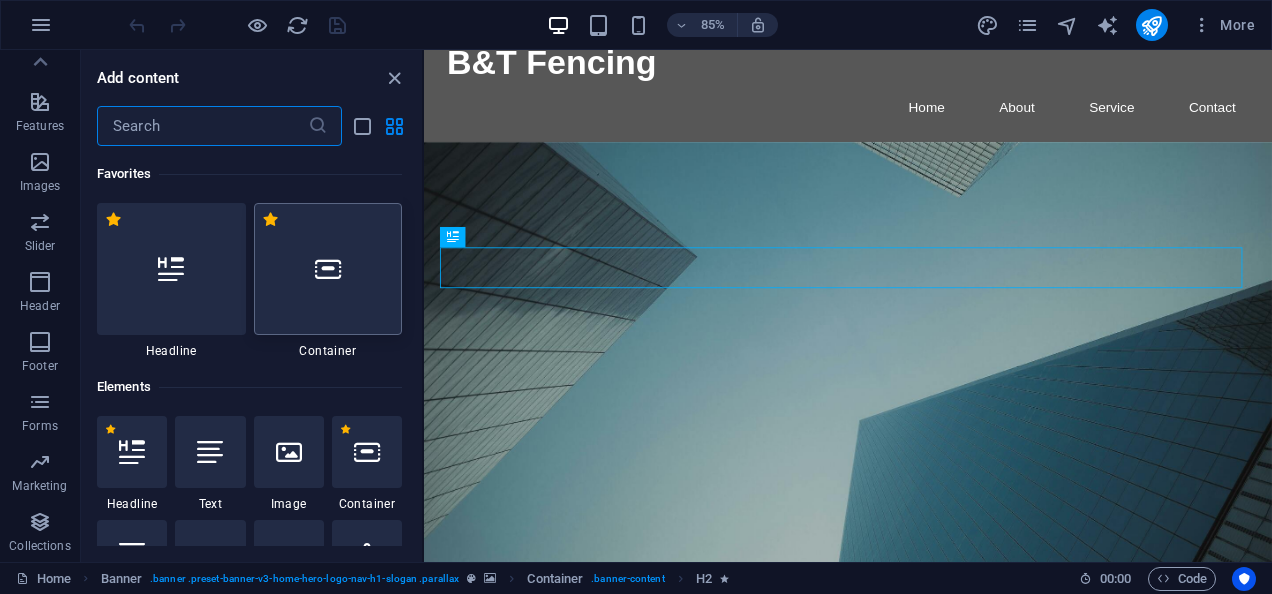 scroll, scrollTop: 18306, scrollLeft: 0, axis: vertical 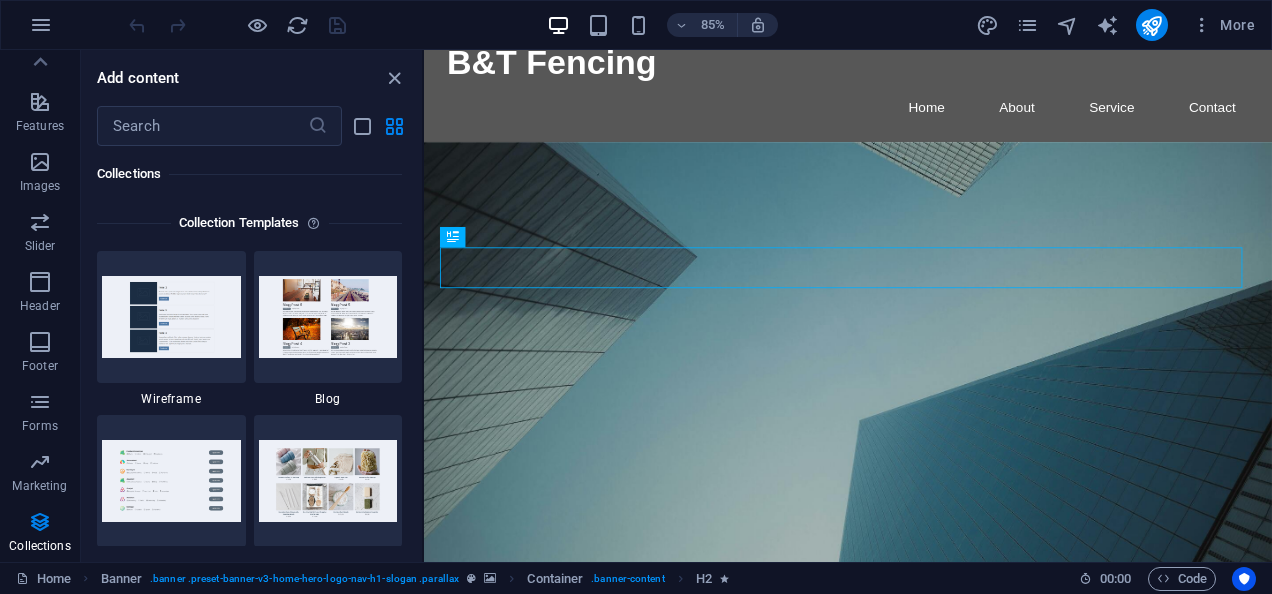 drag, startPoint x: 416, startPoint y: 516, endPoint x: 419, endPoint y: 421, distance: 95.047356 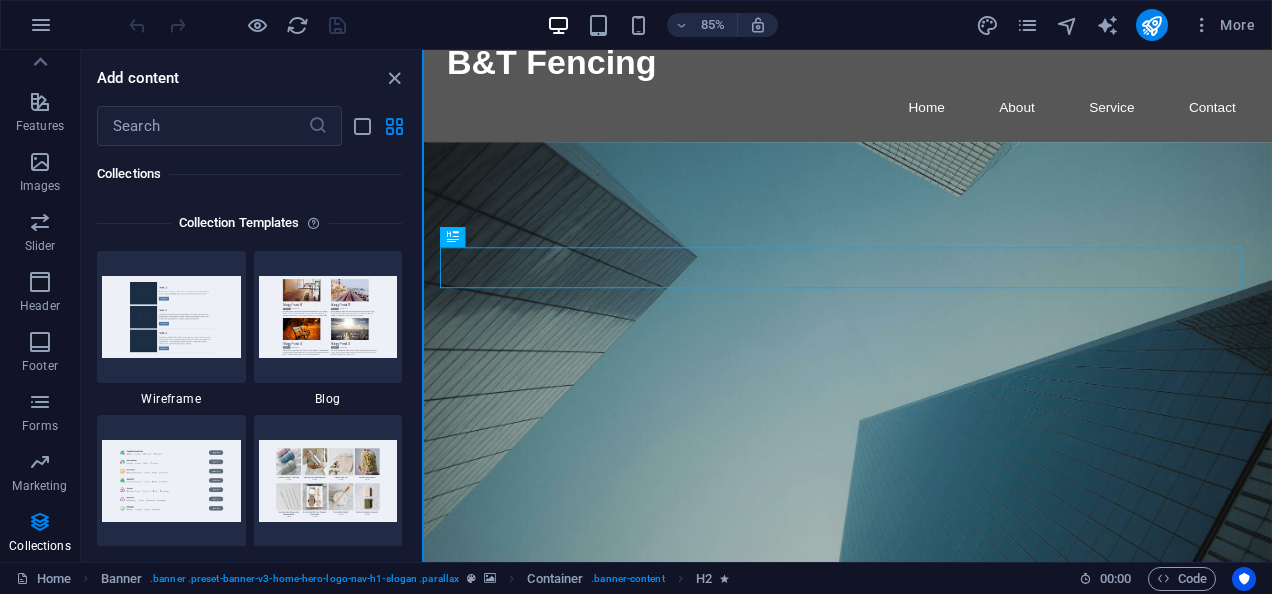 click at bounding box center (423, 306) 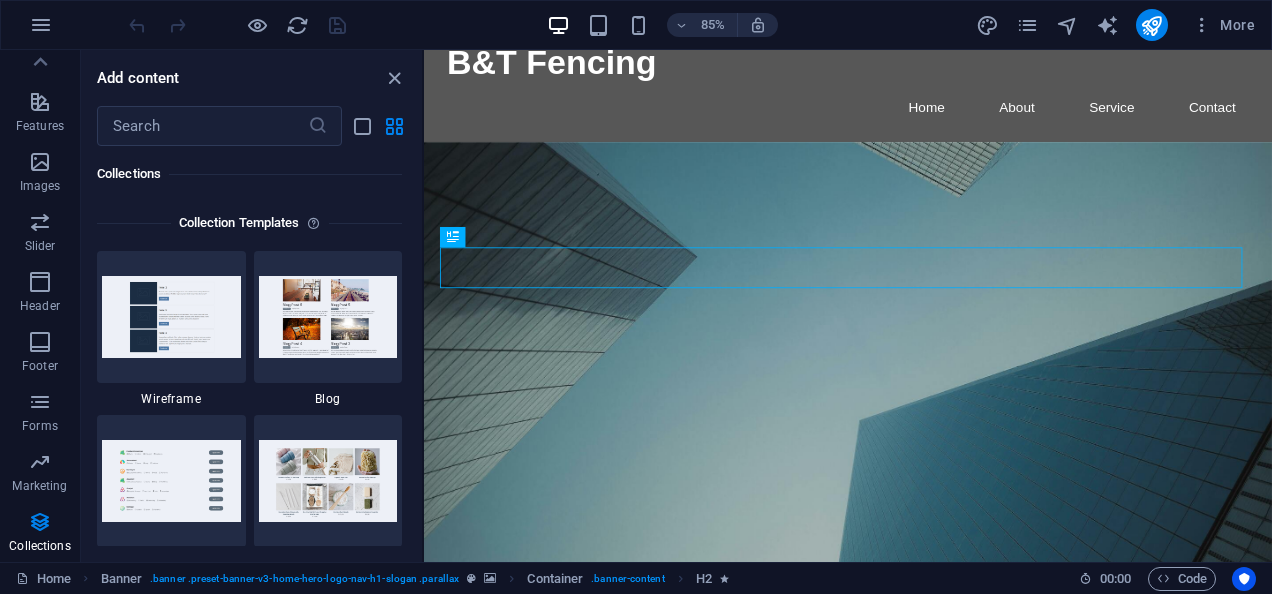 click on "Favorites 1 Star Headline 1 Star Container Elements 1 Star Headline 1 Star Text 1 Star Image 1 Star Container 1 Star Spacer 1 Star Separator 1 Star HTML 1 Star Icon 1 Star Button 1 Star Logo 1 Star SVG 1 Star Image slider 1 Star Slider 1 Star Gallery 1 Star Menu 1 Star Map 1 Star Facebook 1 Star Video 1 Star YouTube 1 Star Vimeo 1 Star Document 1 Star Audio 1 Star Iframe 1 Star Privacy 1 Star Languages Columns 1 Star Container 1 Star 2 columns 1 Star 3 columns 1 Star 4 columns 1 Star 5 columns 1 Star 6 columns 1 Star 40-60 1 Star 20-80 1 Star 80-20 1 Star 30-70 1 Star 70-30 1 Star Unequal Columns 1 Star 25-25-50 1 Star 25-50-25 1 Star 50-25-25 1 Star 20-60-20 1 Star 50-16-16-16 1 Star 16-16-16-50 1 Star Grid 2-1 1 Star Grid 1-2 1 Star Grid 3-1 1 Star Grid 1-3 1 Star Grid 4-1 1 Star Grid 1-4 1 Star Grid 1-2-1 1 Star Grid 1-1-2 1 Star Grid 2h-2v 1 Star Grid 2v-2h 1 Star Grid 2-1-2 1 Star Grid 3-4 Content 1 Star Text in columns 1 Star Text 1 Star Text with separator 1 Star Image with text box 1 Star 1 Star Boxes" at bounding box center (251, 346) 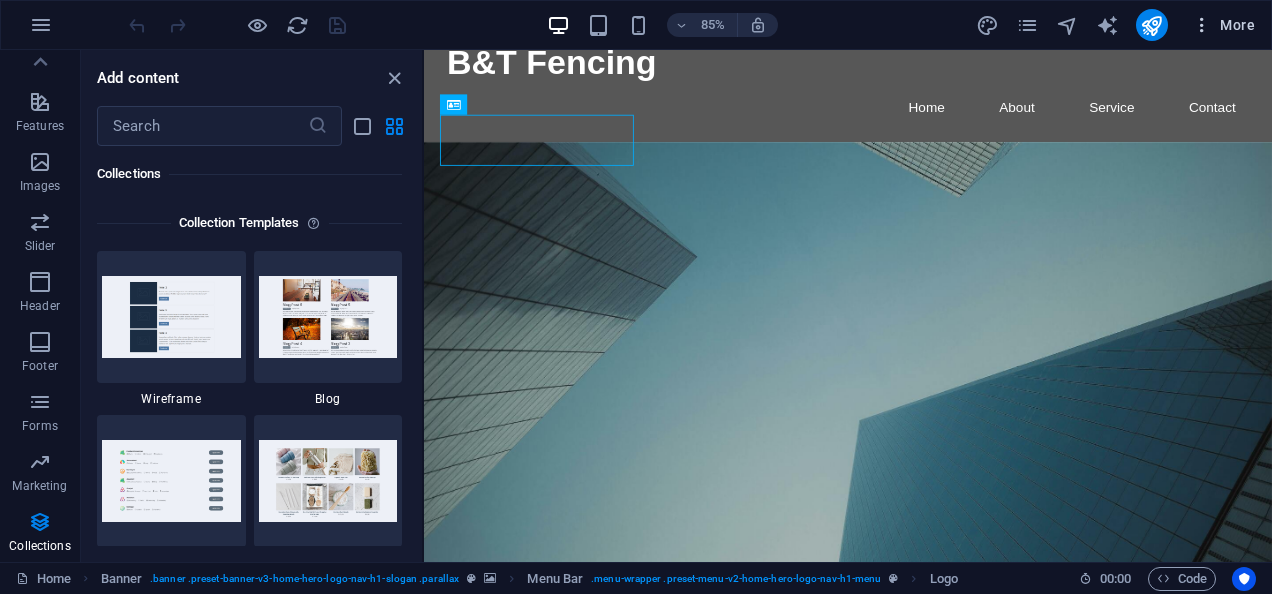 click on "More" at bounding box center [1223, 25] 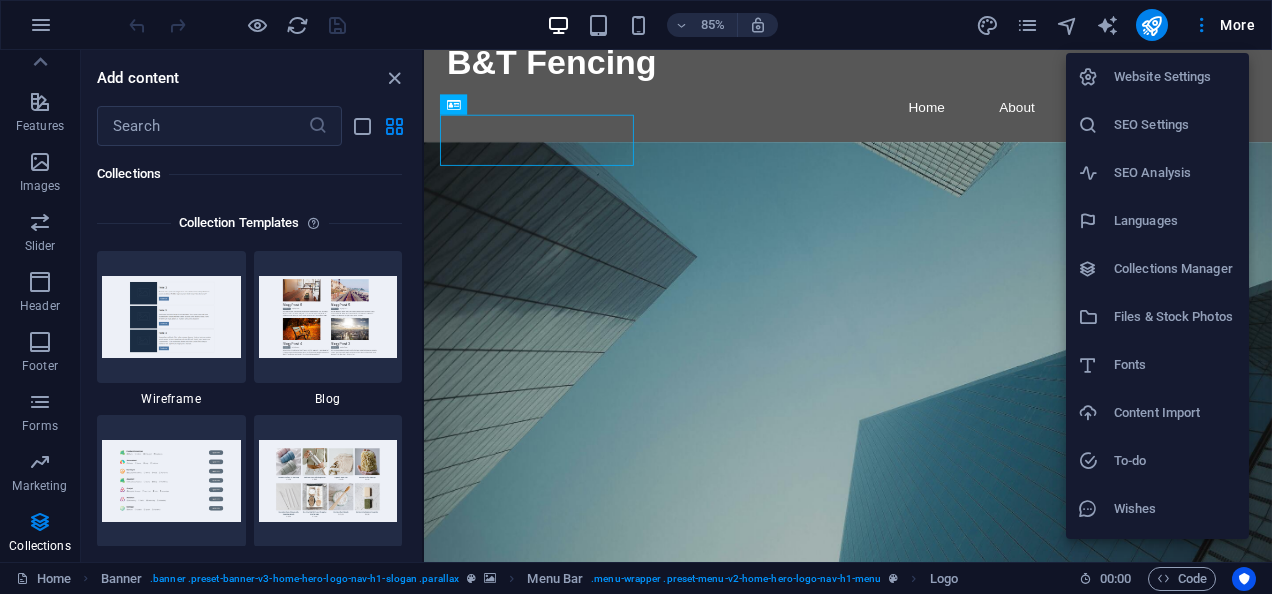 scroll, scrollTop: 0, scrollLeft: 0, axis: both 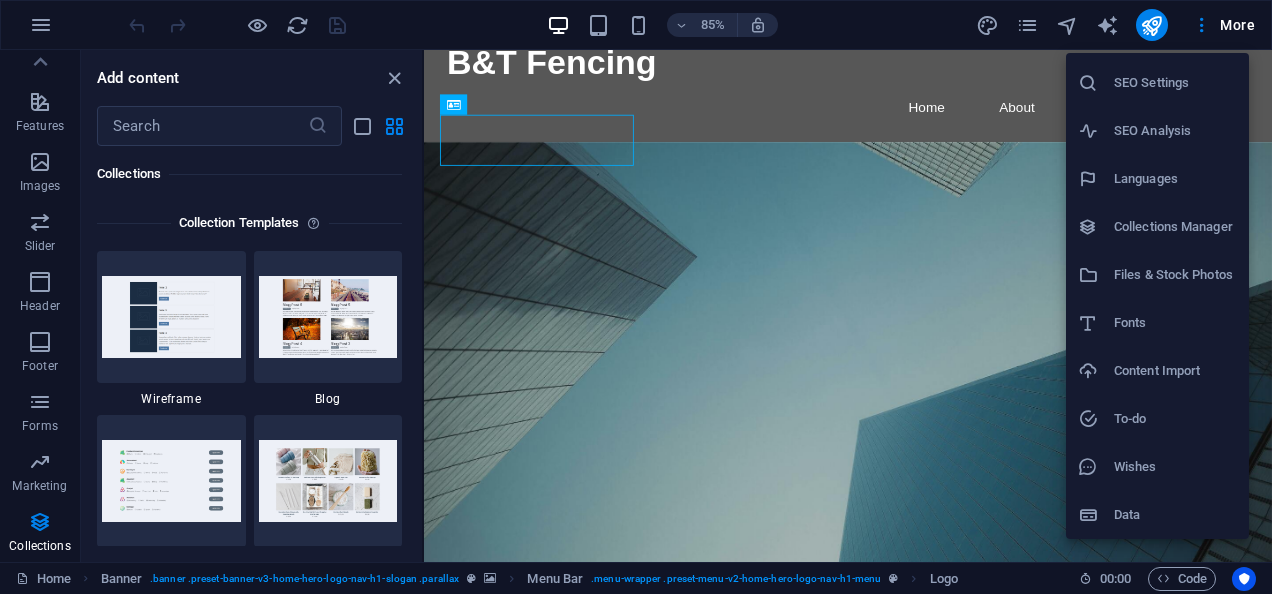 click on "Data" at bounding box center [1175, 515] 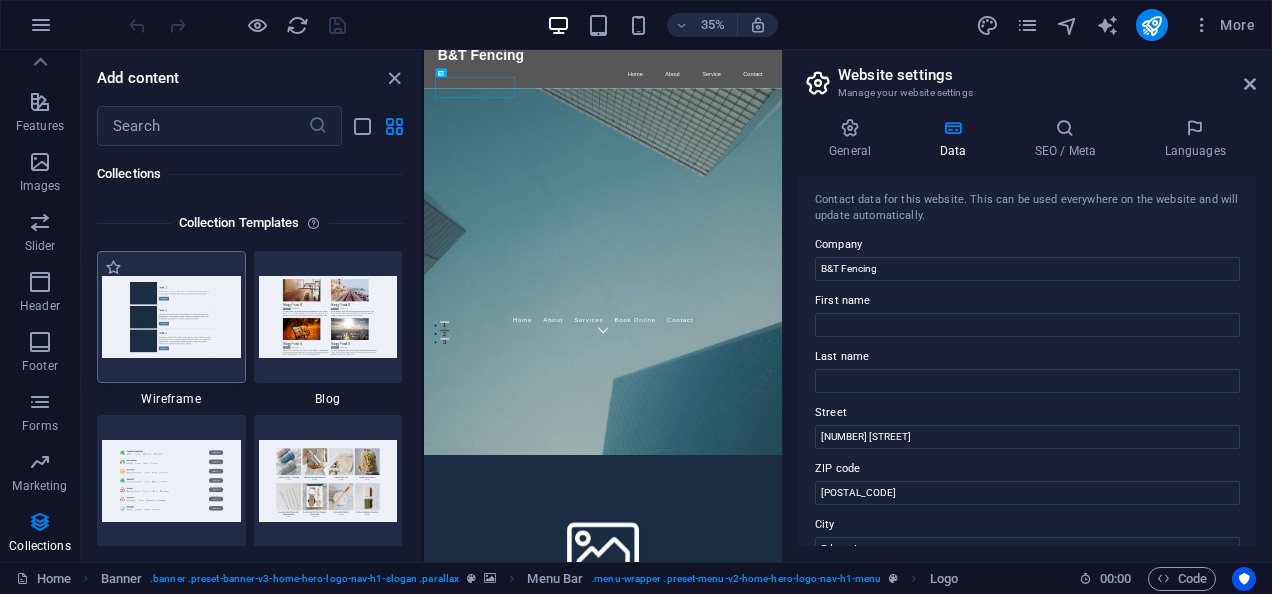 click at bounding box center (171, 316) 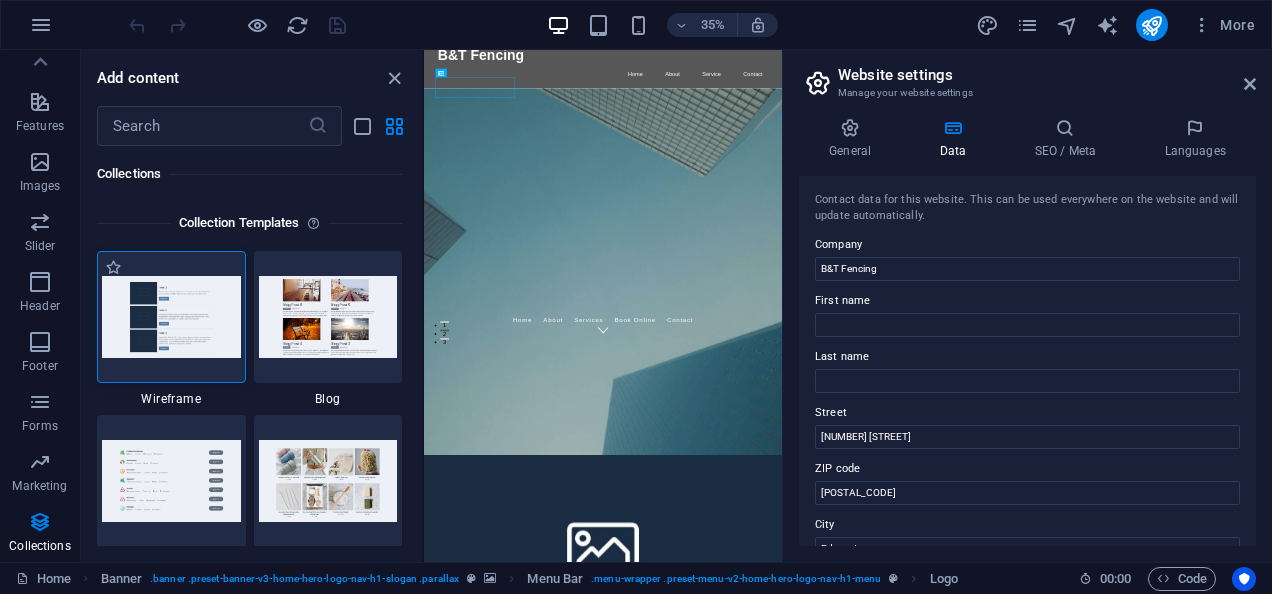 click at bounding box center (171, 316) 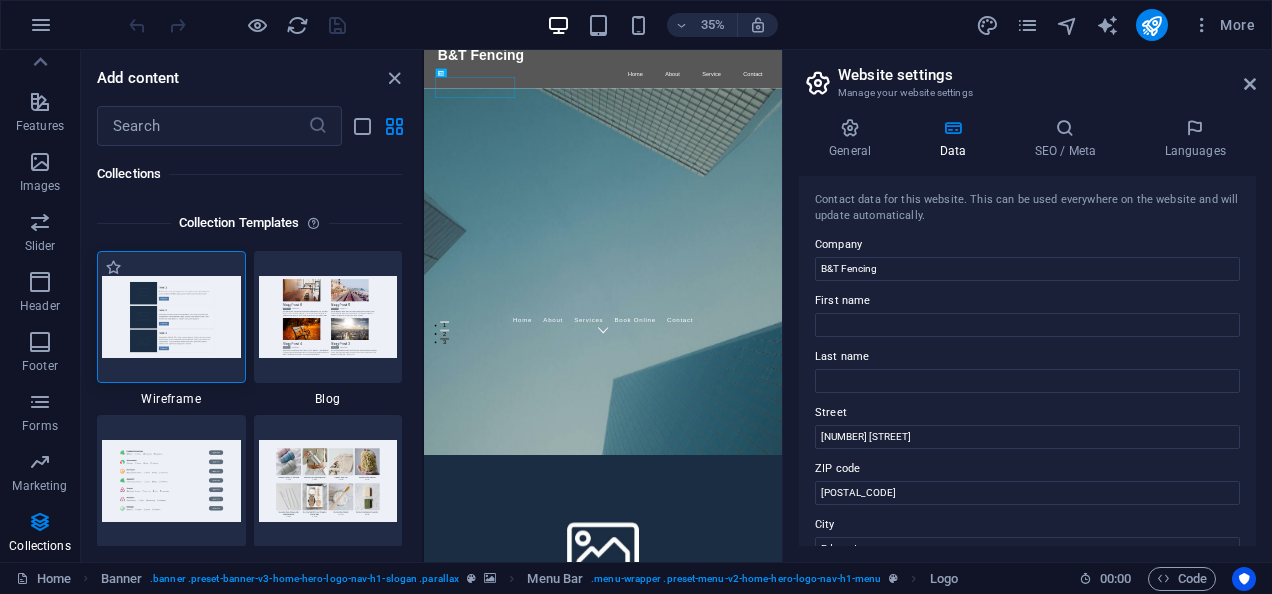 click at bounding box center [171, 316] 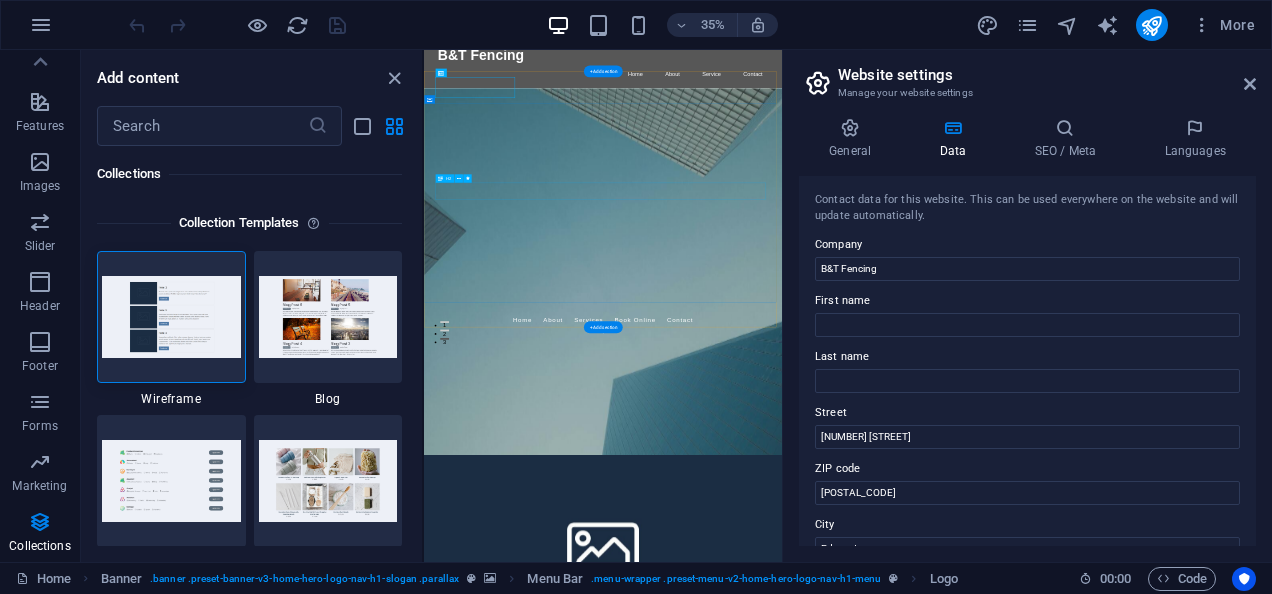 click on "This is a very cool headline" at bounding box center (936, 965) 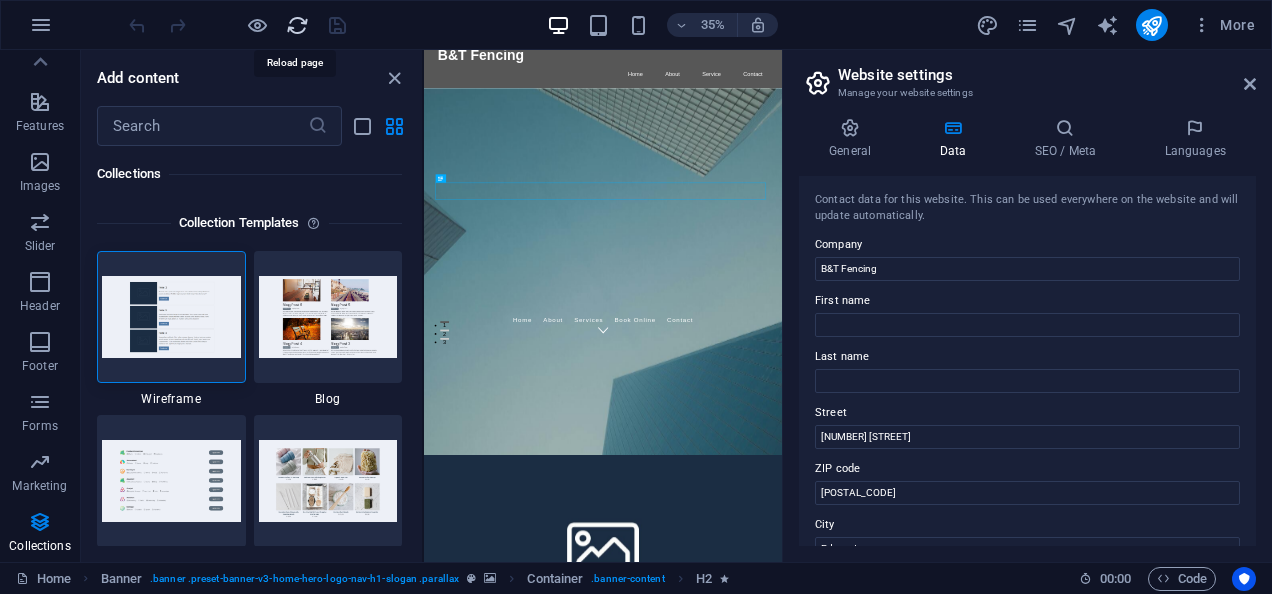click at bounding box center (297, 25) 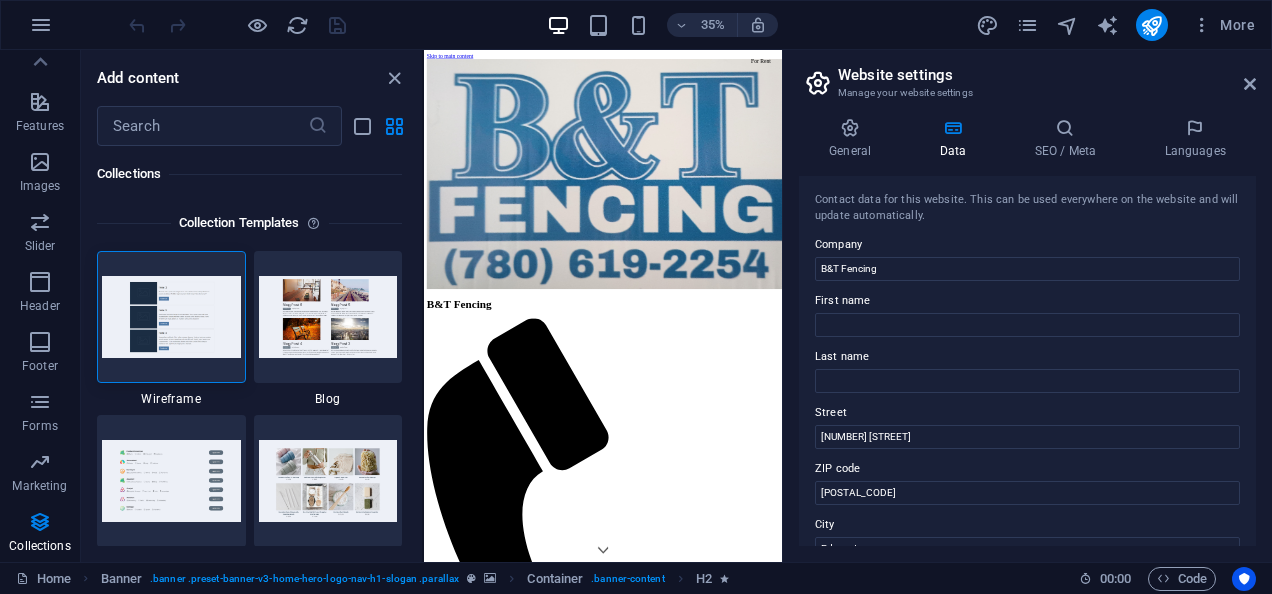 scroll, scrollTop: 0, scrollLeft: 0, axis: both 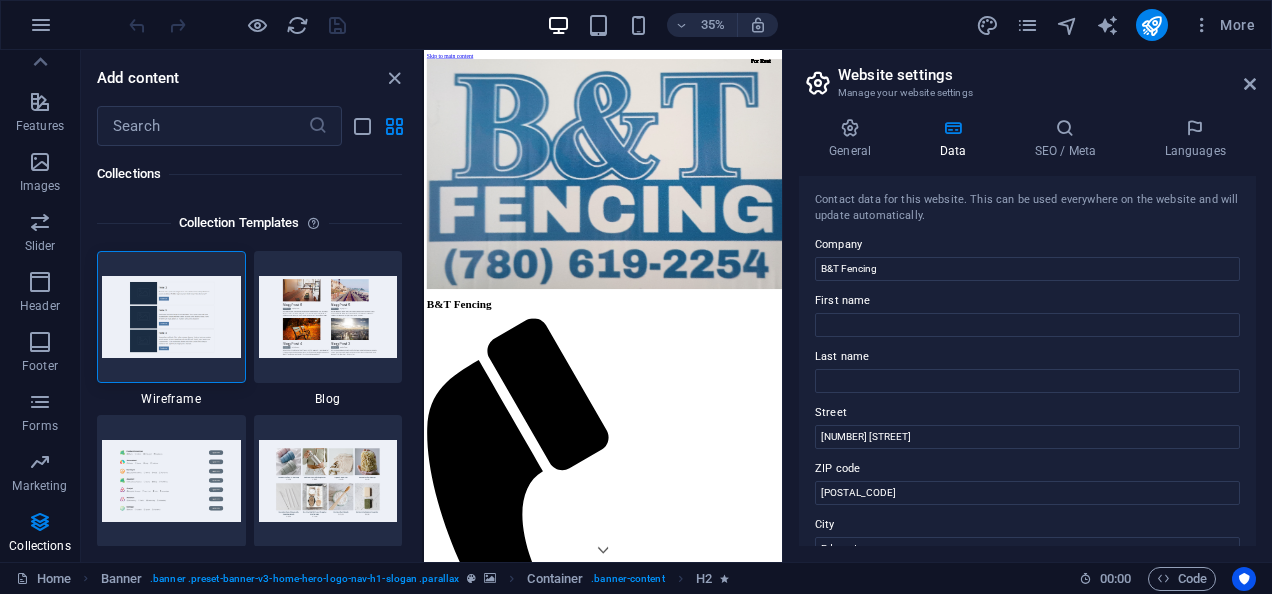 click on "Website settings" at bounding box center [1047, 75] 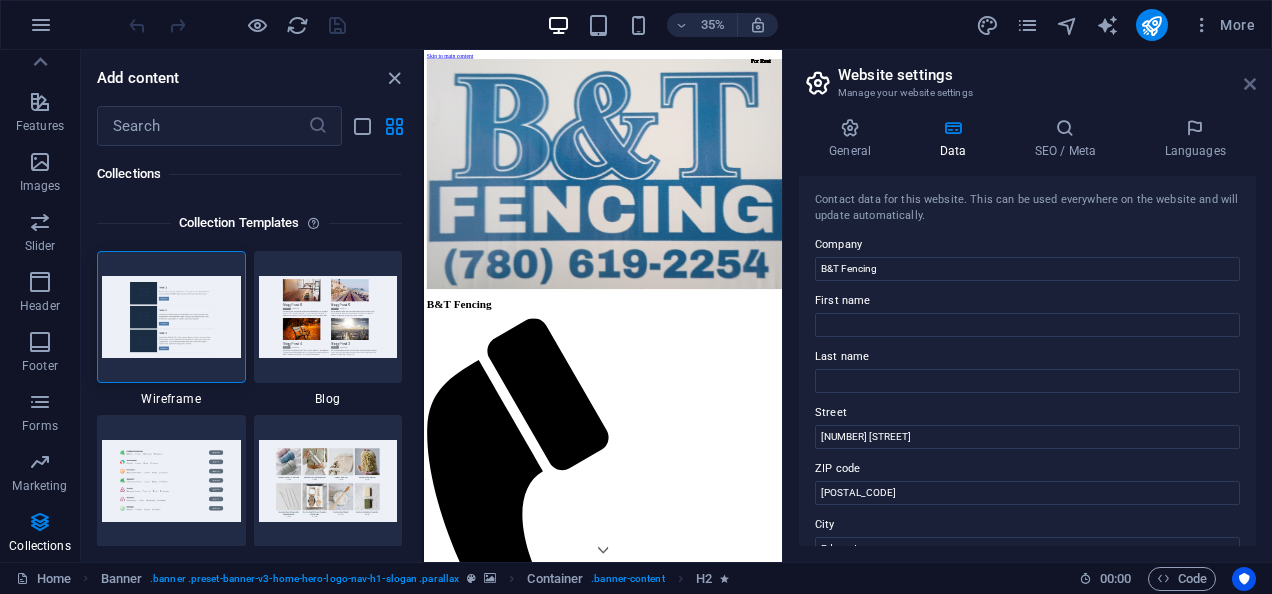 click at bounding box center (1250, 84) 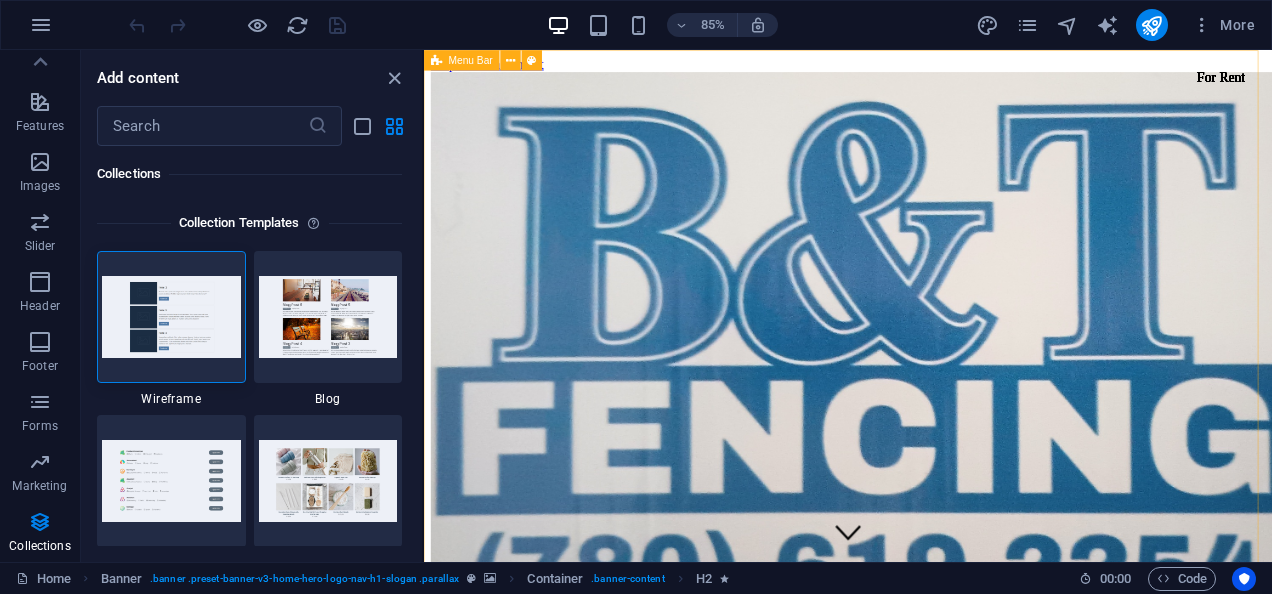 click on "Menu Bar" at bounding box center (471, 60) 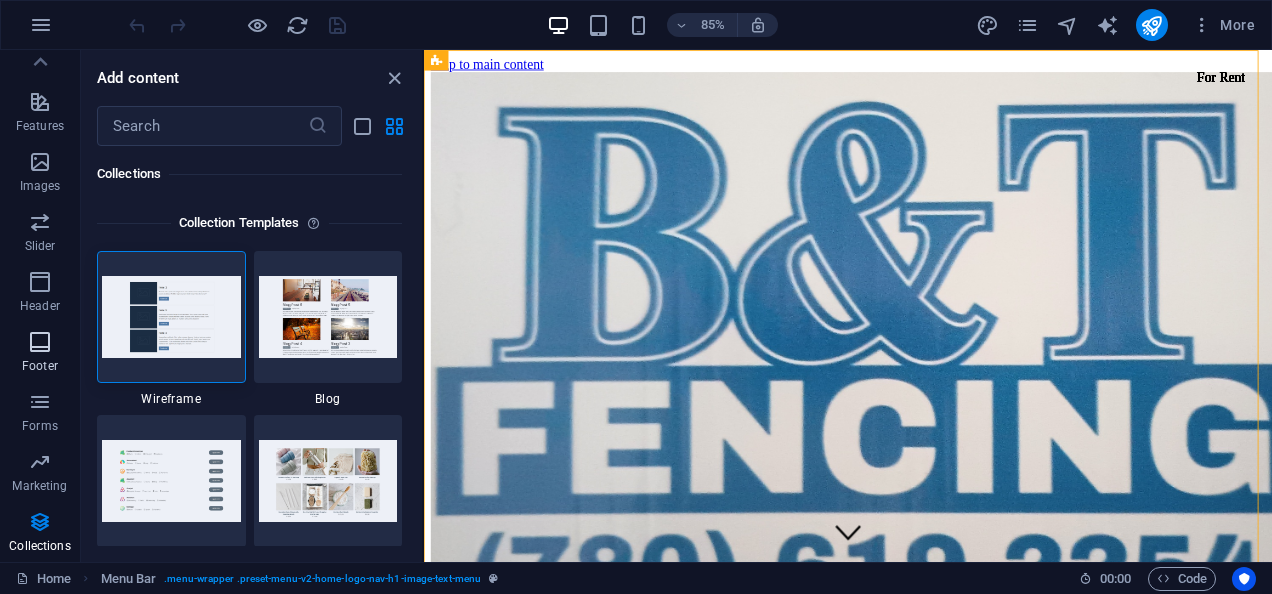 click at bounding box center [40, 342] 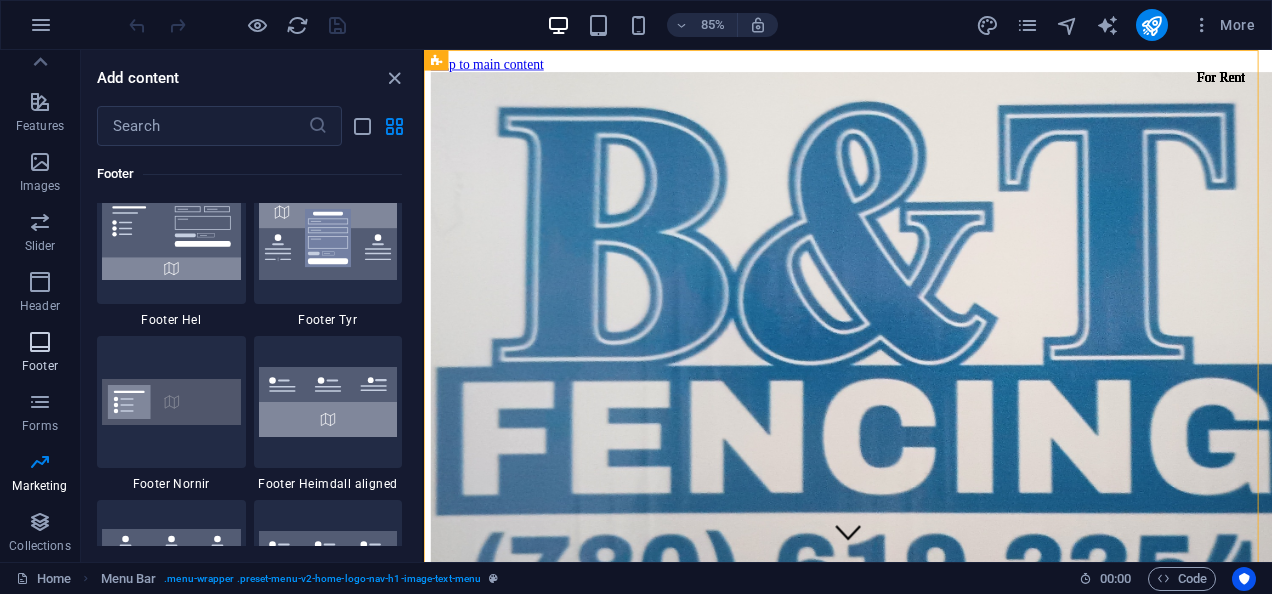 scroll, scrollTop: 13239, scrollLeft: 0, axis: vertical 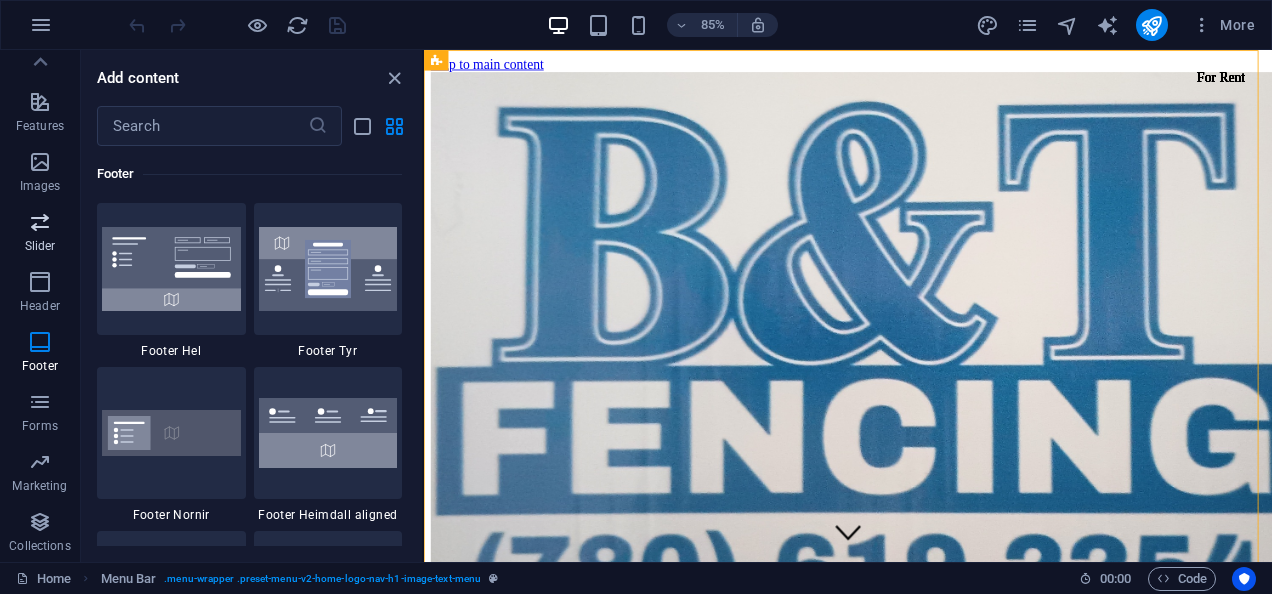 click on "Slider" at bounding box center (40, 234) 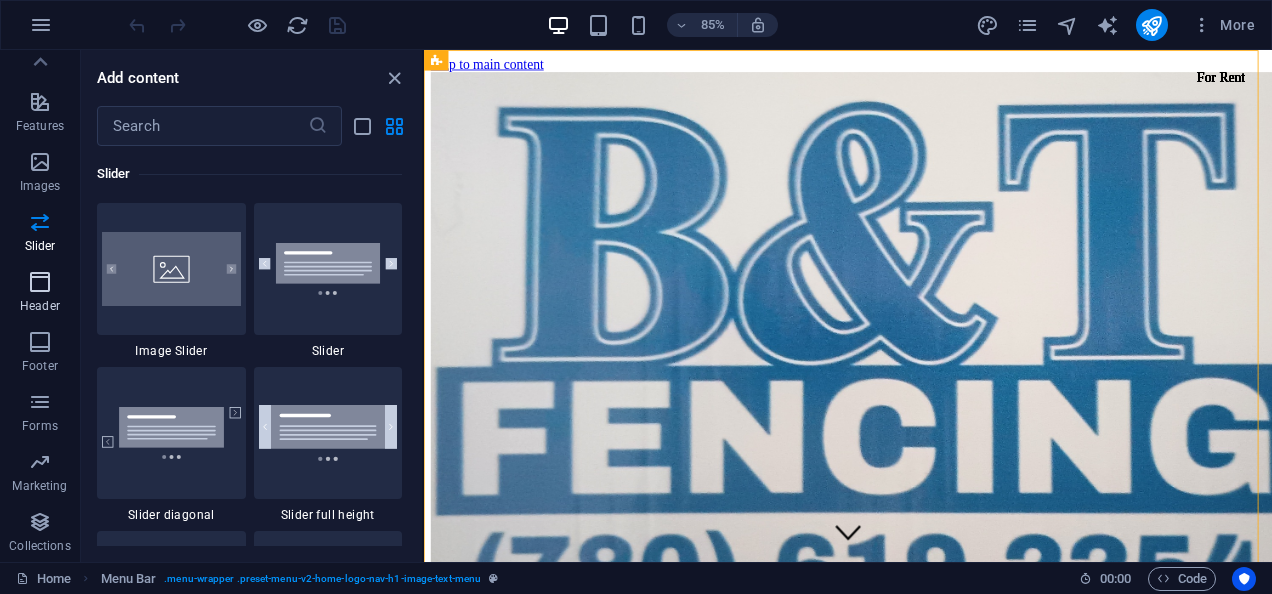 click at bounding box center [40, 282] 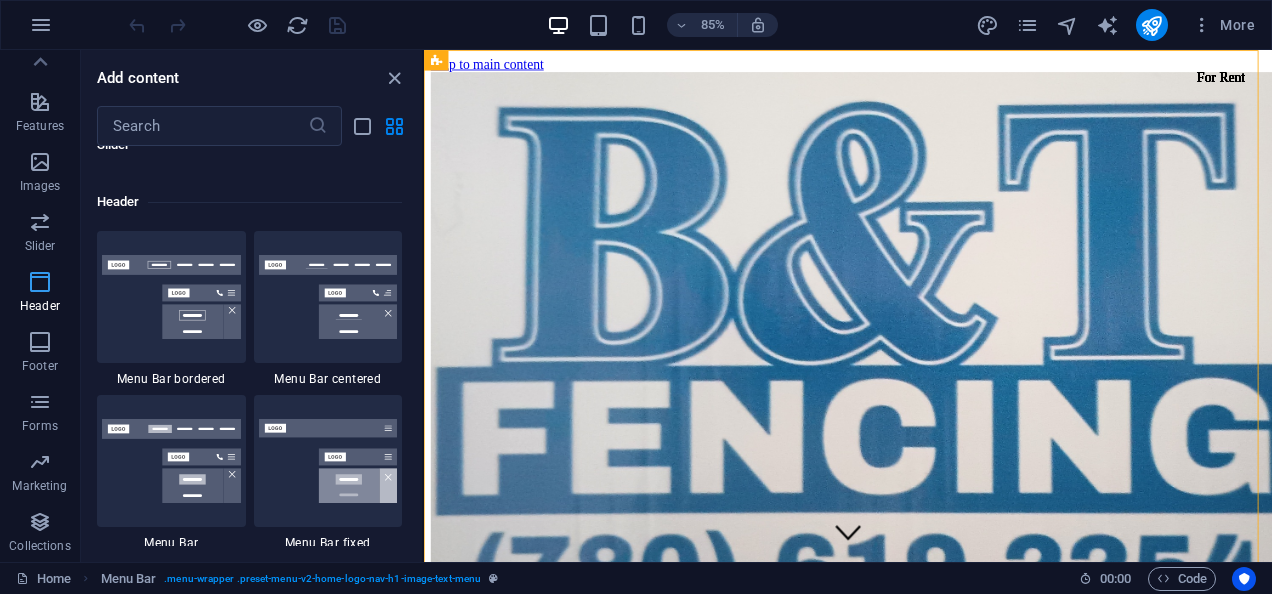 scroll, scrollTop: 12042, scrollLeft: 0, axis: vertical 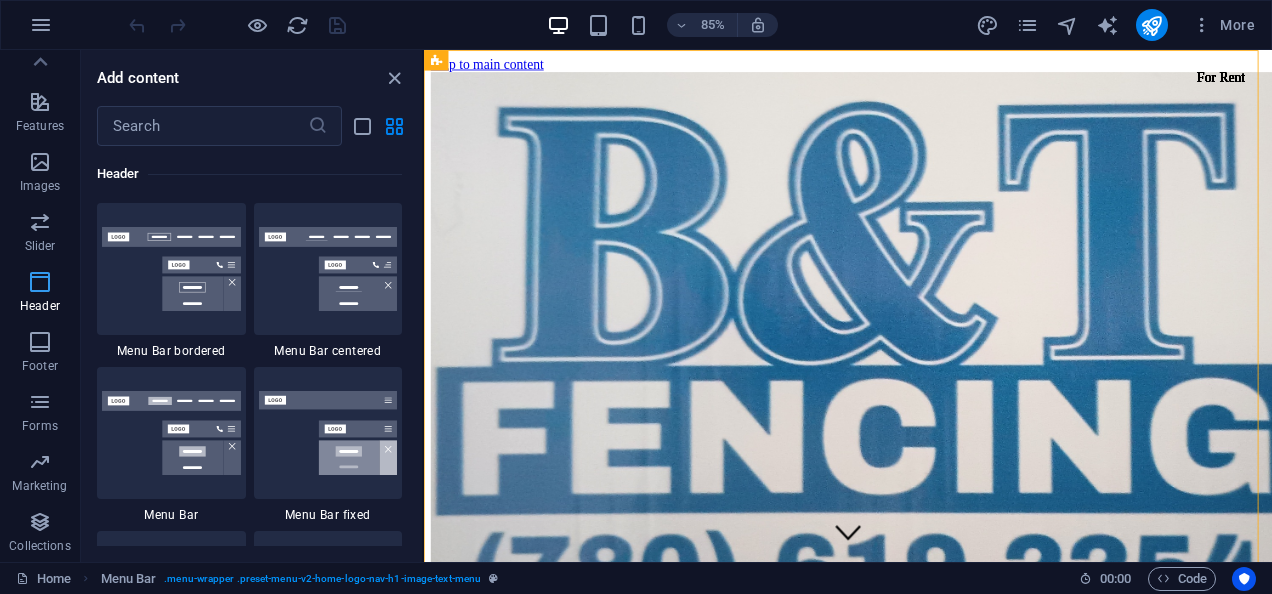 click at bounding box center [40, 282] 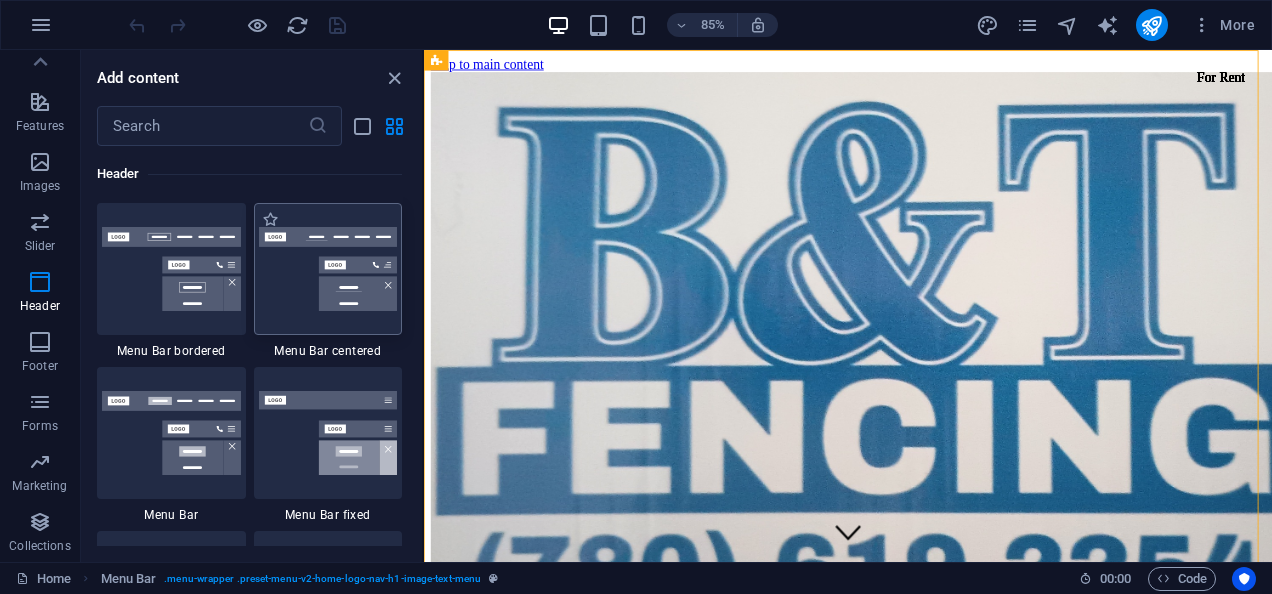 click at bounding box center [328, 269] 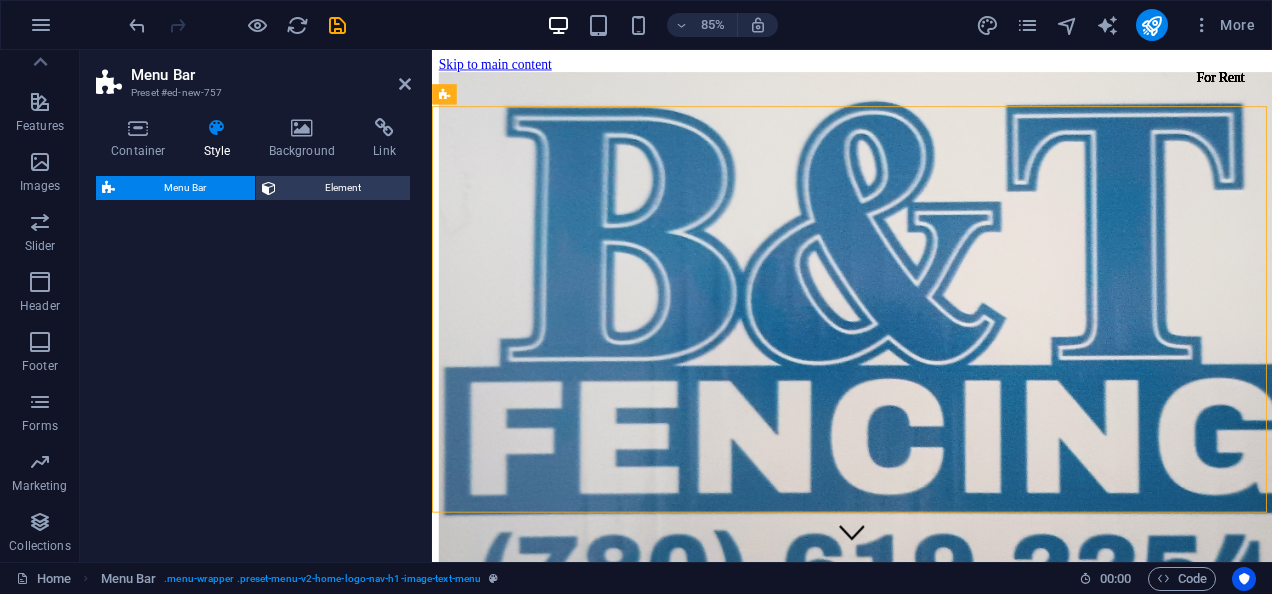 scroll, scrollTop: 632, scrollLeft: 0, axis: vertical 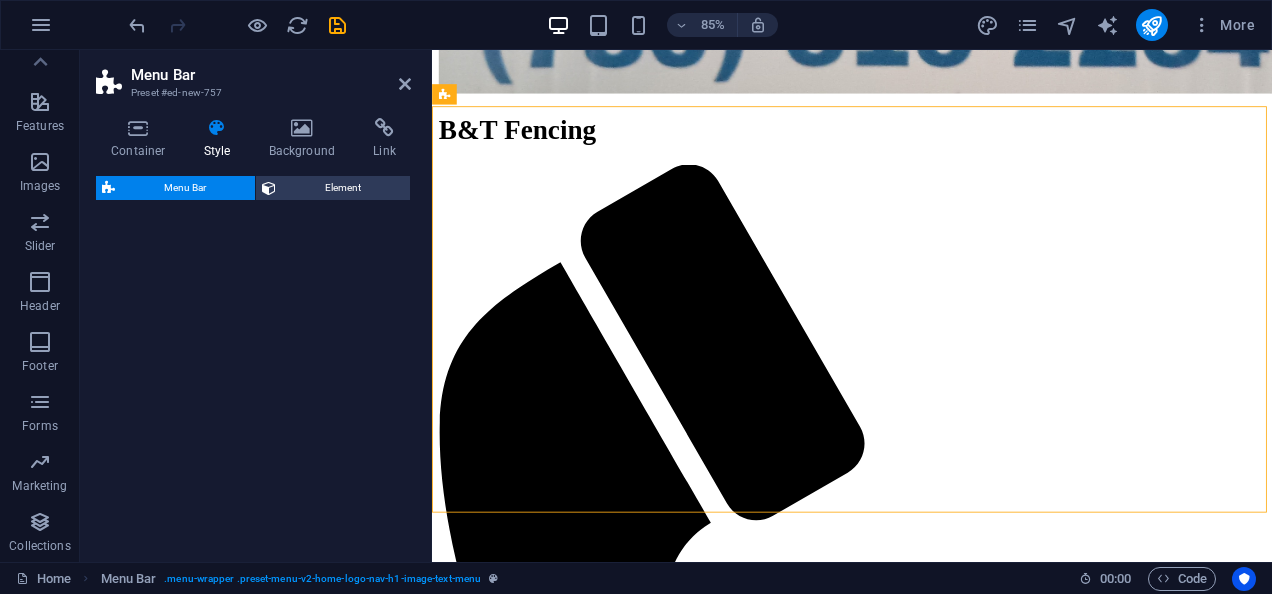select on "rem" 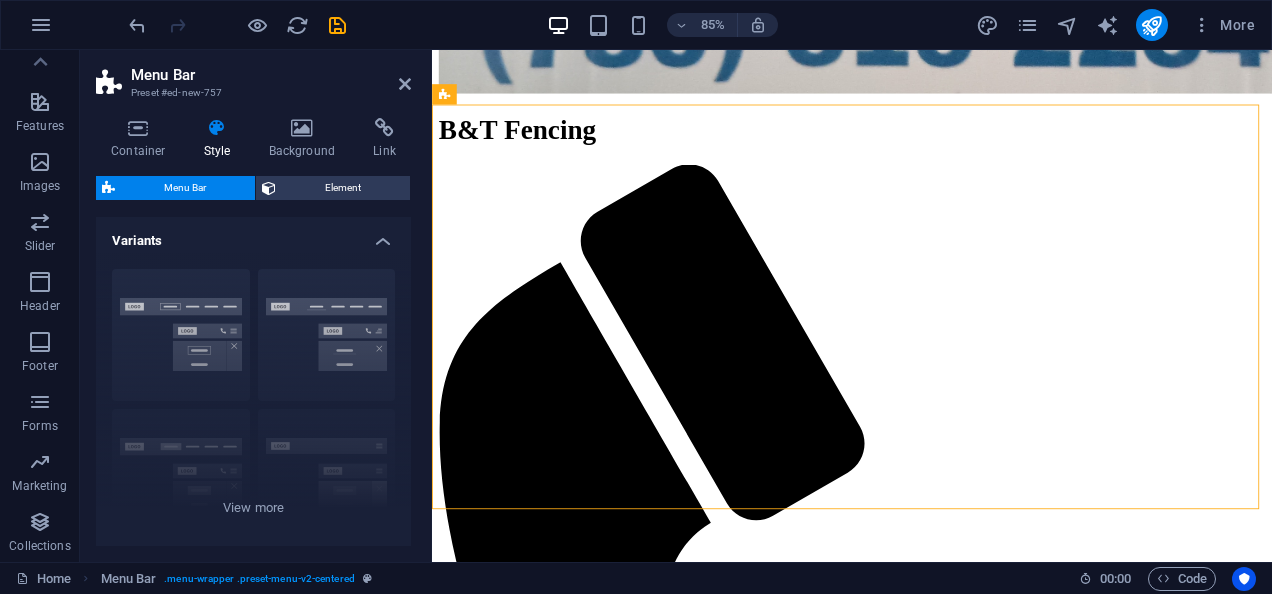 click on "Border Centered Default Fixed Loki Trigger Wide XXL" at bounding box center (253, 403) 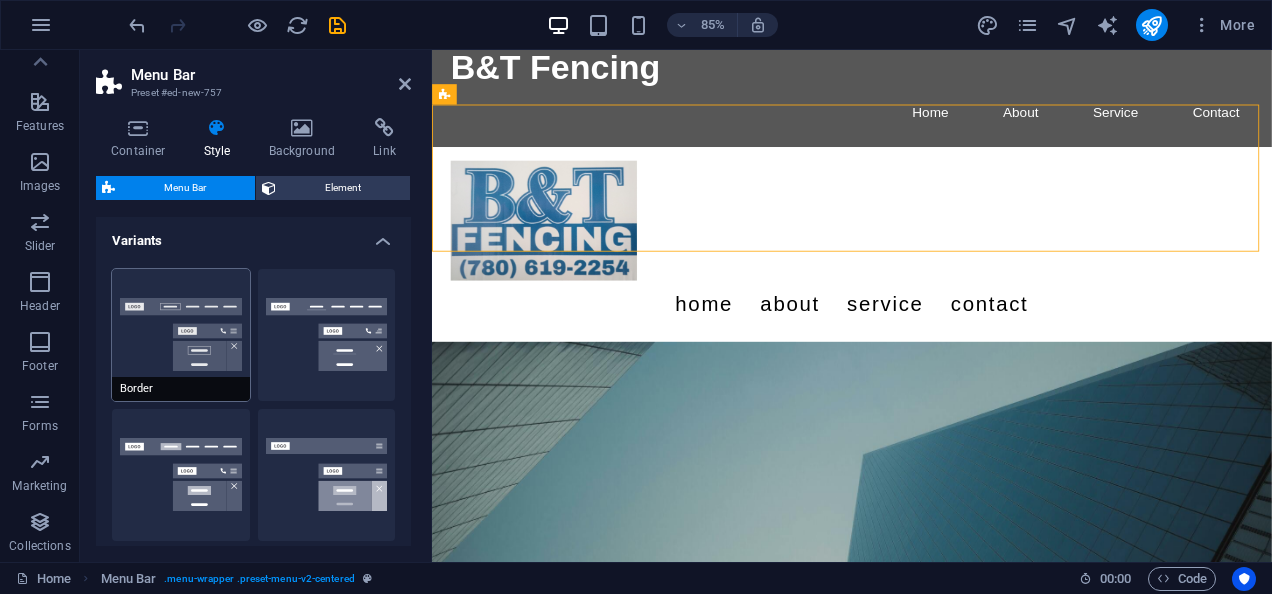 click on "Border" at bounding box center (181, 335) 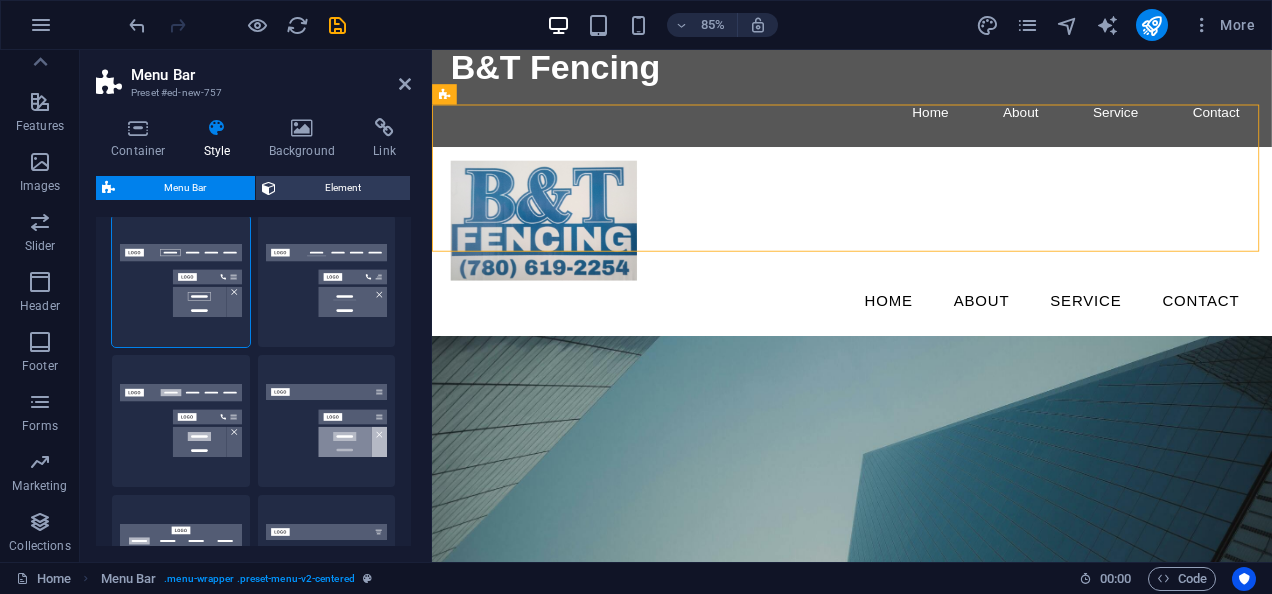 scroll, scrollTop: 0, scrollLeft: 0, axis: both 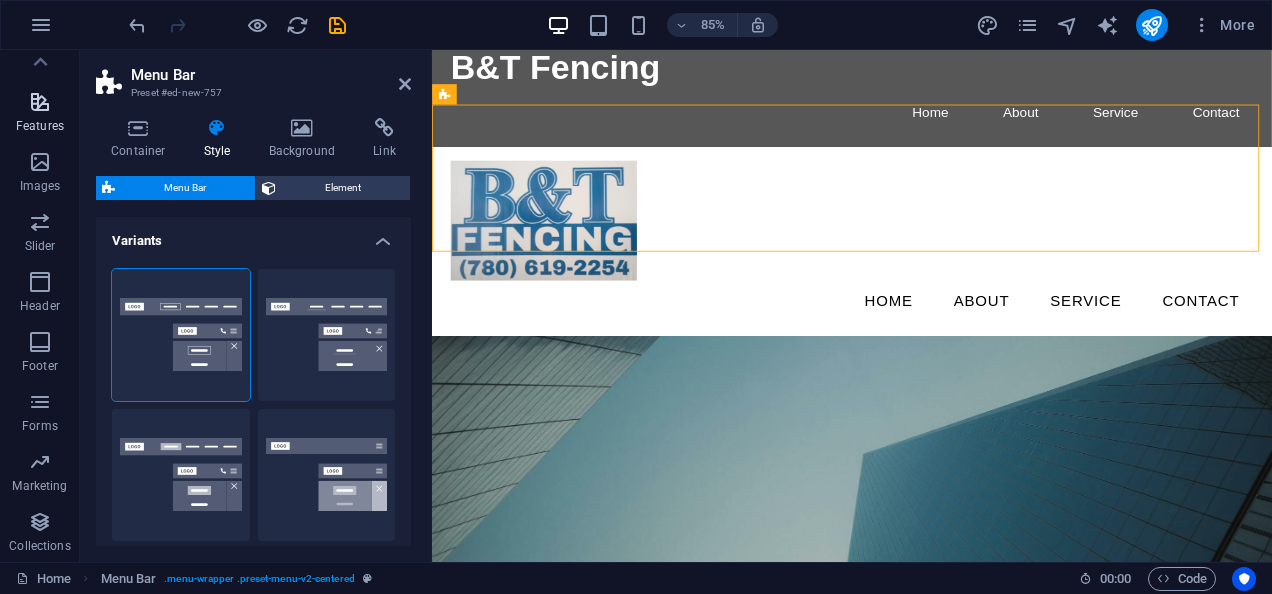 click at bounding box center [40, 102] 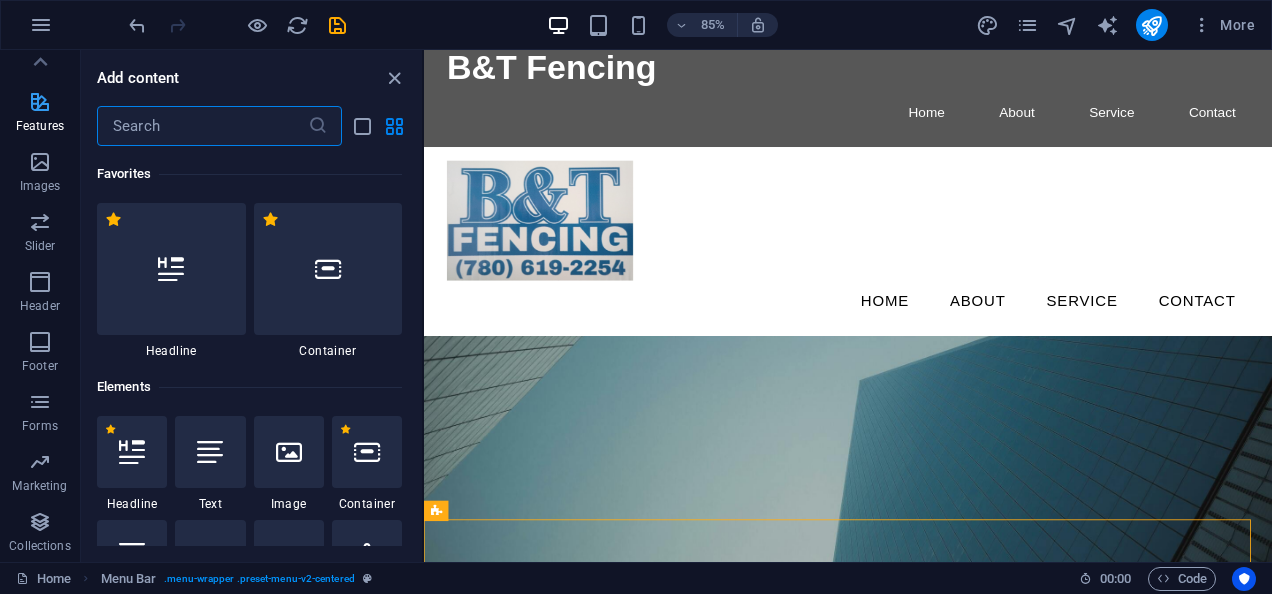 scroll, scrollTop: 143, scrollLeft: 0, axis: vertical 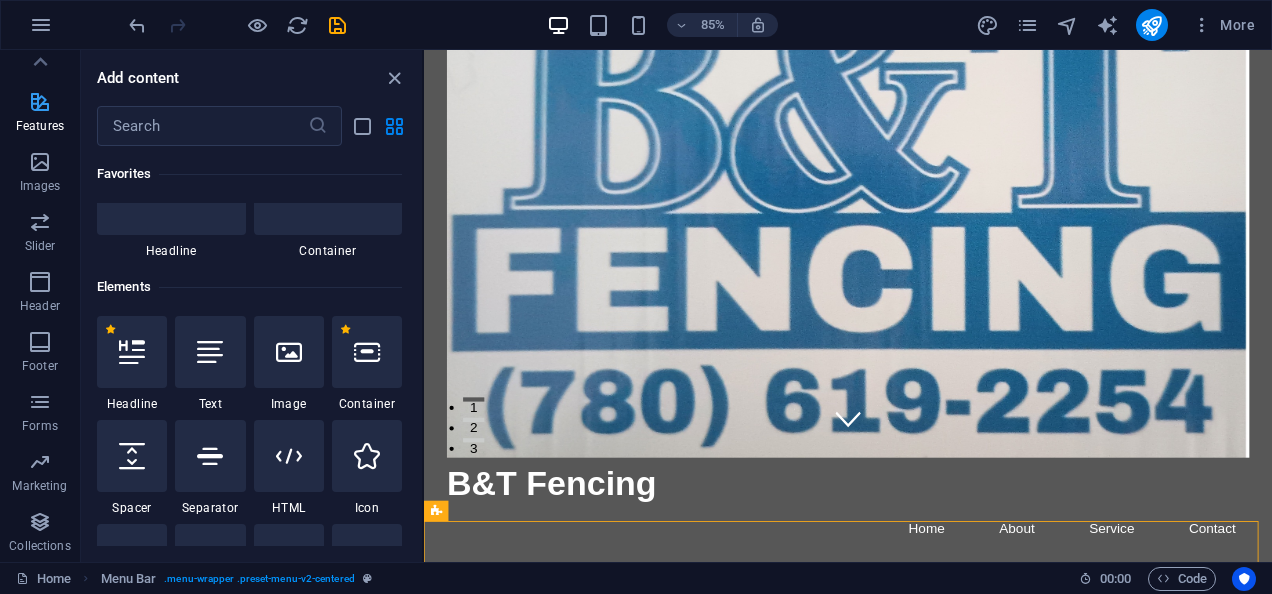 click at bounding box center [40, 102] 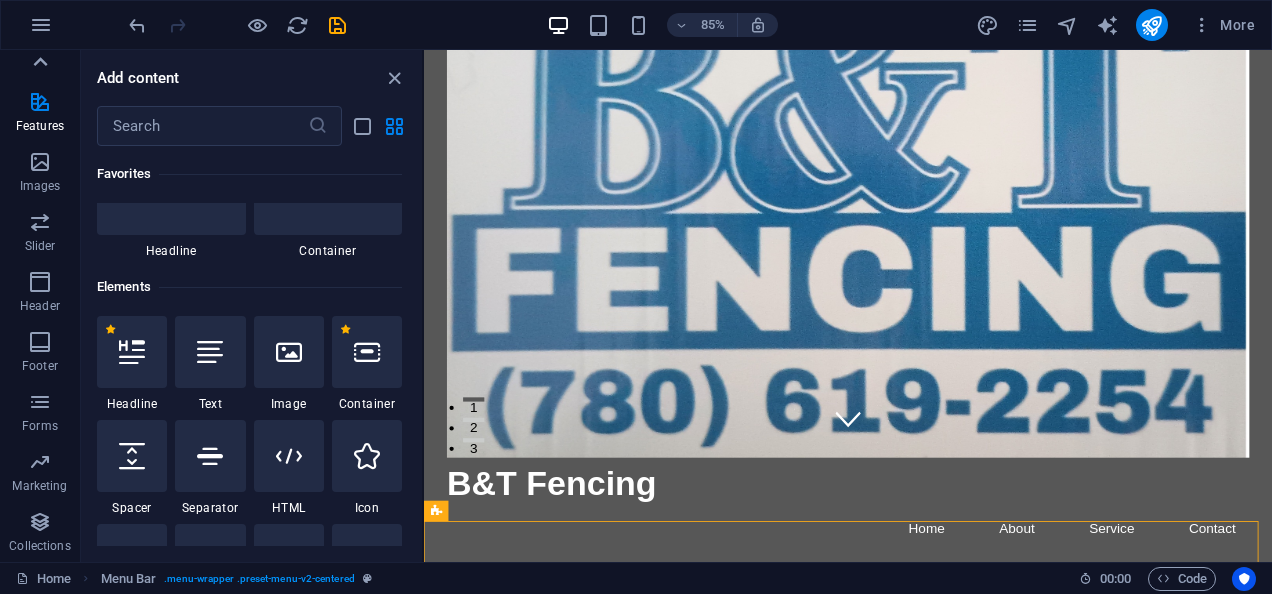 click 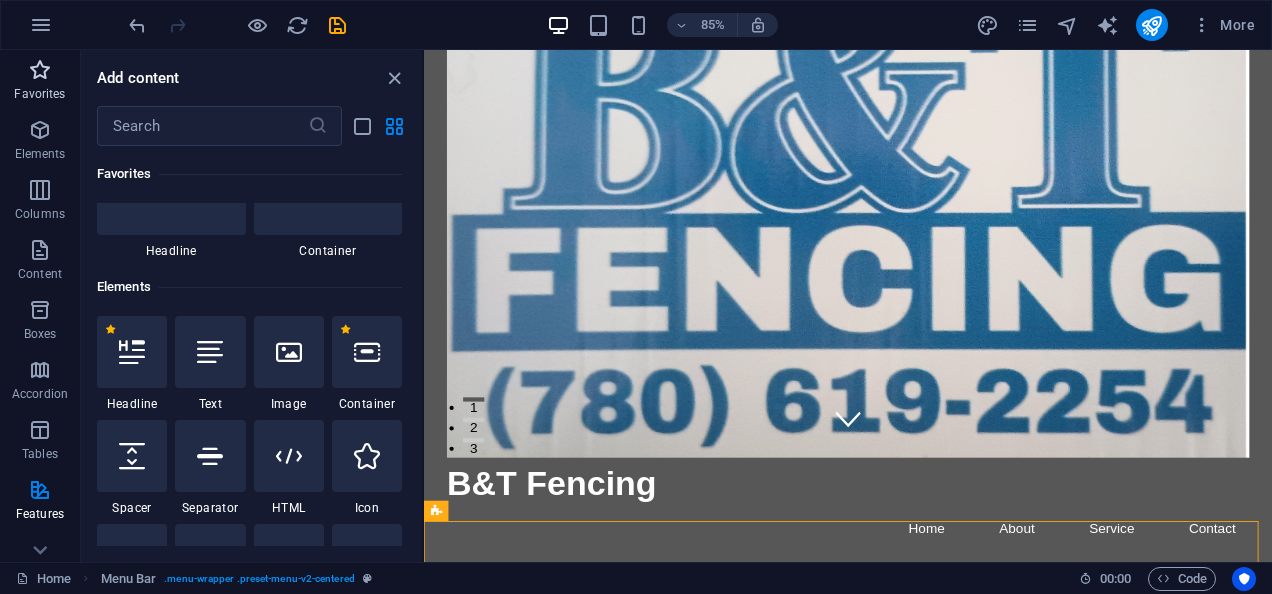 click at bounding box center (40, 70) 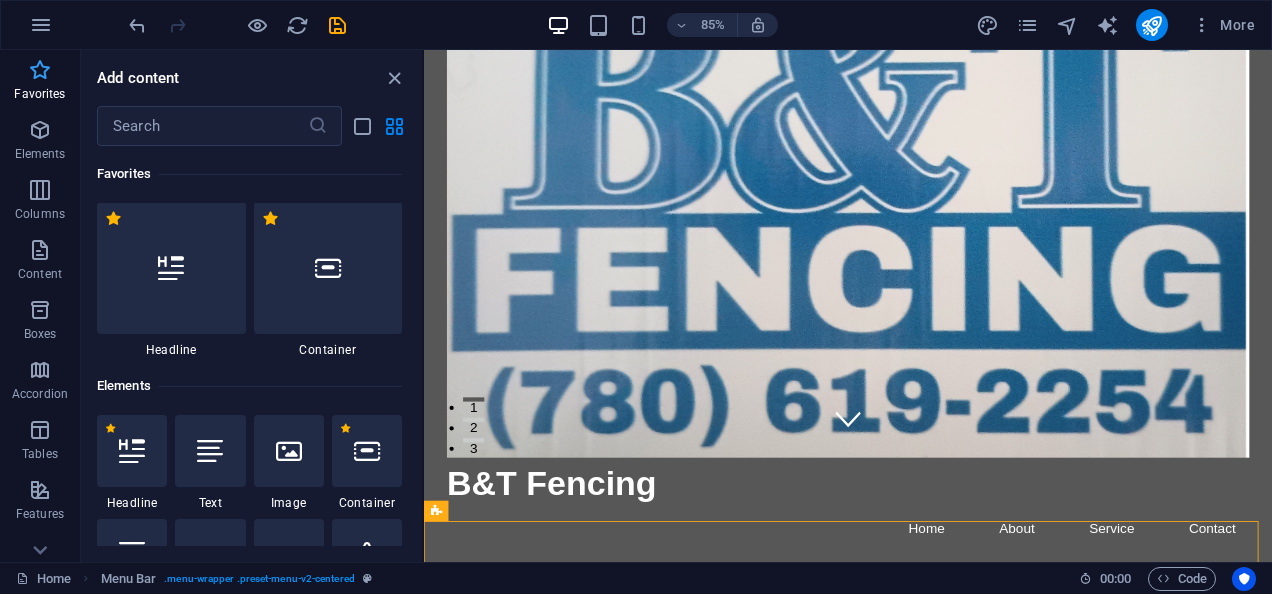 scroll, scrollTop: 0, scrollLeft: 0, axis: both 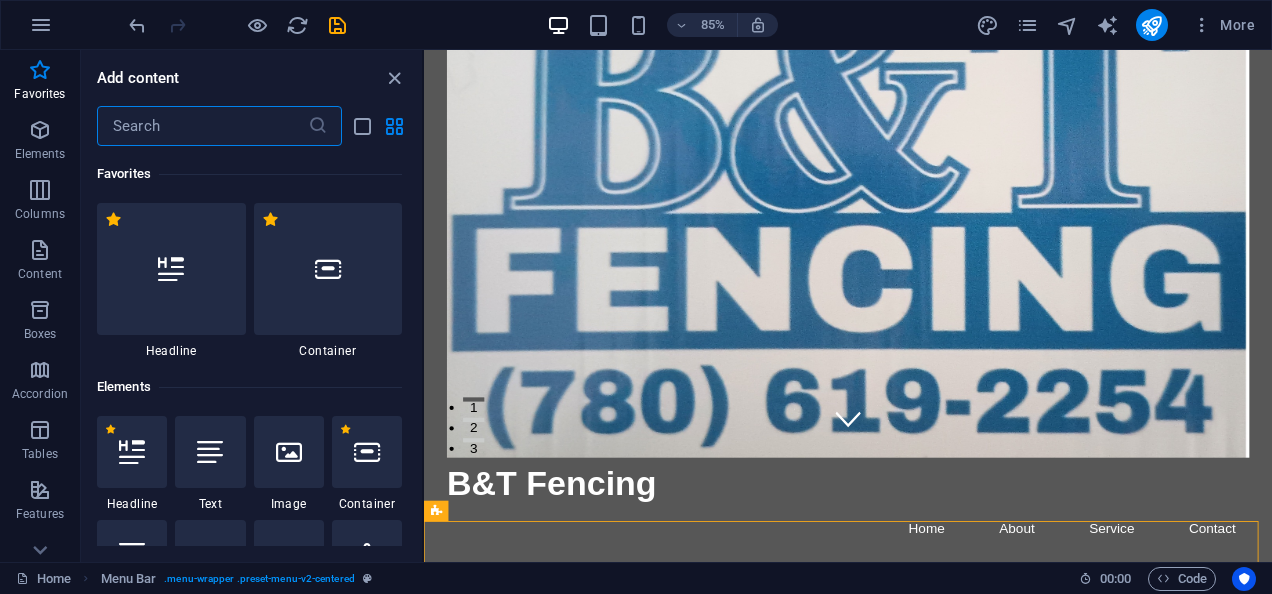 click at bounding box center [202, 126] 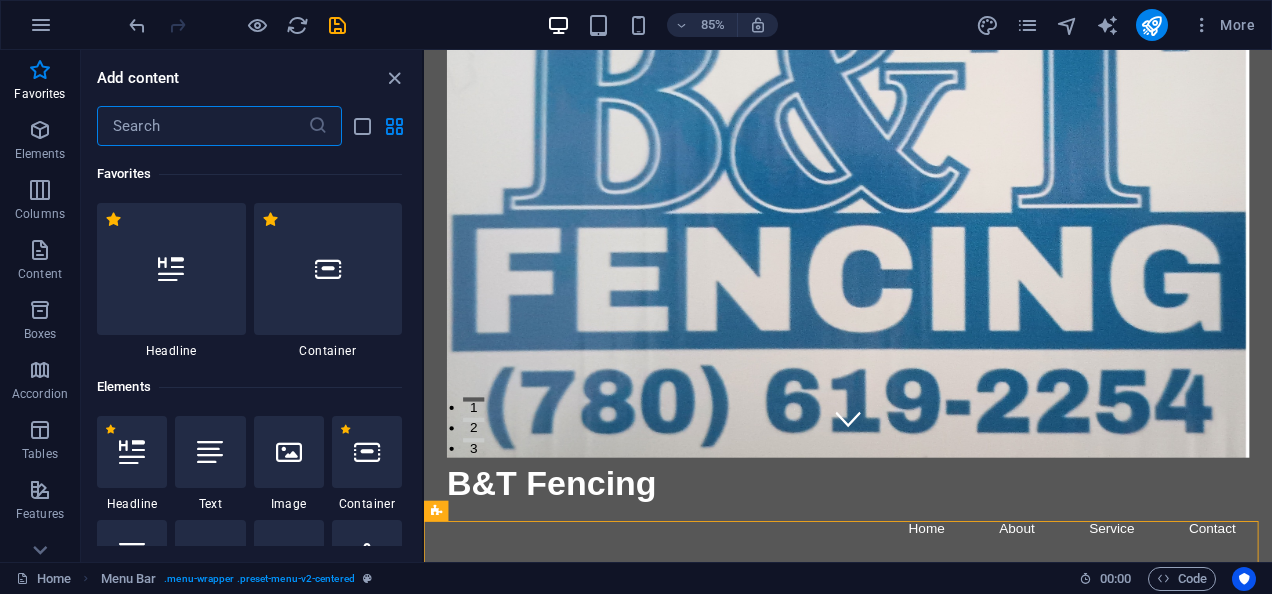 click at bounding box center [202, 126] 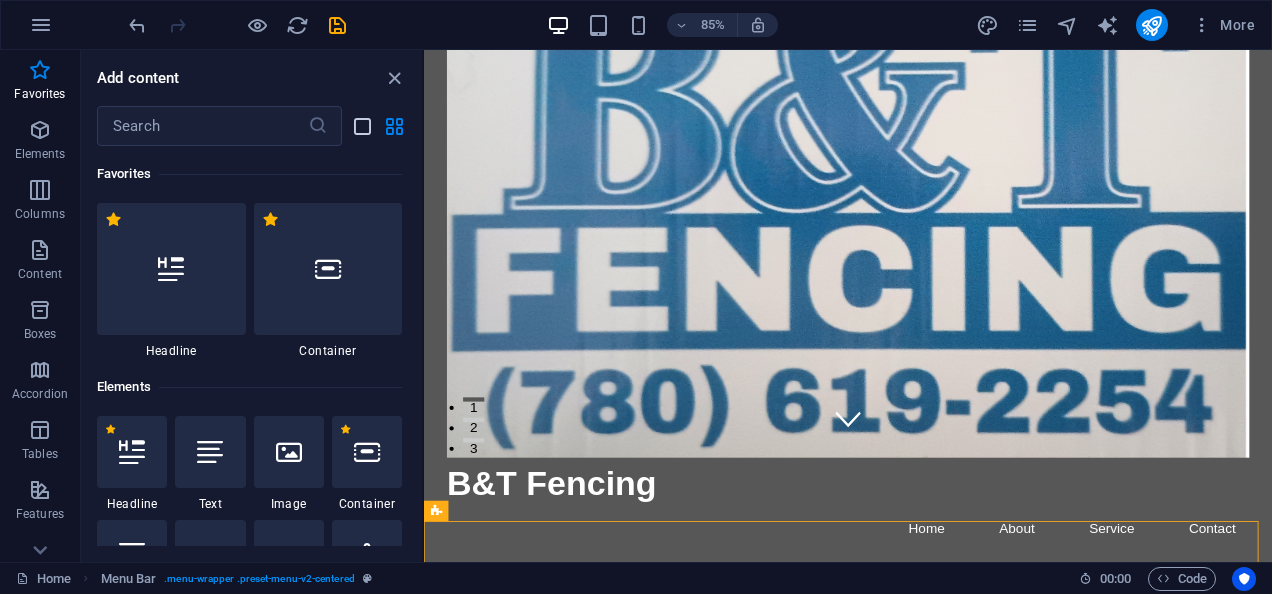 click at bounding box center (362, 126) 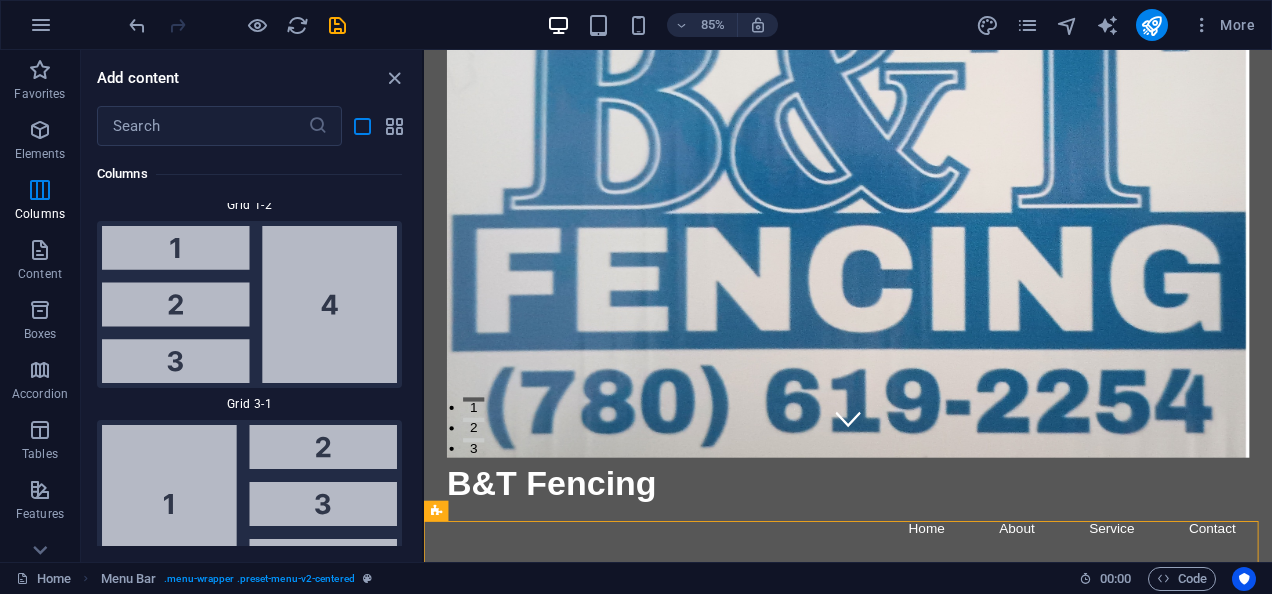 scroll, scrollTop: 8750, scrollLeft: 0, axis: vertical 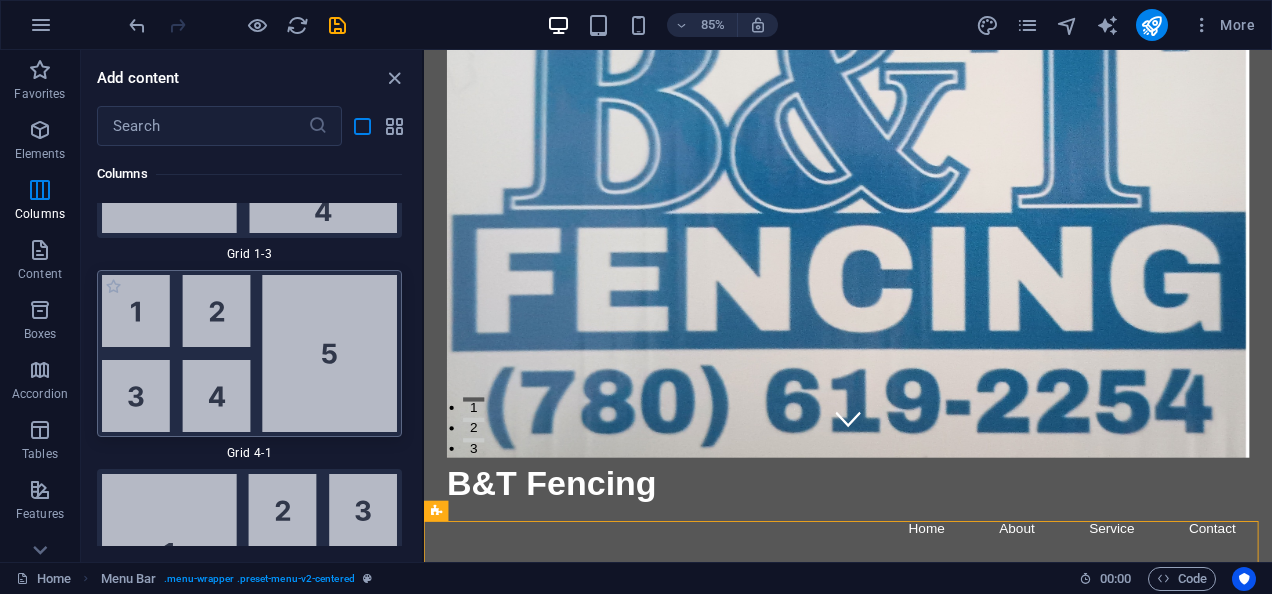 click at bounding box center (249, 354) 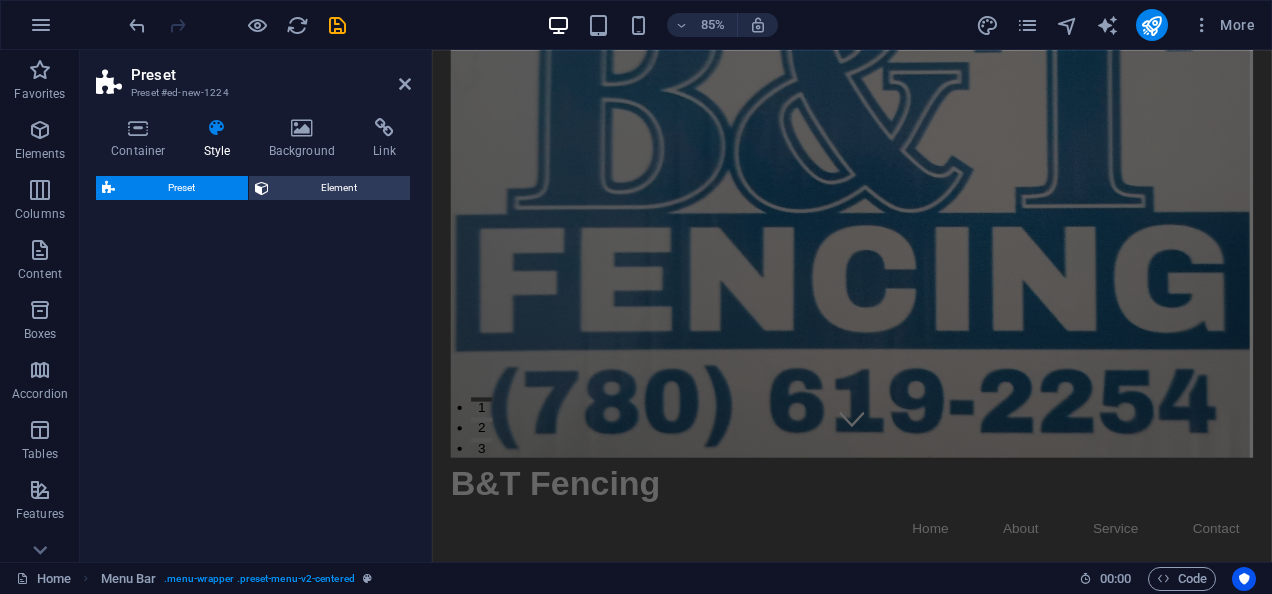 click on "Preset Element" at bounding box center (253, 361) 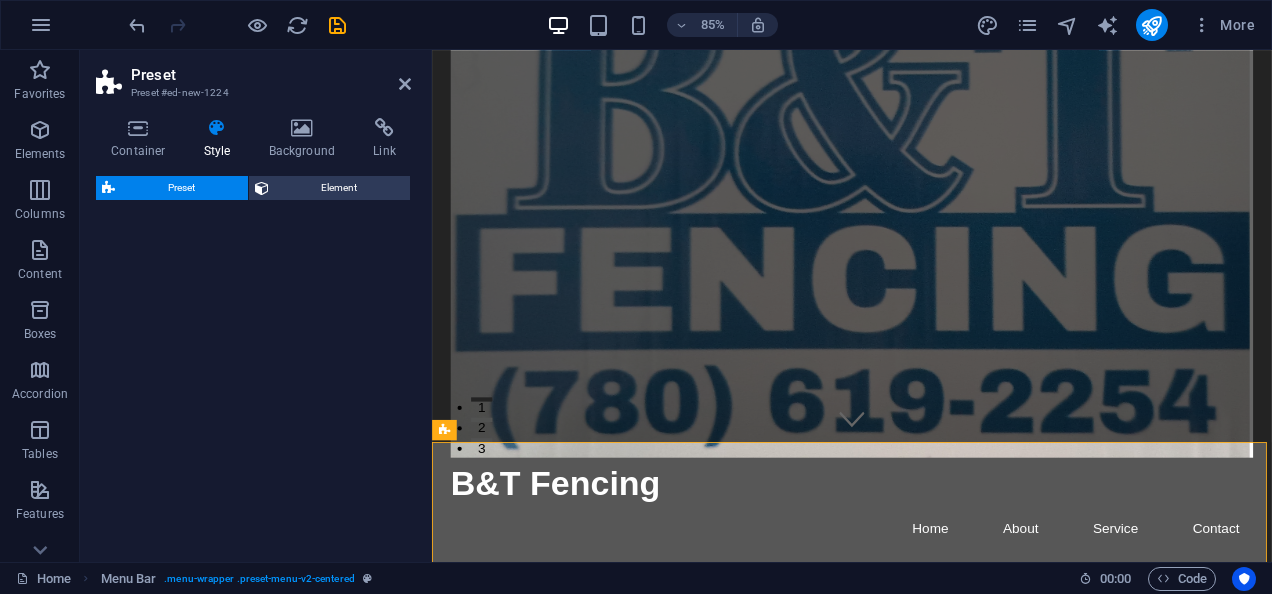 scroll, scrollTop: 410, scrollLeft: 0, axis: vertical 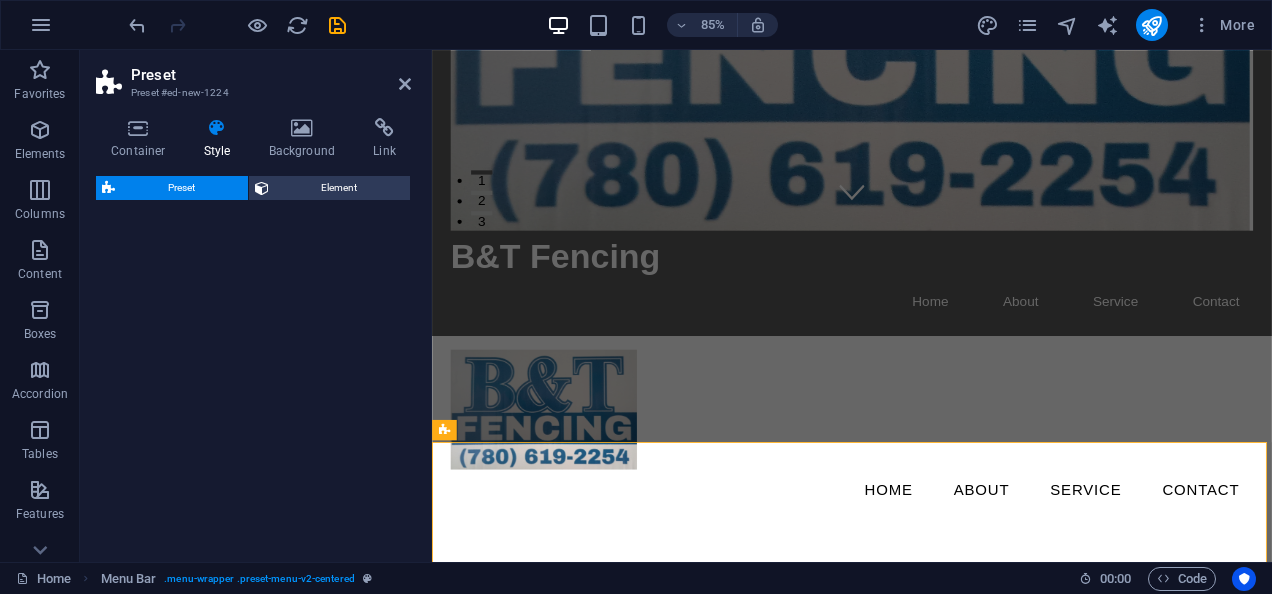 select on "rem" 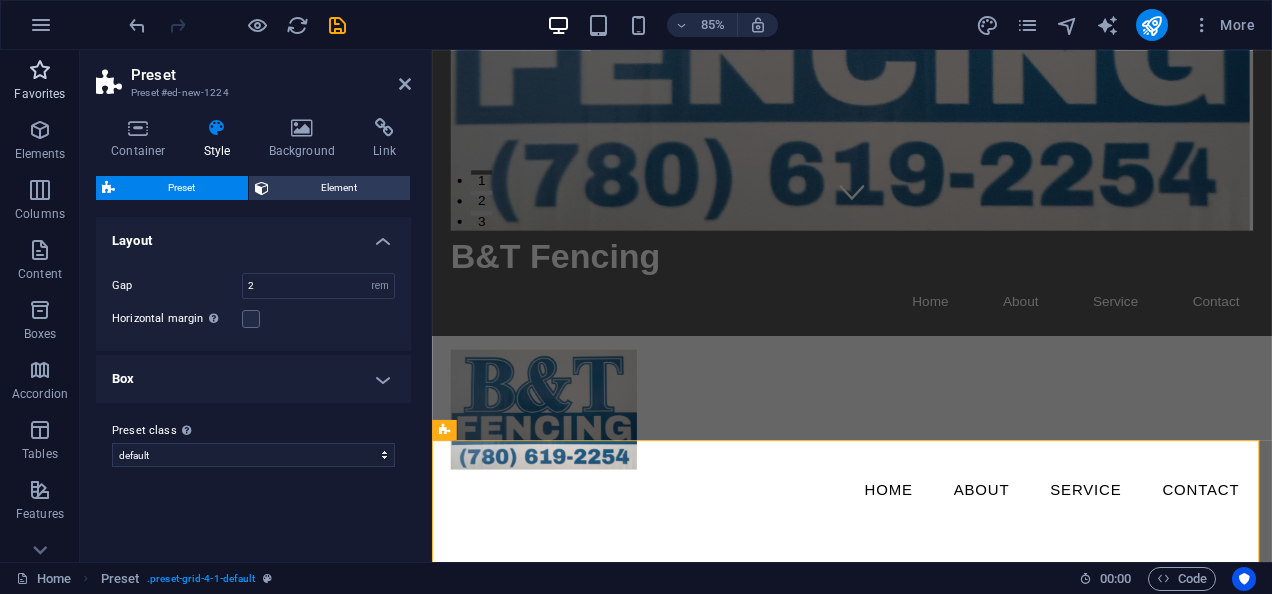 click at bounding box center (40, 70) 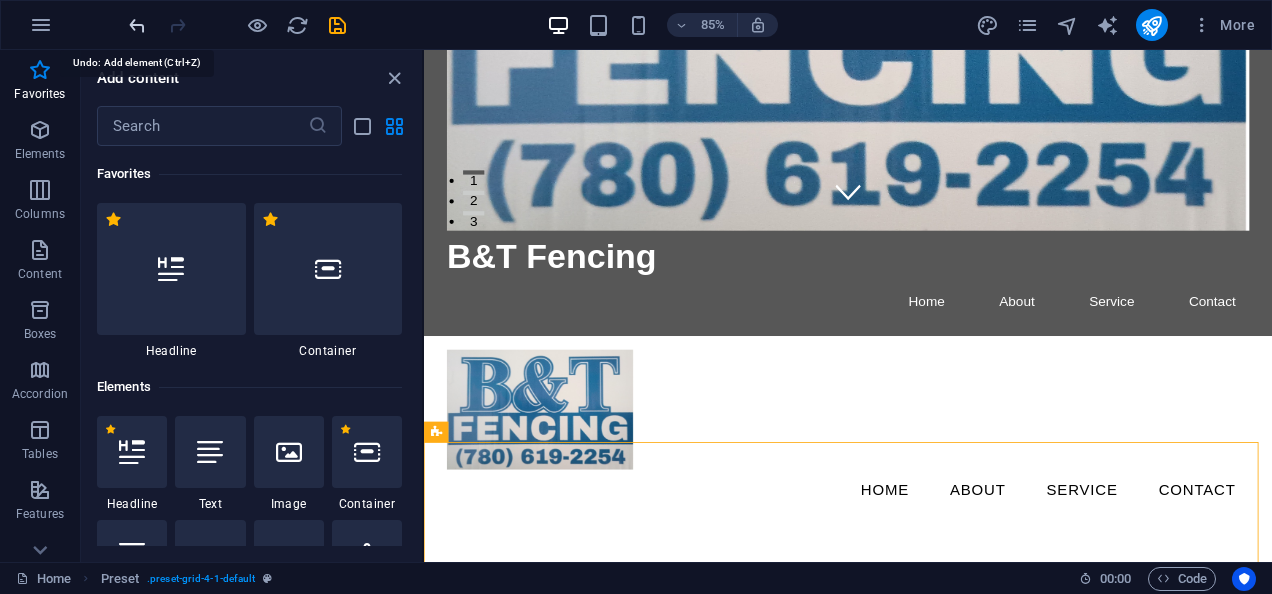 click at bounding box center (137, 25) 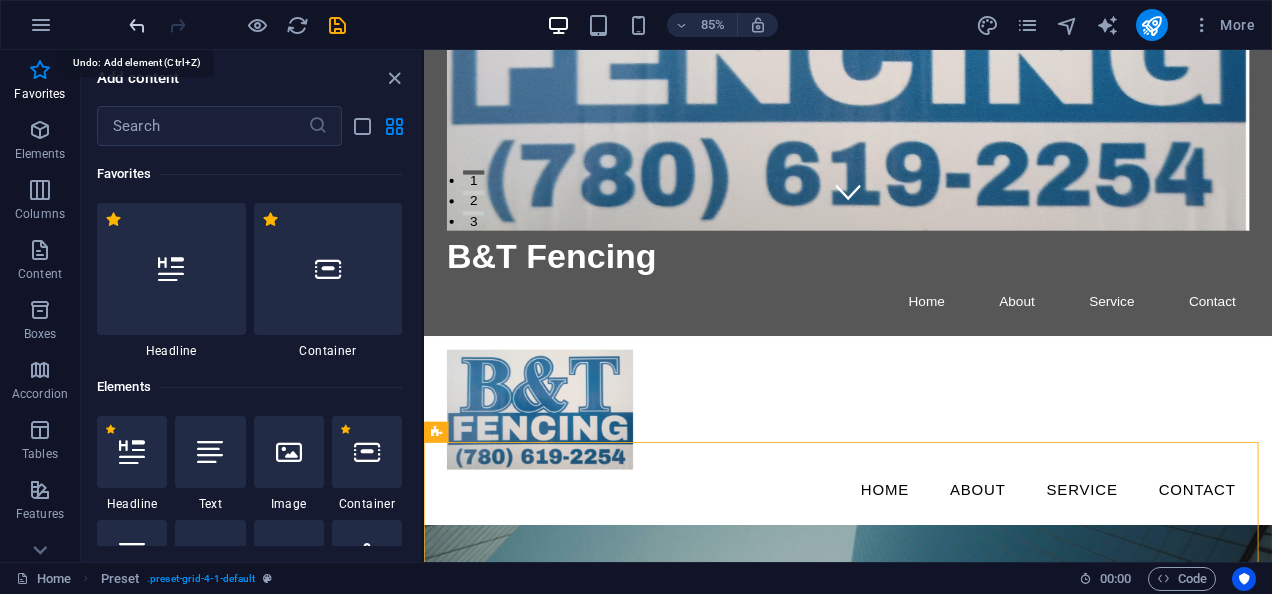 click at bounding box center [137, 25] 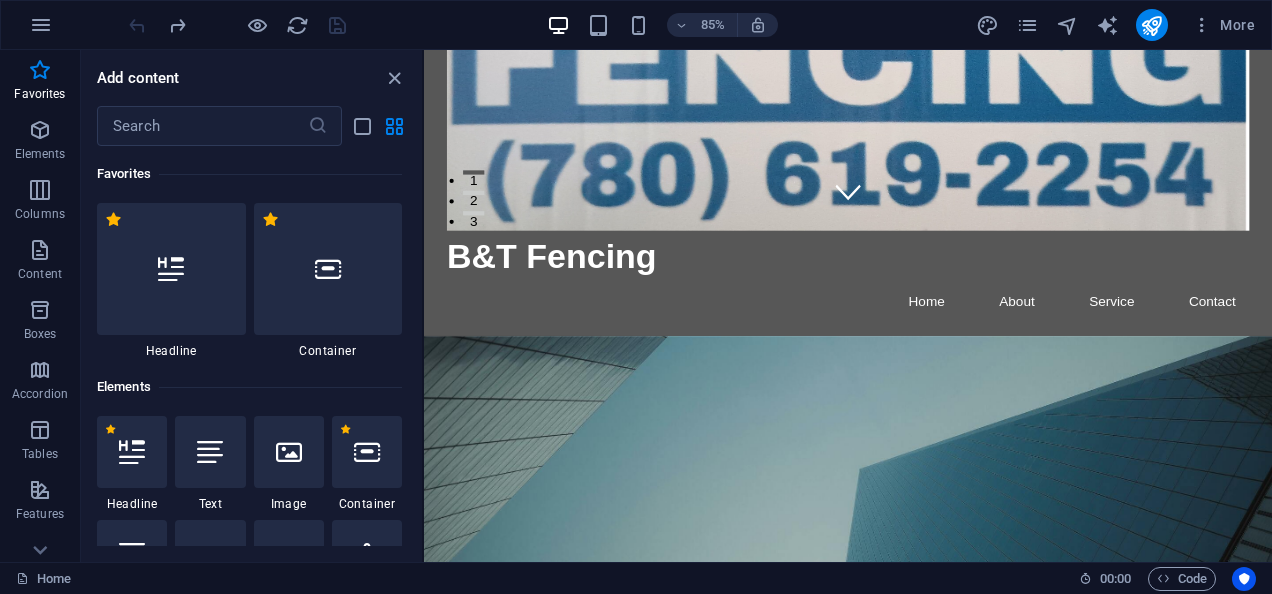 click at bounding box center [237, 25] 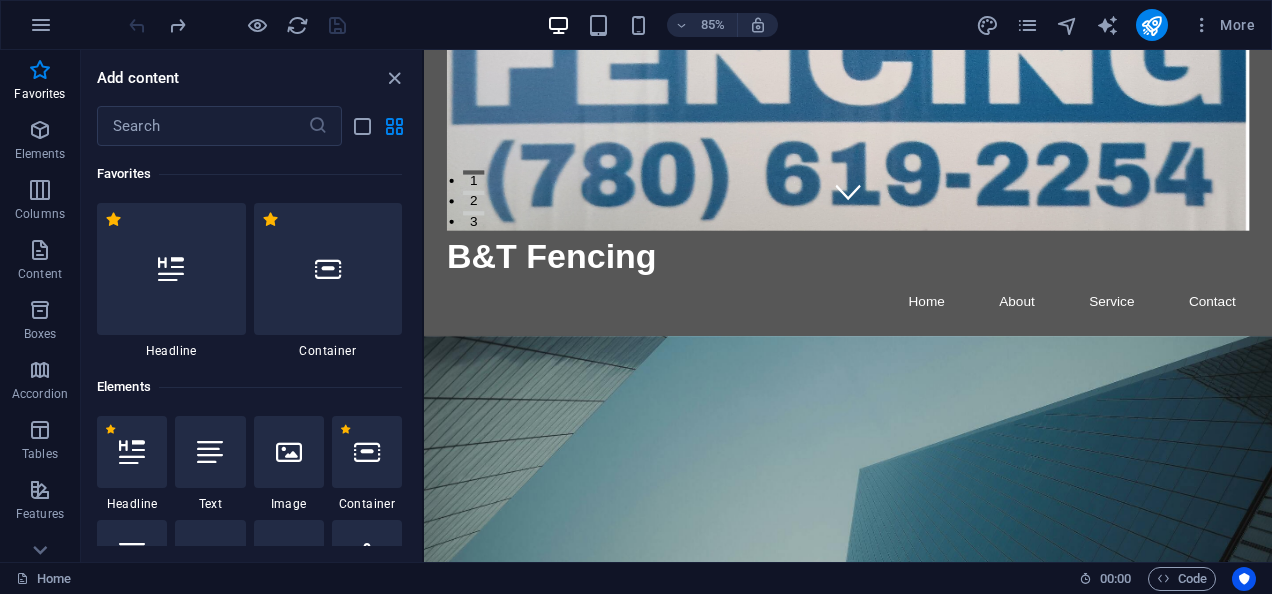 click at bounding box center (237, 25) 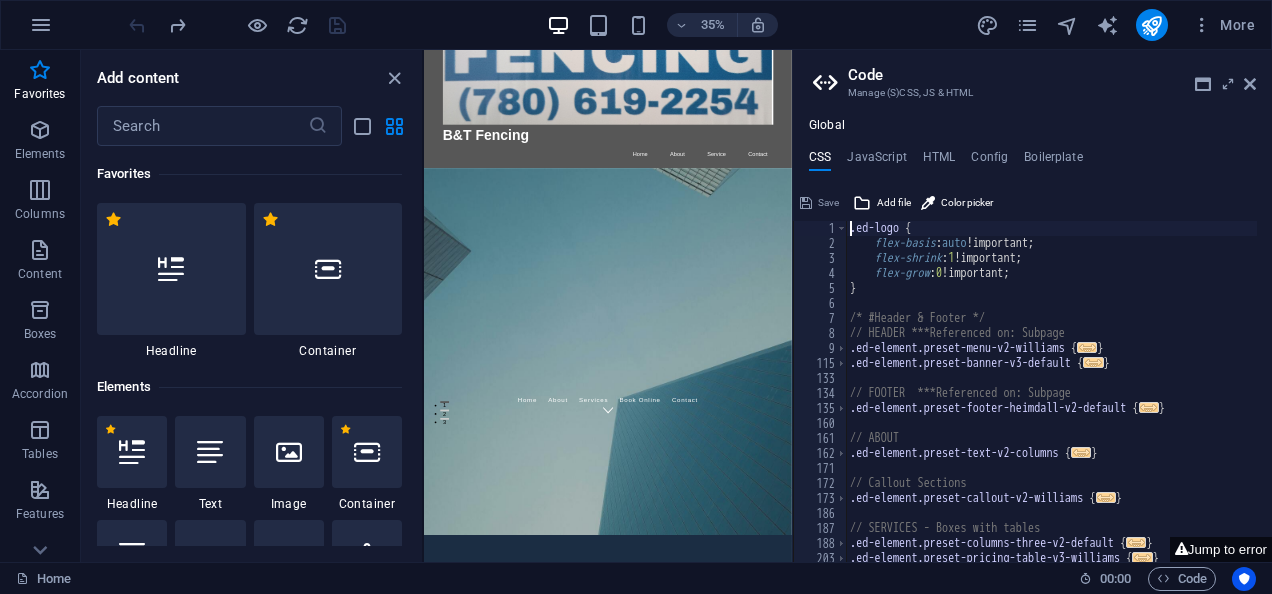 click at bounding box center (237, 25) 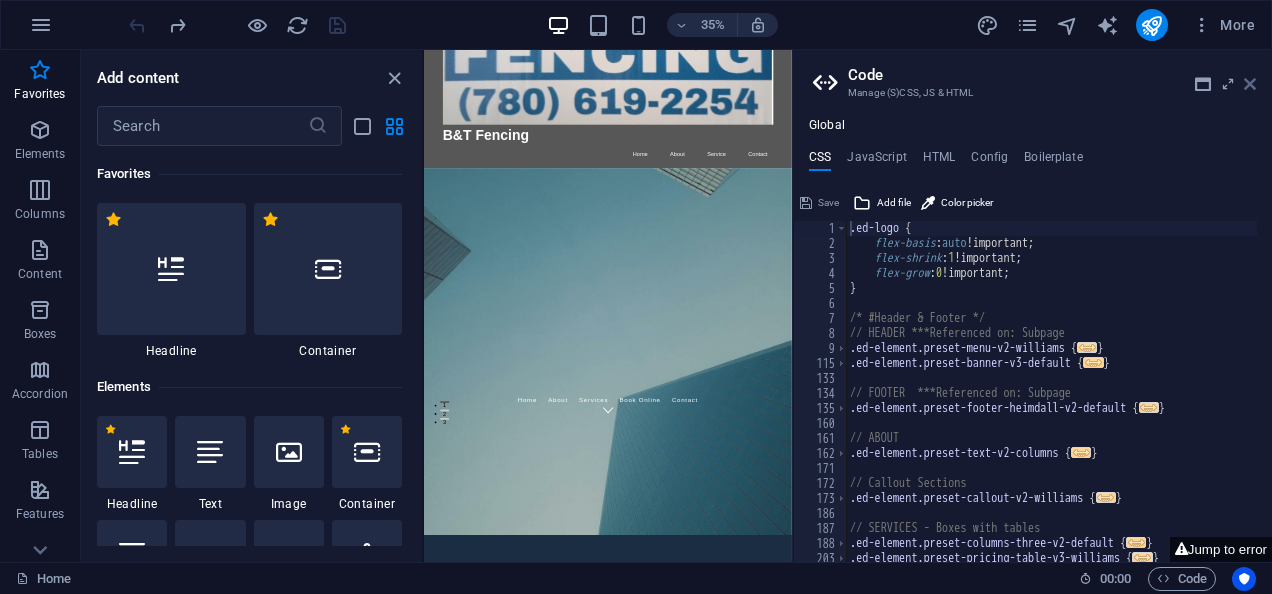click at bounding box center [1250, 84] 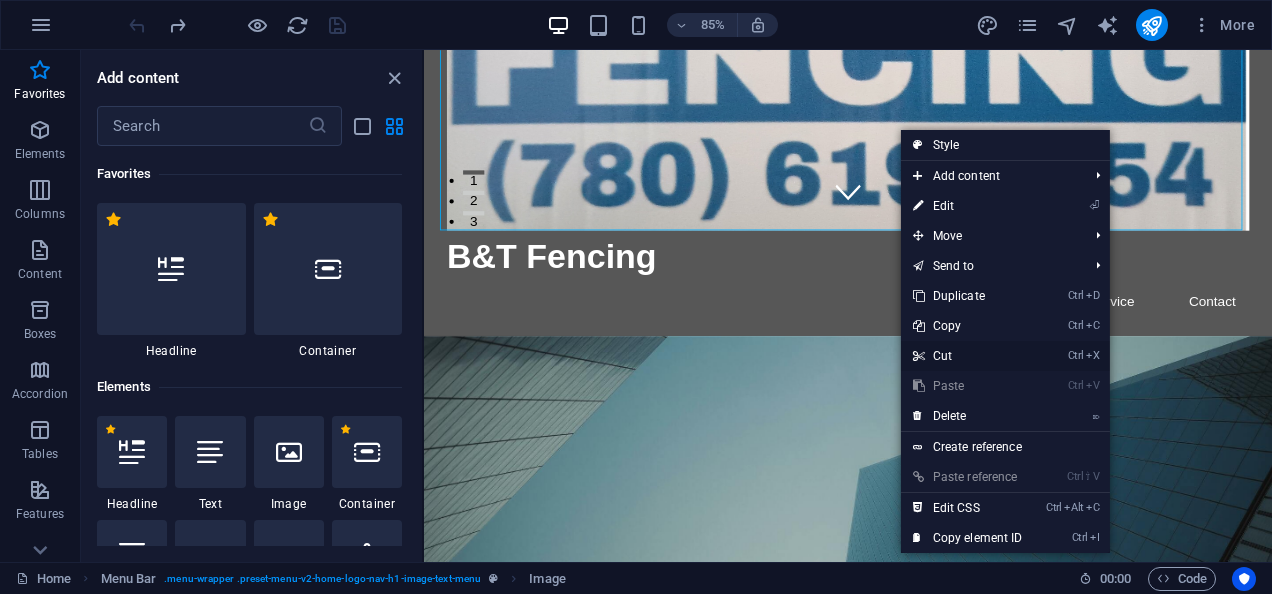click on "Ctrl X  Cut" at bounding box center (968, 356) 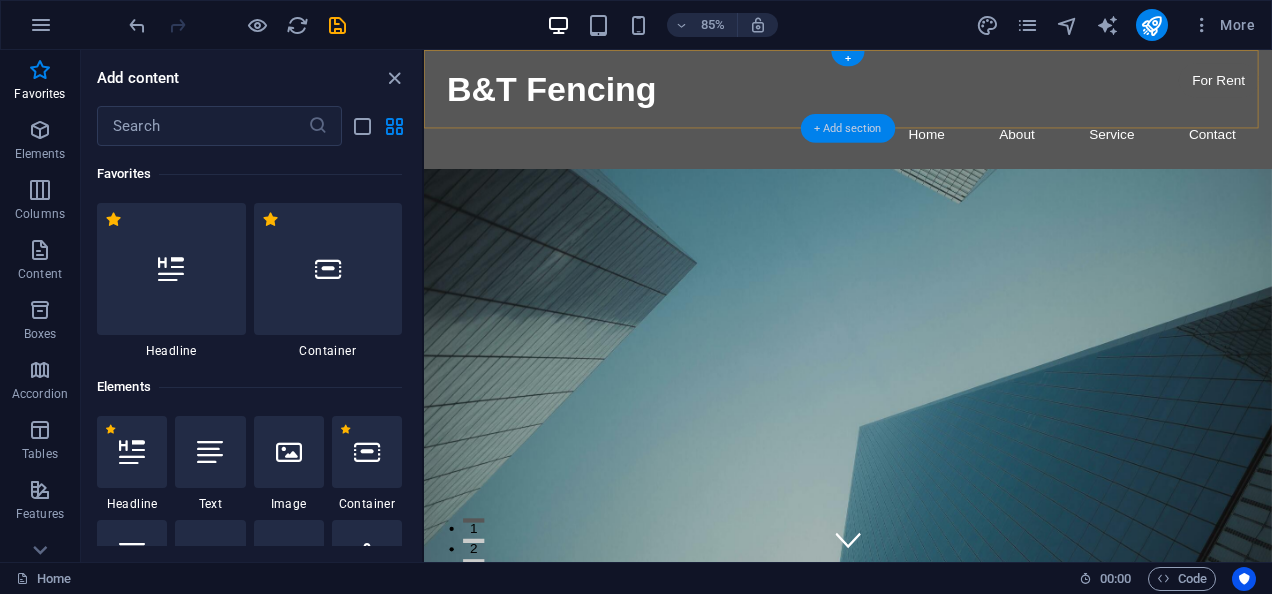 click on "+ Add section" at bounding box center (848, 128) 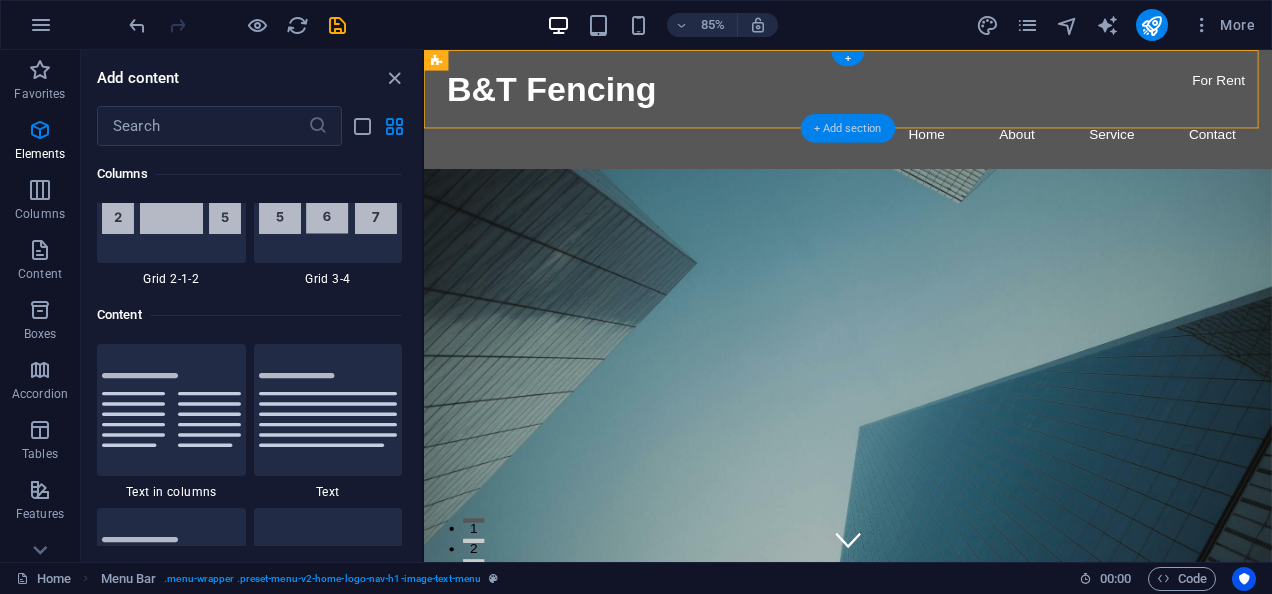 scroll, scrollTop: 3499, scrollLeft: 0, axis: vertical 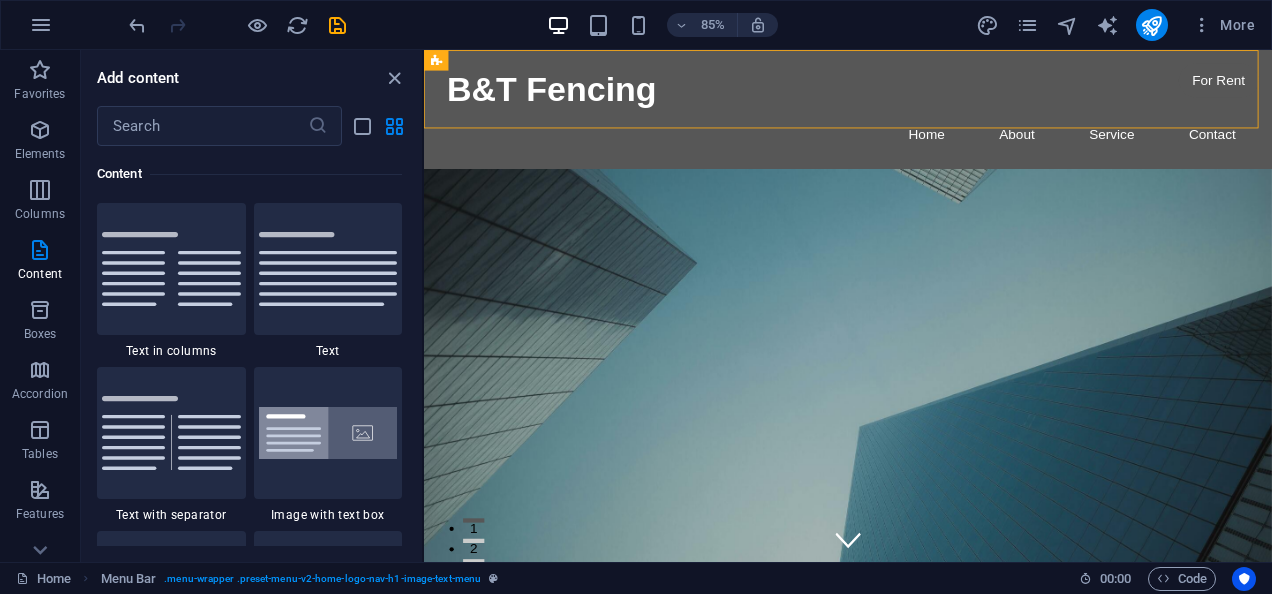 click on "Favorites 1 Star Headline 1 Star Container Elements 1 Star Headline 1 Star Text 1 Star Image 1 Star Container 1 Star Spacer 1 Star Separator 1 Star HTML 1 Star Icon 1 Star Button 1 Star Logo 1 Star SVG 1 Star Image slider 1 Star Slider 1 Star Gallery 1 Star Menu 1 Star Map 1 Star Facebook 1 Star Video 1 Star YouTube 1 Star Vimeo 1 Star Document 1 Star Audio 1 Star Iframe 1 Star Privacy 1 Star Languages Columns 1 Star Container 1 Star 2 columns 1 Star 3 columns 1 Star 4 columns 1 Star 5 columns 1 Star 6 columns 1 Star 40-60 1 Star 20-80 1 Star 80-20 1 Star 30-70 1 Star 70-30 1 Star Unequal Columns 1 Star 25-25-50 1 Star 25-50-25 1 Star 50-25-25 1 Star 20-60-20 1 Star 50-16-16-16 1 Star 16-16-16-50 1 Star Grid 2-1 1 Star Grid 1-2 1 Star Grid 3-1 1 Star Grid 1-3 1 Star Grid 4-1 1 Star Grid 1-4 1 Star Grid 1-2-1 1 Star Grid 1-1-2 1 Star Grid 2h-2v 1 Star Grid 2v-2h 1 Star Grid 2-1-2 1 Star Grid 3-4 Content 1 Star Text in columns 1 Star Text 1 Star Text with separator 1 Star Image with text box 1 Star 1 Star Boxes" at bounding box center [251, 346] 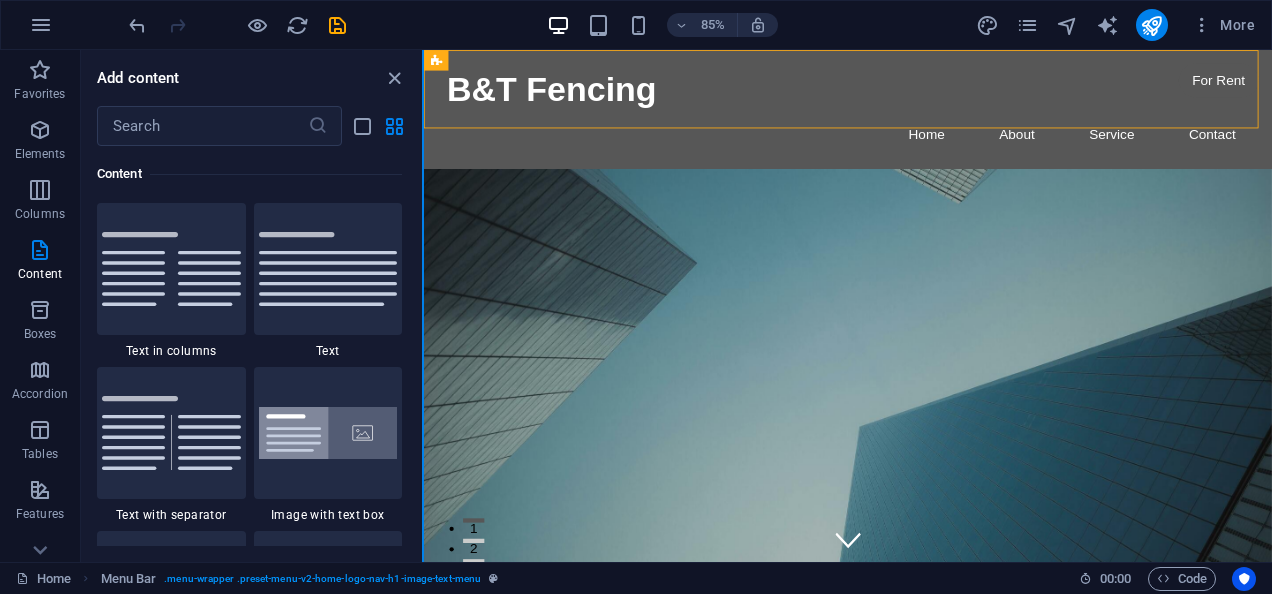 click at bounding box center [423, 306] 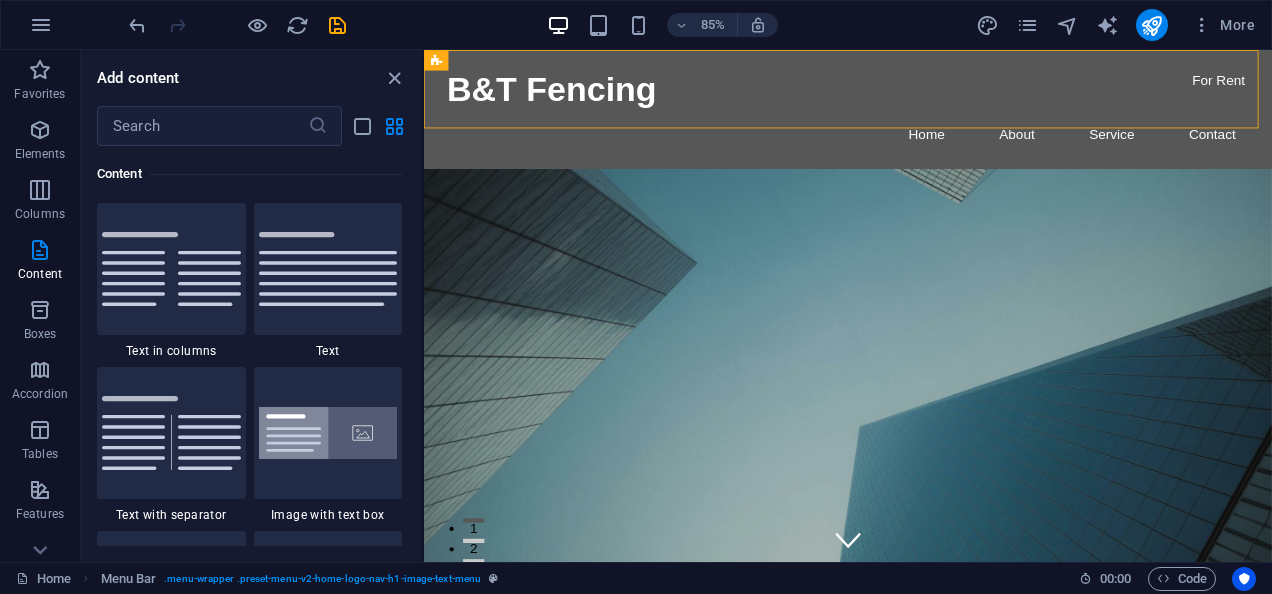 click on "Favorites 1 Star Headline 1 Star Container Elements 1 Star Headline 1 Star Text 1 Star Image 1 Star Container 1 Star Spacer 1 Star Separator 1 Star HTML 1 Star Icon 1 Star Button 1 Star Logo 1 Star SVG 1 Star Image slider 1 Star Slider 1 Star Gallery 1 Star Menu 1 Star Map 1 Star Facebook 1 Star Video 1 Star YouTube 1 Star Vimeo 1 Star Document 1 Star Audio 1 Star Iframe 1 Star Privacy 1 Star Languages Columns 1 Star Container 1 Star 2 columns 1 Star 3 columns 1 Star 4 columns 1 Star 5 columns 1 Star 6 columns 1 Star 40-60 1 Star 20-80 1 Star 80-20 1 Star 30-70 1 Star 70-30 1 Star Unequal Columns 1 Star 25-25-50 1 Star 25-50-25 1 Star 50-25-25 1 Star 20-60-20 1 Star 50-16-16-16 1 Star 16-16-16-50 1 Star Grid 2-1 1 Star Grid 1-2 1 Star Grid 3-1 1 Star Grid 1-3 1 Star Grid 4-1 1 Star Grid 1-4 1 Star Grid 1-2-1 1 Star Grid 1-1-2 1 Star Grid 2h-2v 1 Star Grid 2v-2h 1 Star Grid 2-1-2 1 Star Grid 3-4 Content 1 Star Text in columns 1 Star Text 1 Star Text with separator 1 Star Image with text box 1 Star 1 Star Boxes" at bounding box center [251, 346] 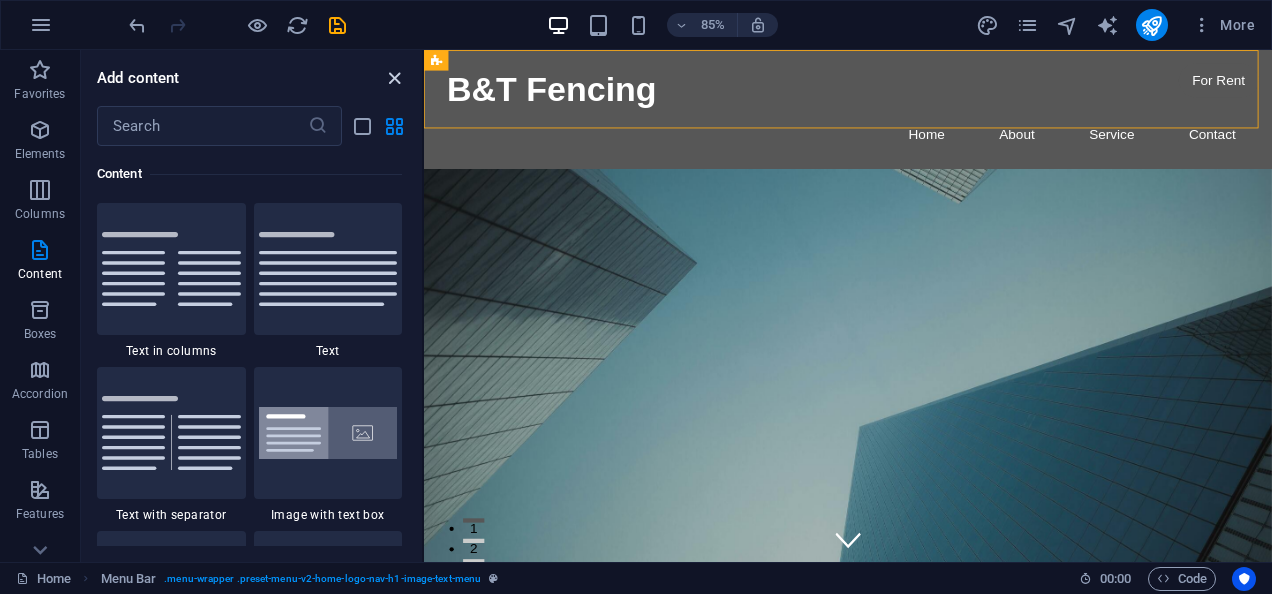 drag, startPoint x: 414, startPoint y: 172, endPoint x: 367, endPoint y: 32, distance: 147.67871 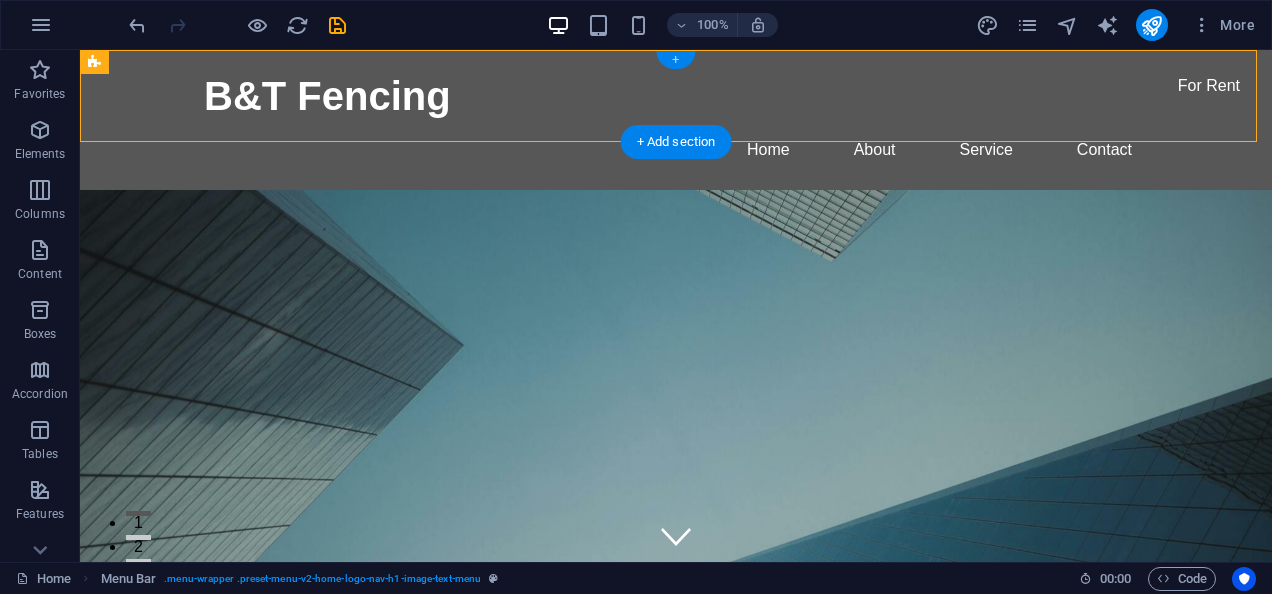 click on "+" at bounding box center [675, 60] 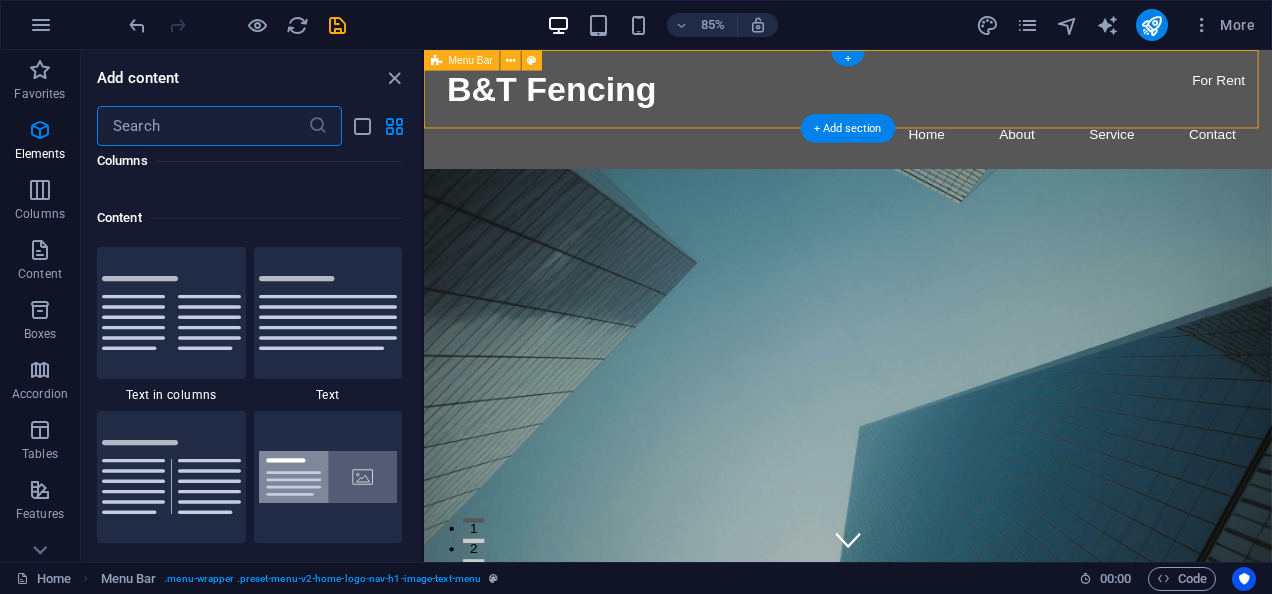 scroll, scrollTop: 3499, scrollLeft: 0, axis: vertical 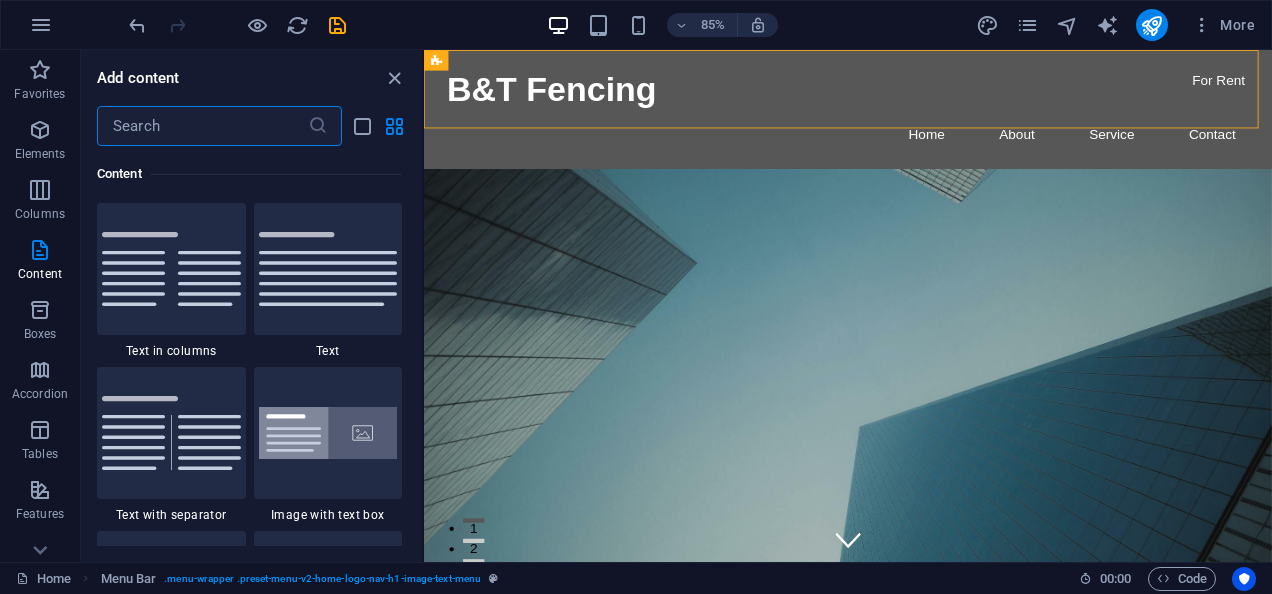click at bounding box center [202, 126] 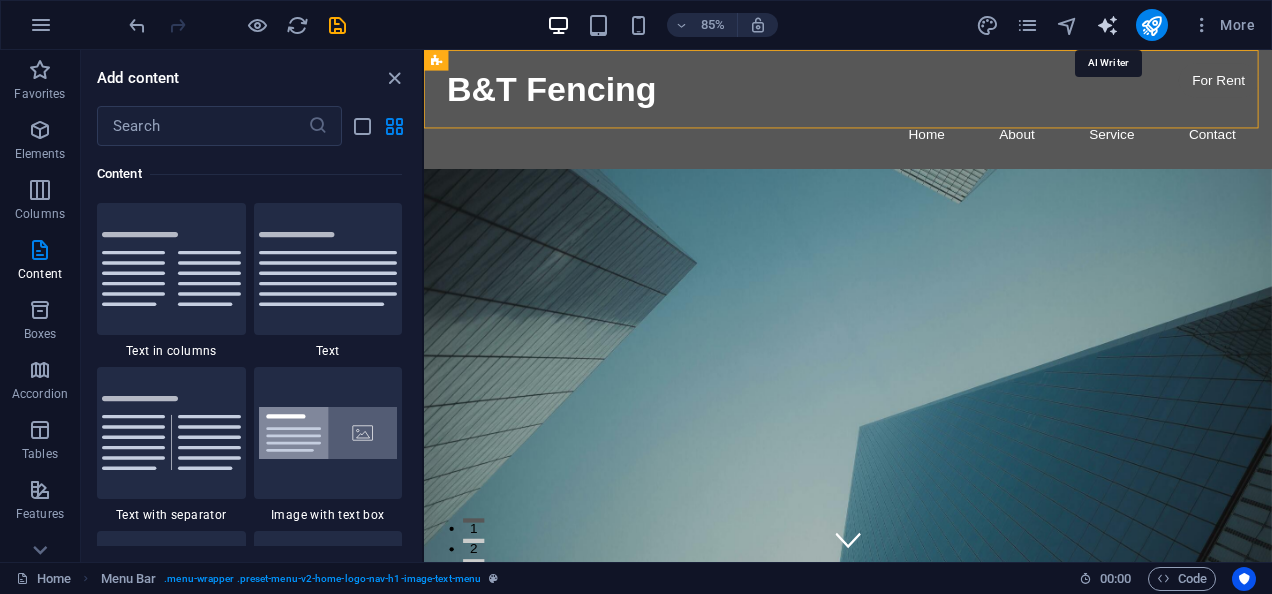click at bounding box center [1107, 25] 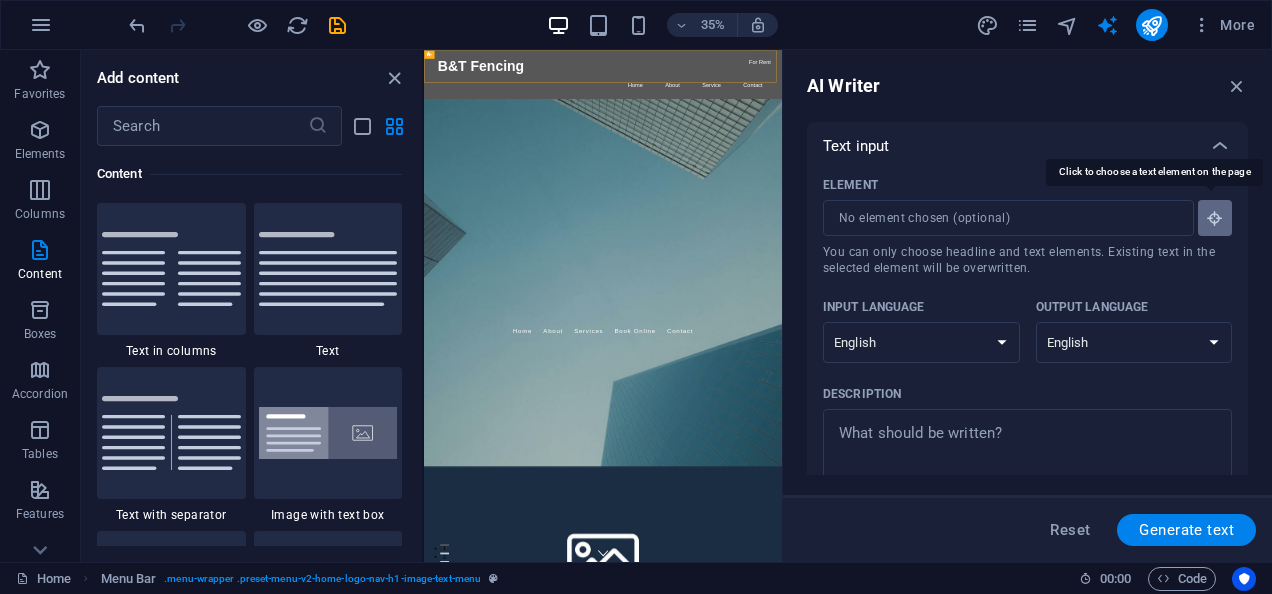click on "Element ​ You can only choose headline and text elements. Existing text in the selected element will be overwritten." at bounding box center (1215, 218) 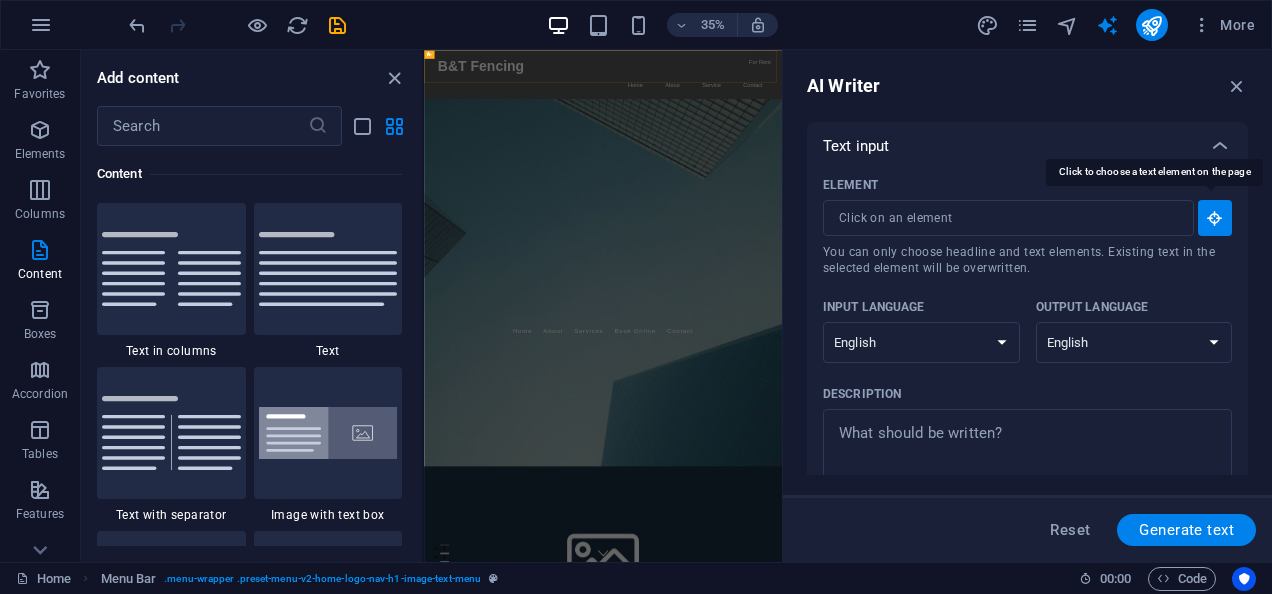 click on "Element ​ You can only choose headline and text elements. Existing text in the selected element will be overwritten." at bounding box center [1215, 218] 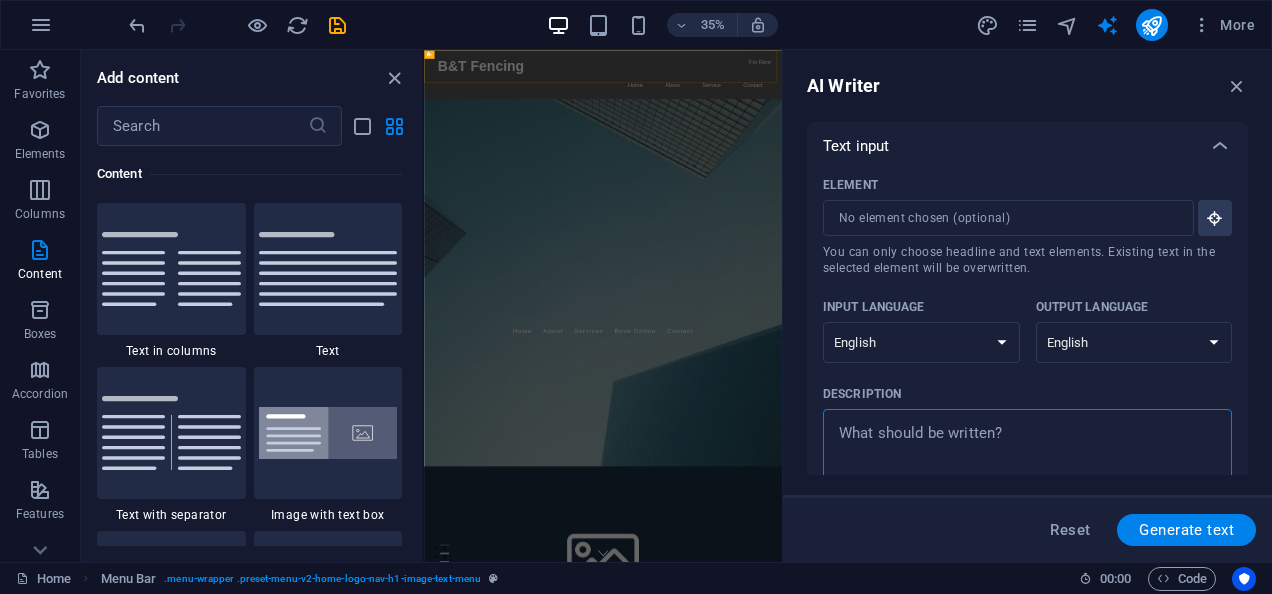 click on "Description x ​" at bounding box center [1027, 451] 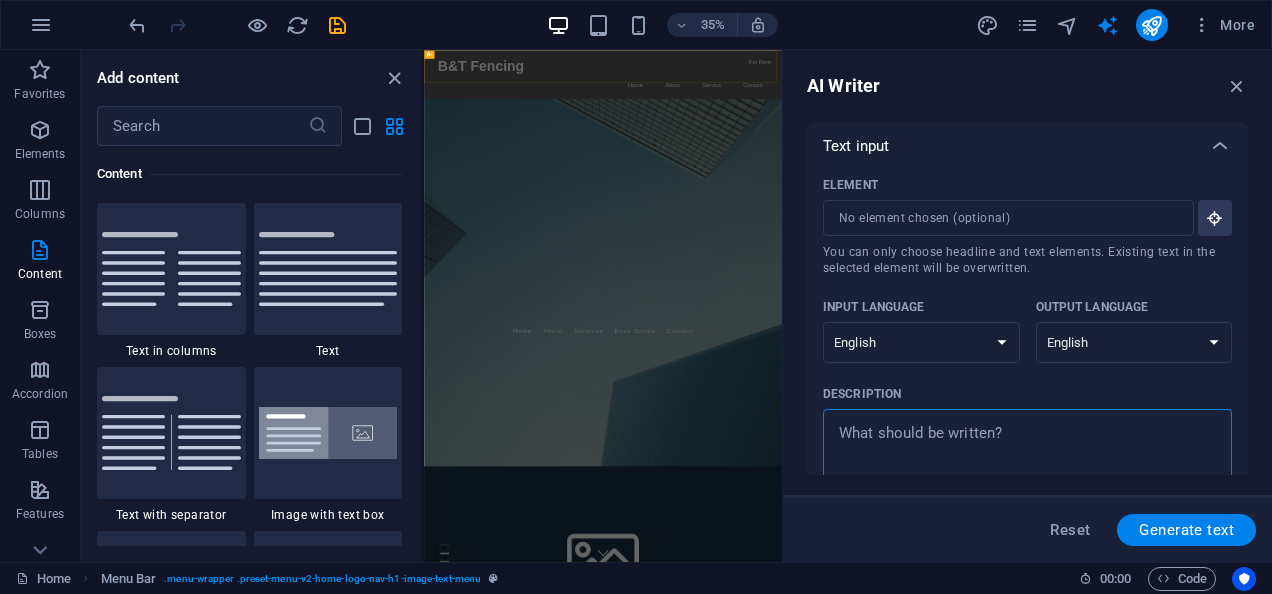 type on "x" 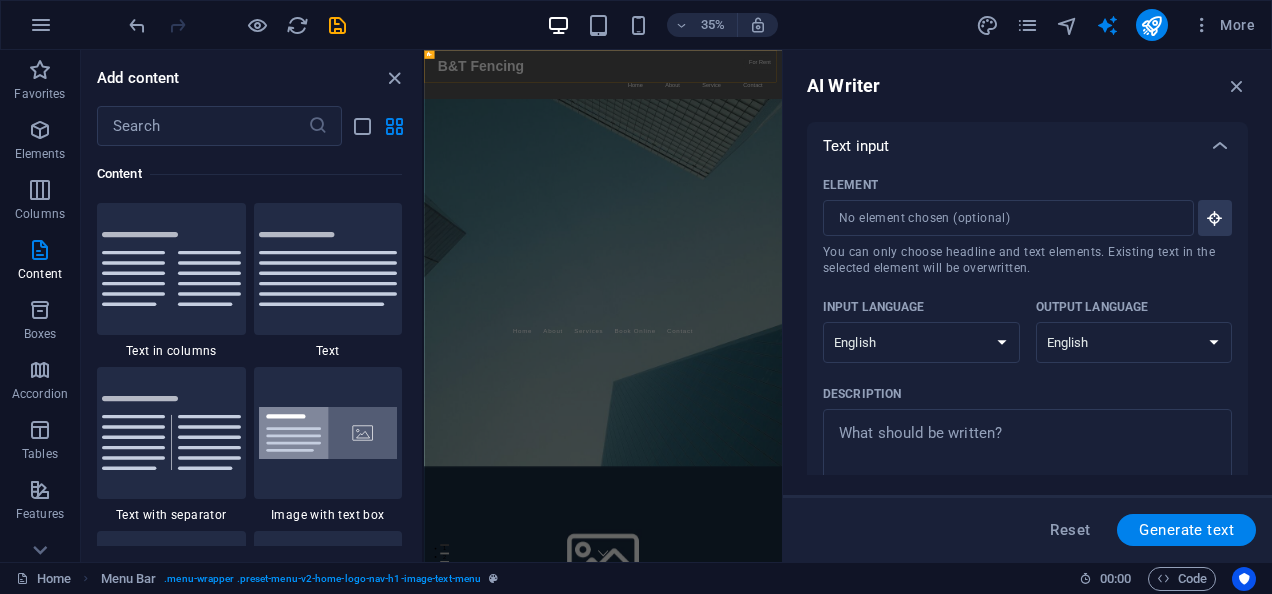 click on "Text input" at bounding box center (1027, 146) 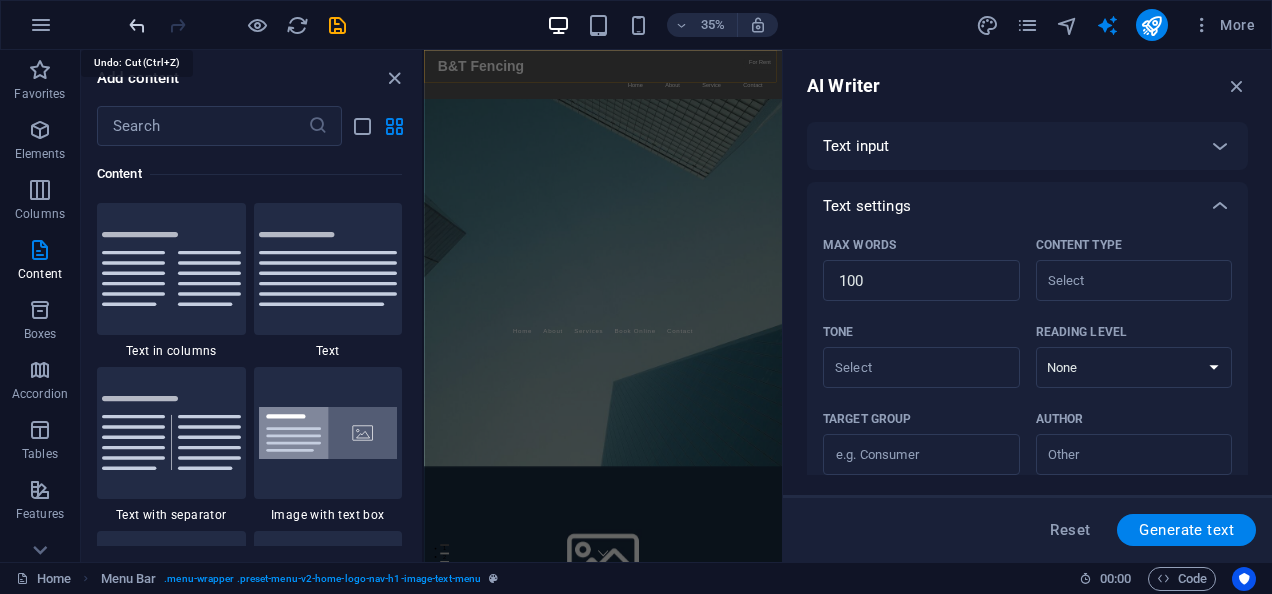 click at bounding box center [137, 25] 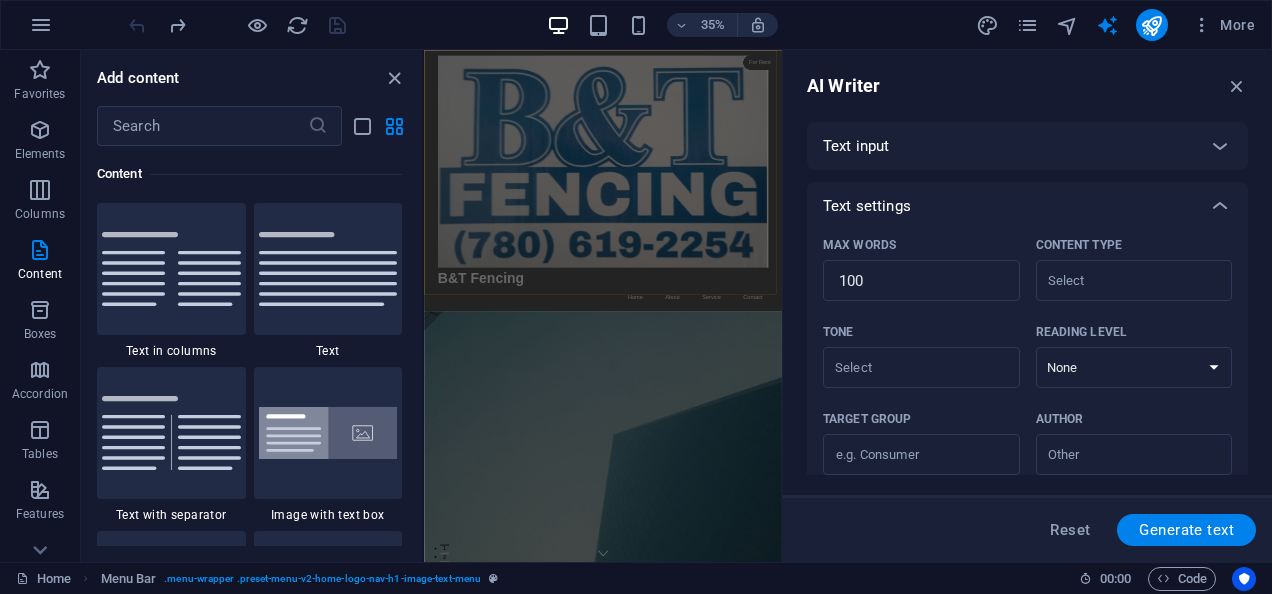click at bounding box center (237, 25) 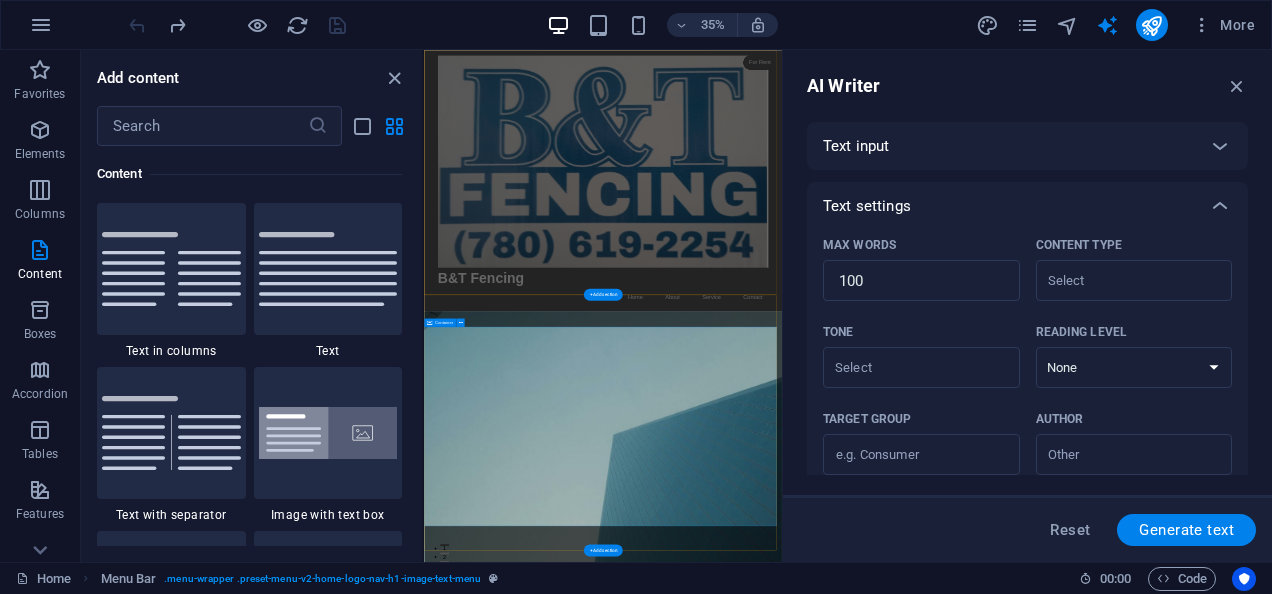 click on "This is a very cool headline This is a very appealing slogan" at bounding box center (935, 2356) 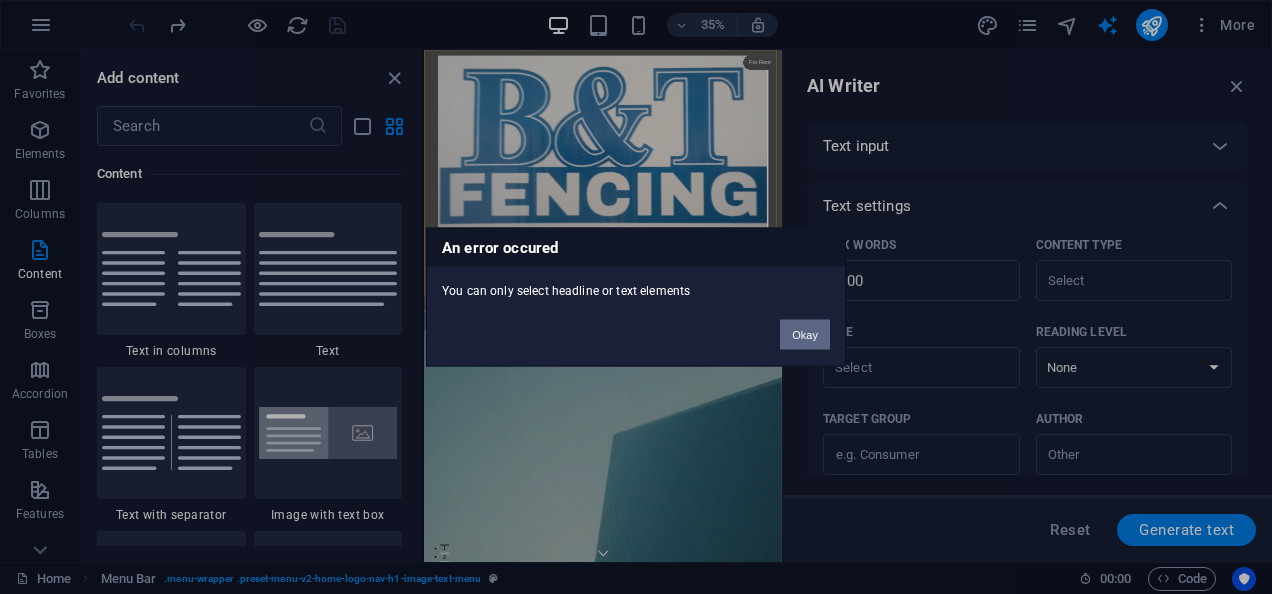 click on "Okay" at bounding box center (805, 335) 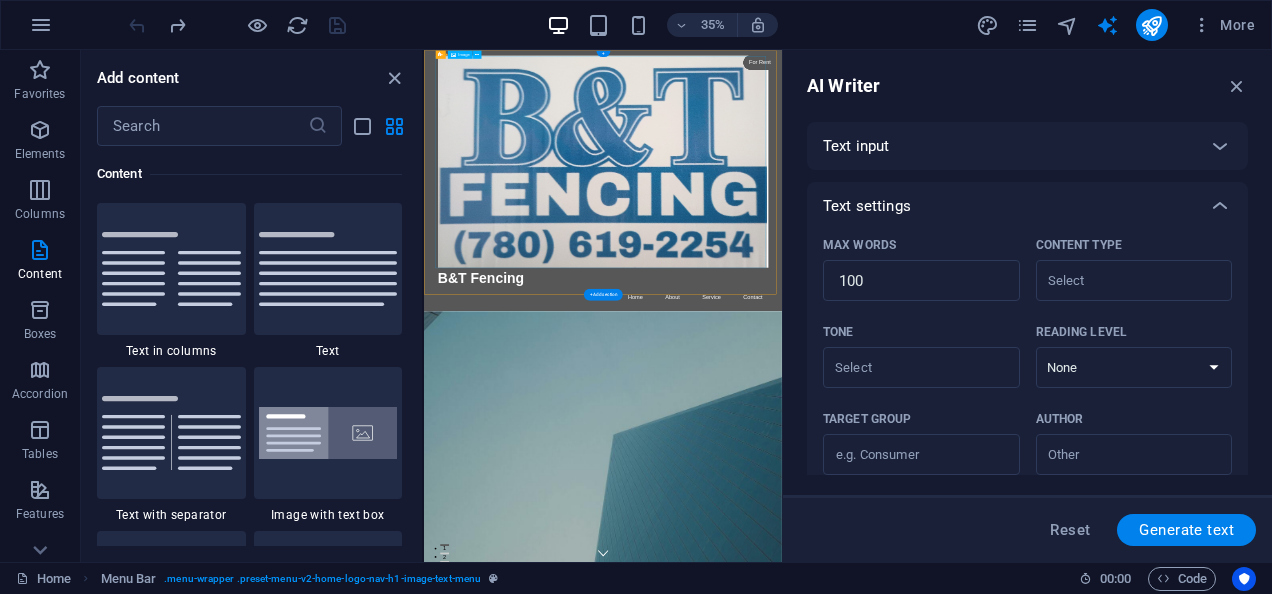click at bounding box center [936, 369] 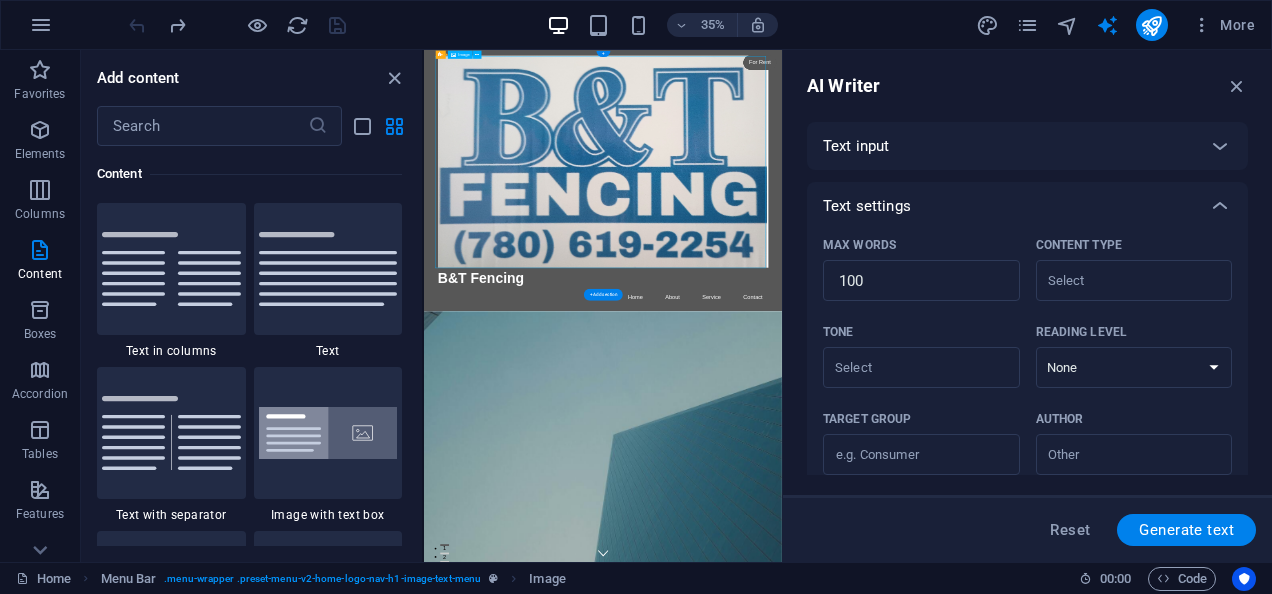drag, startPoint x: 936, startPoint y: 295, endPoint x: 930, endPoint y: 276, distance: 19.924858 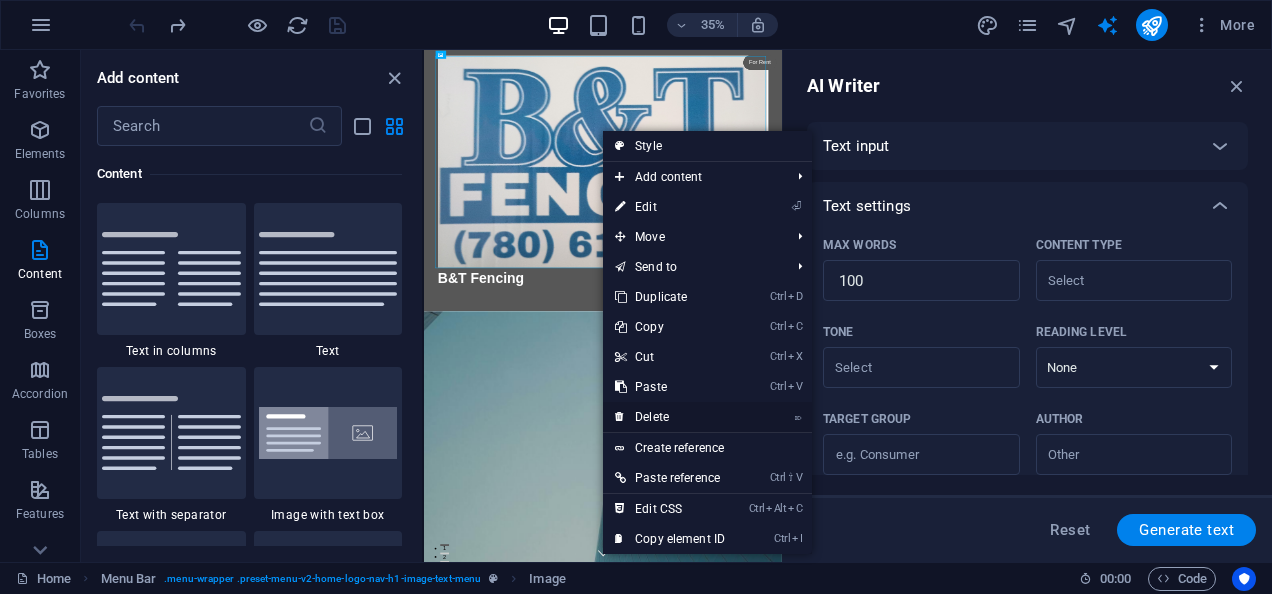 click on "⌦  Delete" at bounding box center [670, 417] 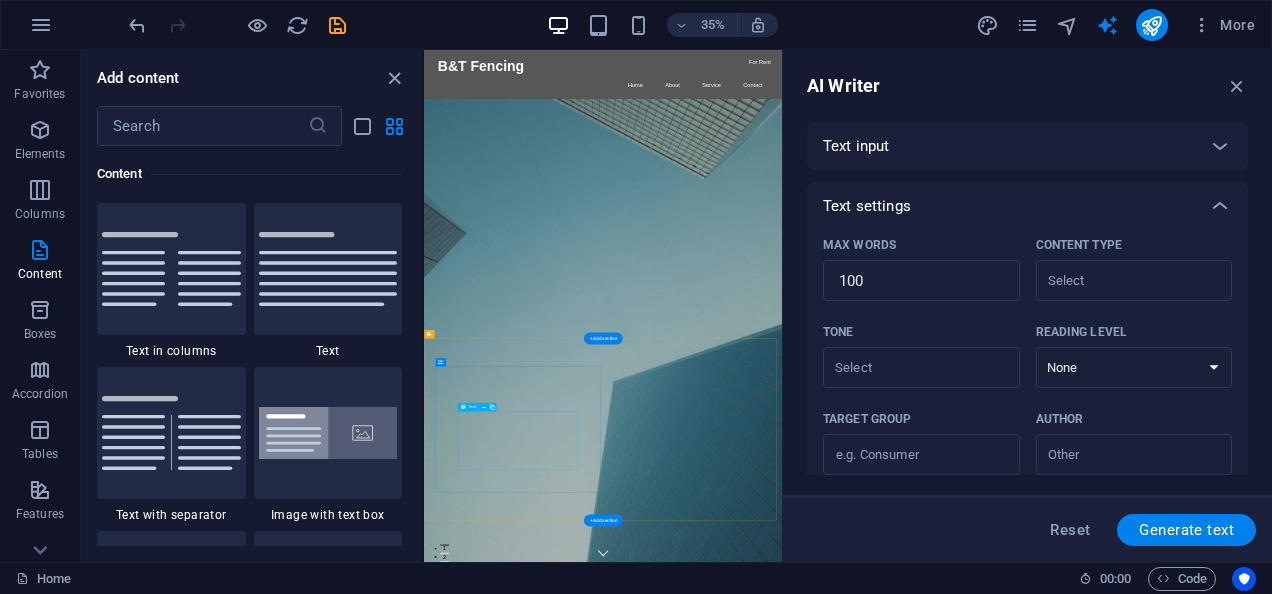 click on "Lorem ipsum dolor sit amet, consectetuer adipiscing elit. Aenean commodo ligula eget dolor. Lorem ipsum dolor sit amet, consectetuer adipiscing elit leget dolor. Lorem ipsum dolor sit amet, consectetuer adipiscing elit. Aenean commodo ligula eget dolor. Lorem ipsum dolor sit amet, consectetuer adipiscing elit dolor." at bounding box center (936, 2723) 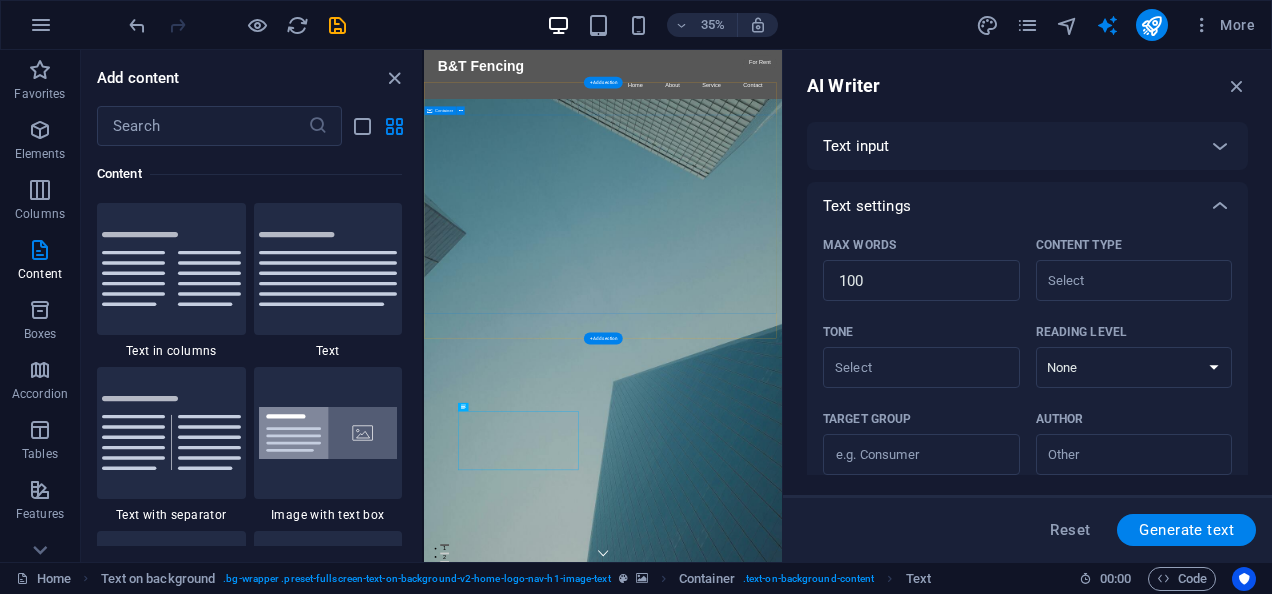 click on "This is a very cool headline This is a very appealing slogan" at bounding box center (935, 1751) 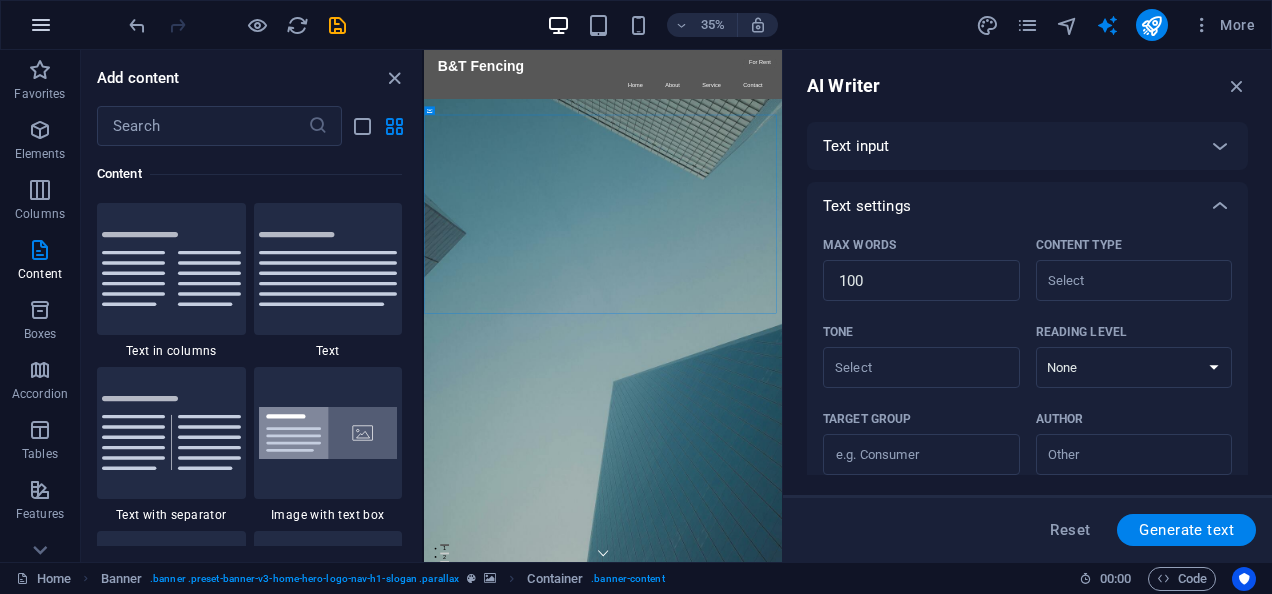 click at bounding box center [41, 25] 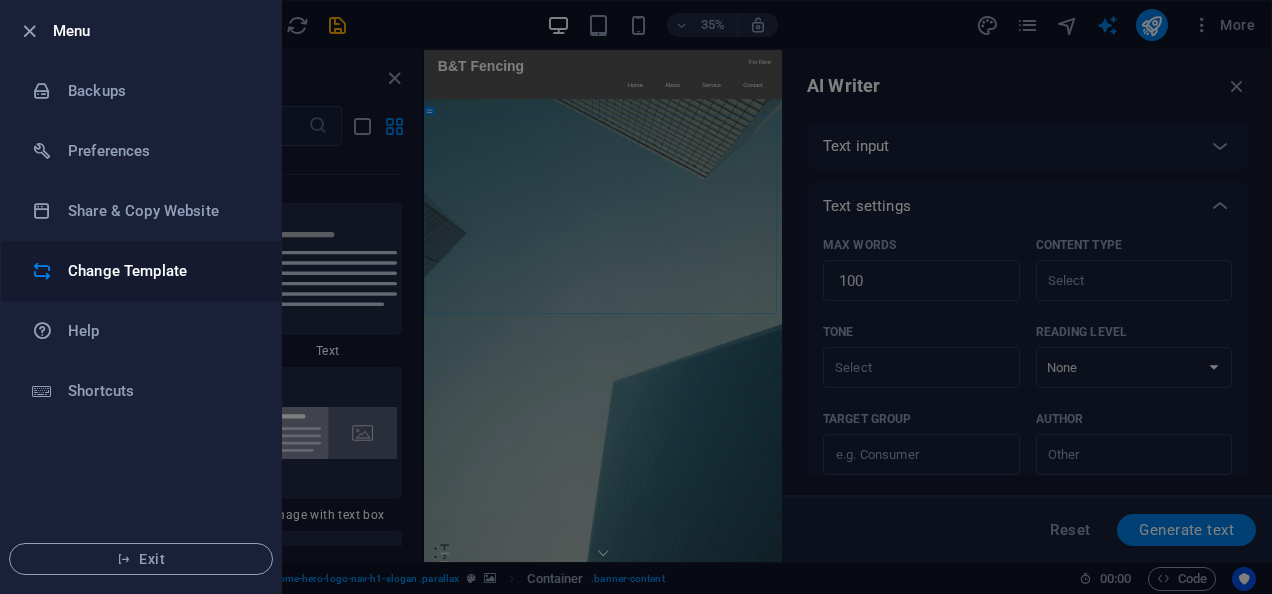 click on "Change Template" at bounding box center (160, 271) 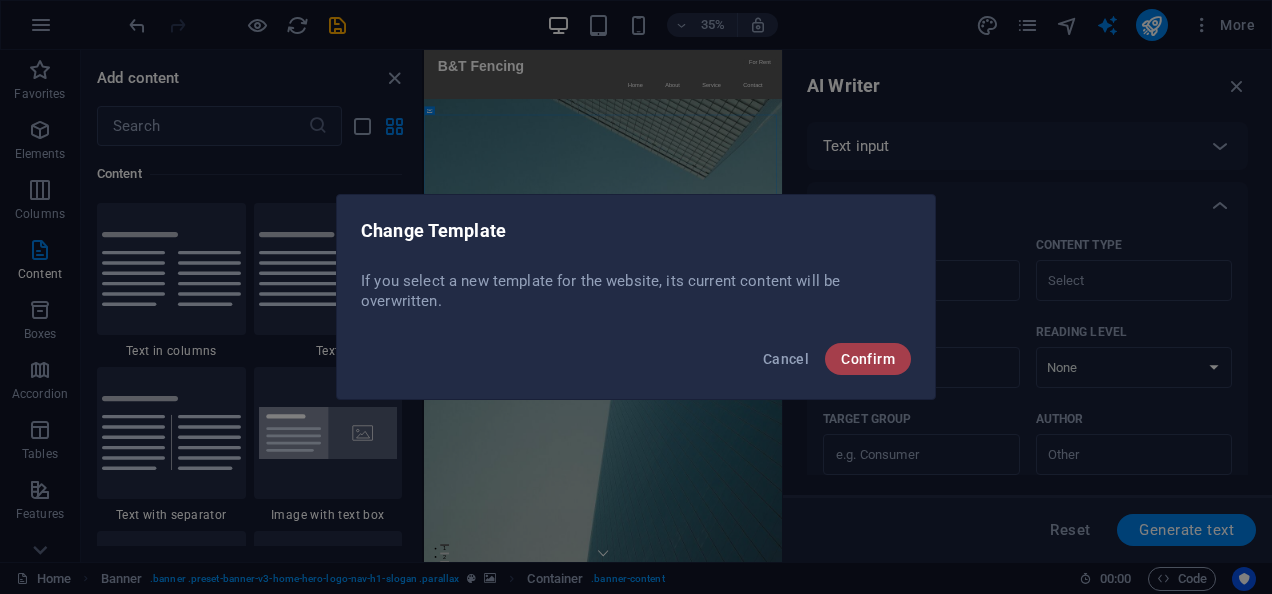 click on "Confirm" at bounding box center (868, 359) 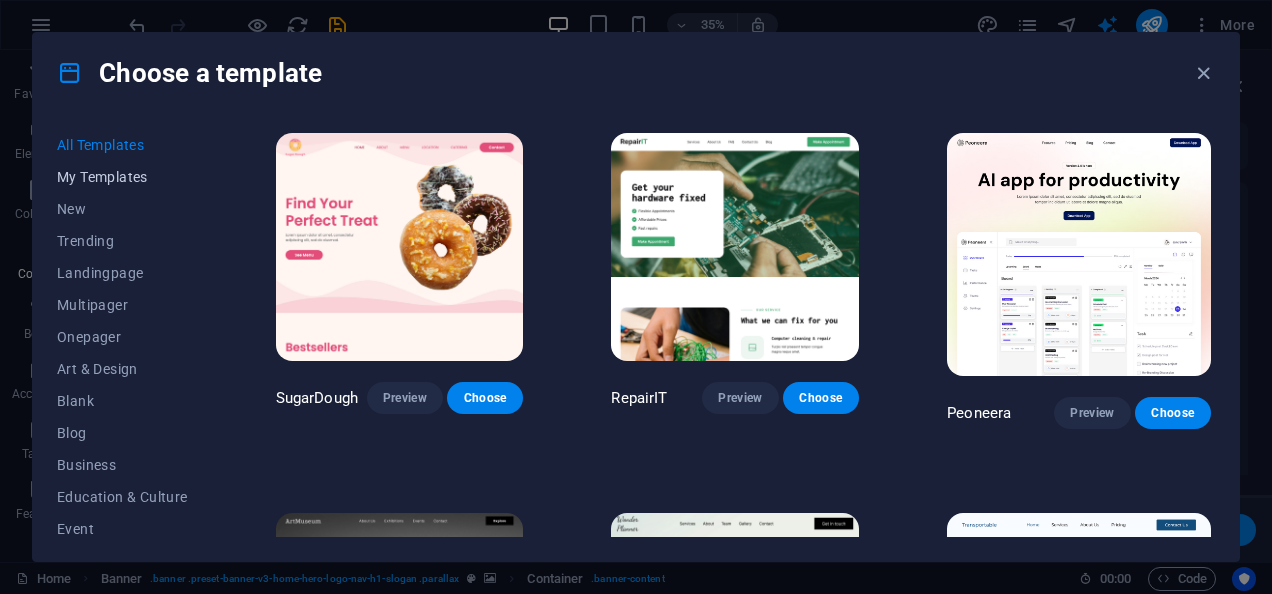 click on "My Templates" at bounding box center (122, 177) 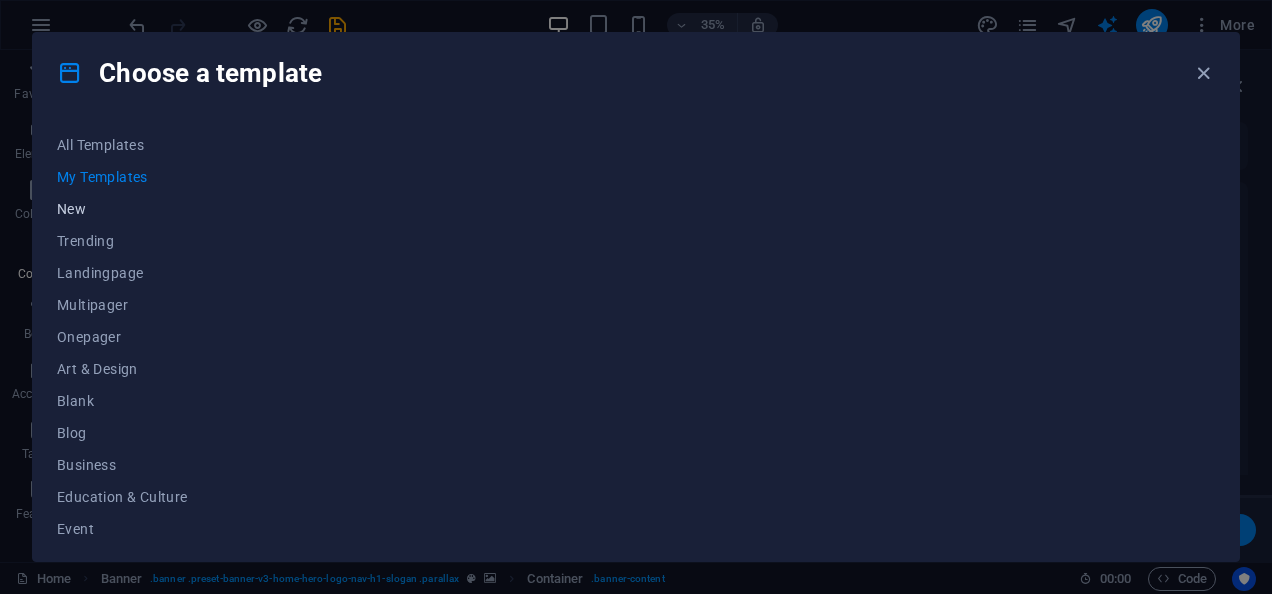 click on "New" at bounding box center (122, 209) 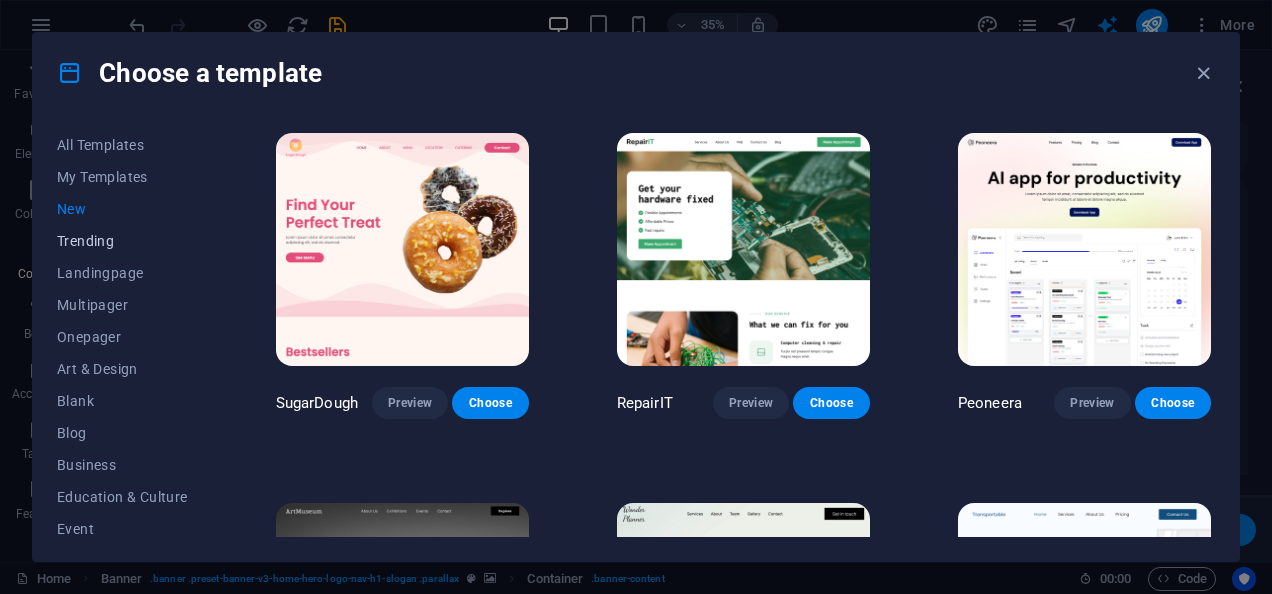 click on "Trending" at bounding box center (122, 241) 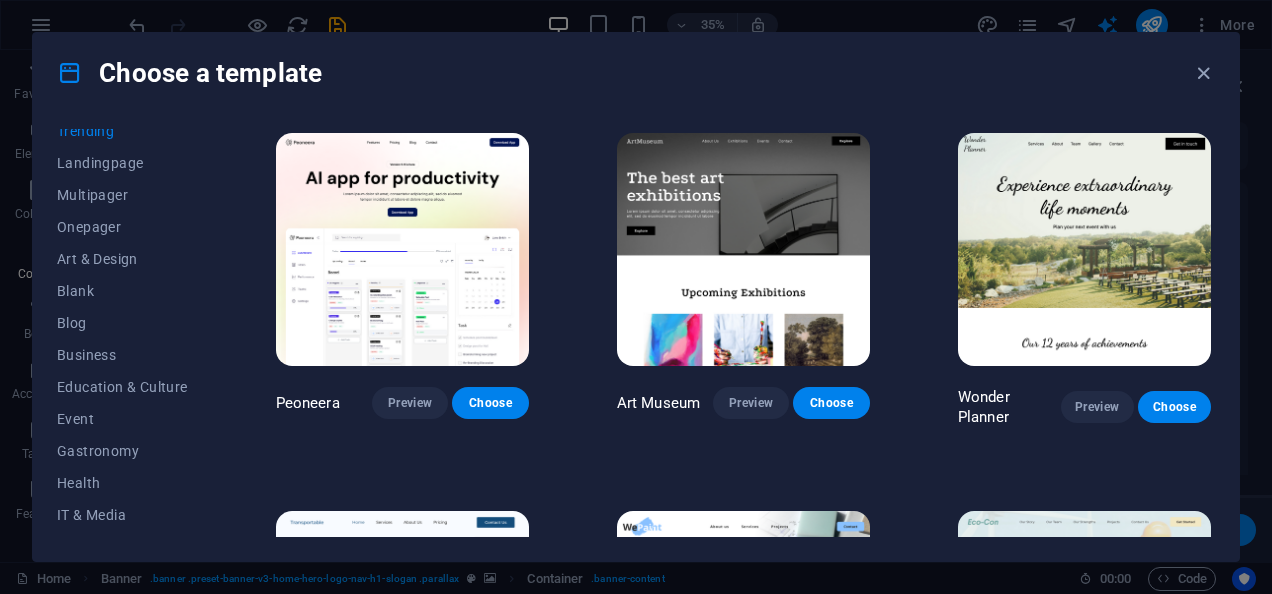 scroll, scrollTop: 0, scrollLeft: 0, axis: both 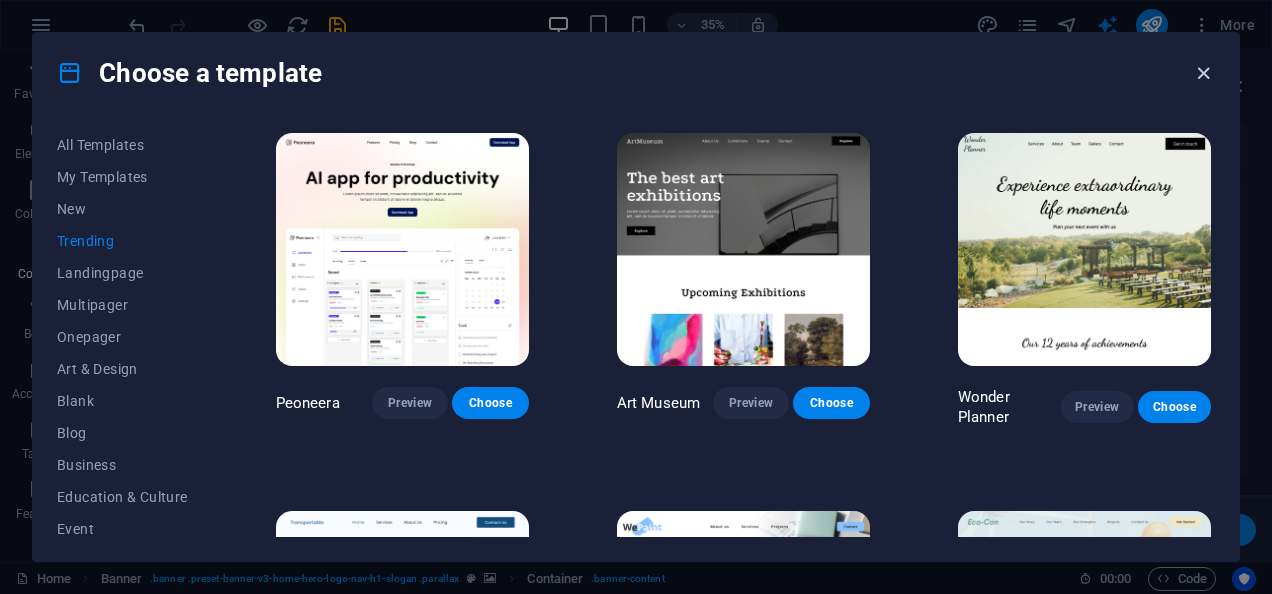click at bounding box center (1203, 73) 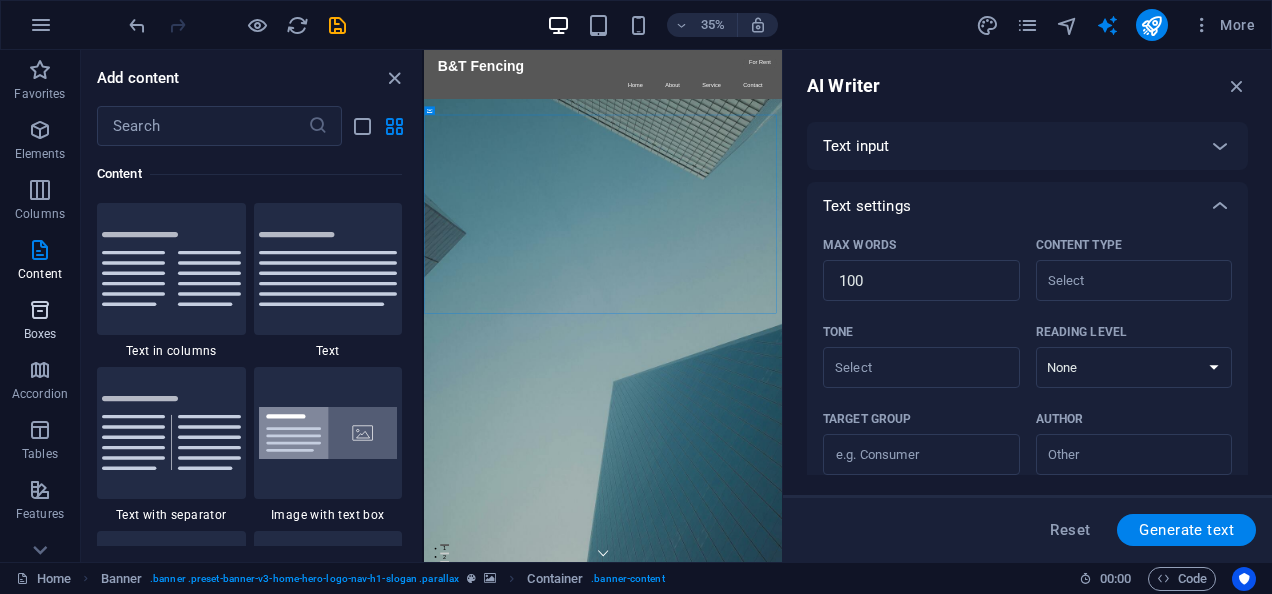click on "Boxes" at bounding box center (40, 320) 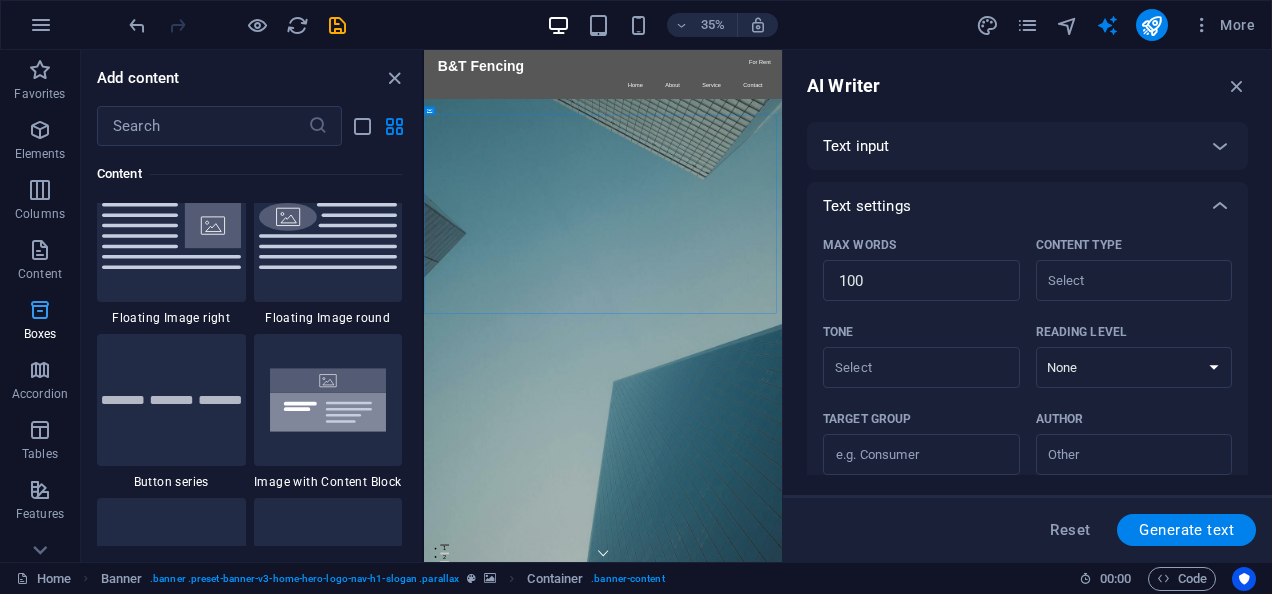 scroll, scrollTop: 5516, scrollLeft: 0, axis: vertical 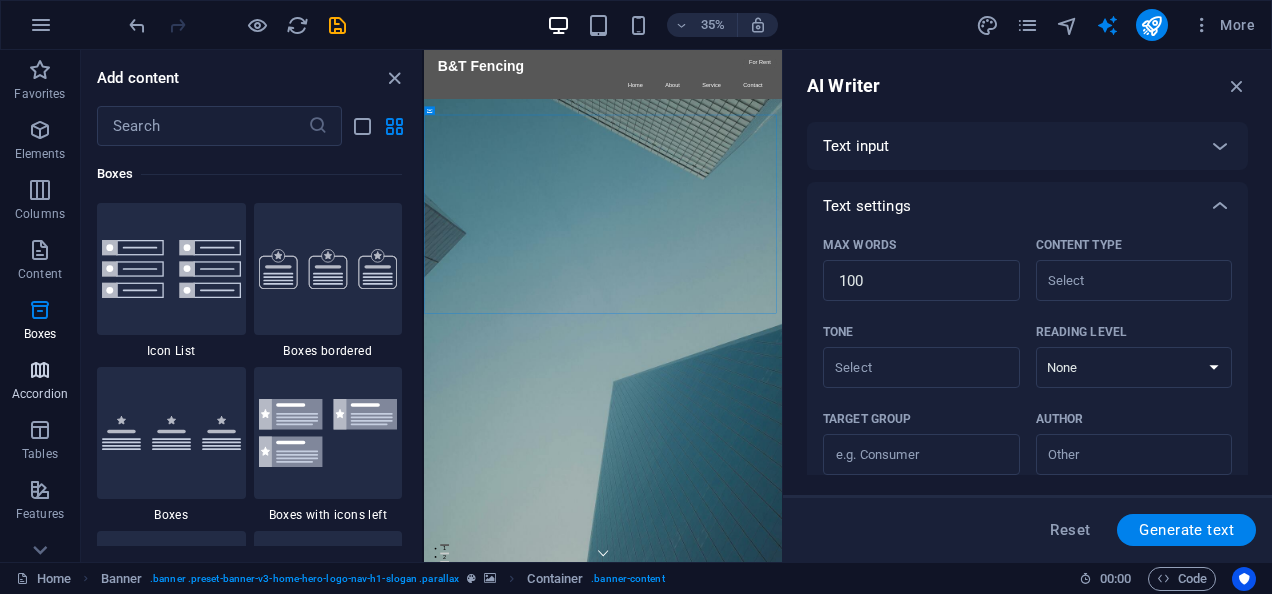 click on "Accordion" at bounding box center (40, 394) 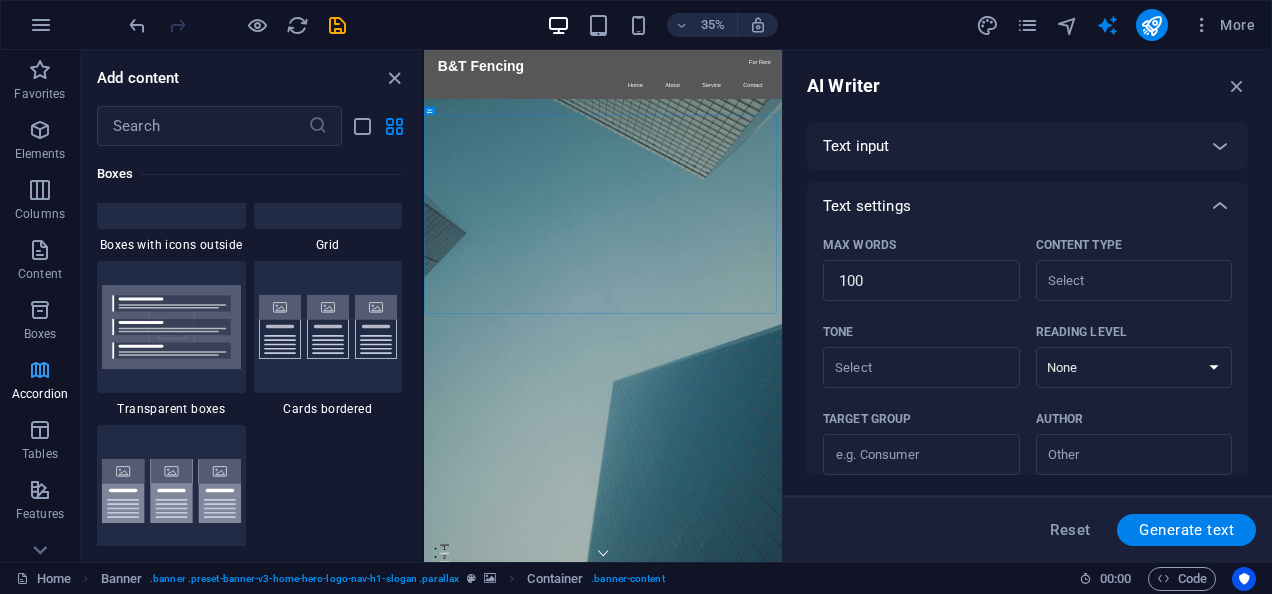 scroll, scrollTop: 6384, scrollLeft: 0, axis: vertical 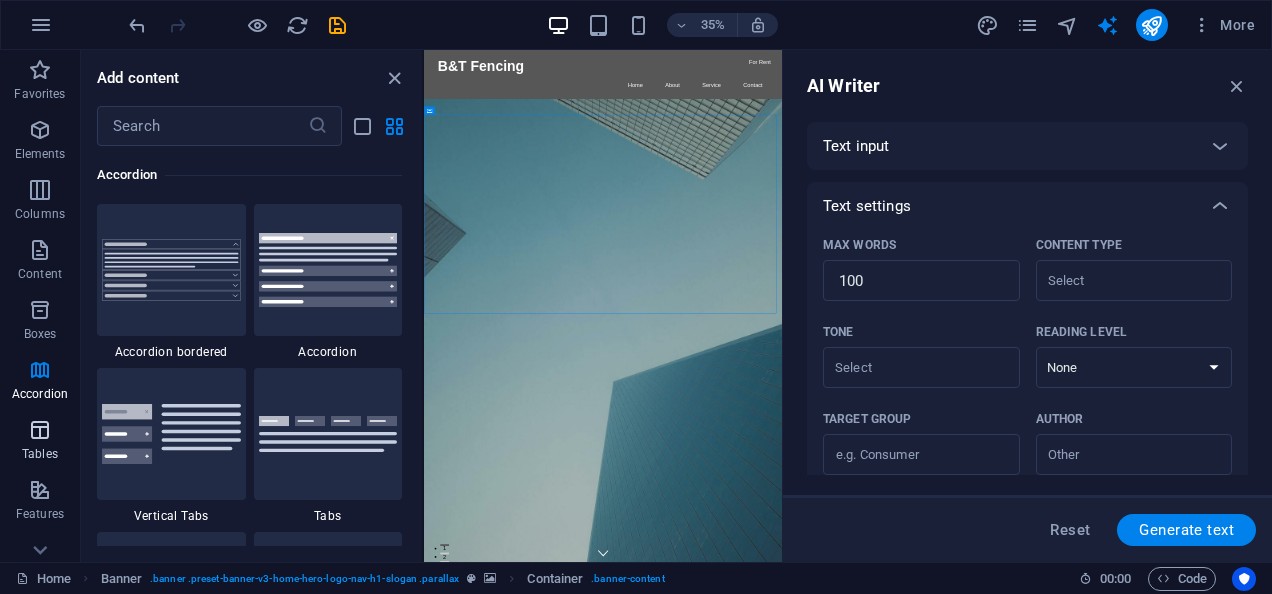 click at bounding box center [40, 430] 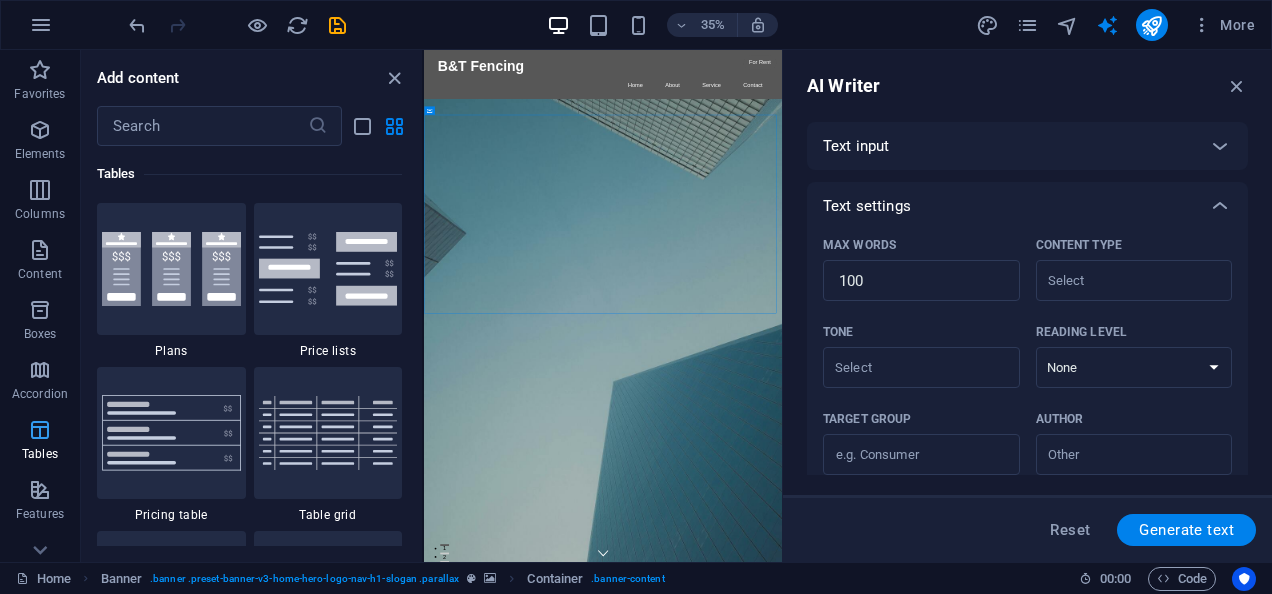 scroll, scrollTop: 6926, scrollLeft: 0, axis: vertical 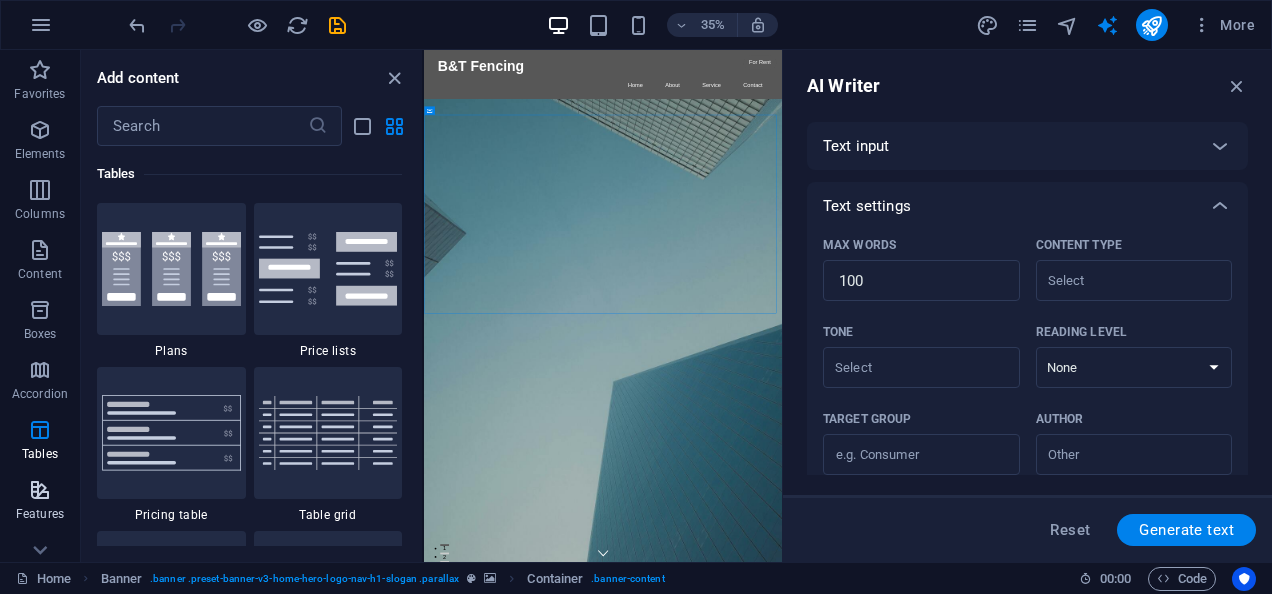 click at bounding box center (40, 490) 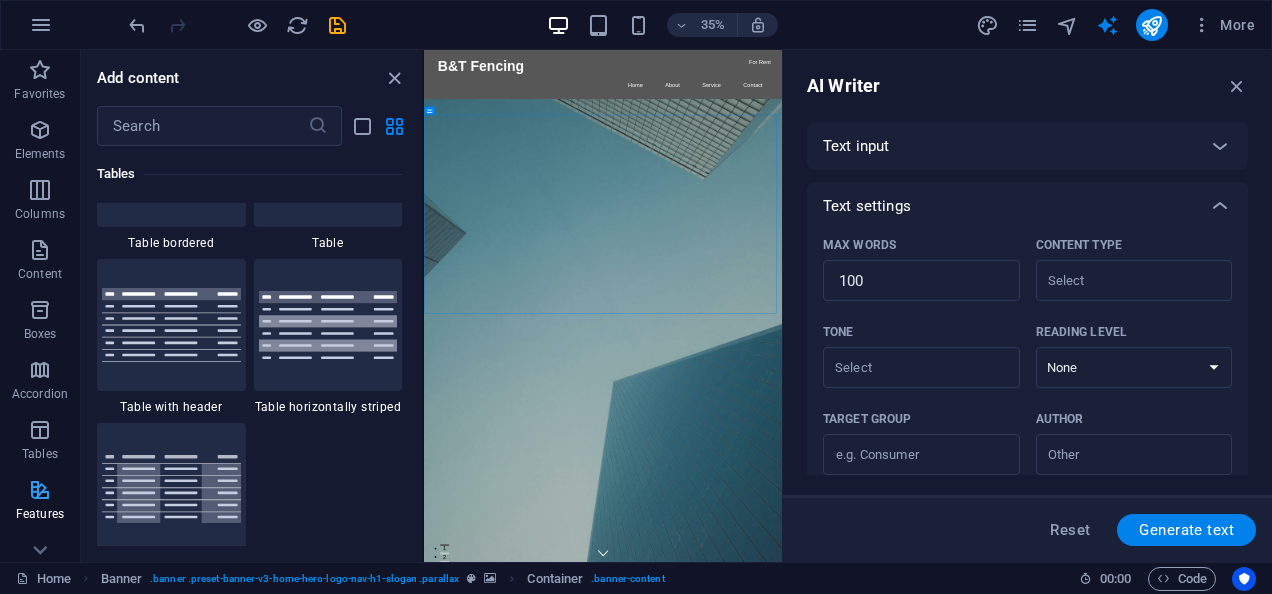 scroll, scrollTop: 7795, scrollLeft: 0, axis: vertical 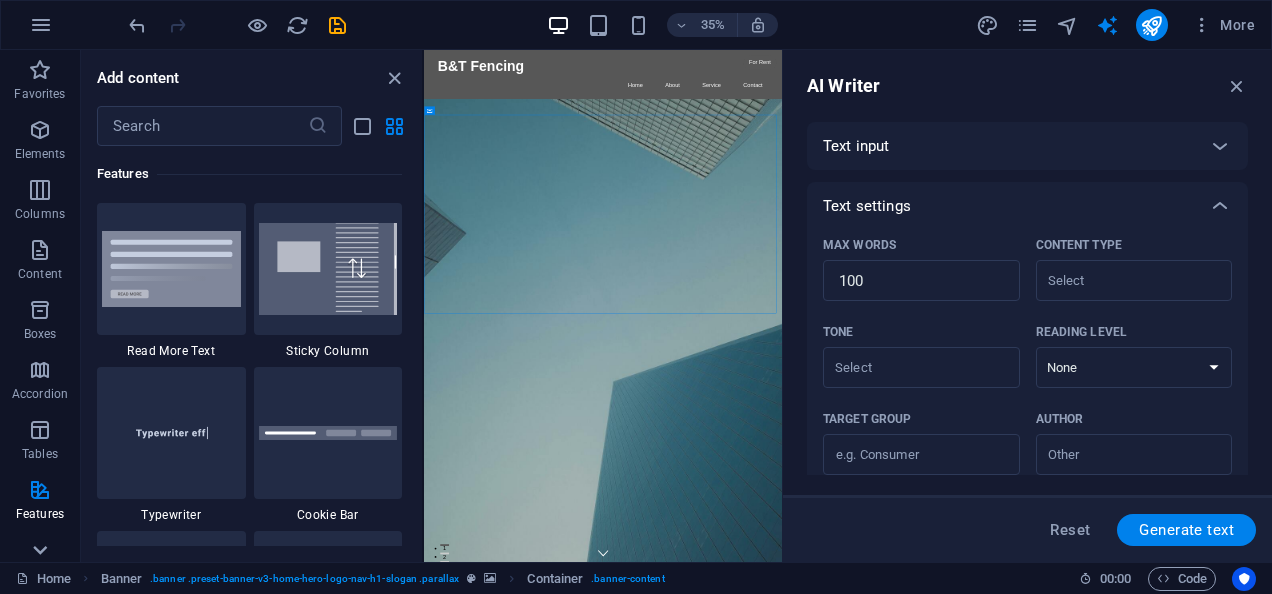 click 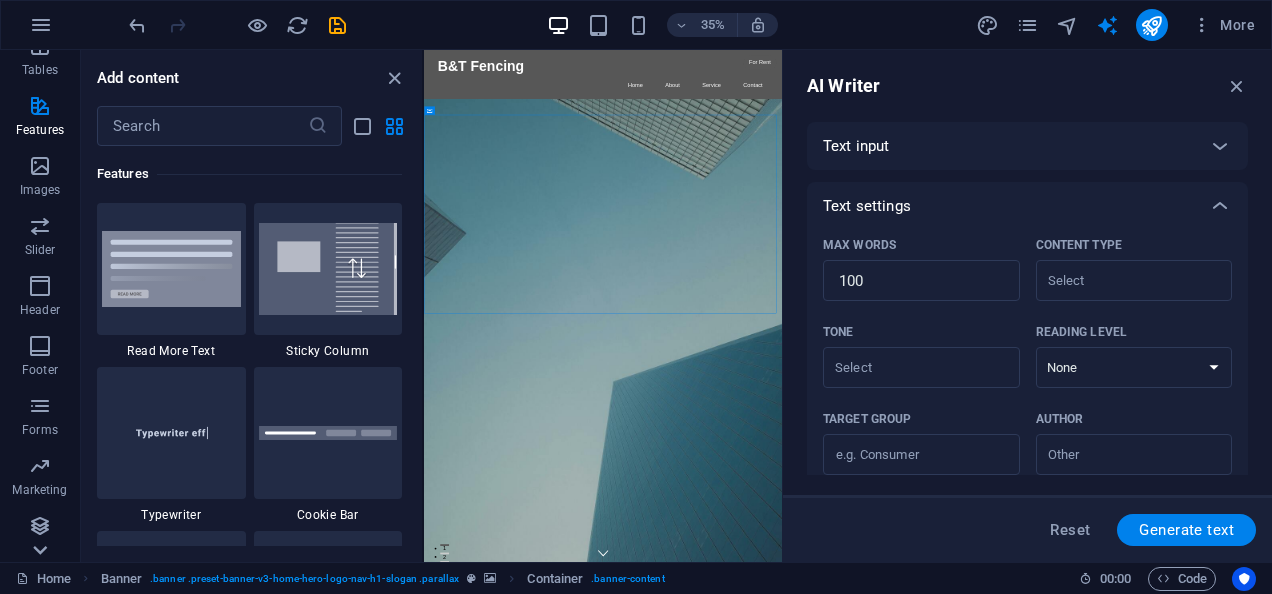 scroll, scrollTop: 388, scrollLeft: 0, axis: vertical 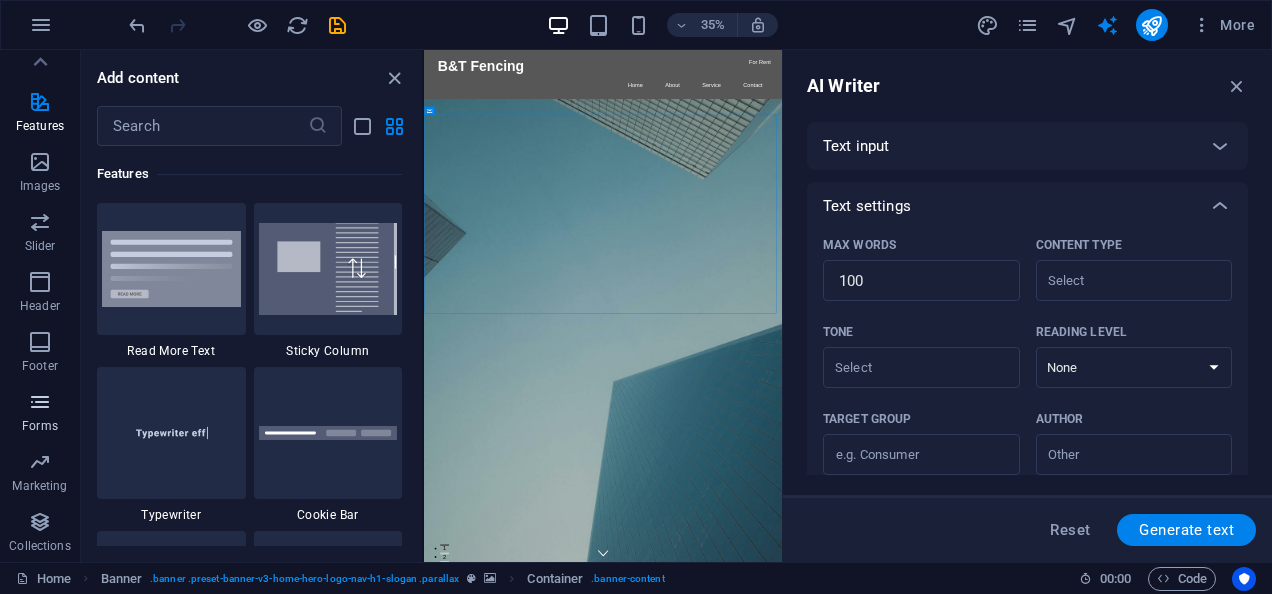 click at bounding box center (40, 402) 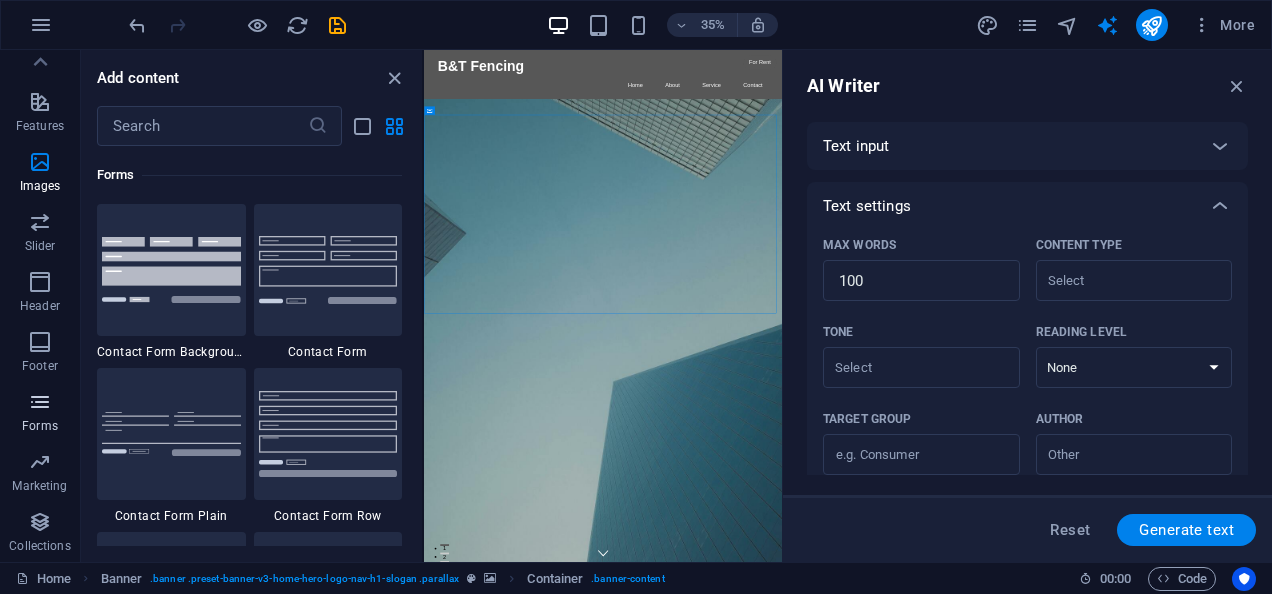 scroll, scrollTop: 14600, scrollLeft: 0, axis: vertical 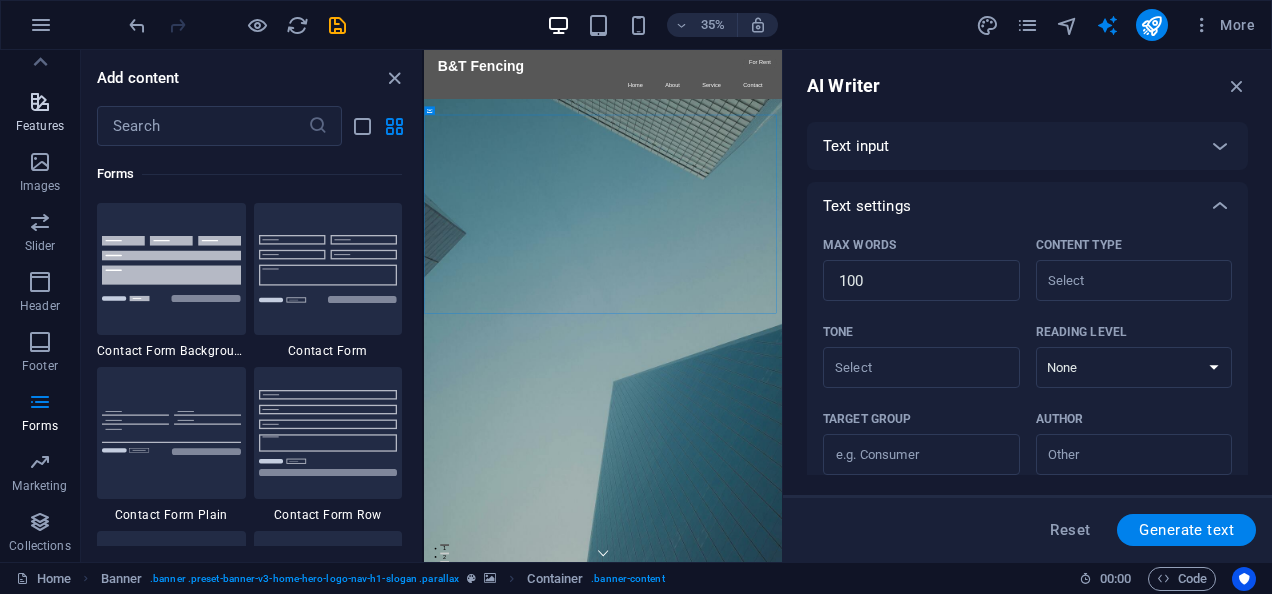 click at bounding box center (40, 102) 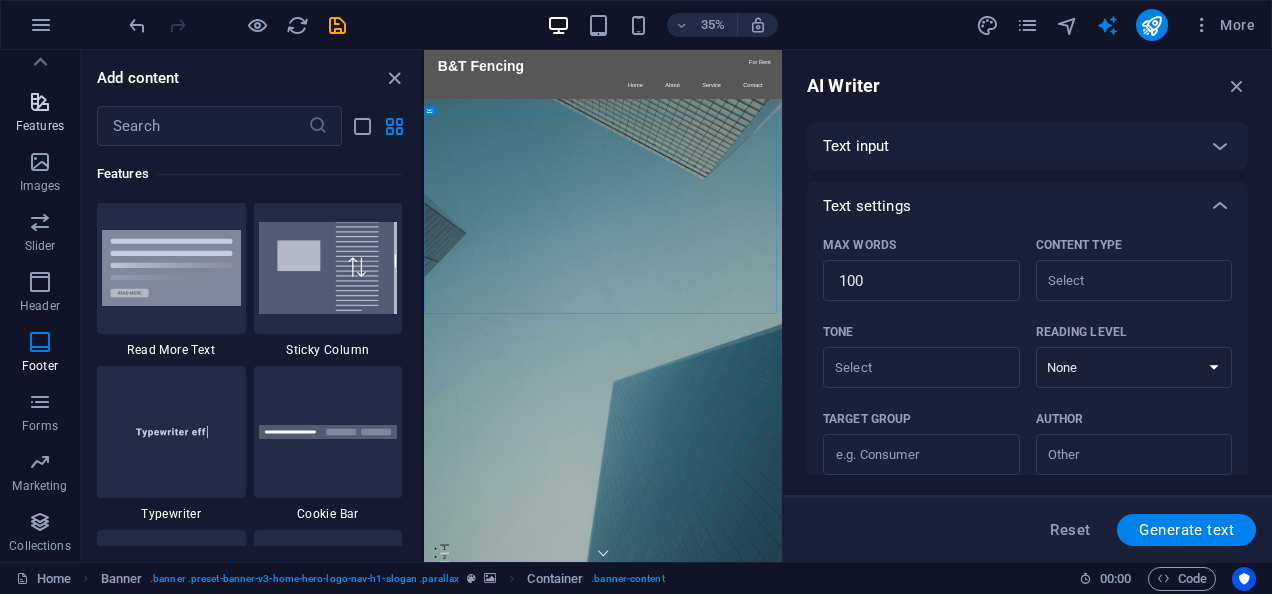 scroll, scrollTop: 7794, scrollLeft: 0, axis: vertical 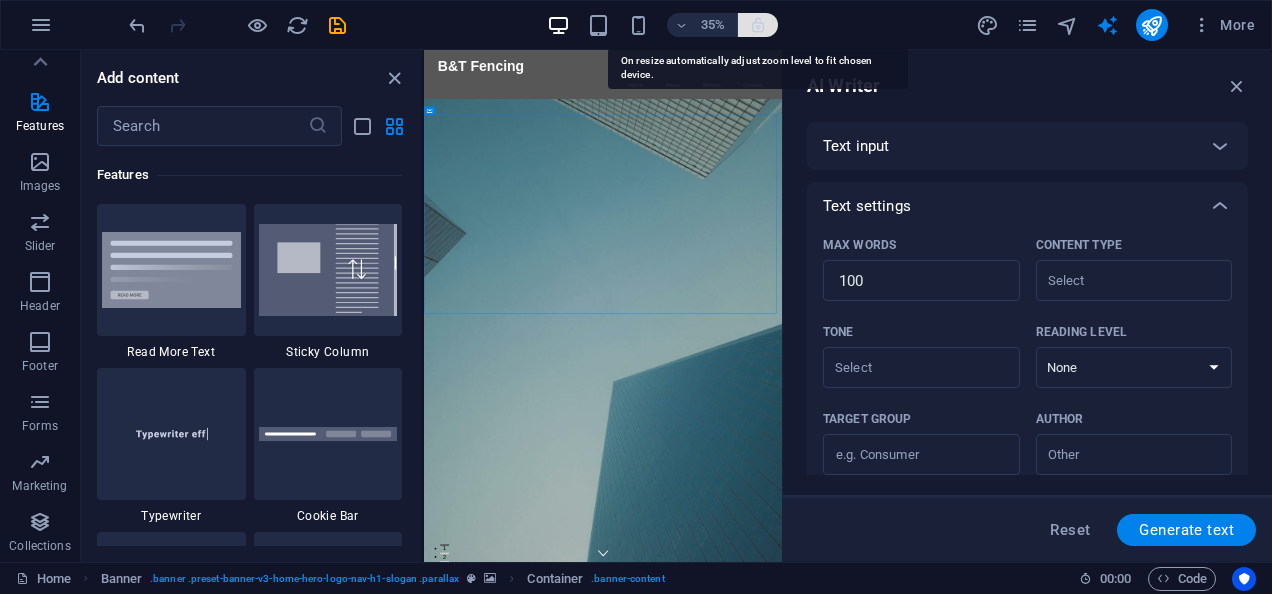 click at bounding box center (758, 25) 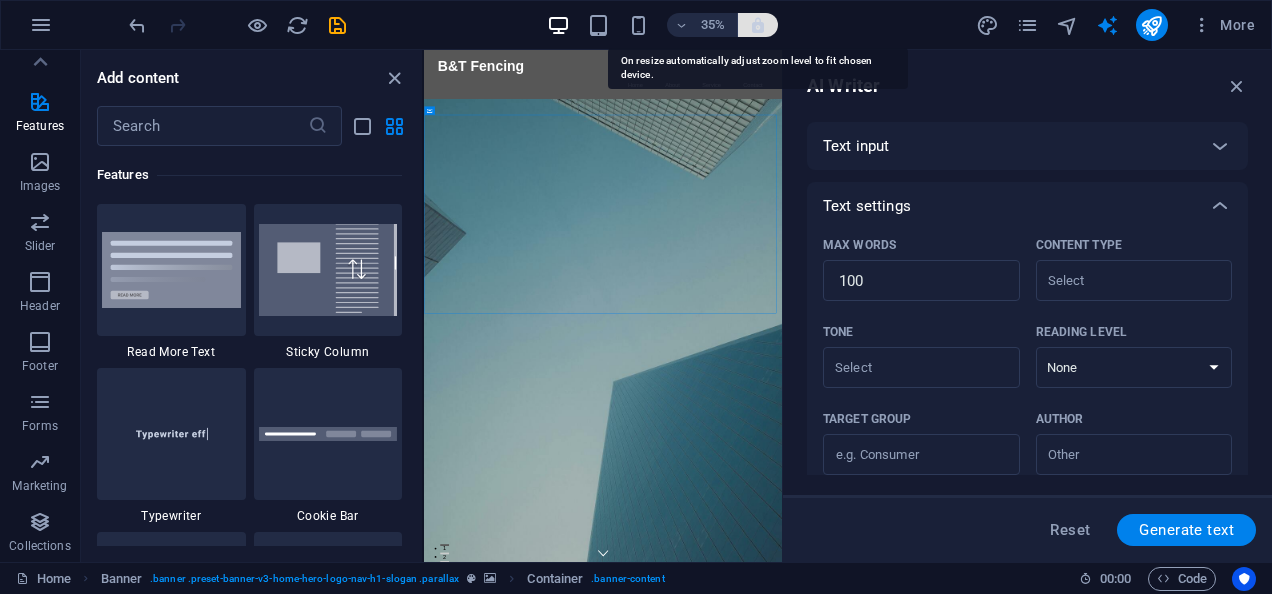 click at bounding box center (758, 25) 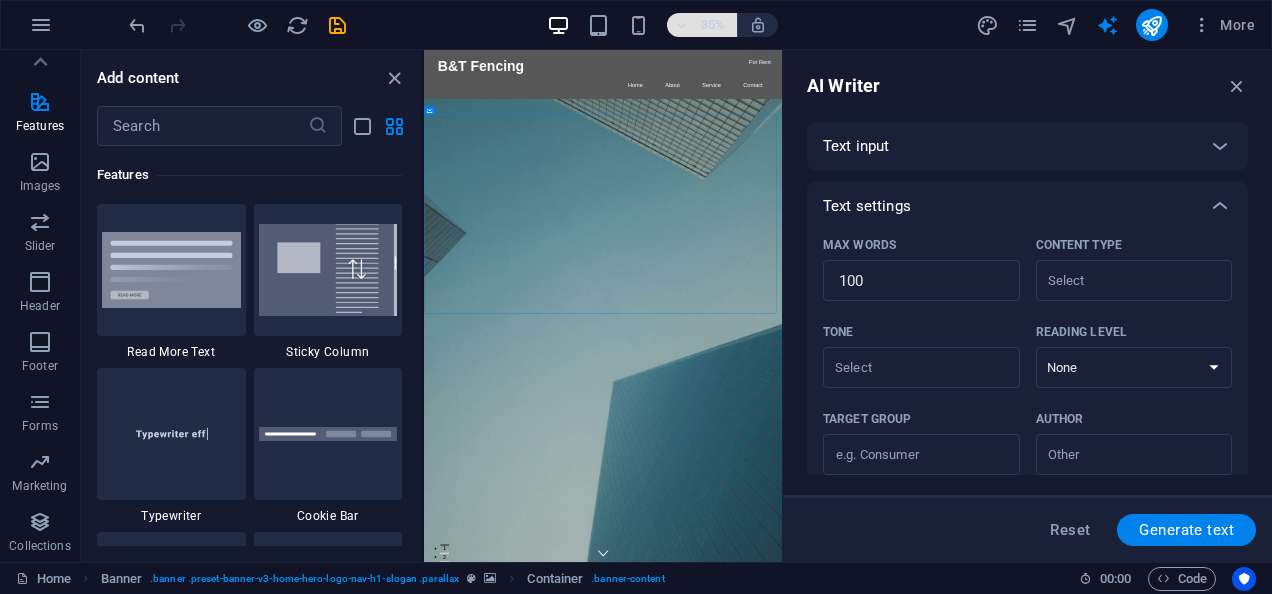 click at bounding box center (682, 25) 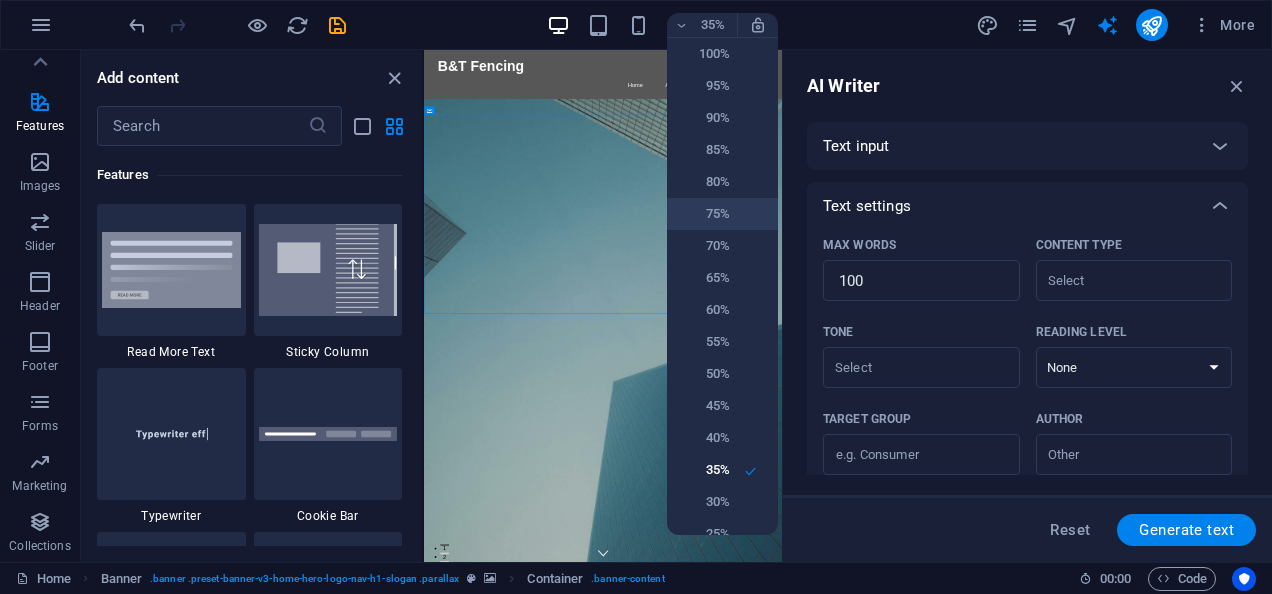 click on "75%" at bounding box center (704, 214) 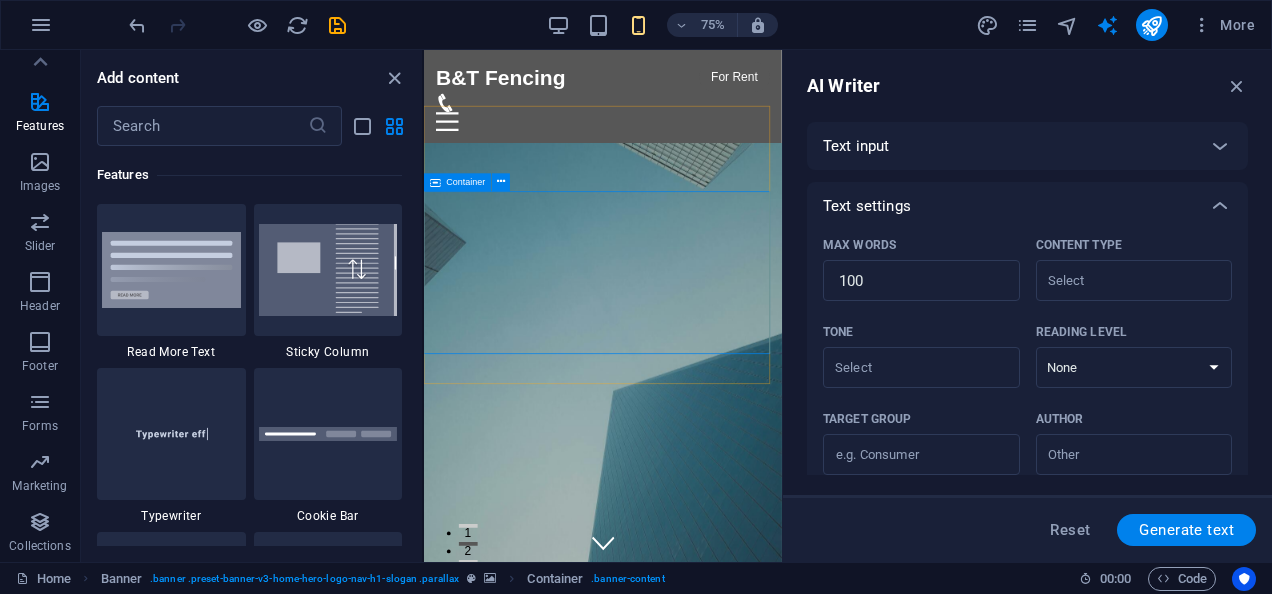 click on "Container" at bounding box center (458, 182) 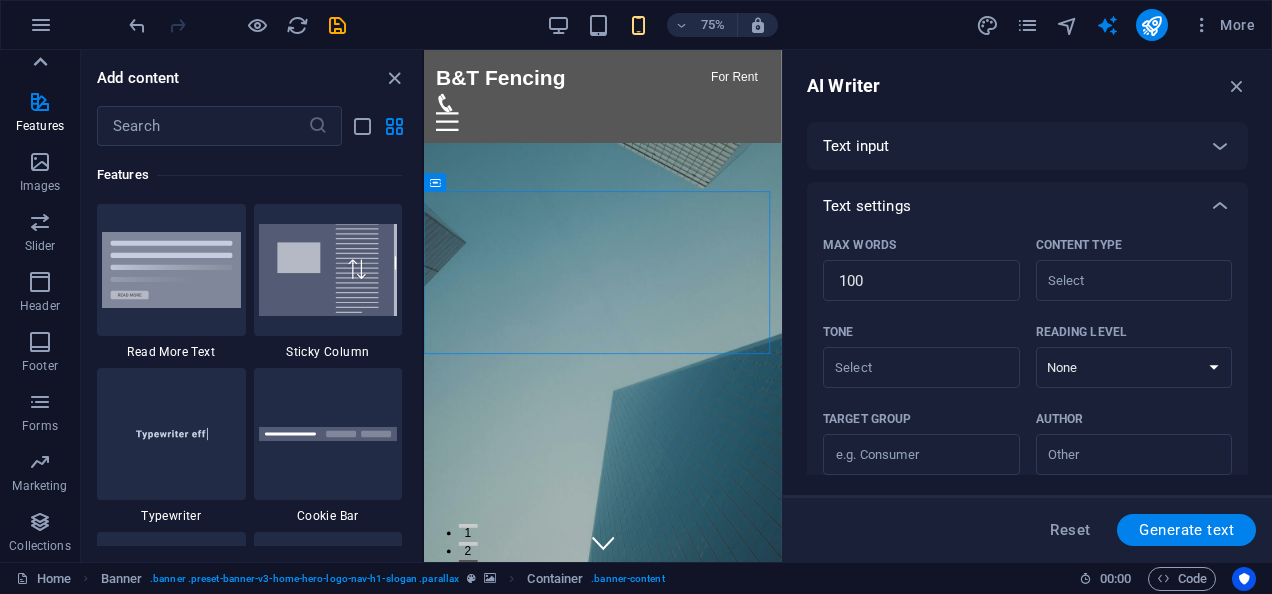 click 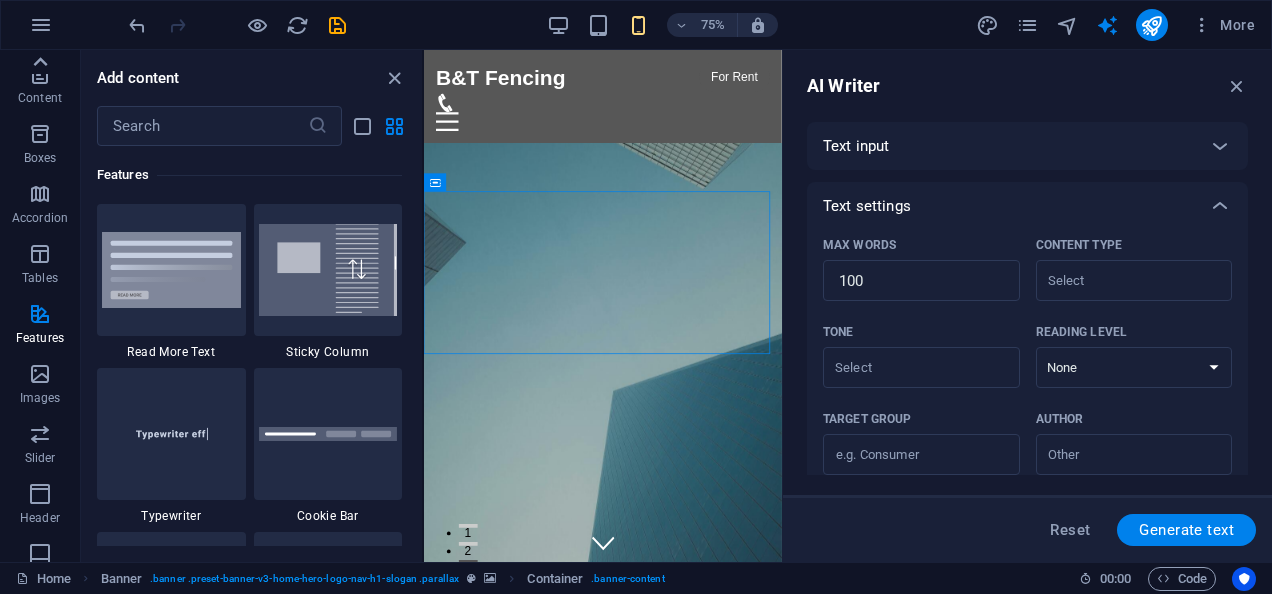 click 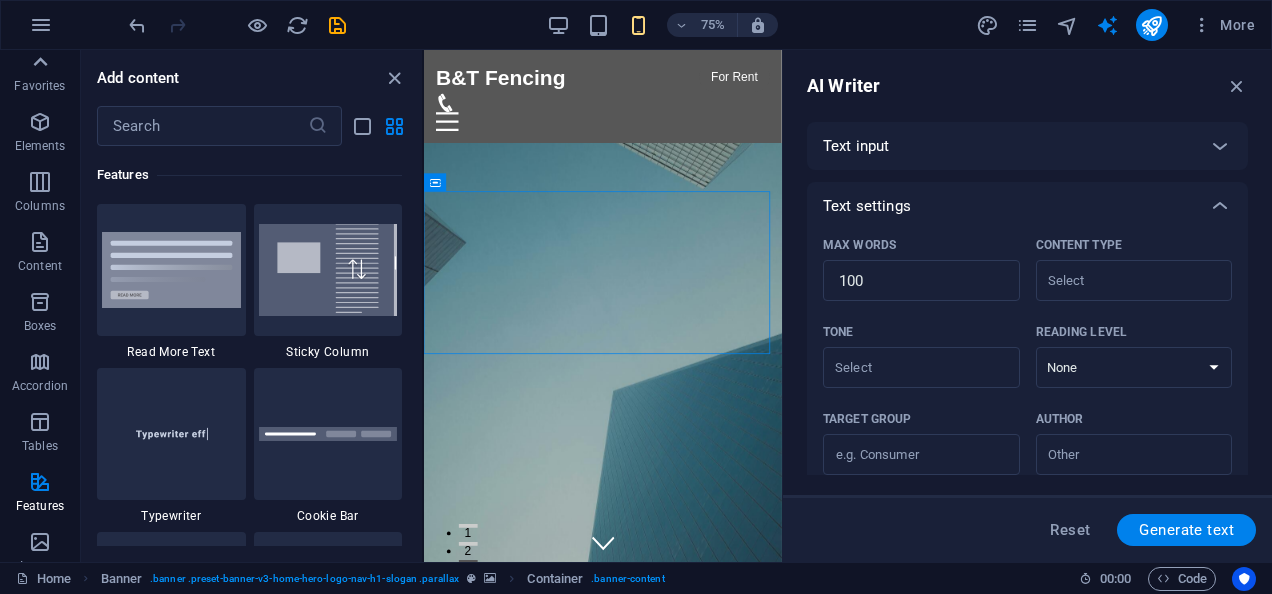 click 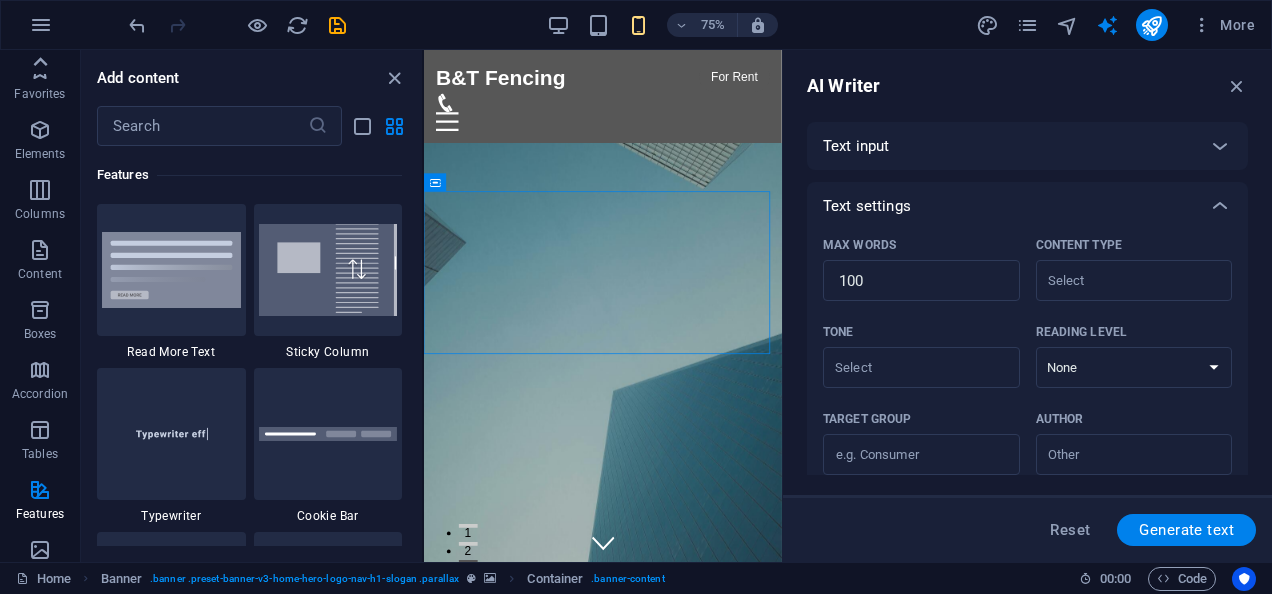 click on "Favorites Elements Columns Content Boxes Accordion Tables Features Images Slider Header Footer Forms Marketing Collections" at bounding box center (40, 306) 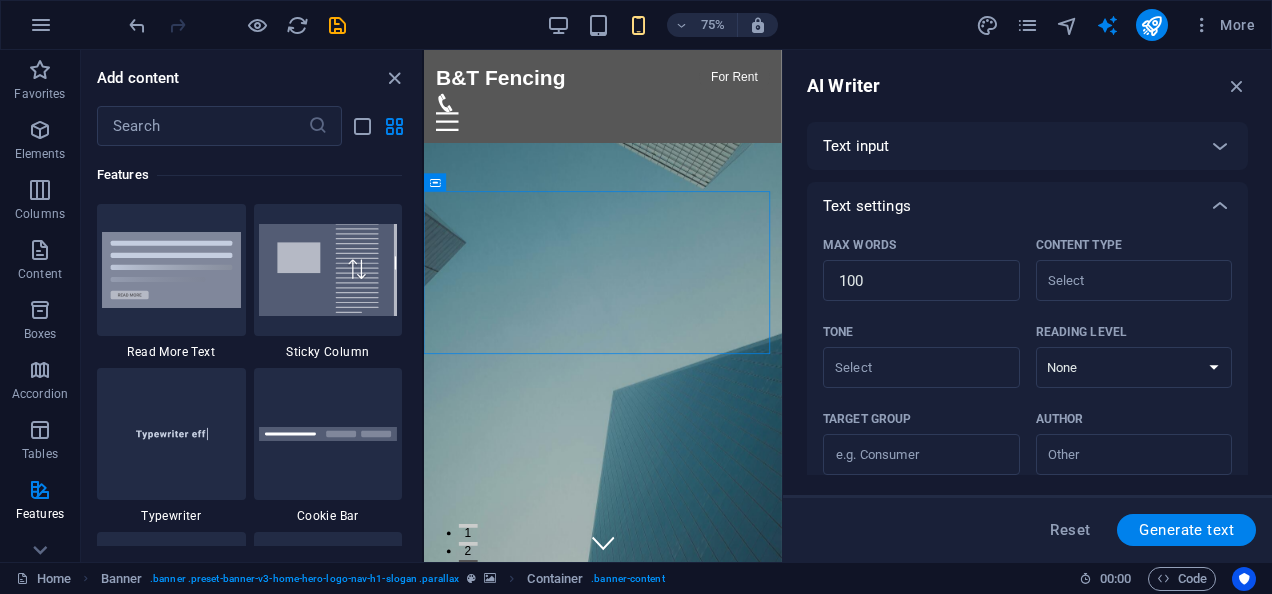 click on "Favorites" at bounding box center [40, 80] 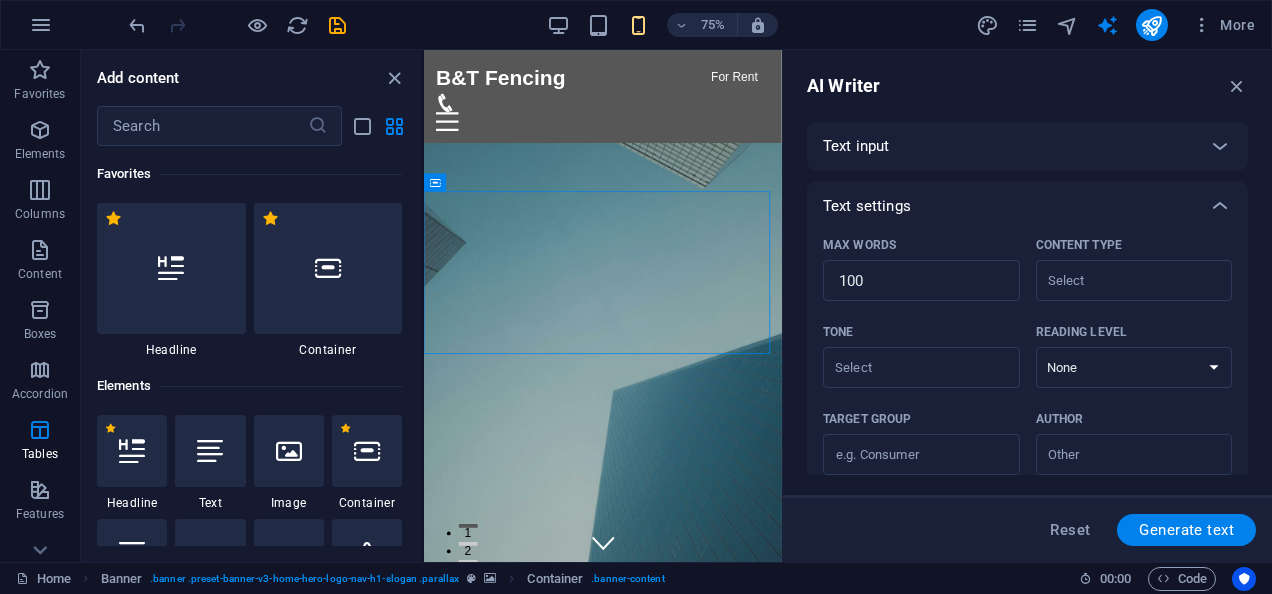 scroll, scrollTop: 0, scrollLeft: 0, axis: both 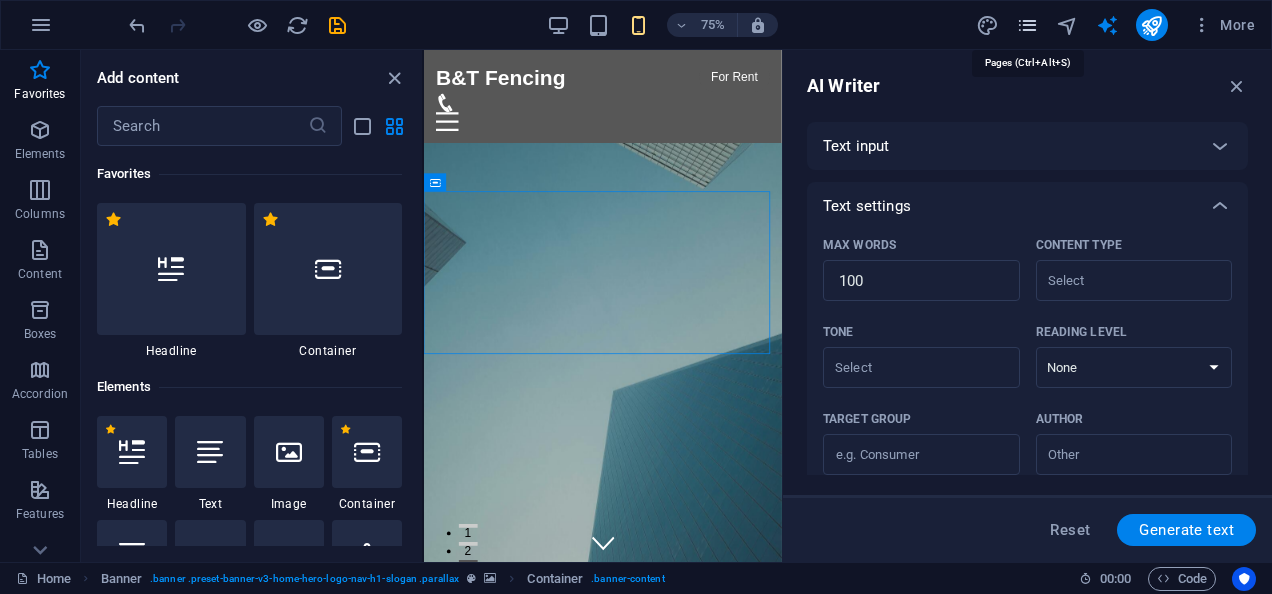 click at bounding box center (1027, 25) 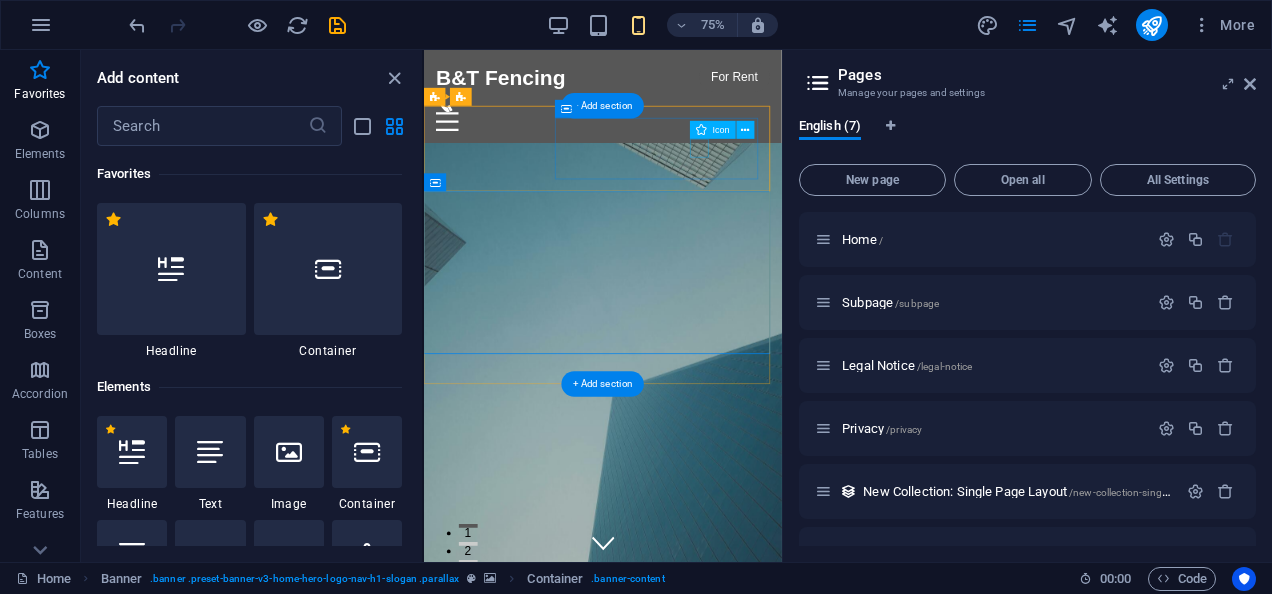 click at bounding box center (654, 1525) 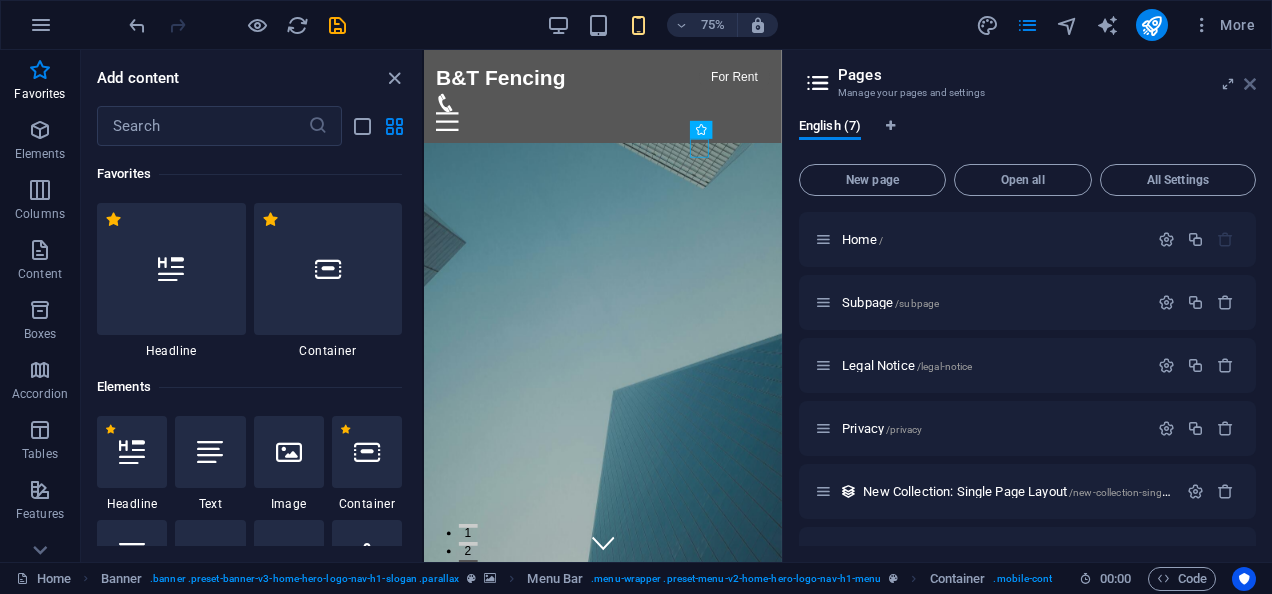 click at bounding box center (1250, 84) 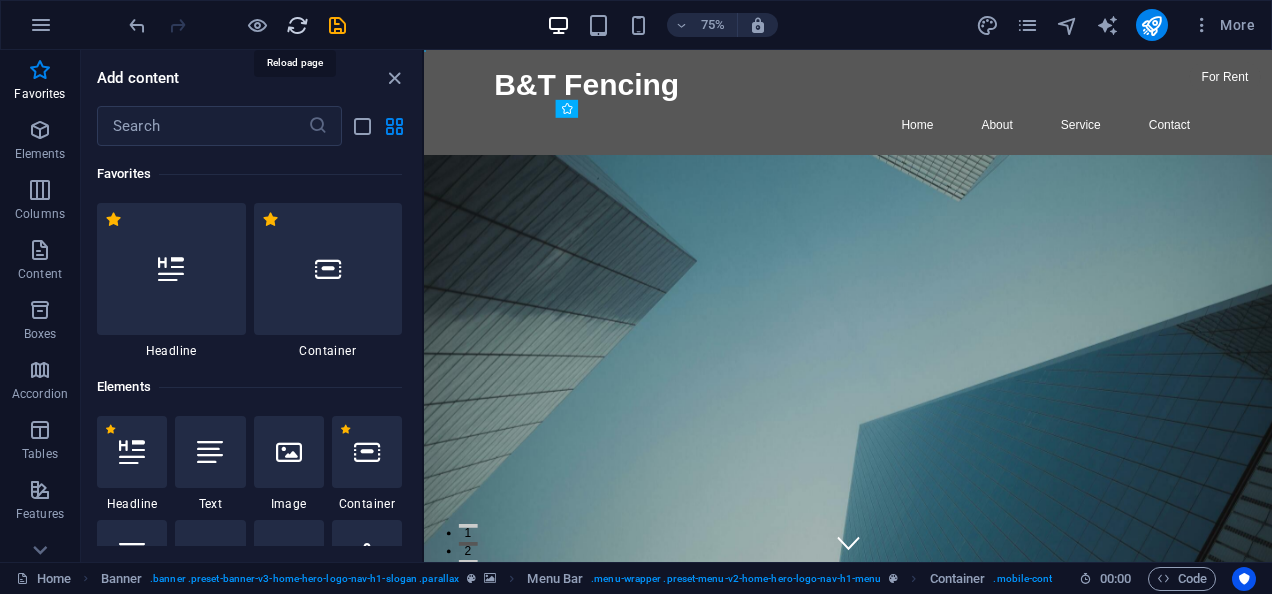 click at bounding box center [297, 25] 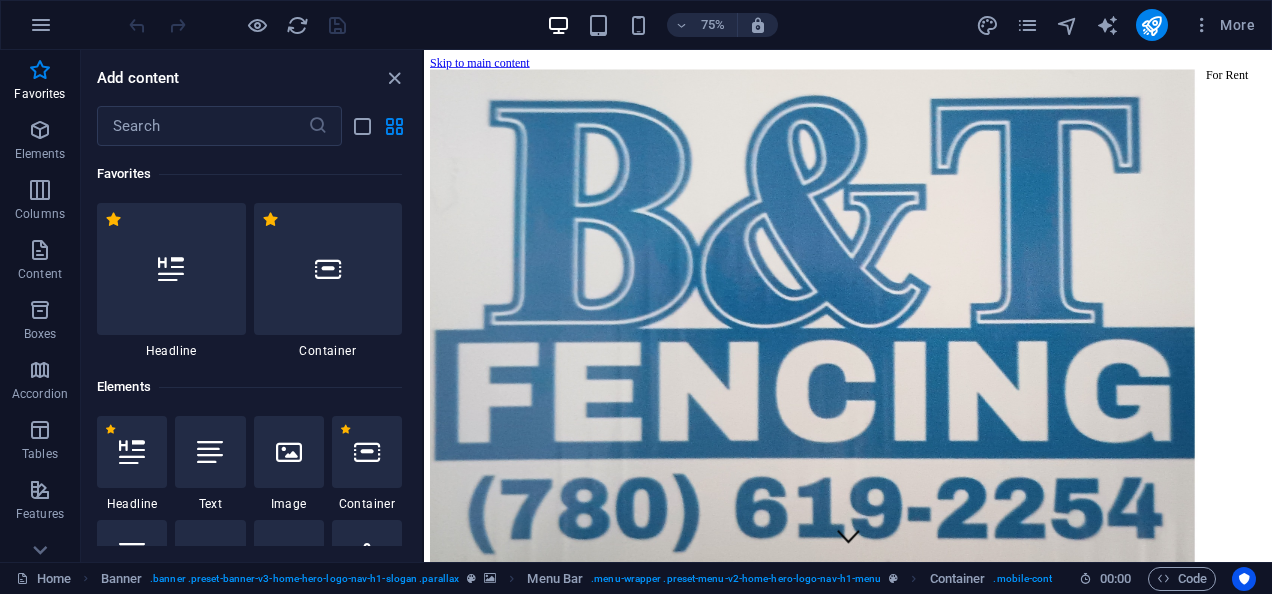 scroll, scrollTop: 0, scrollLeft: 0, axis: both 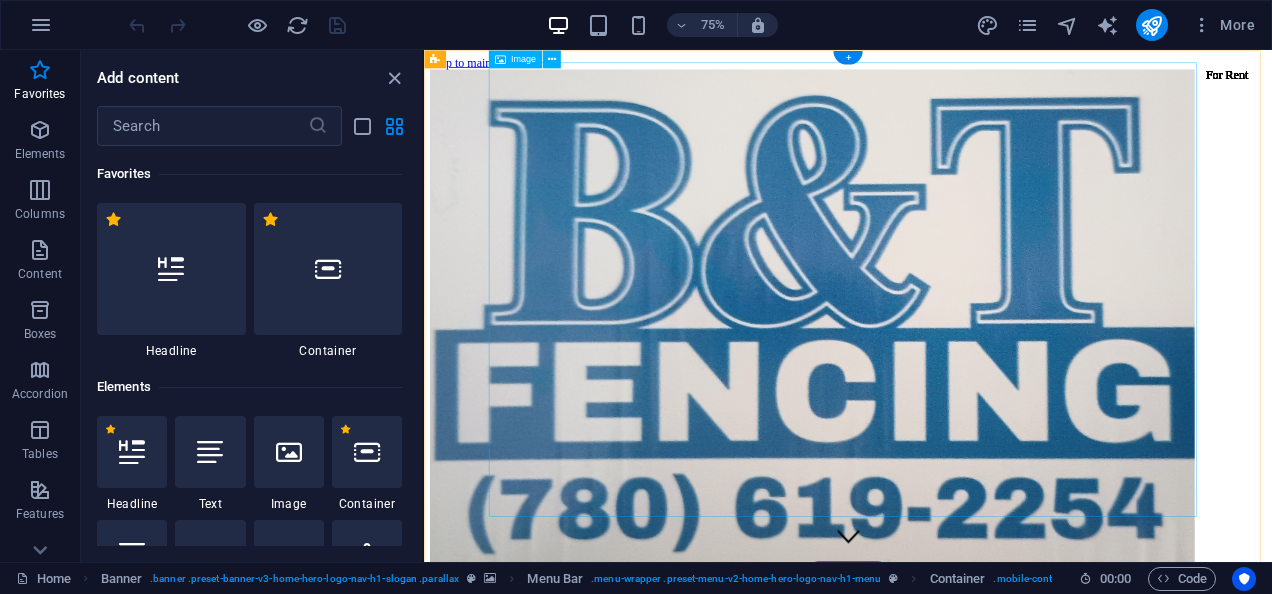 drag, startPoint x: 913, startPoint y: 115, endPoint x: 1171, endPoint y: 448, distance: 421.2517 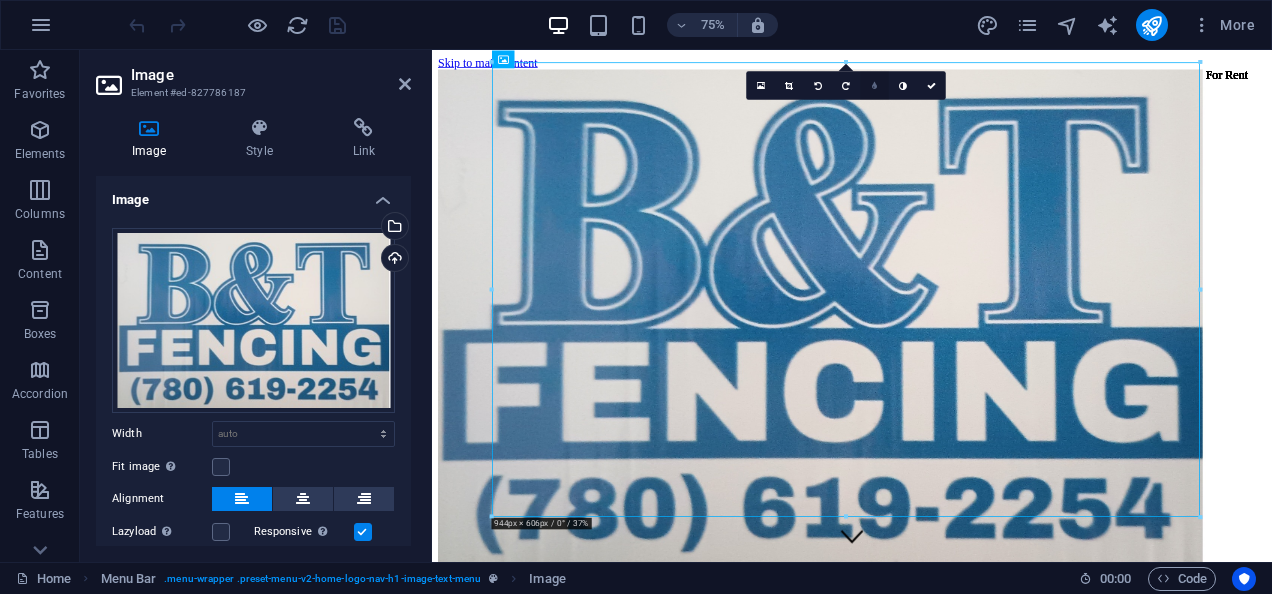 click at bounding box center [875, 85] 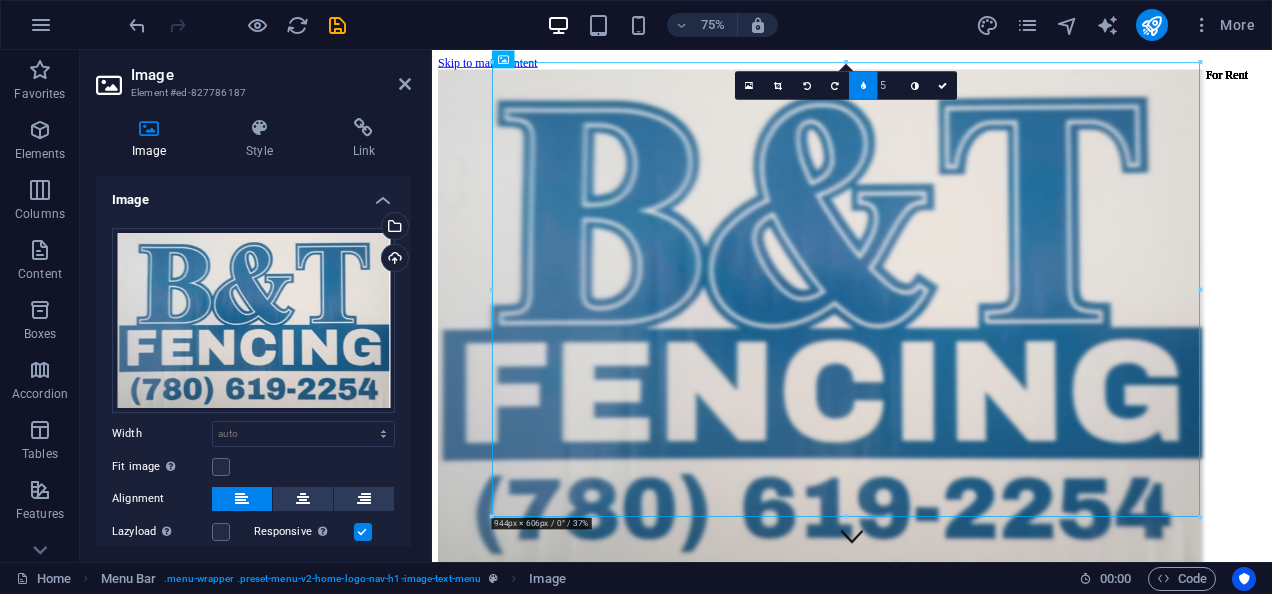click at bounding box center [863, 85] 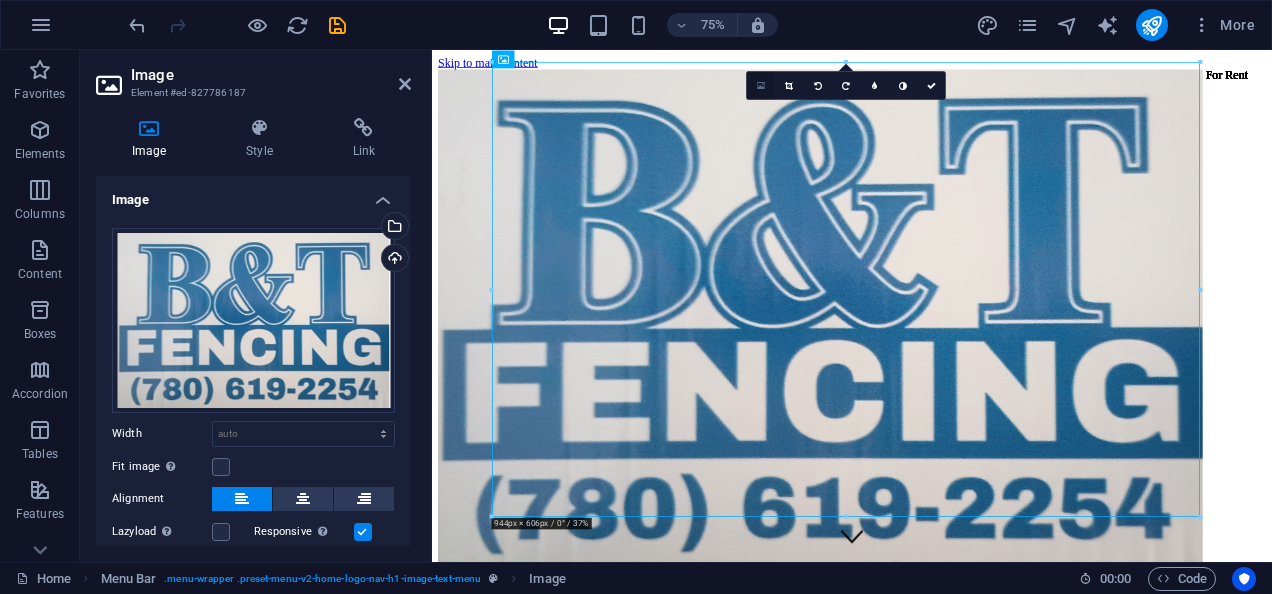 click at bounding box center (761, 85) 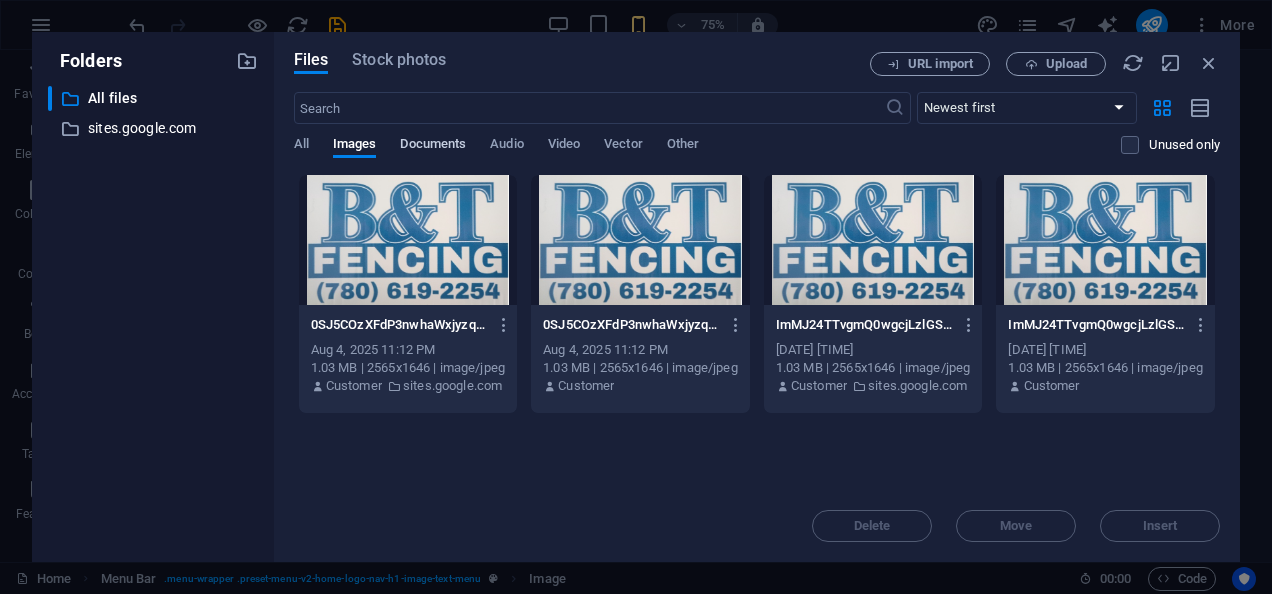 click on "Documents" at bounding box center (433, 146) 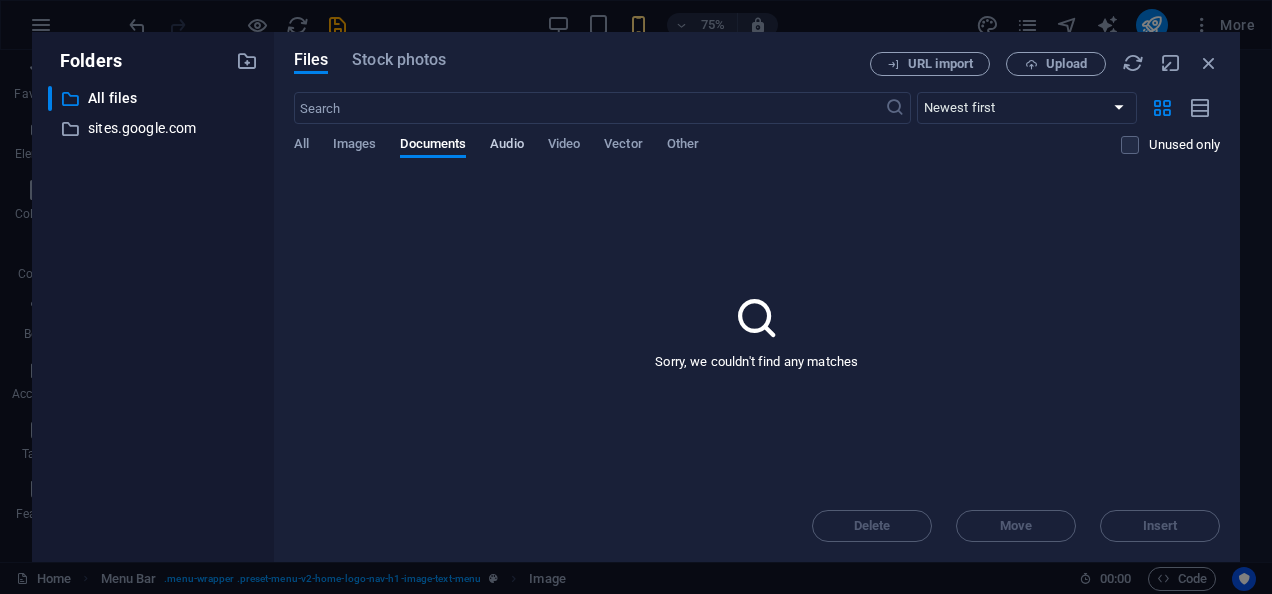 click on "Audio" at bounding box center [506, 146] 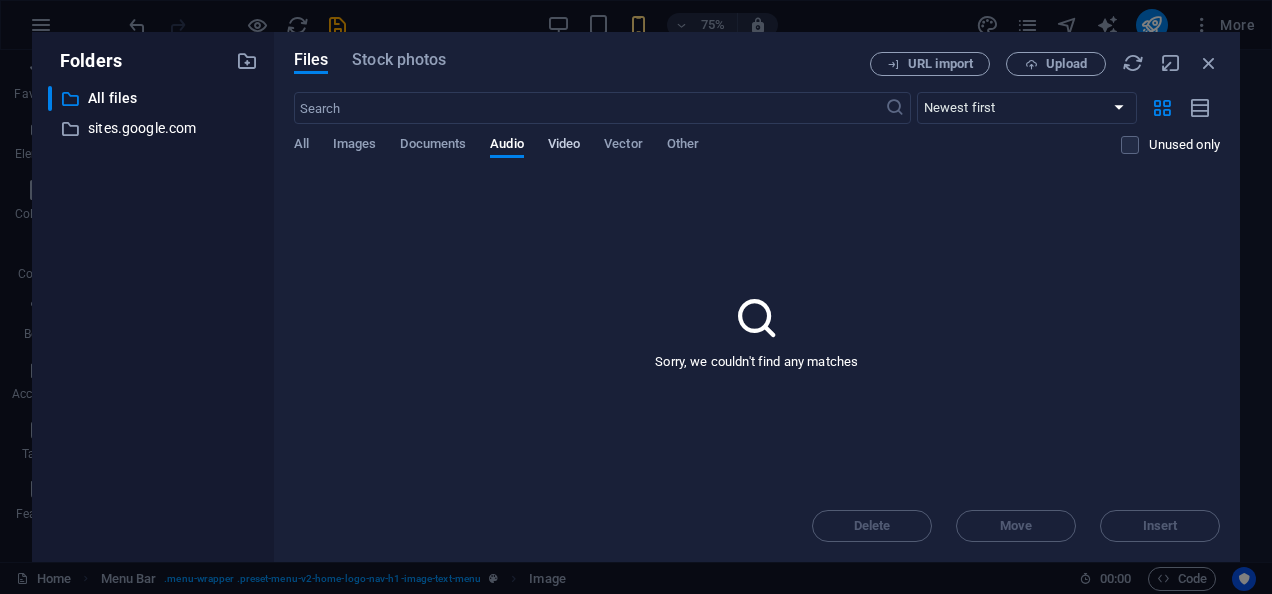 click on "Video" at bounding box center (564, 146) 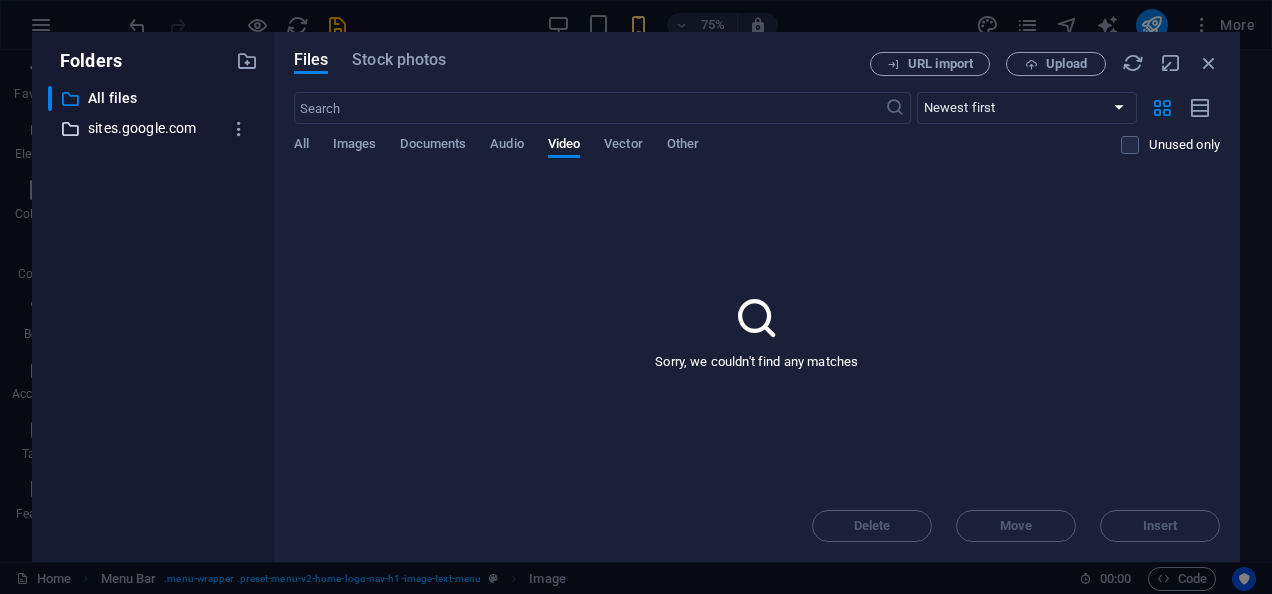 click on "sites.google.com" at bounding box center (154, 128) 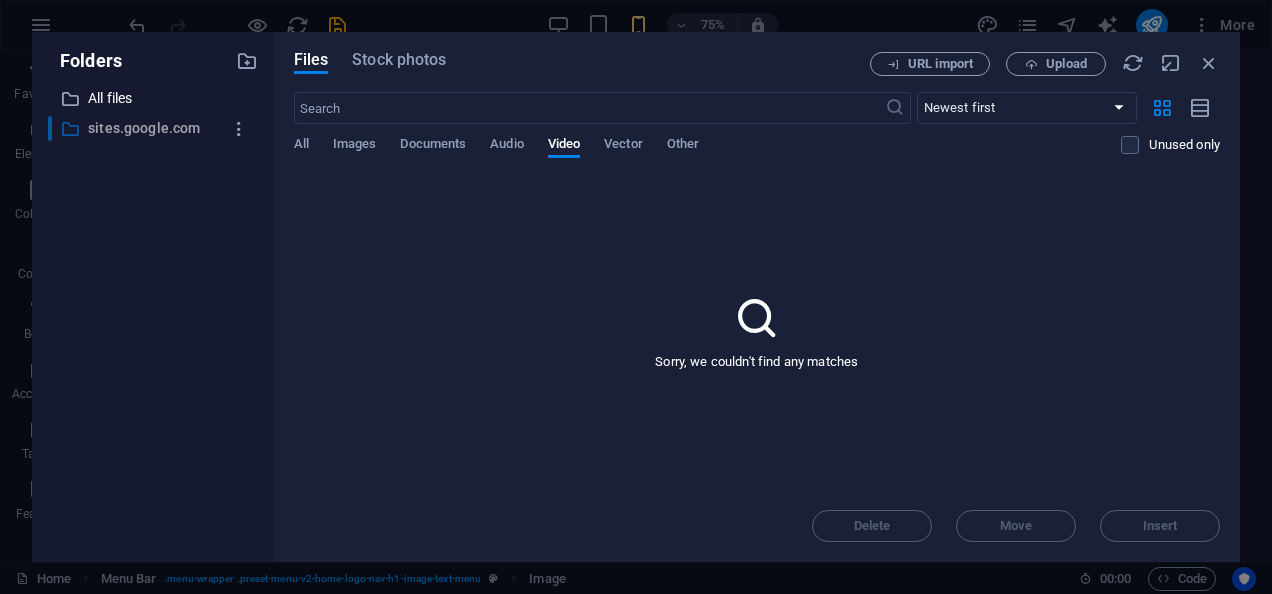 click on "sites.google.com" at bounding box center [154, 128] 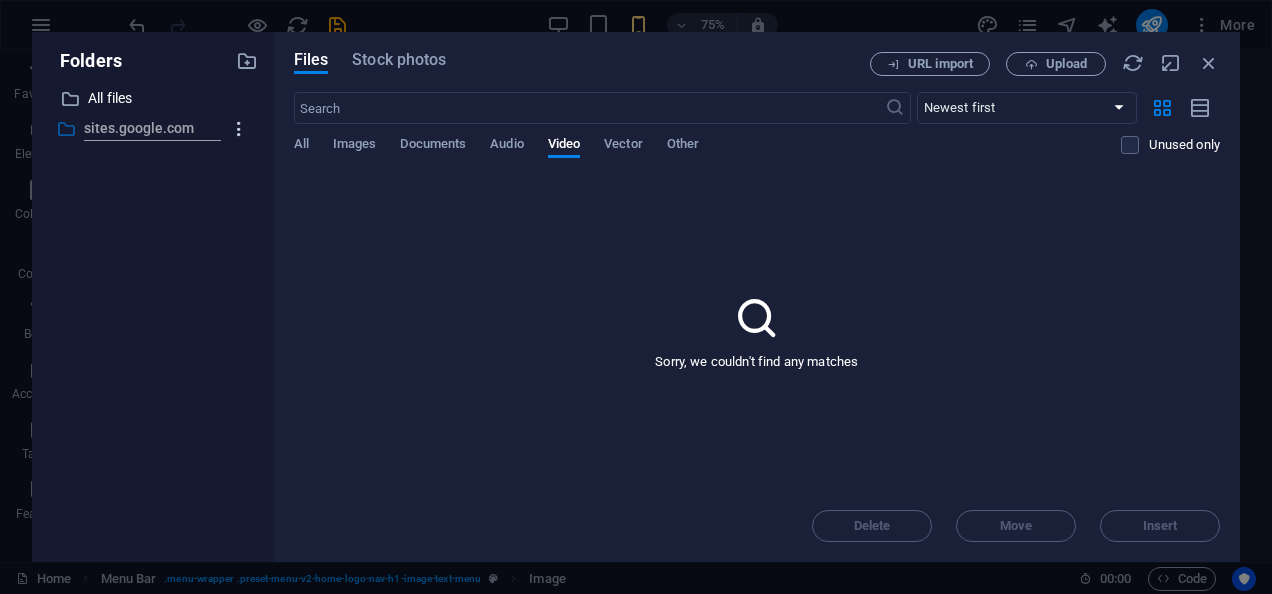 click at bounding box center [239, 129] 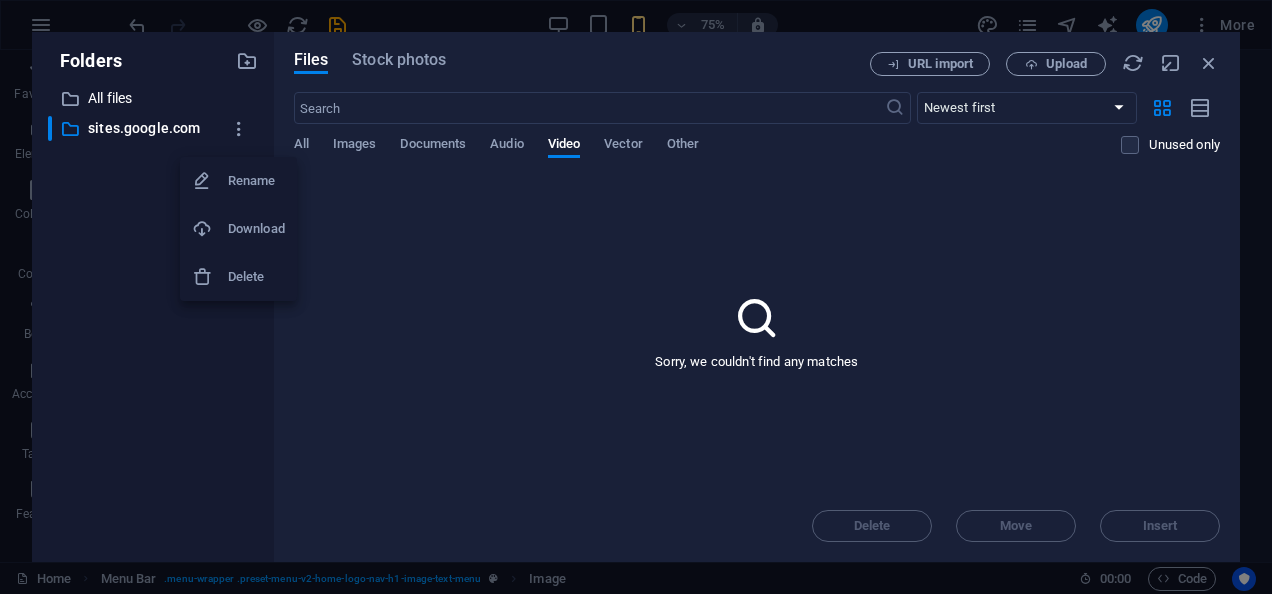 click on "Download" at bounding box center [256, 229] 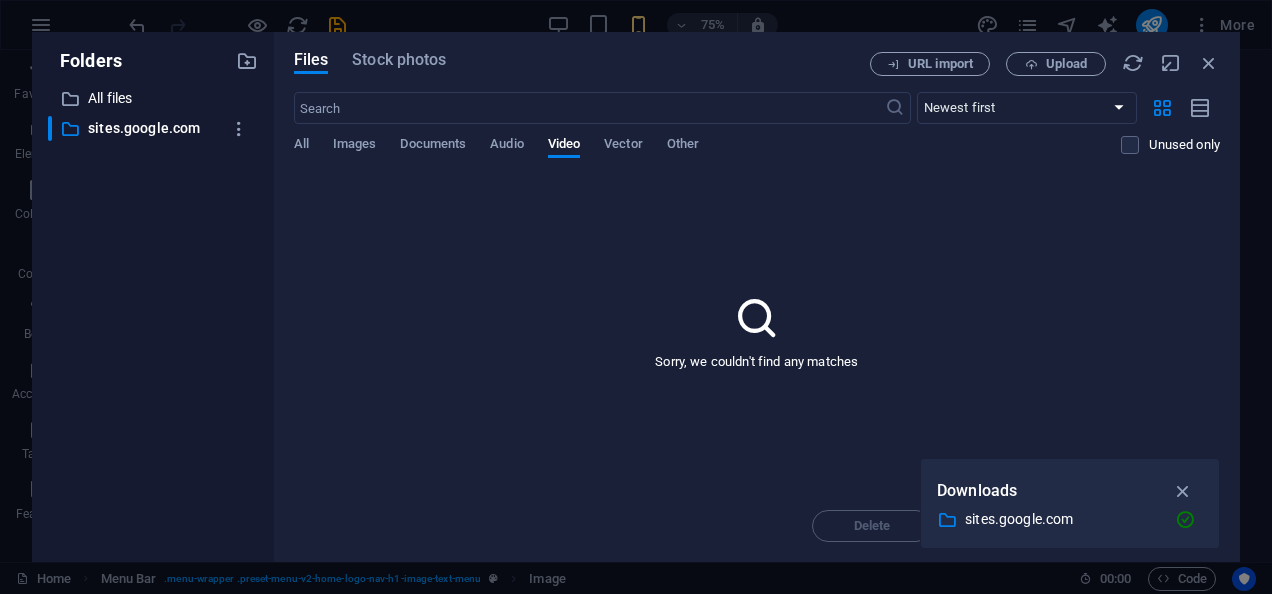 click on "Sorry, we couldn't find any matches" at bounding box center (757, 332) 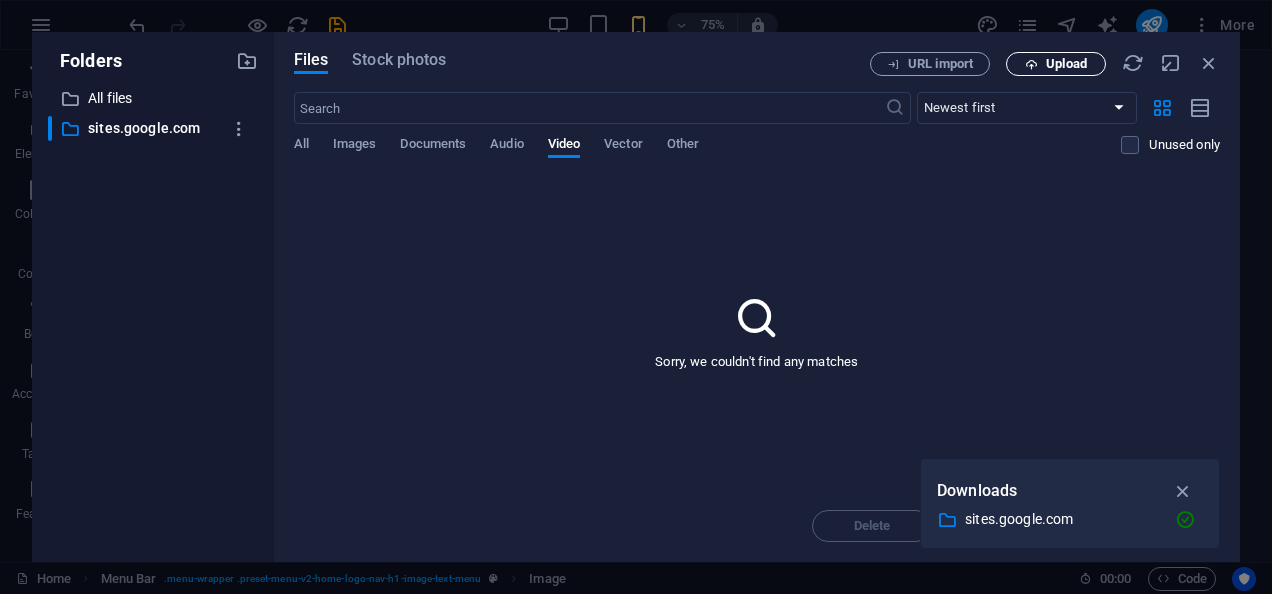 click on "Upload" at bounding box center (1056, 64) 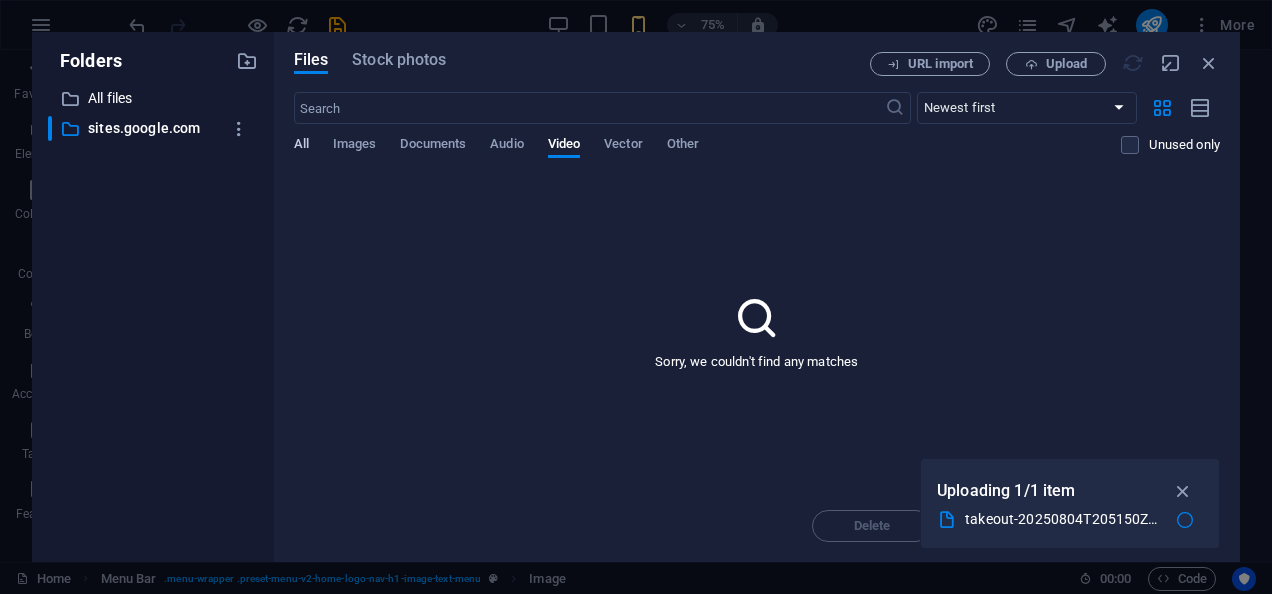 click on "All" at bounding box center (301, 146) 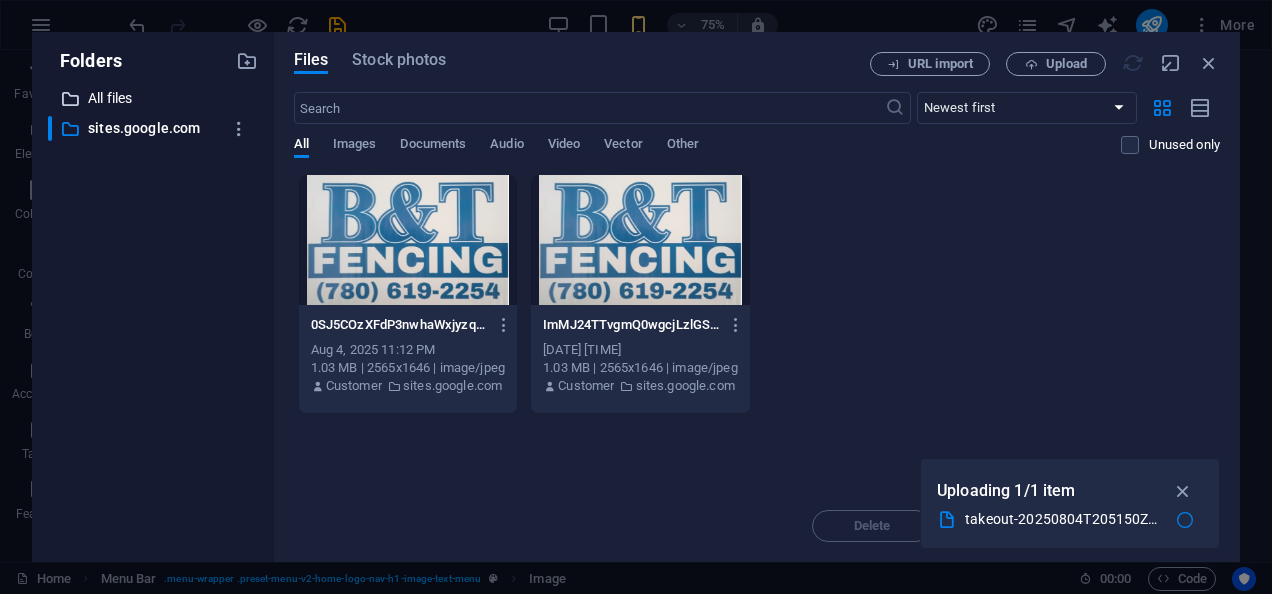 click on "All files" at bounding box center (154, 98) 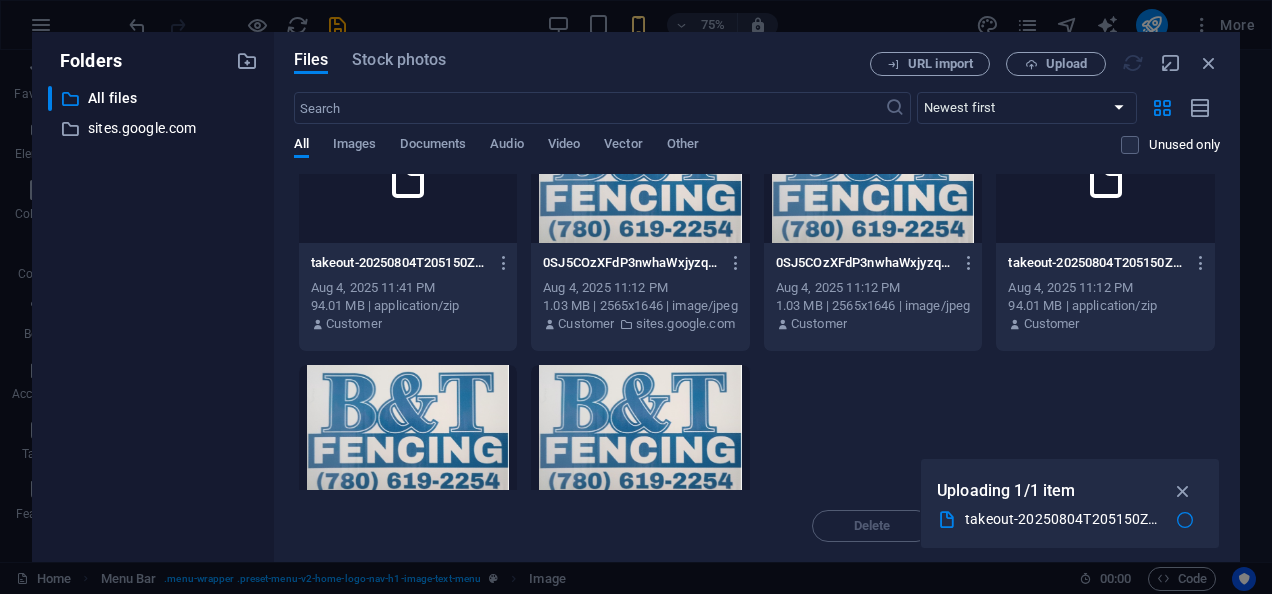 scroll, scrollTop: 0, scrollLeft: 0, axis: both 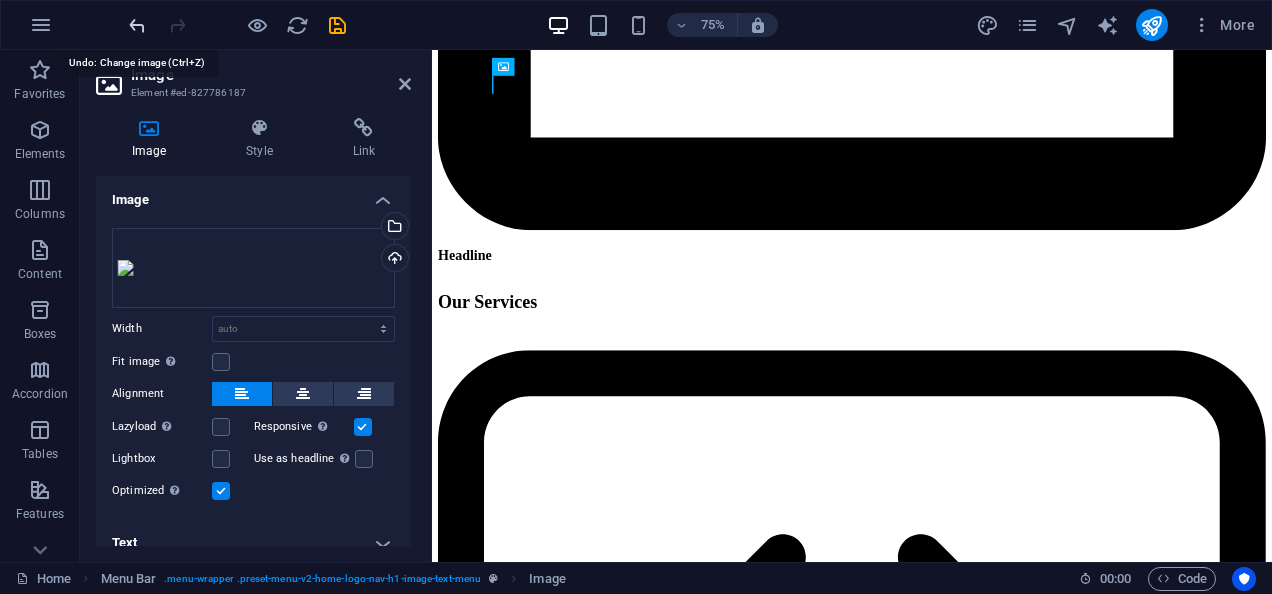 click at bounding box center (137, 25) 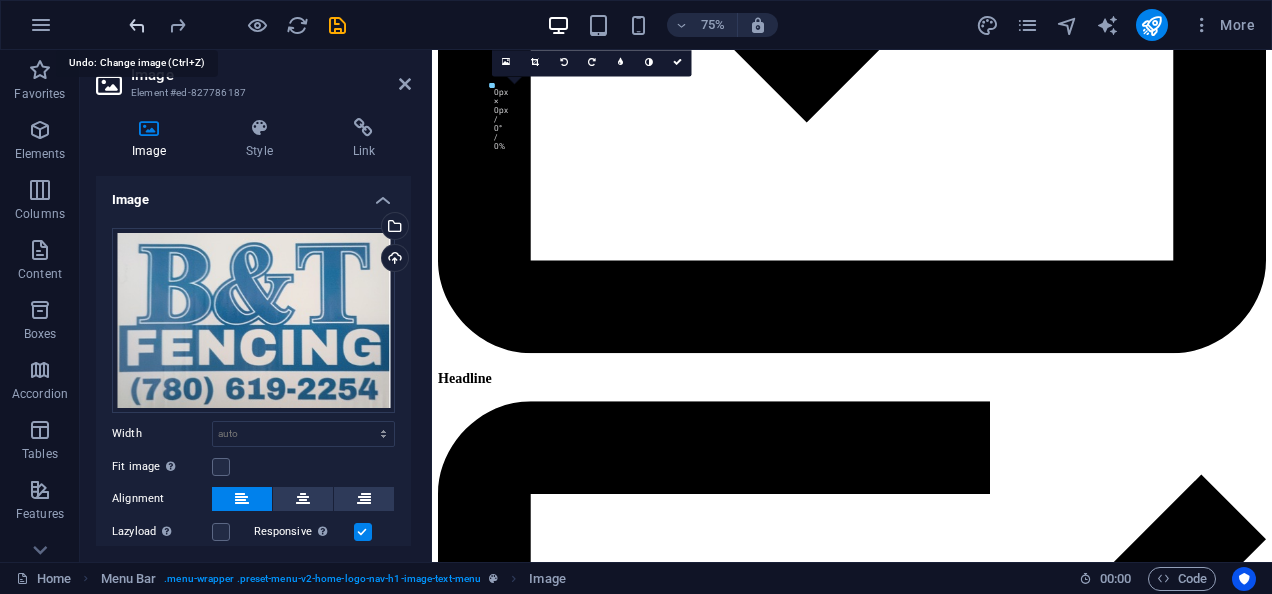 scroll, scrollTop: 18517, scrollLeft: 0, axis: vertical 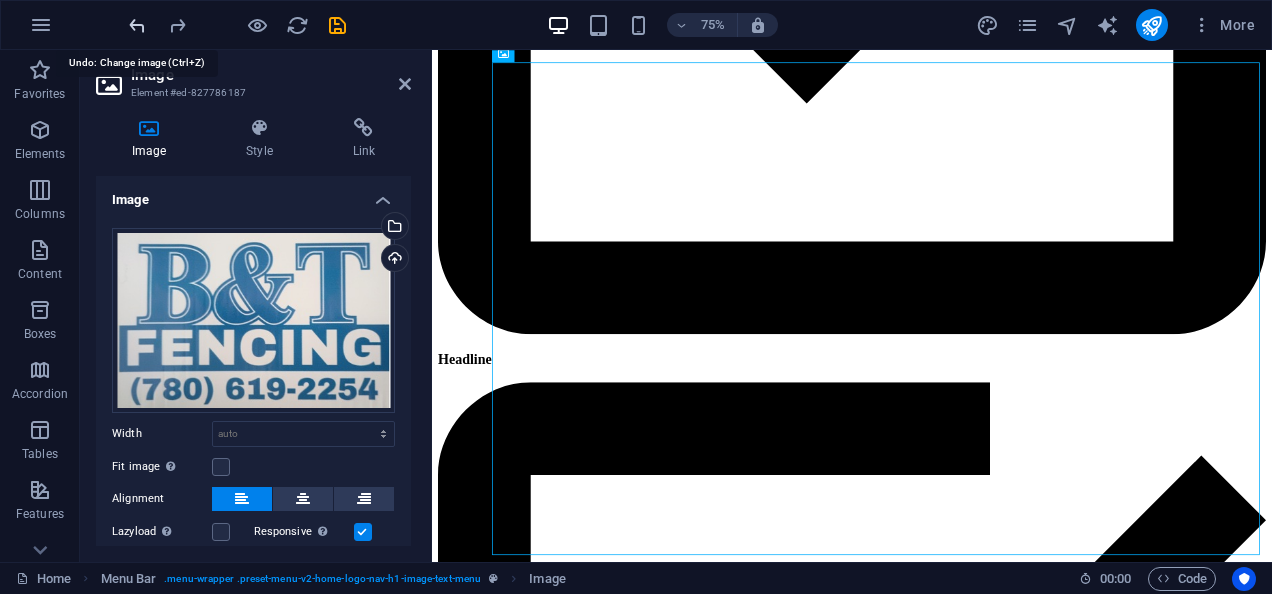 click at bounding box center [137, 25] 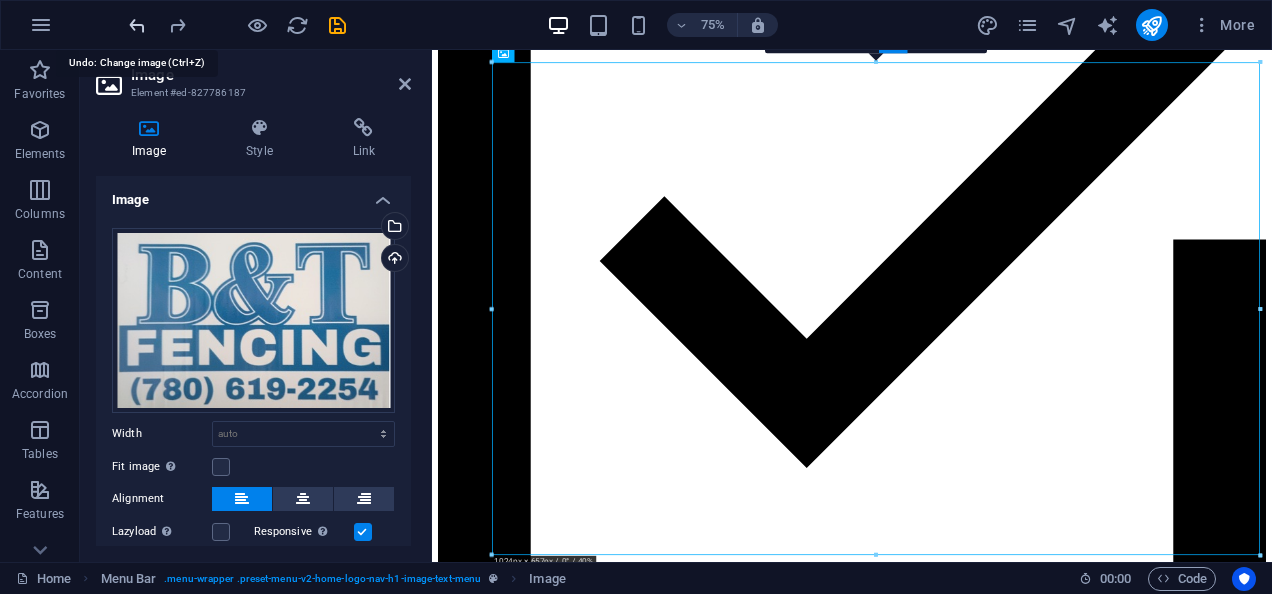 click at bounding box center [137, 25] 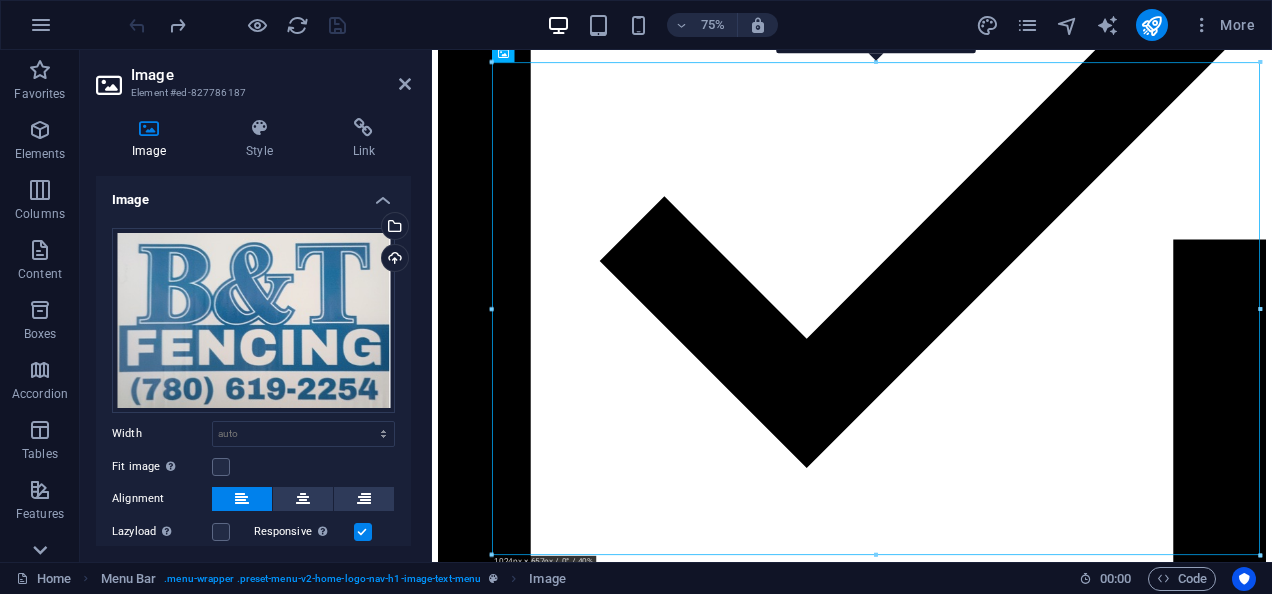 click 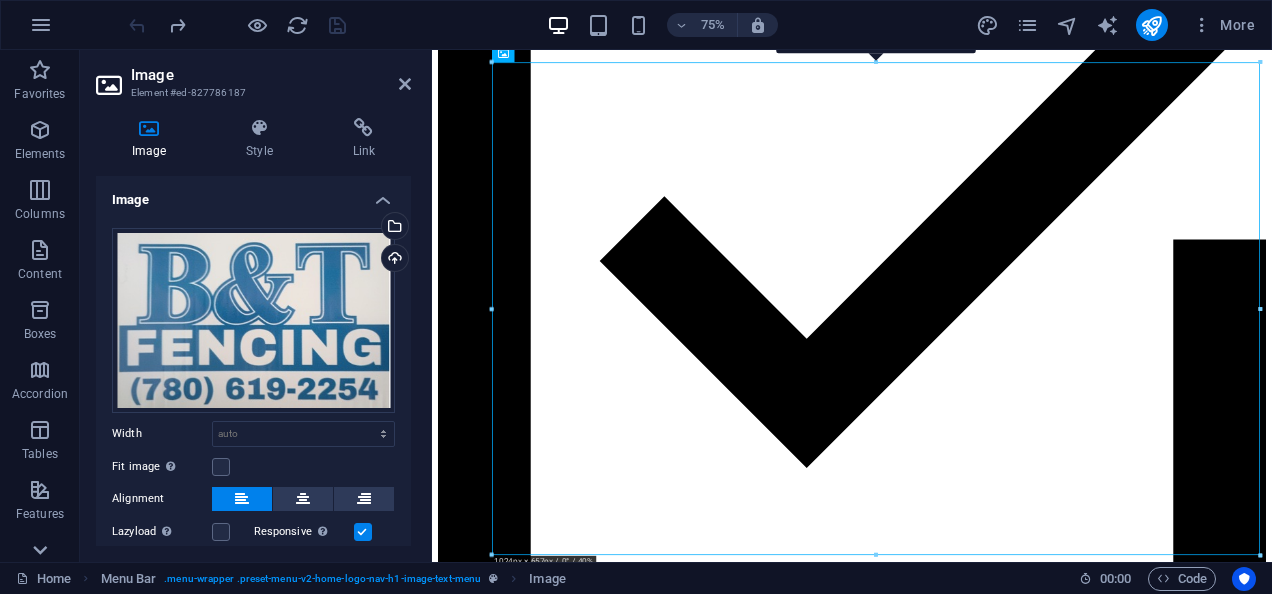 scroll, scrollTop: 388, scrollLeft: 0, axis: vertical 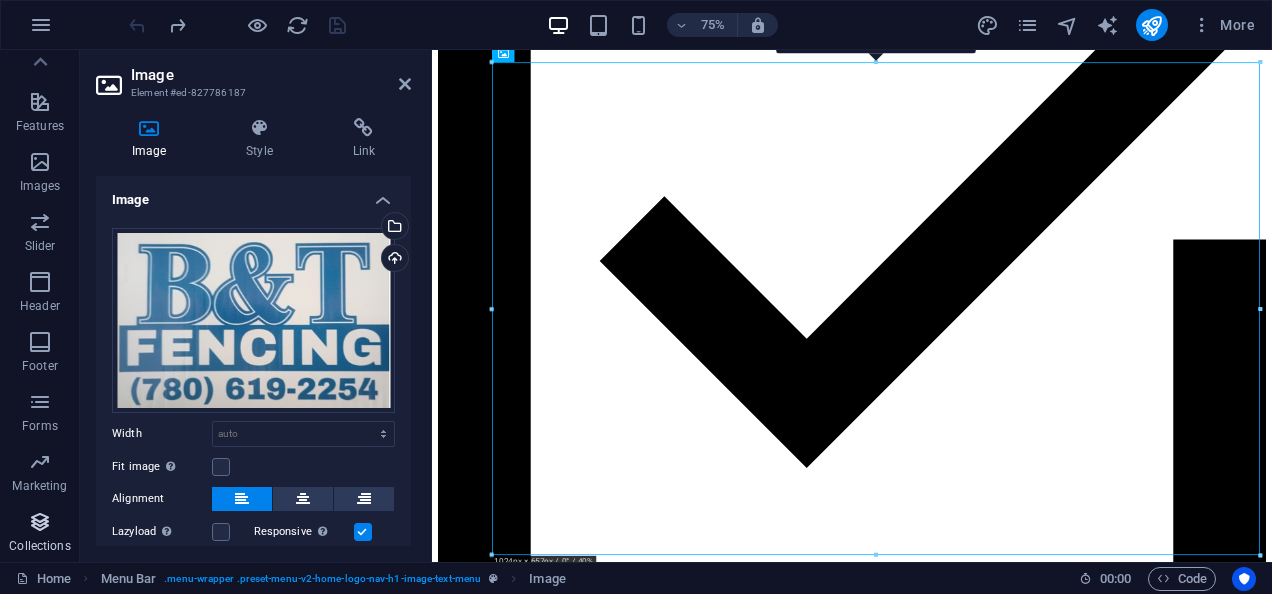 click at bounding box center (40, 522) 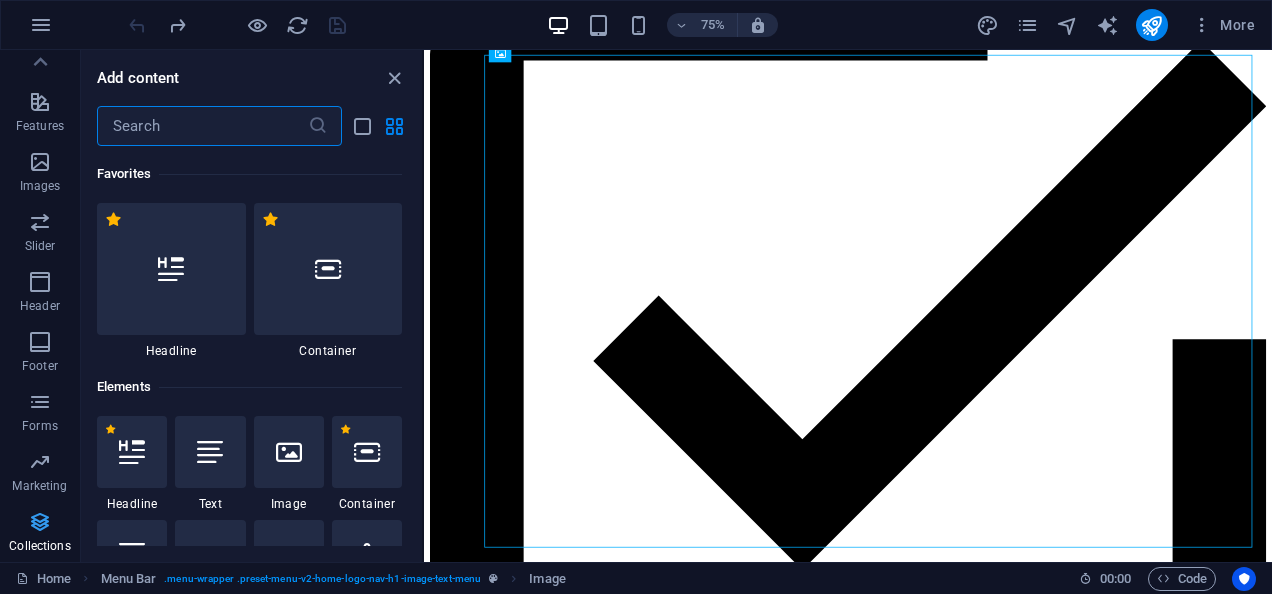 scroll, scrollTop: 18527, scrollLeft: 0, axis: vertical 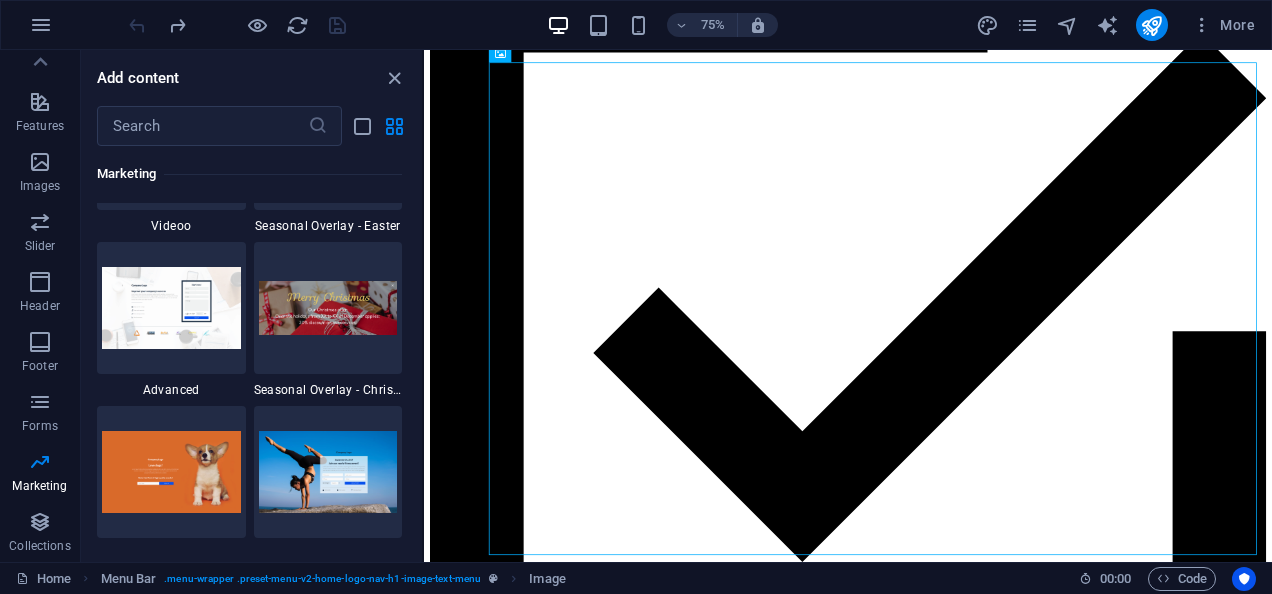 click on "Favorites 1 Star Headline 1 Star Container Elements 1 Star Headline 1 Star Text 1 Star Image 1 Star Container 1 Star Spacer 1 Star Separator 1 Star HTML 1 Star Icon 1 Star Button 1 Star Logo 1 Star SVG 1 Star Image slider 1 Star Slider 1 Star Gallery 1 Star Menu 1 Star Map 1 Star Facebook 1 Star Video 1 Star YouTube 1 Star Vimeo 1 Star Document 1 Star Audio 1 Star Iframe 1 Star Privacy 1 Star Languages Columns 1 Star Container 1 Star 2 columns 1 Star 3 columns 1 Star 4 columns 1 Star 5 columns 1 Star 6 columns 1 Star 40-60 1 Star 20-80 1 Star 80-20 1 Star 30-70 1 Star 70-30 1 Star Unequal Columns 1 Star 25-25-50 1 Star 25-50-25 1 Star 50-25-25 1 Star 20-60-20 1 Star 50-16-16-16 1 Star 16-16-16-50 1 Star Grid 2-1 1 Star Grid 1-2 1 Star Grid 3-1 1 Star Grid 1-3 1 Star Grid 4-1 1 Star Grid 1-4 1 Star Grid 1-2-1 1 Star Grid 1-1-2 1 Star Grid 2h-2v 1 Star Grid 2v-2h 1 Star Grid 2-1-2 1 Star Grid 3-4 Content 1 Star Text in columns 1 Star Text 1 Star Text with separator 1 Star Image with text box 1 Star 1 Star Boxes" at bounding box center (251, 346) 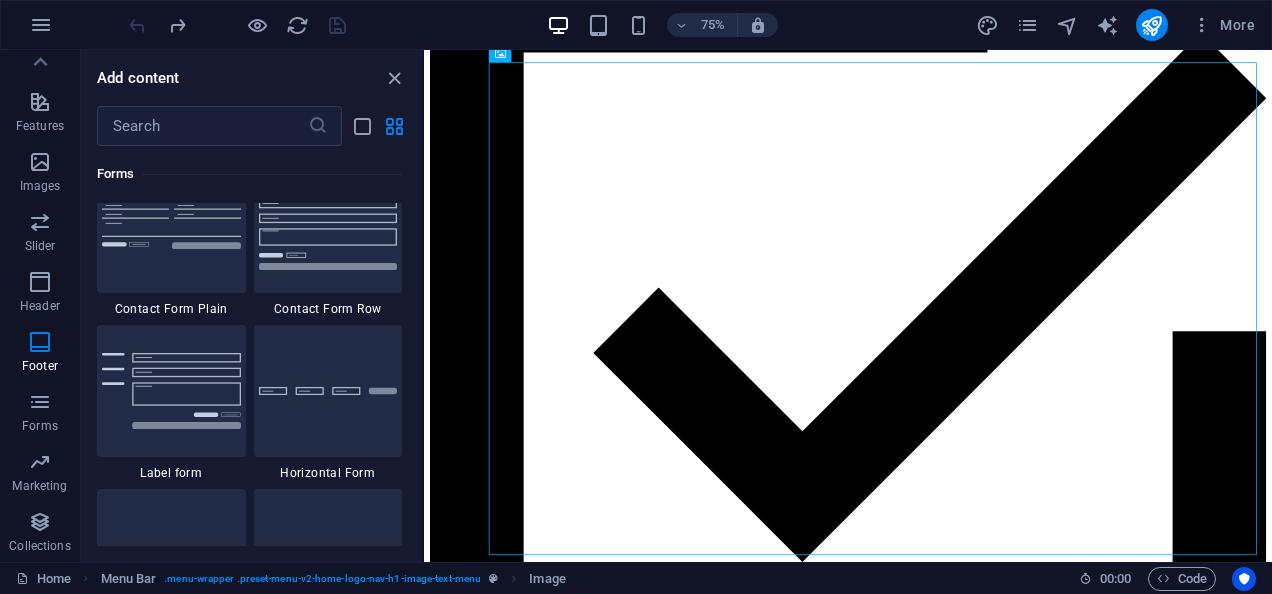 scroll, scrollTop: 14456, scrollLeft: 0, axis: vertical 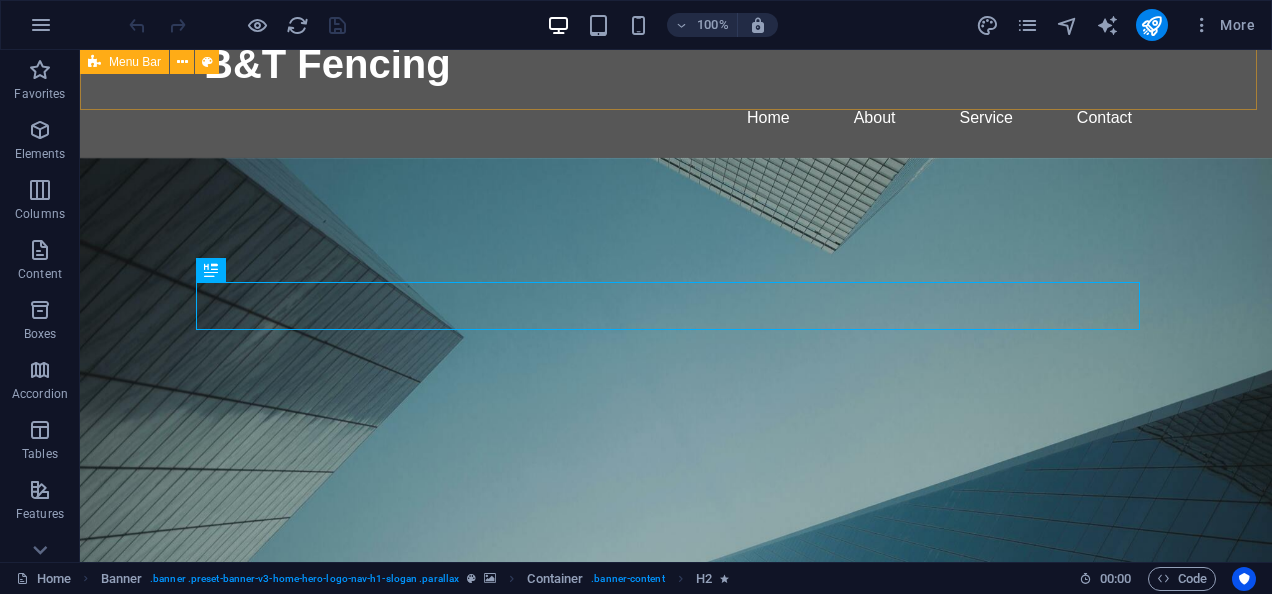 click on "Menu Bar" at bounding box center (135, 62) 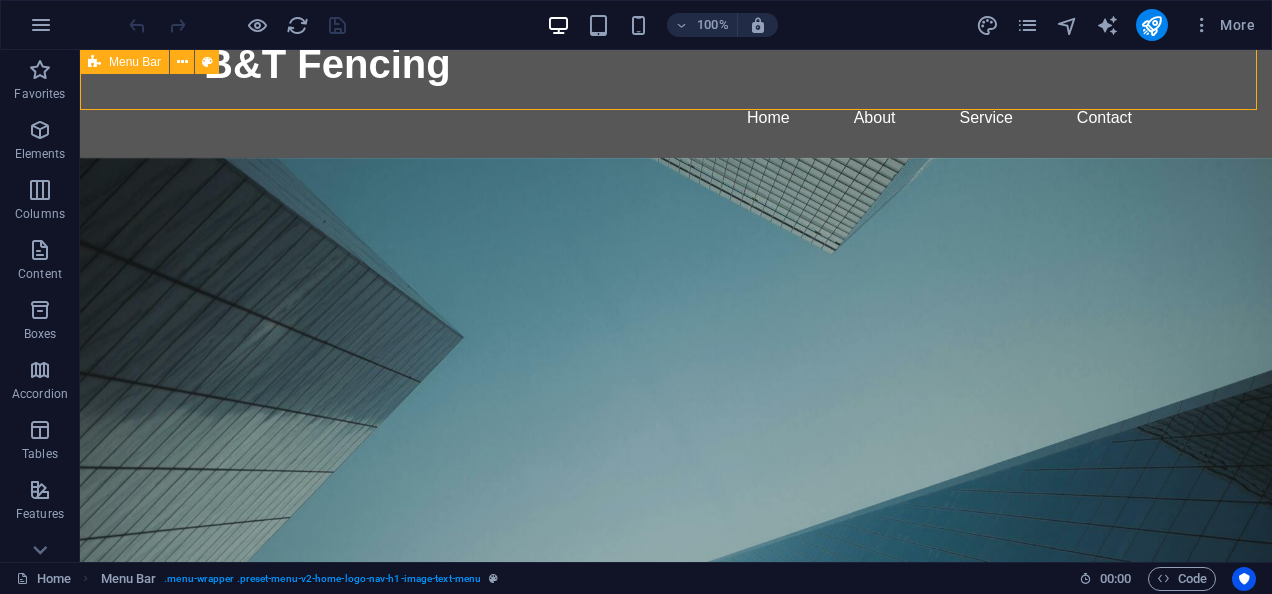 click at bounding box center (94, 62) 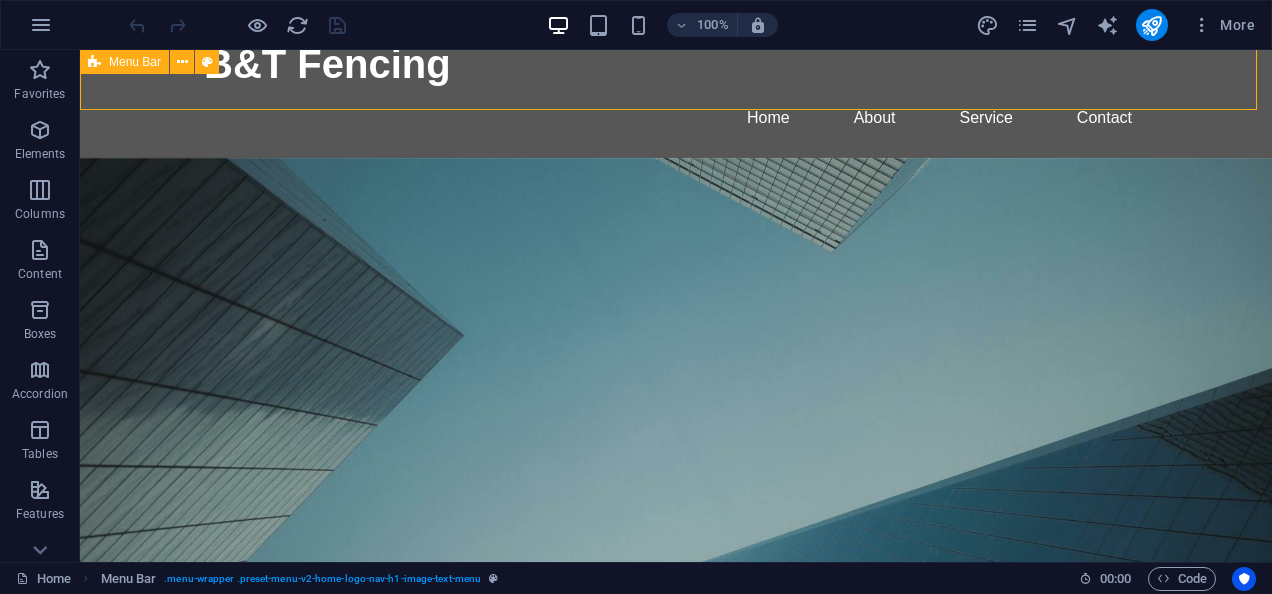 select on "header" 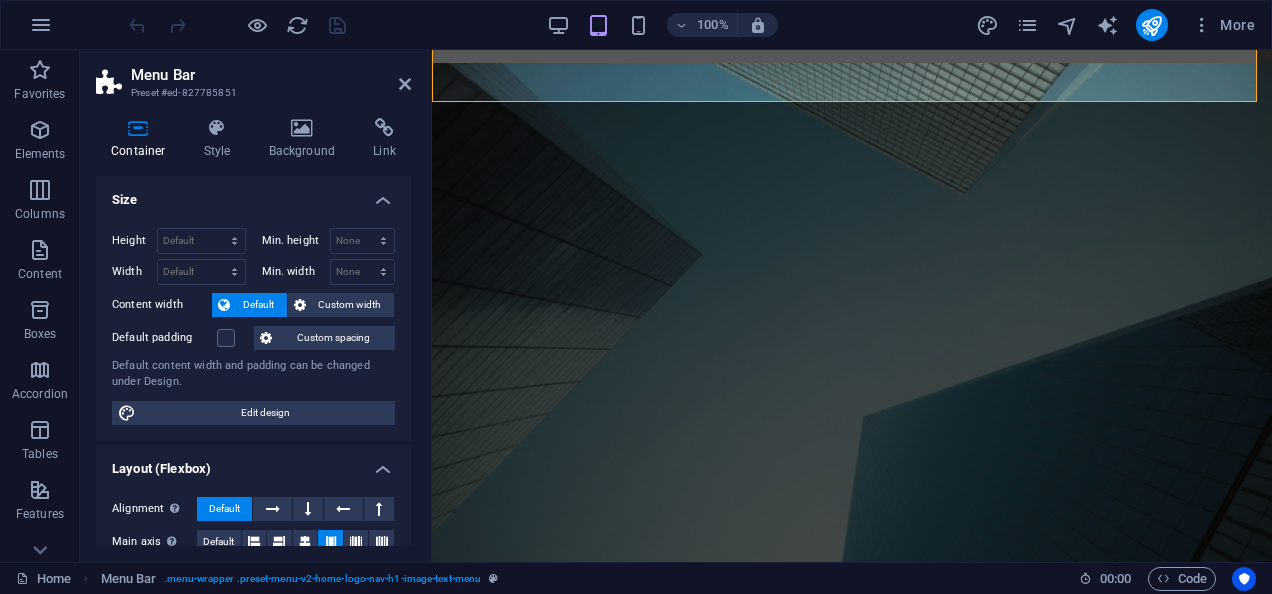 scroll, scrollTop: 539, scrollLeft: 0, axis: vertical 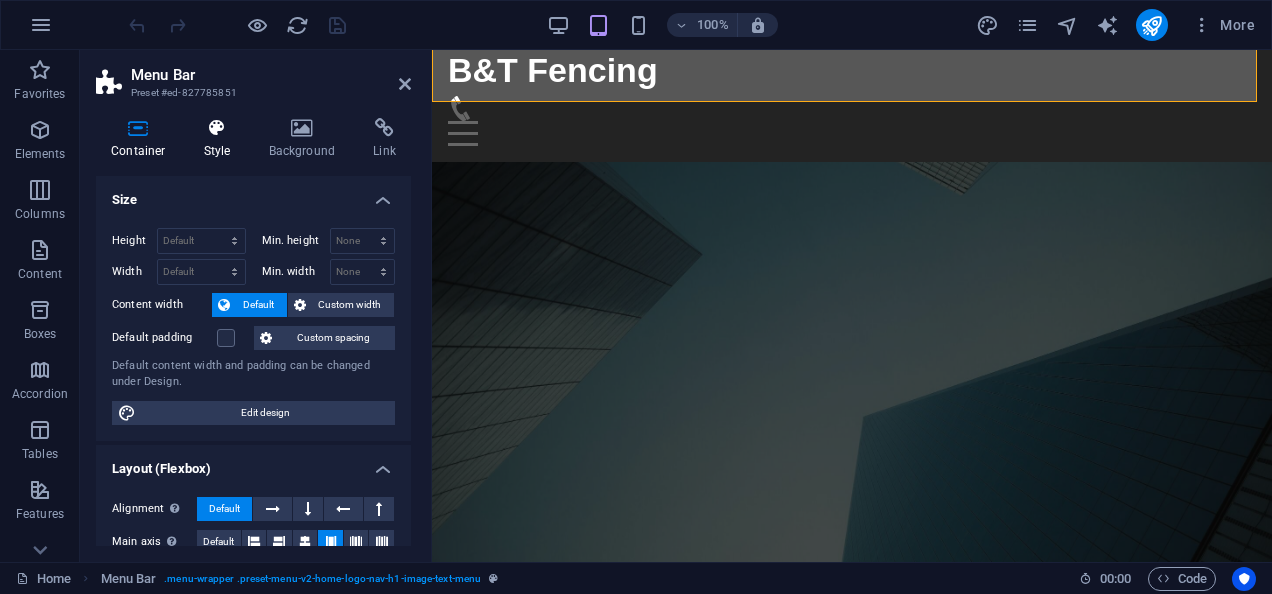 click on "Style" at bounding box center (221, 139) 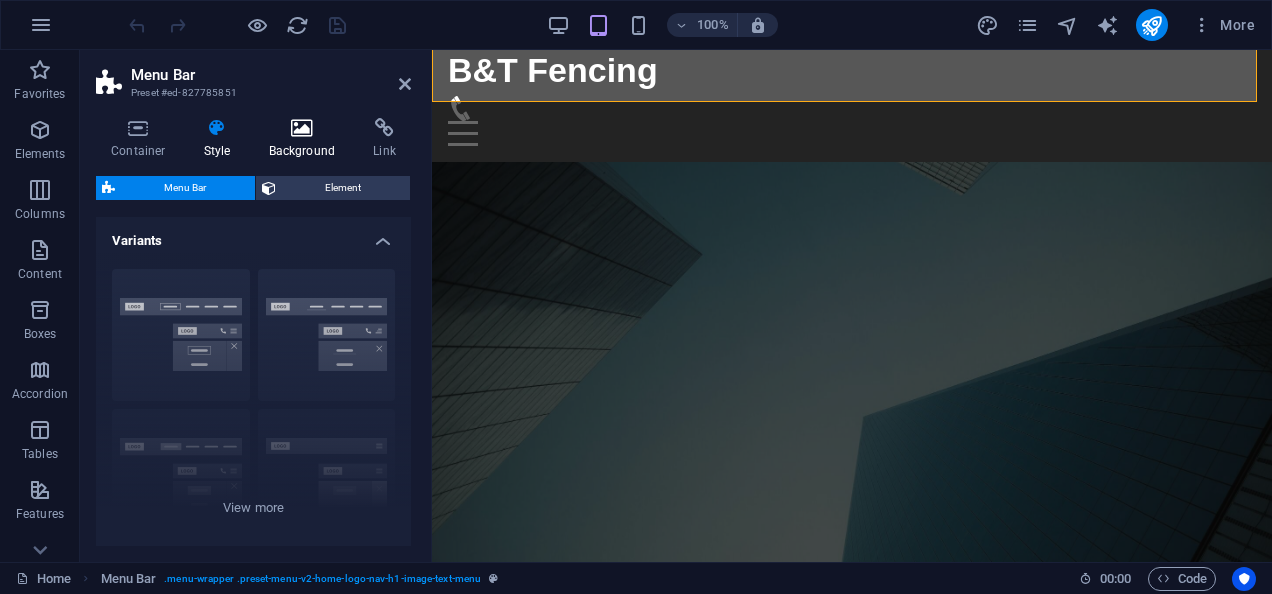 click on "Background" at bounding box center [306, 139] 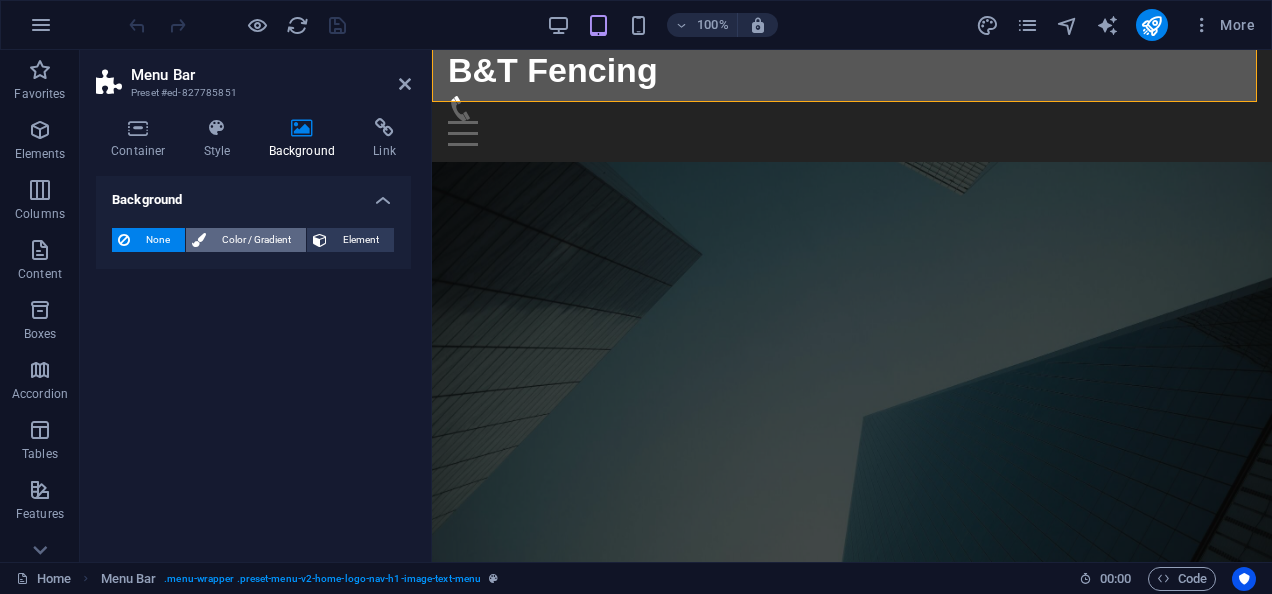 click on "Color / Gradient" at bounding box center [256, 240] 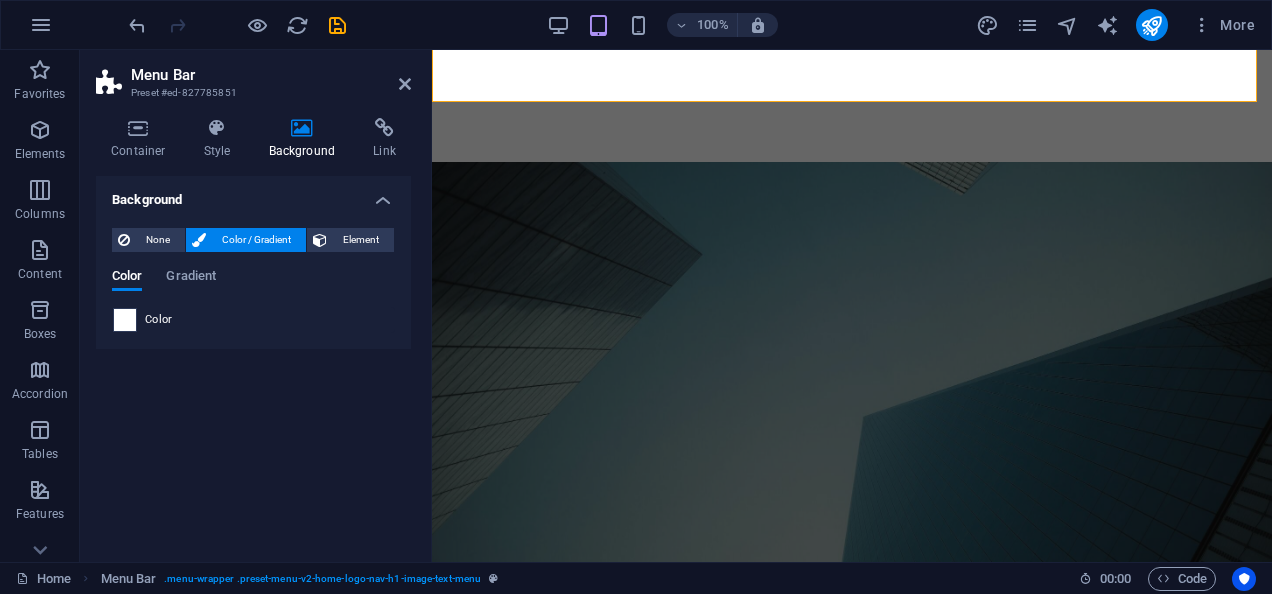 click at bounding box center (125, 320) 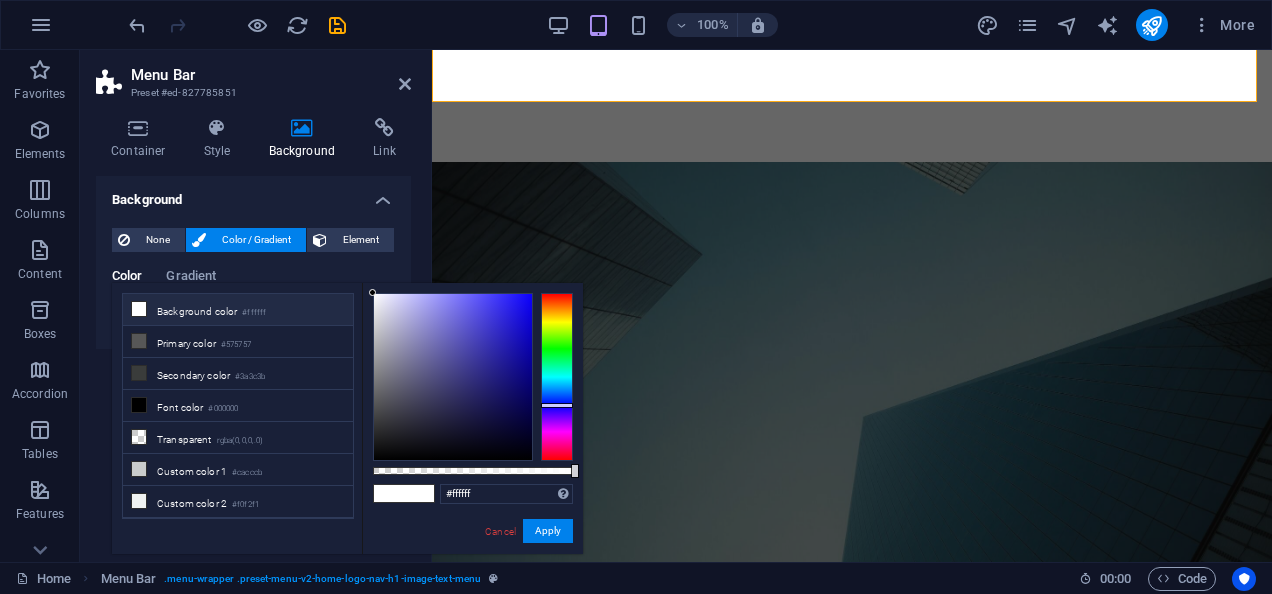 click at bounding box center (557, 377) 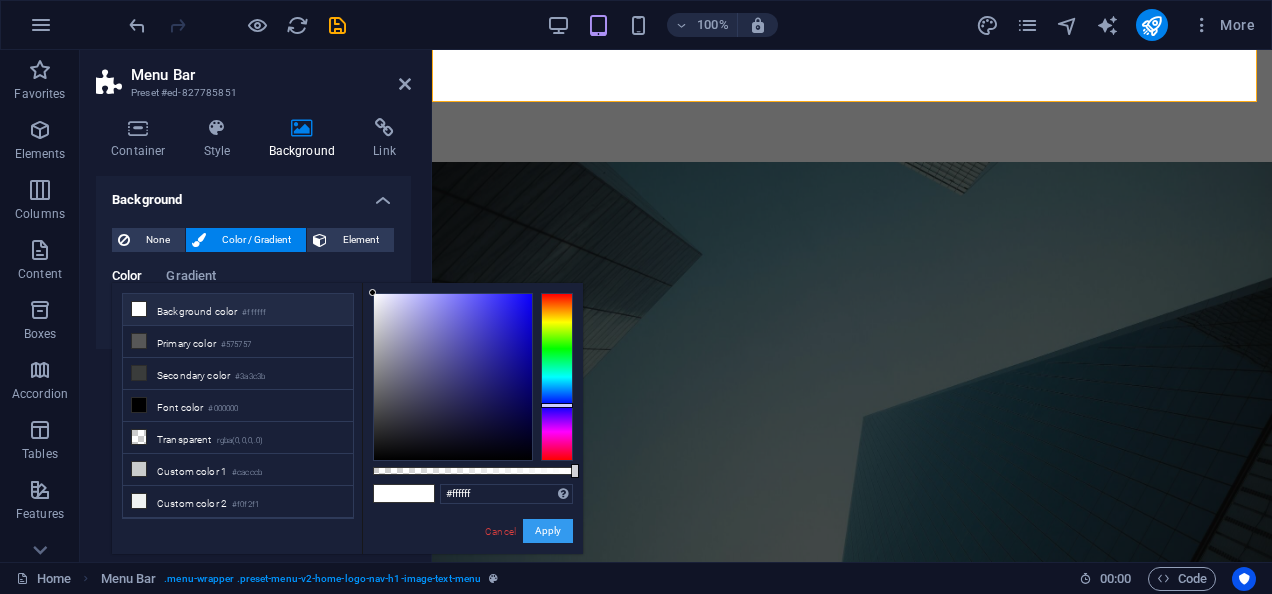 click on "Apply" at bounding box center [548, 531] 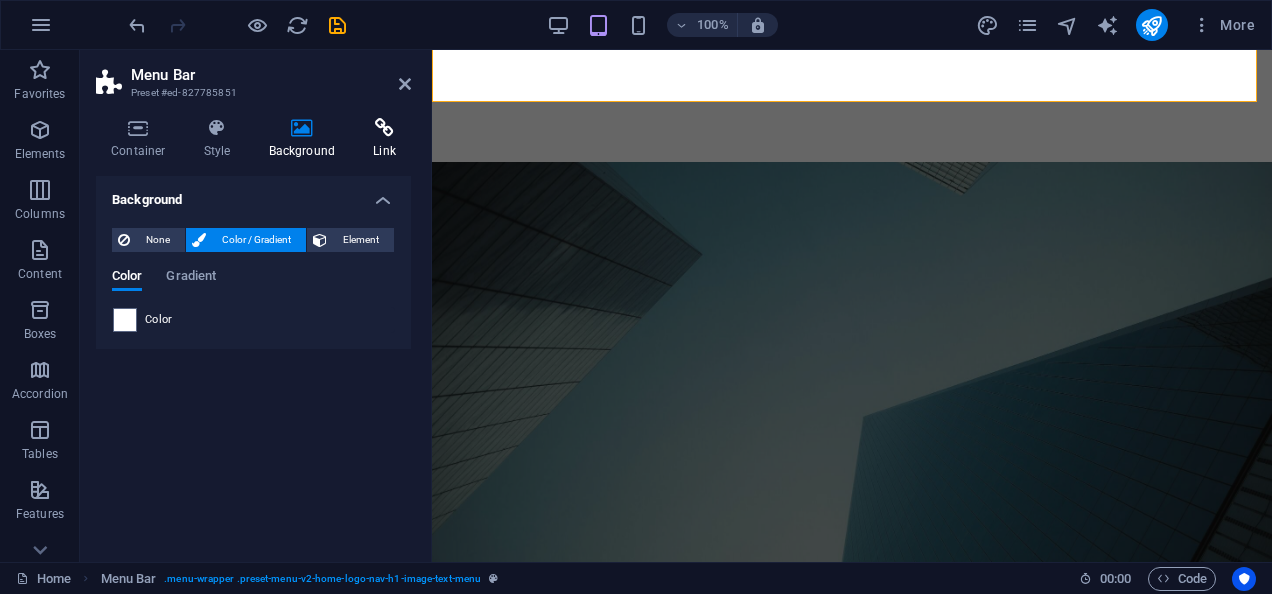 click on "Link" at bounding box center (384, 139) 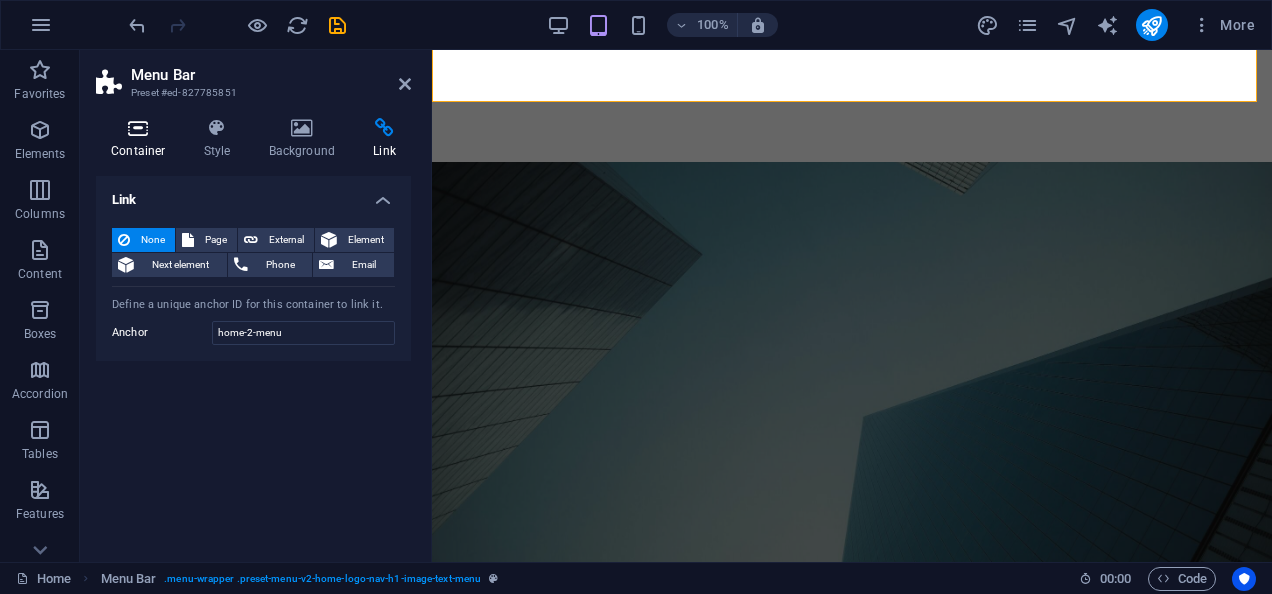 click at bounding box center (138, 128) 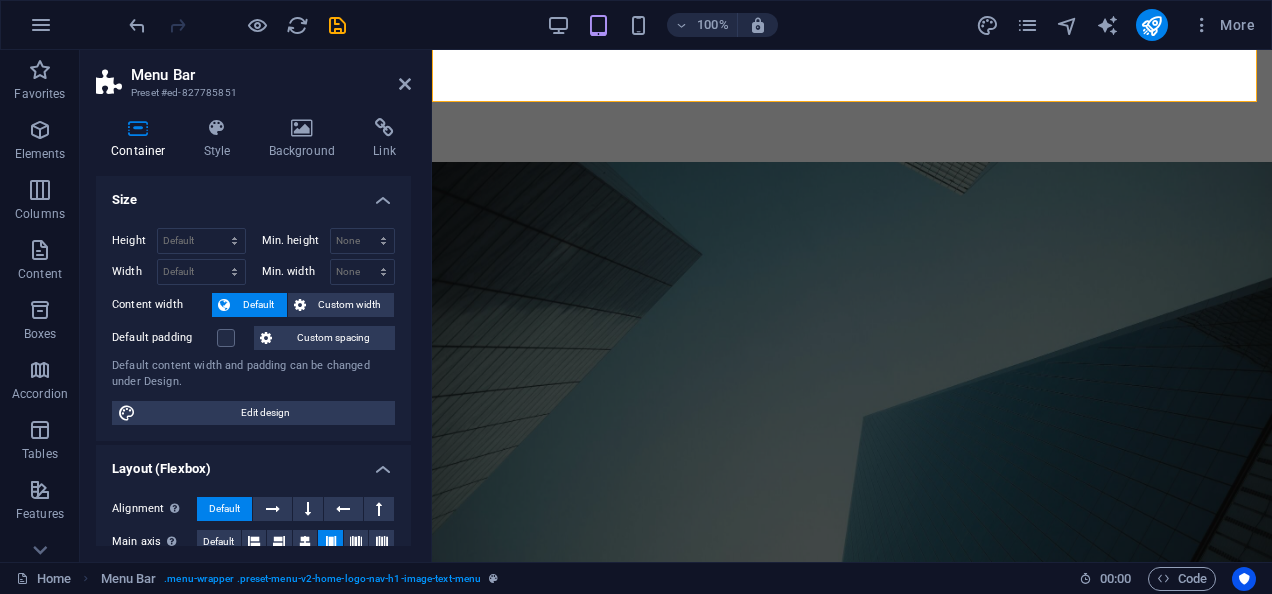 drag, startPoint x: 406, startPoint y: 304, endPoint x: 394, endPoint y: 413, distance: 109.65856 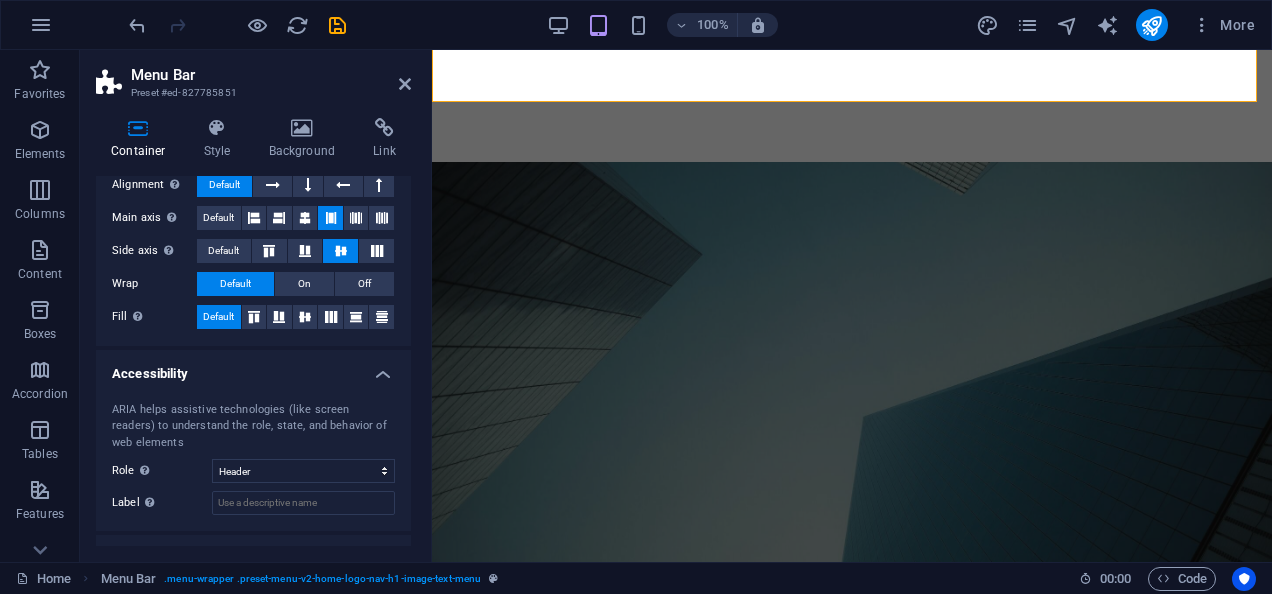 scroll, scrollTop: 35, scrollLeft: 0, axis: vertical 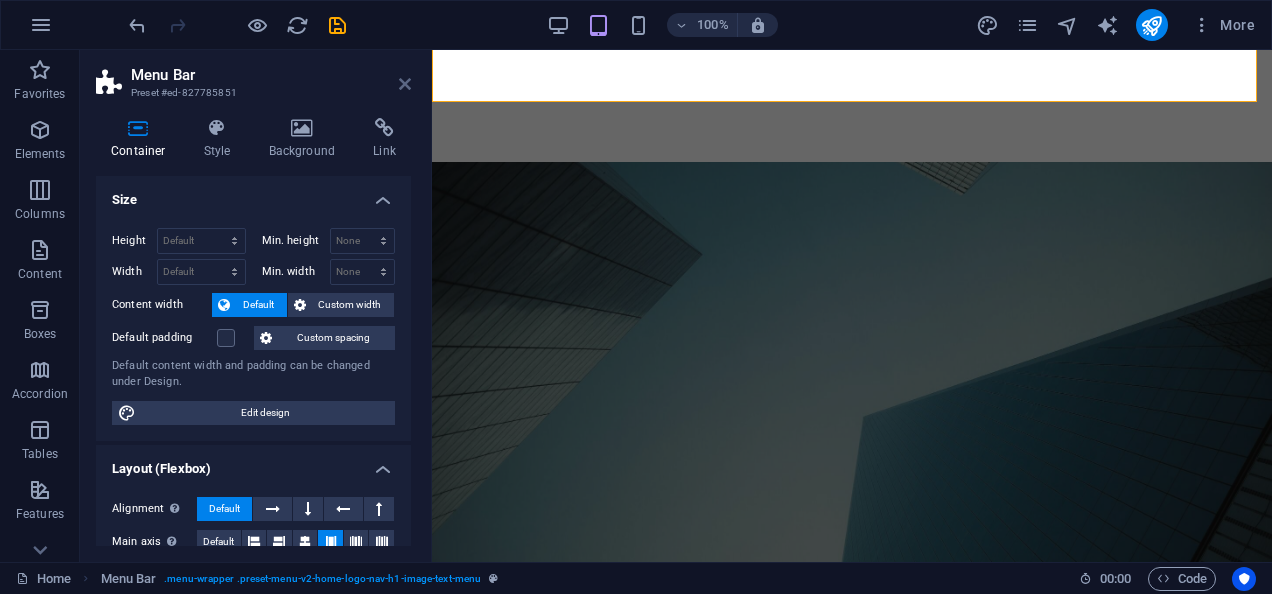 click at bounding box center (405, 84) 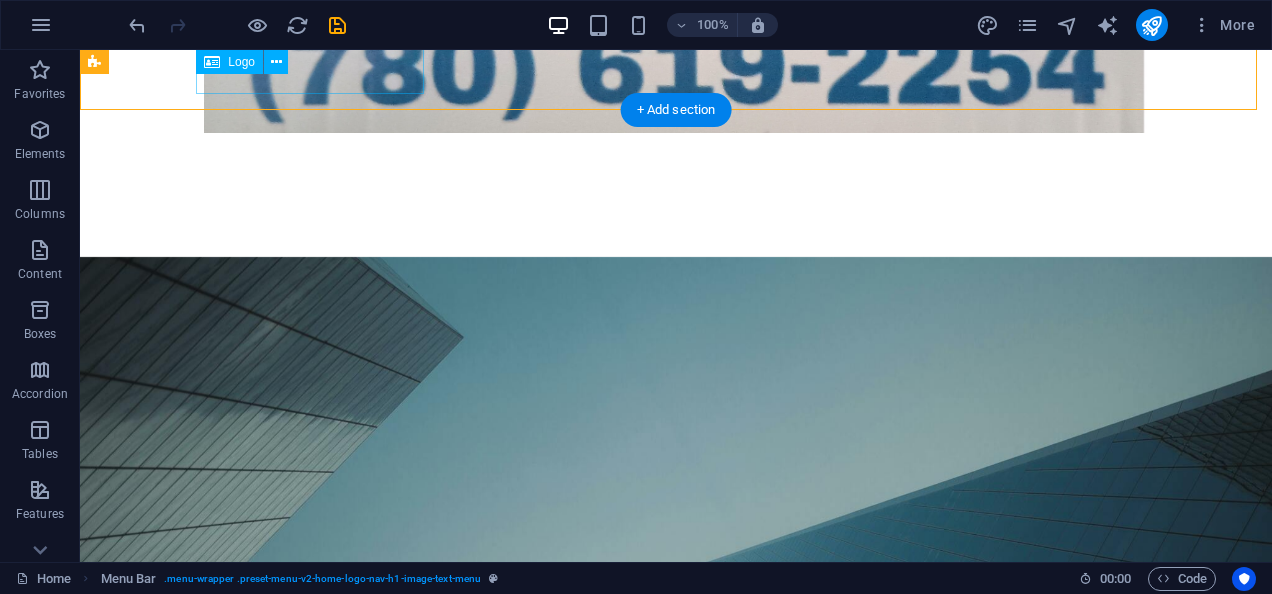 scroll, scrollTop: 638, scrollLeft: 0, axis: vertical 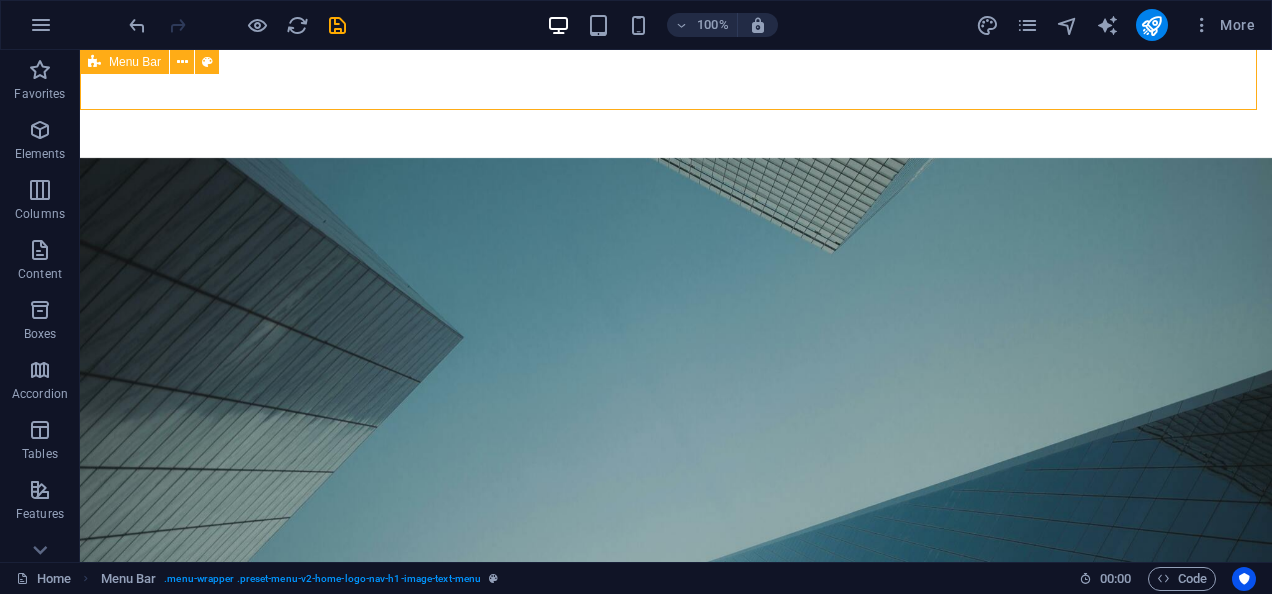 click at bounding box center [94, 62] 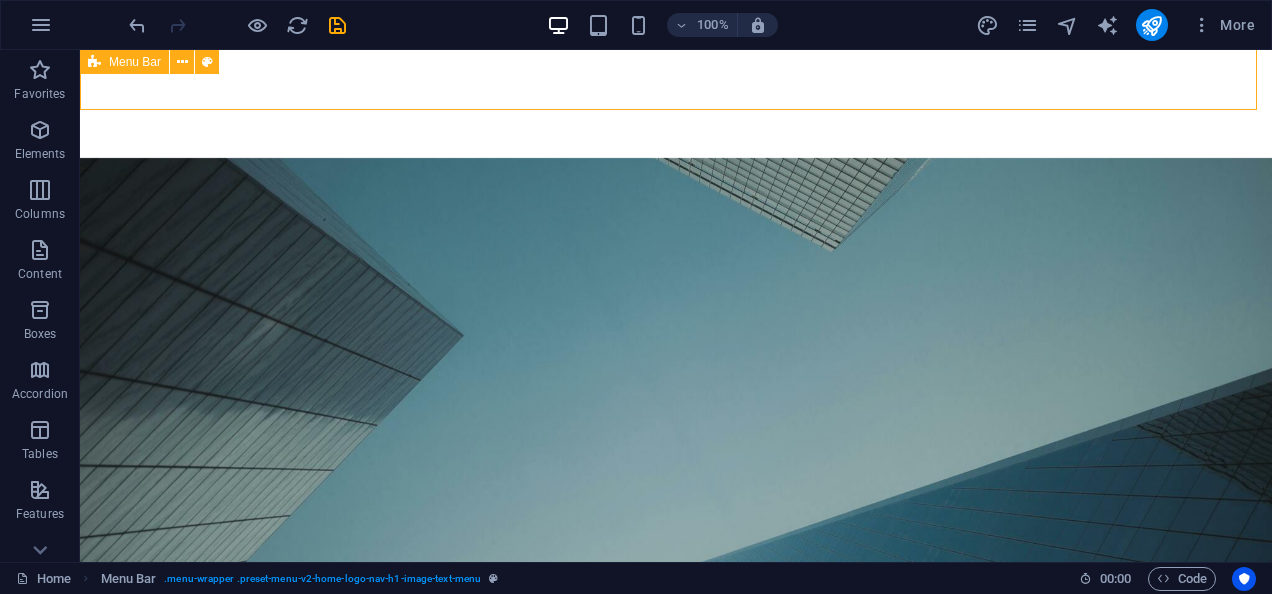select on "header" 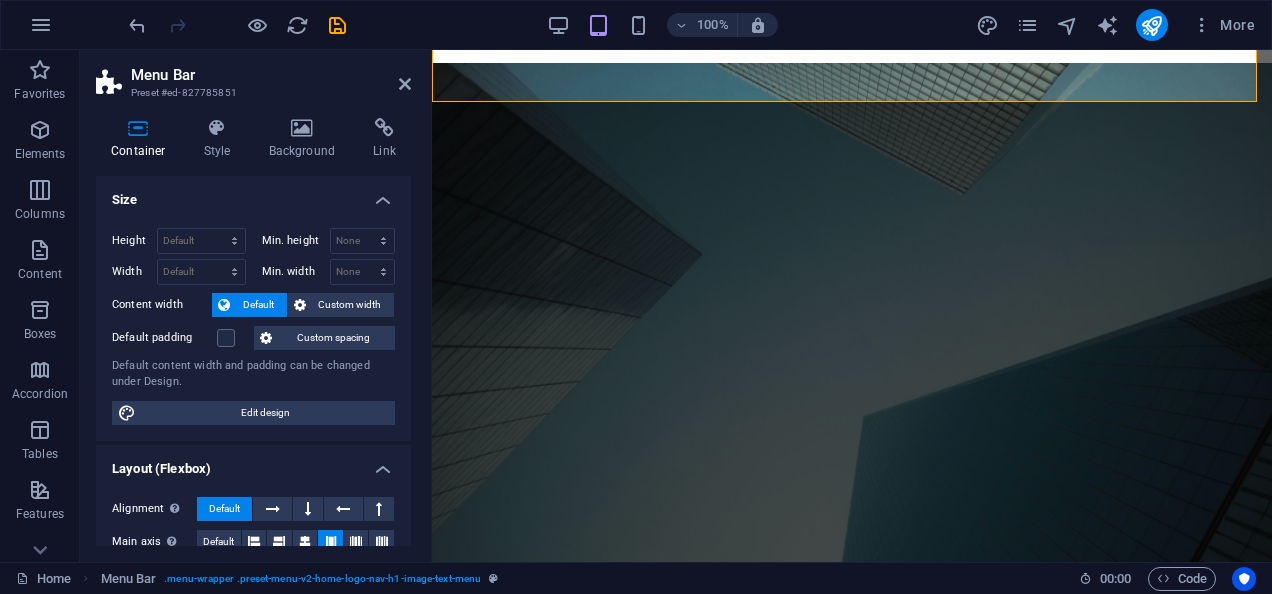 scroll, scrollTop: 539, scrollLeft: 0, axis: vertical 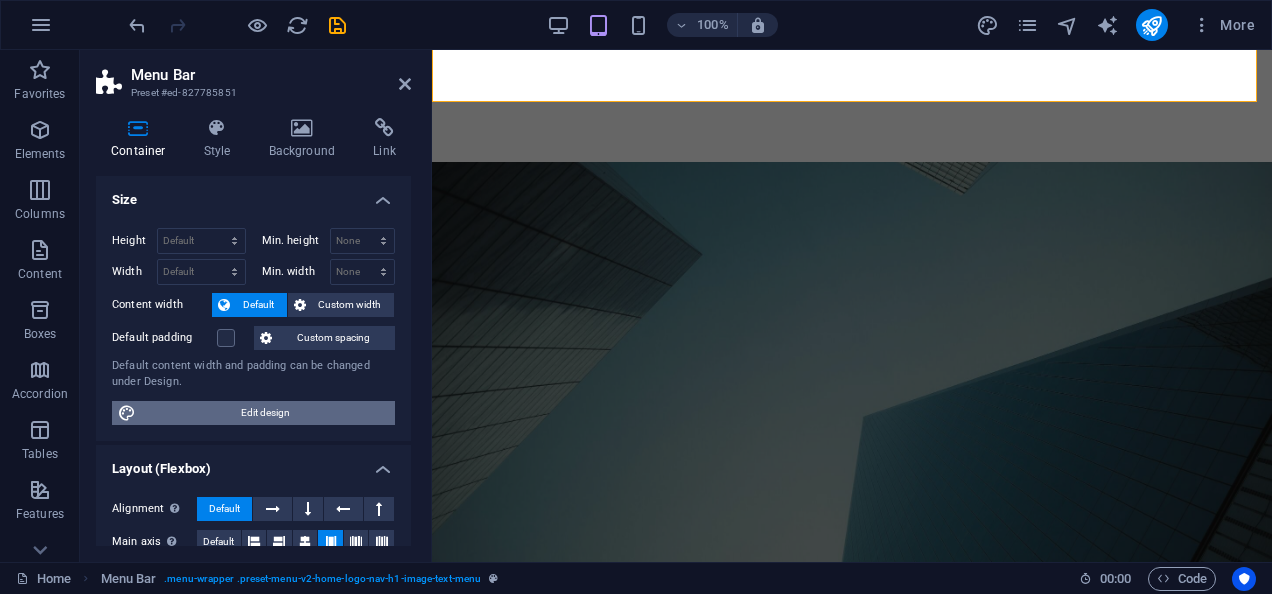 click on "Edit design" at bounding box center (265, 413) 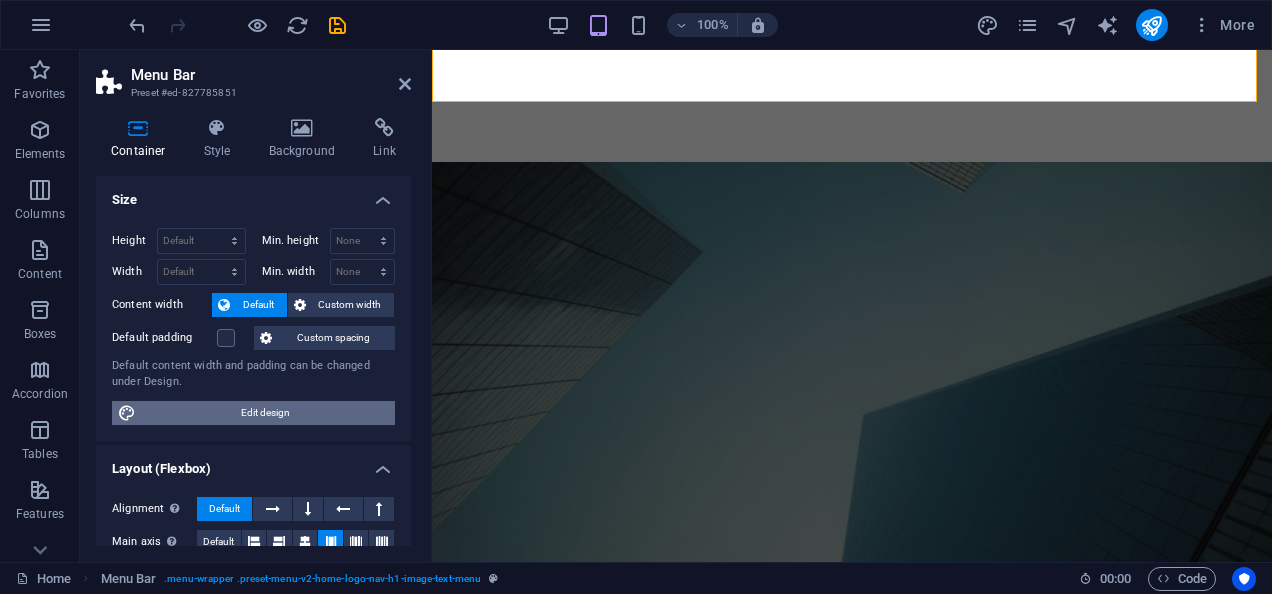 select on "rem" 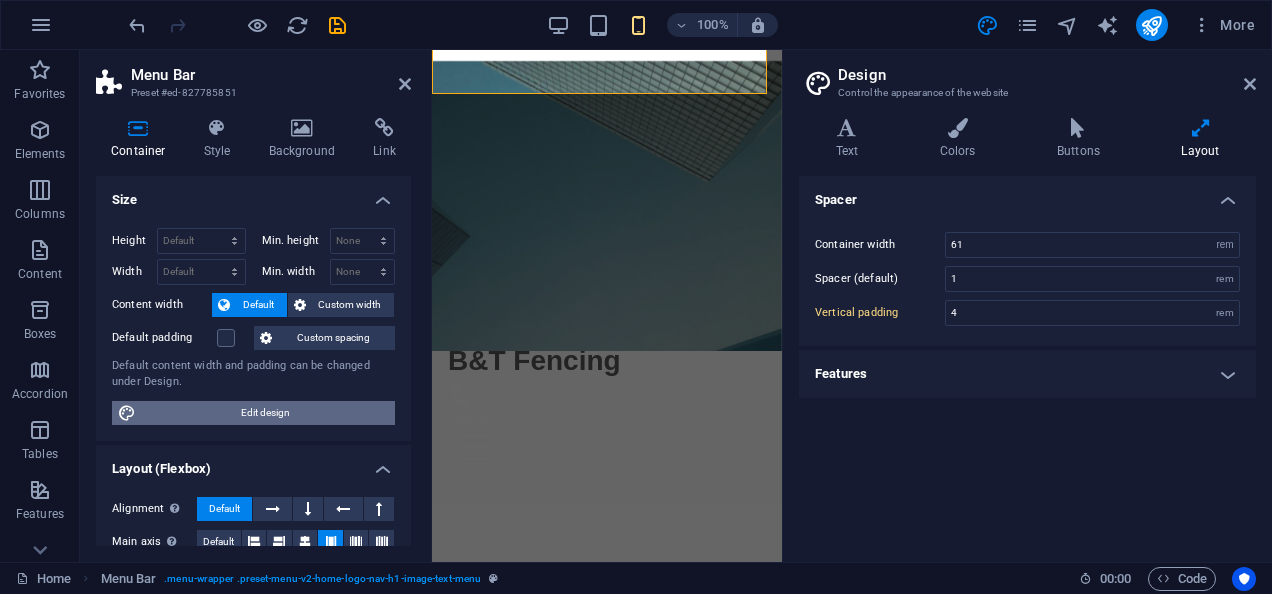 scroll, scrollTop: 224, scrollLeft: 0, axis: vertical 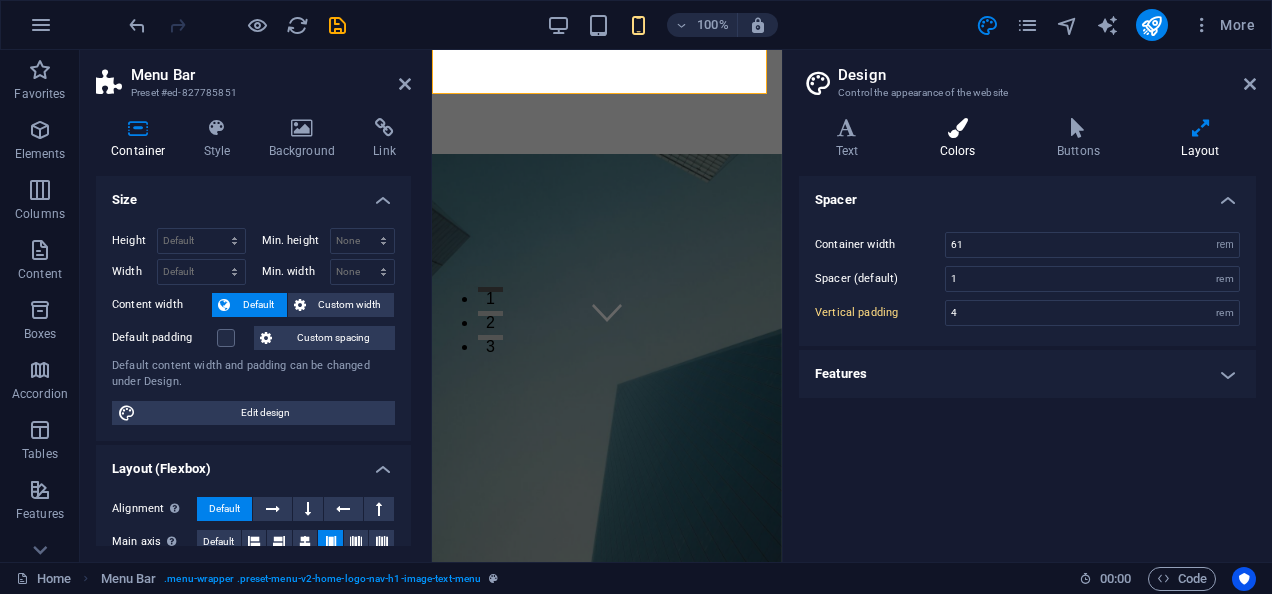 drag, startPoint x: 959, startPoint y: 116, endPoint x: 960, endPoint y: 128, distance: 12.0415945 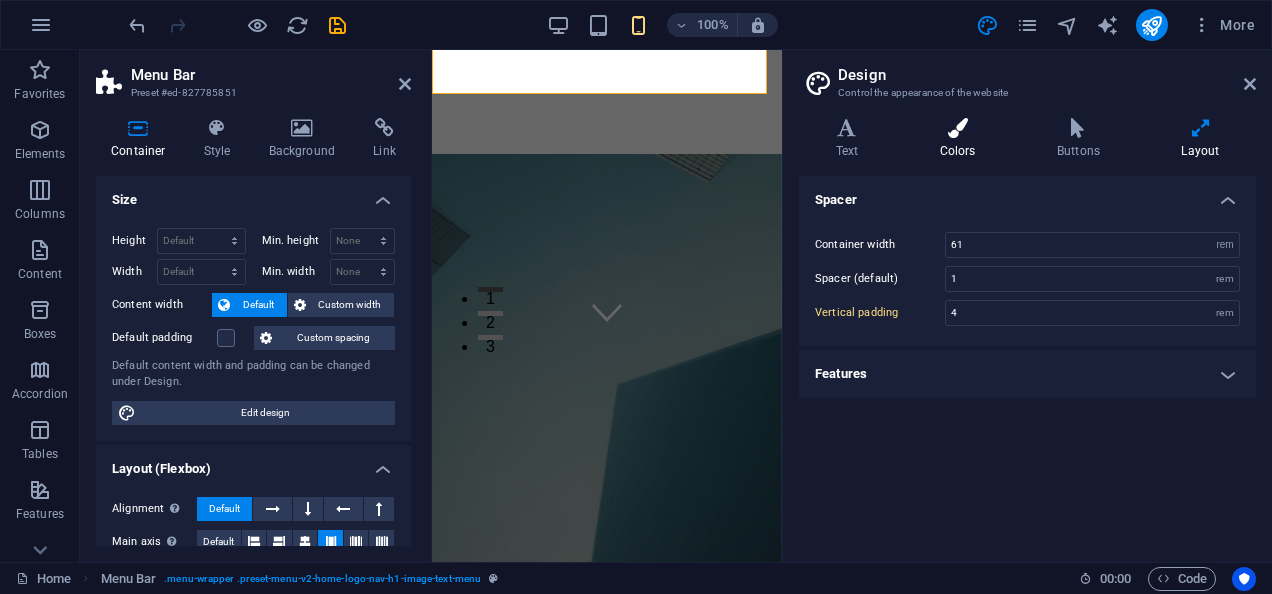 click on "Variants  Text  Colors  Buttons  Layout Text Standard Bold Links Font color Font -apple-system, BlinkMaxSystemFont, "Seoge UI", Roboto, "Helvetica Neue", Arial, sans-serif Font size 16 rem px Line height 1.5 Font weight To display the font weight correctly, it may need to be enabled.  Manage Fonts Thin, 100 Extra-light, 200 Light, 300 Regular, 400 Medium, 500 Semi-bold, 600 Bold, 700 Extra-bold, 800 Black, 900 Letter spacing 0 rem px Font style Text transform Tt TT tt Text align Font weight To display the font weight correctly, it may need to be enabled.  Manage Fonts Thin, 100 Extra-light, 200 Light, 300 Regular, 400 Medium, 500 Semi-bold, 600 Bold, 700 Extra-bold, 800 Black, 900 Default Hover / Active Font color Font color Decoration Decoration Transition duration 0.3 s Transition function Ease Ease In Ease Out Ease In/Ease Out Linear Headlines All H1 / Textlogo H2 H3 H4 H5 H6 Font color Font -apple-system, BlinkMaxSystemFont, "Seoge UI", Roboto, "Helvetica Neue", Arial, sans-serif Line height 1.5 Thin, 100" at bounding box center (1027, 332) 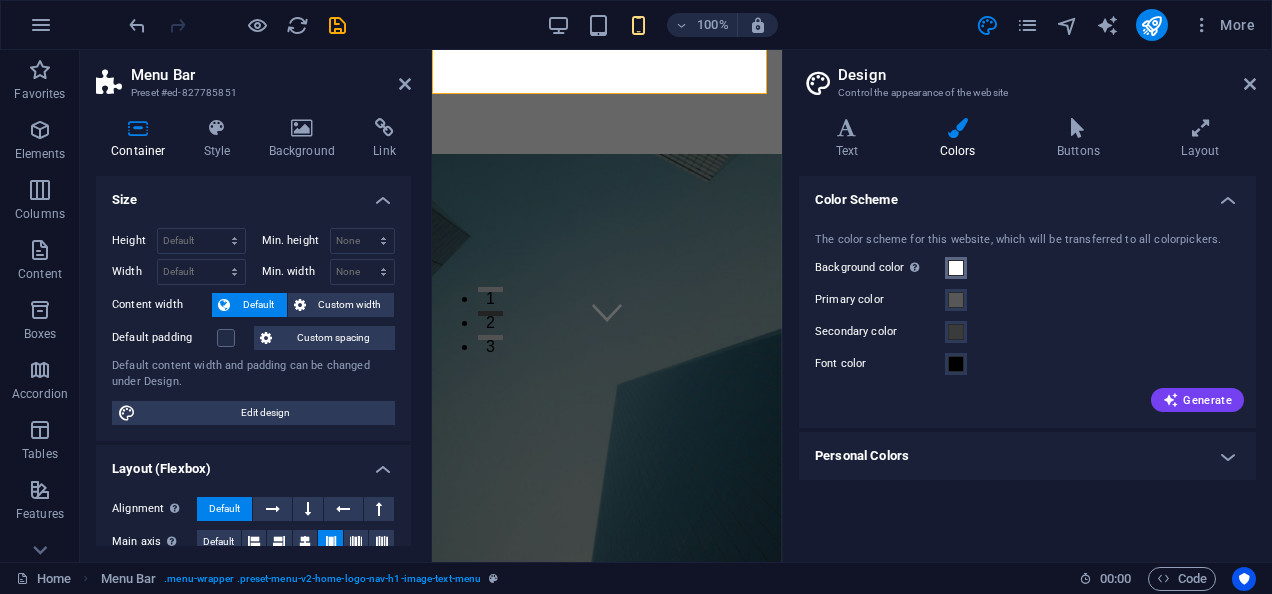 click at bounding box center (956, 268) 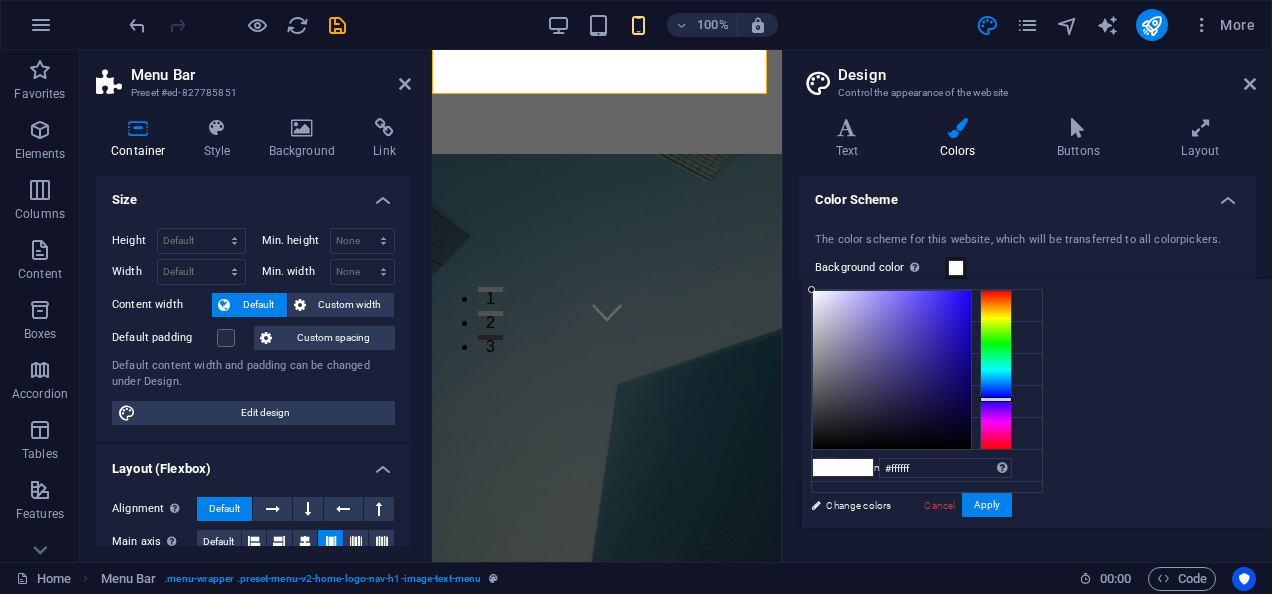 click at bounding box center [996, 370] 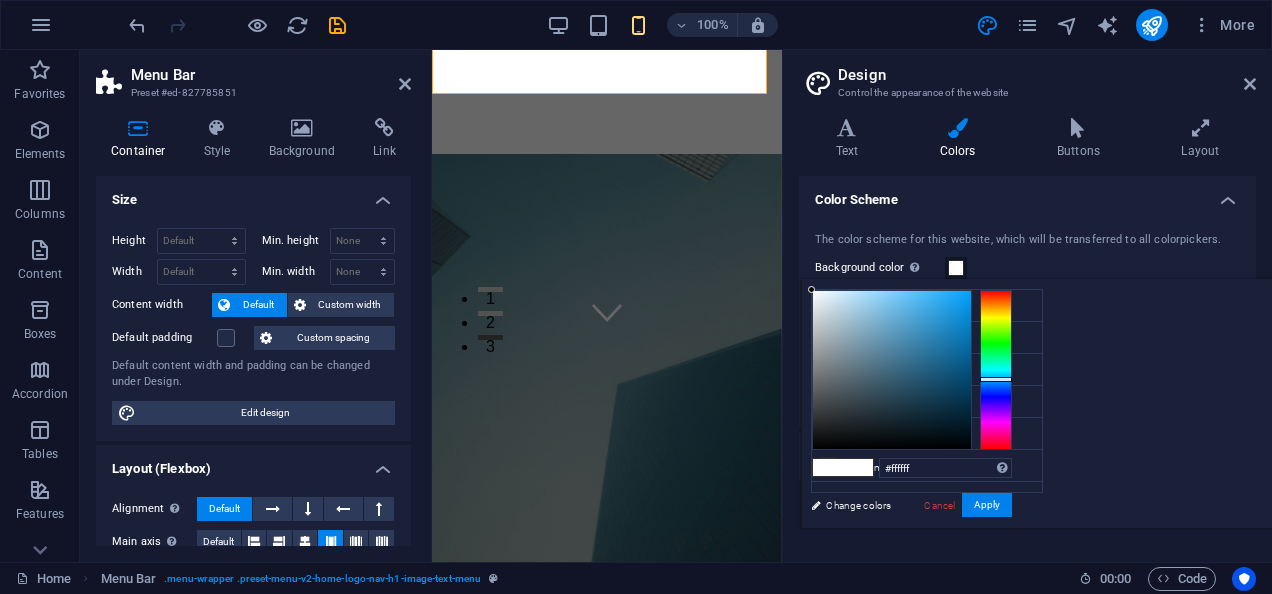 click at bounding box center (996, 370) 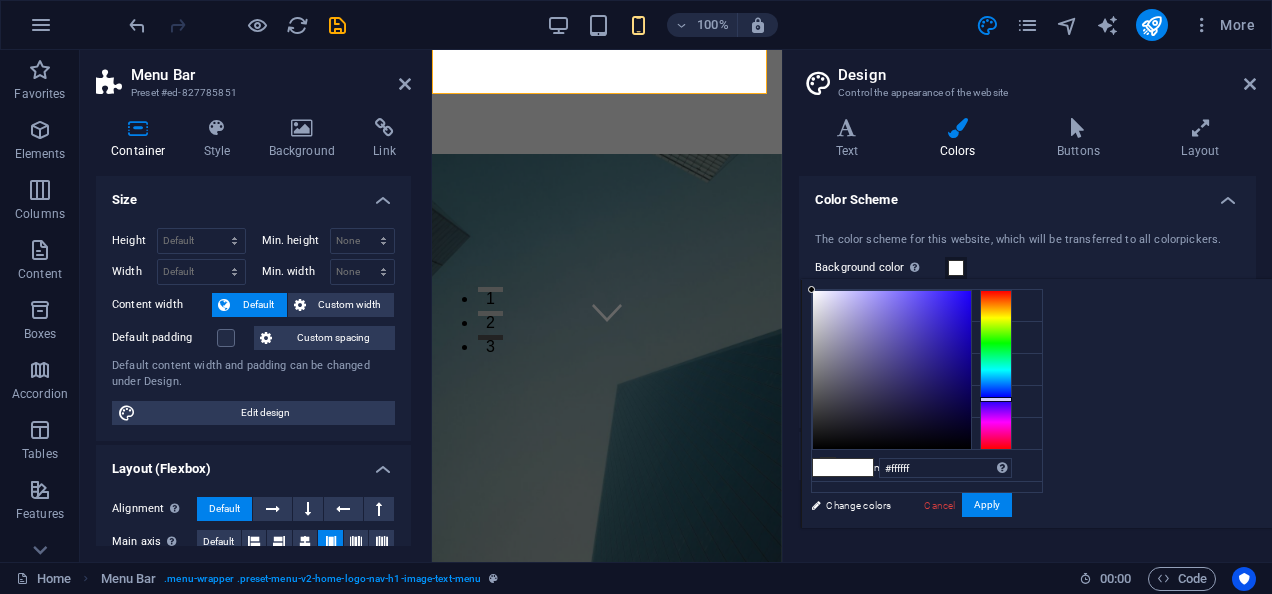 click at bounding box center [996, 370] 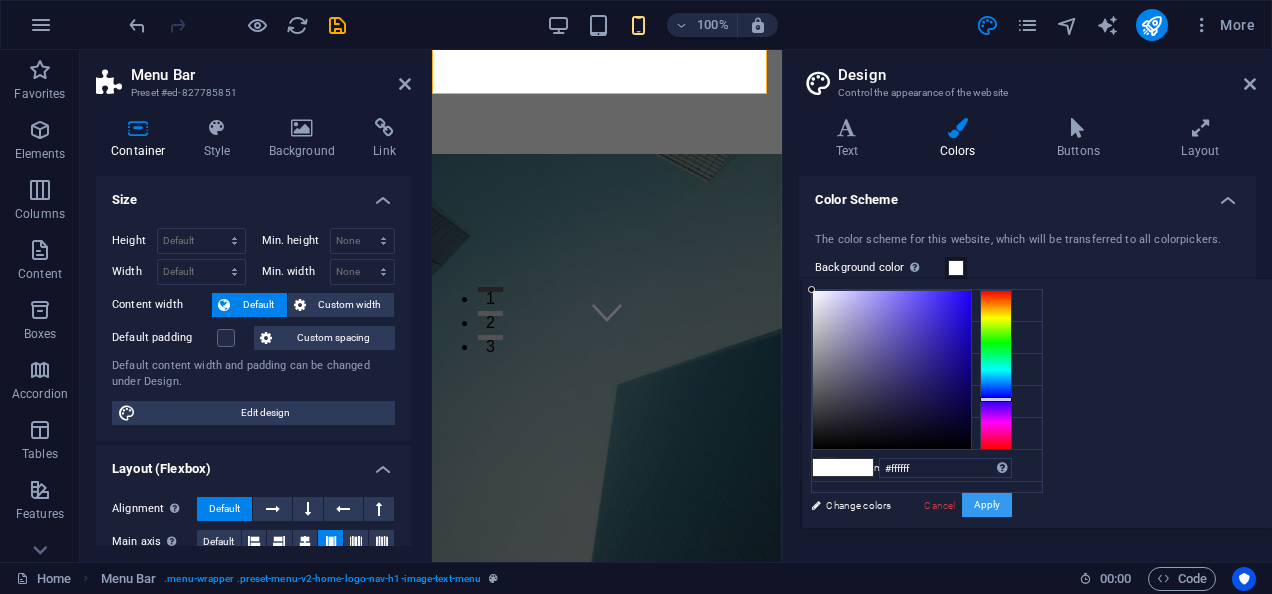 click on "Apply" at bounding box center (987, 505) 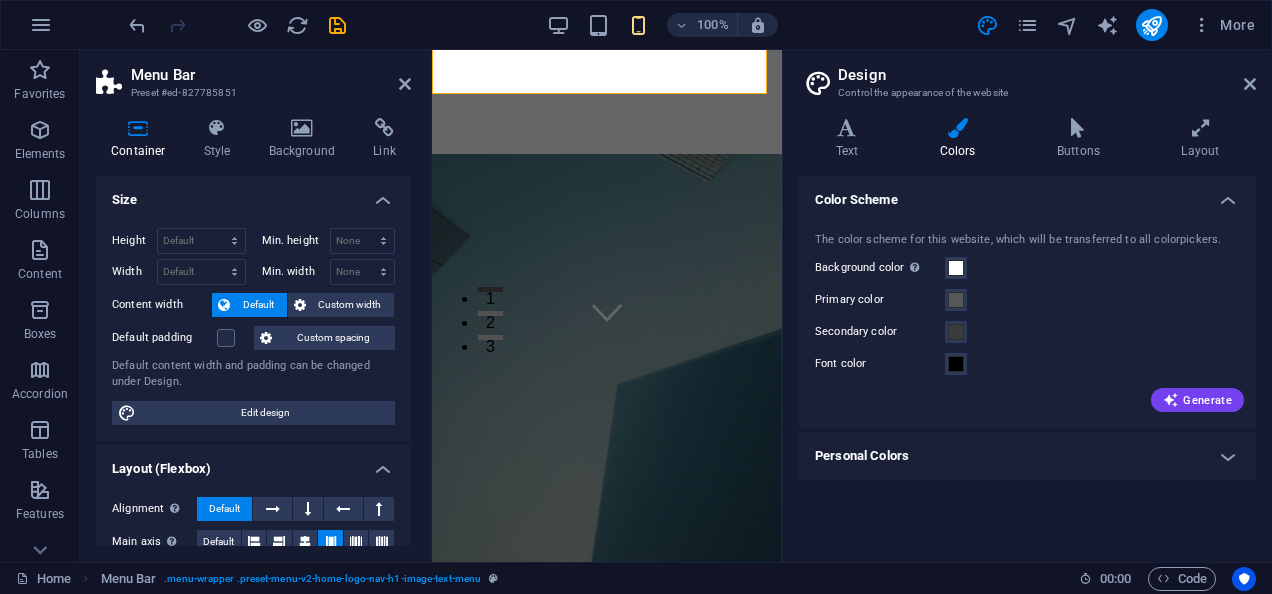 click on "The color scheme for this website, which will be transferred to all colorpickers. Background color Only visible if it is not covered by other backgrounds. Primary color Secondary color Font color Generate" at bounding box center (1027, 320) 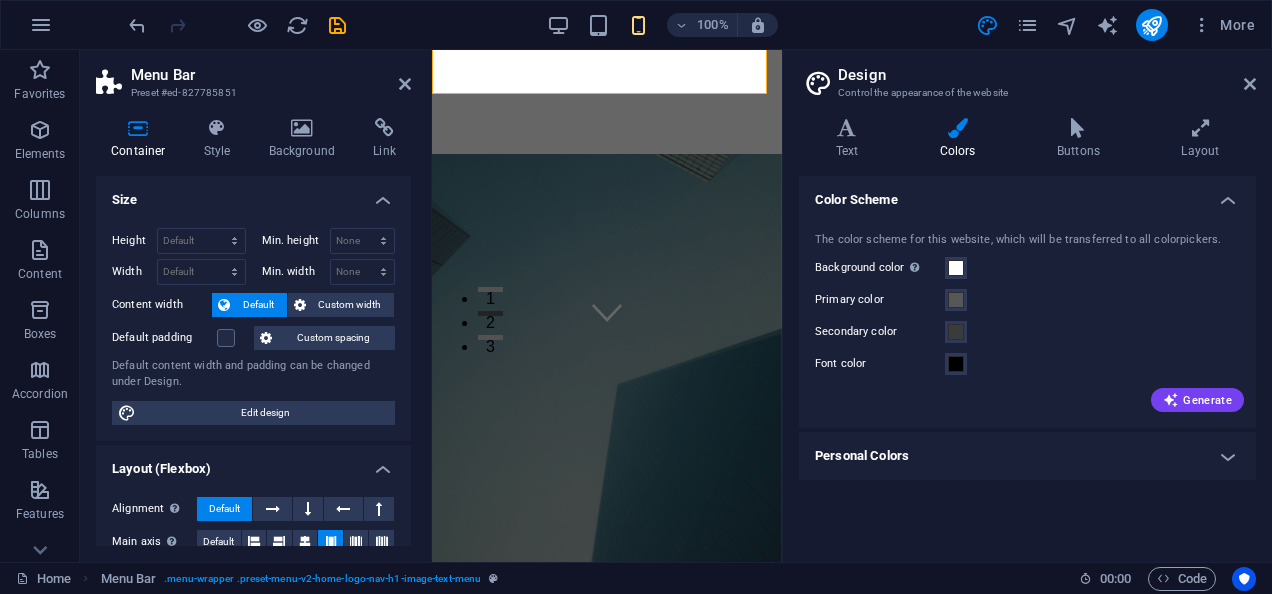 click on "Primary color" at bounding box center (880, 300) 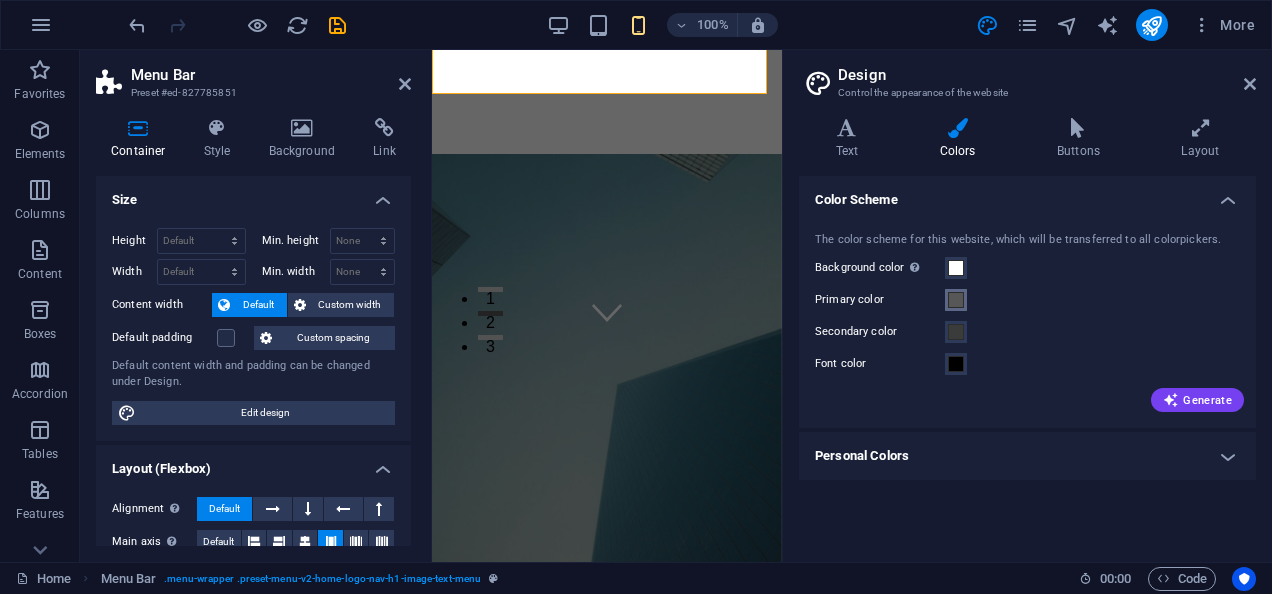 click on "Primary color" at bounding box center (956, 300) 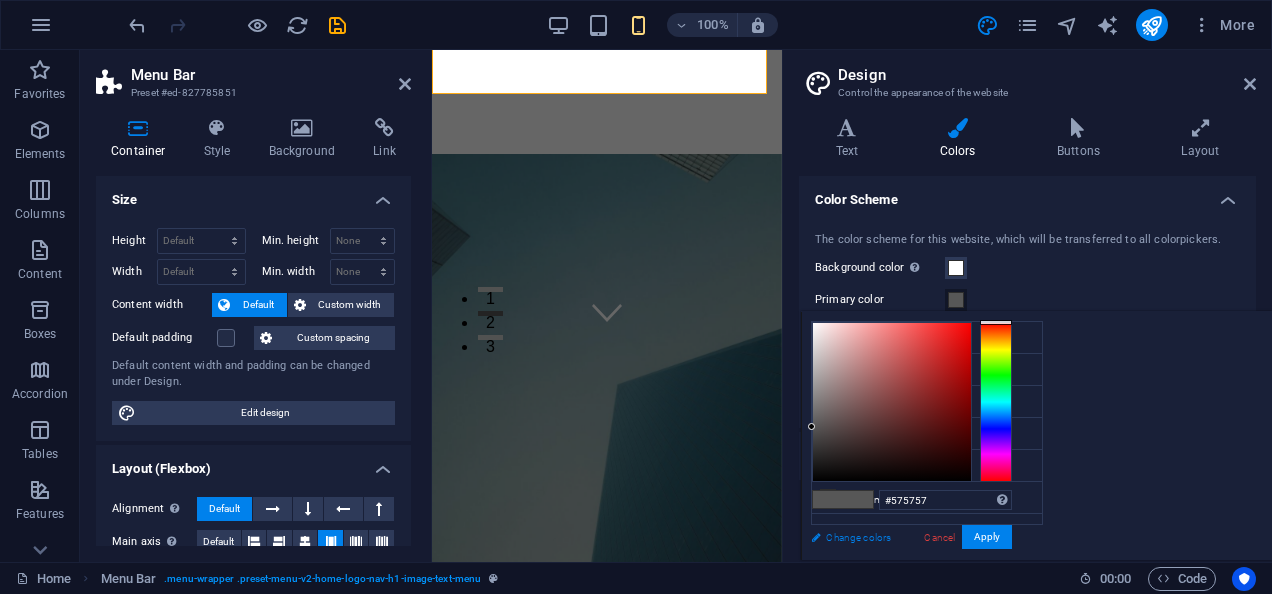 click on "Change colors" at bounding box center [917, 537] 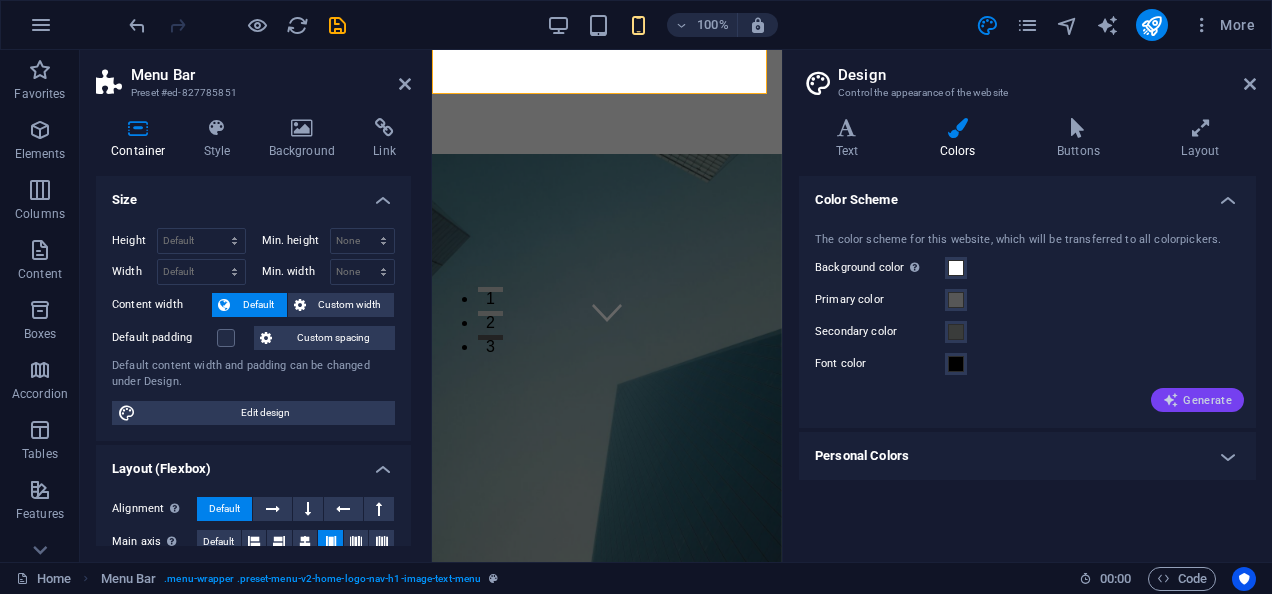 click on "Generate" at bounding box center [1197, 400] 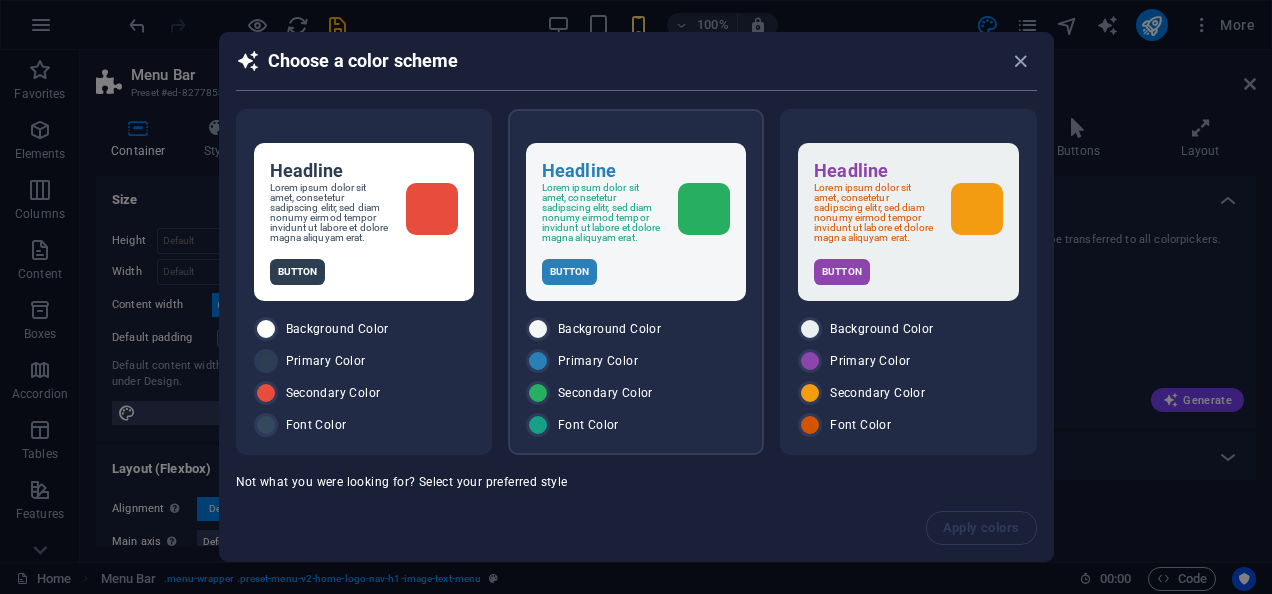 click on "Primary Color" at bounding box center (598, 361) 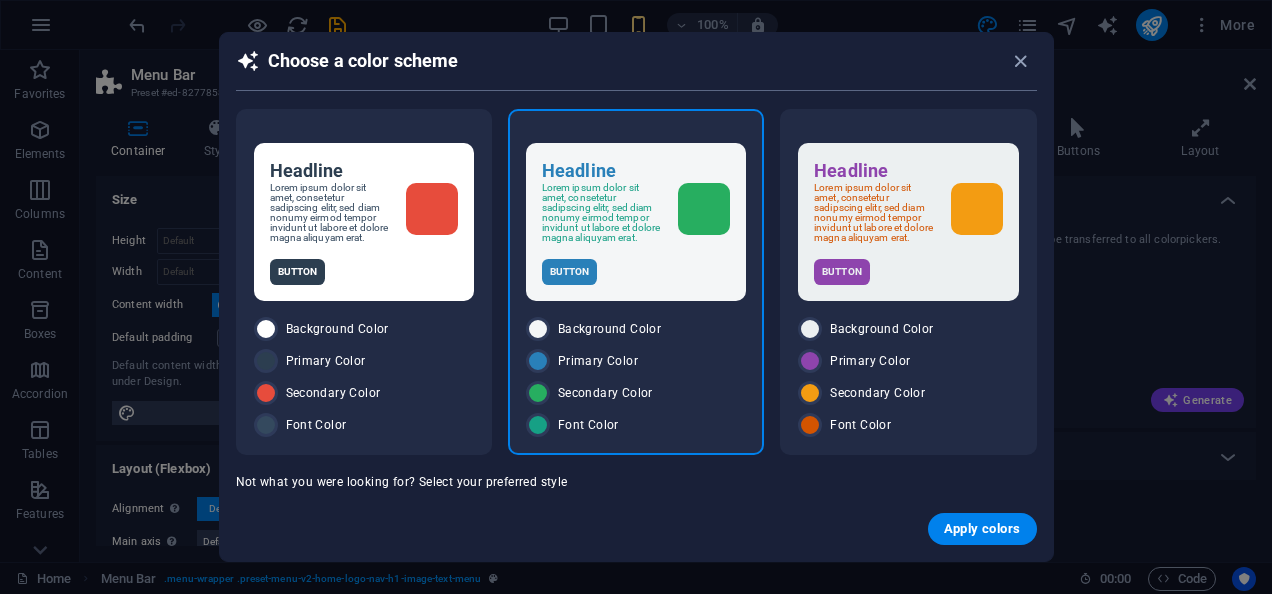 click on "Primary Color" at bounding box center (598, 361) 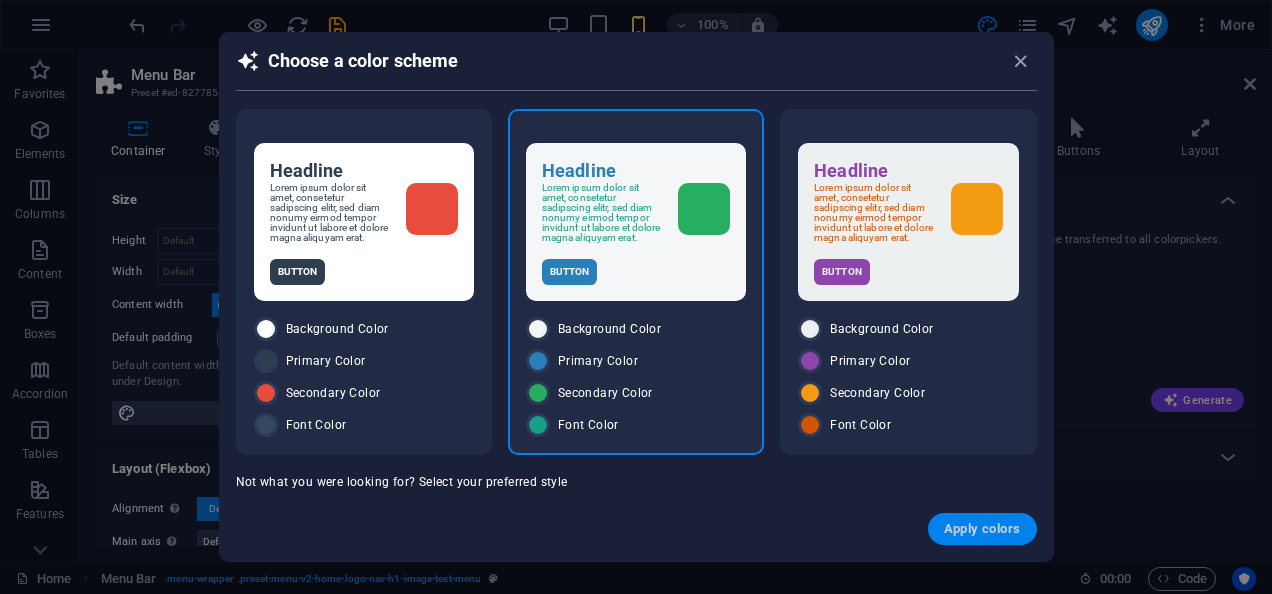 click on "Apply colors" at bounding box center (982, 529) 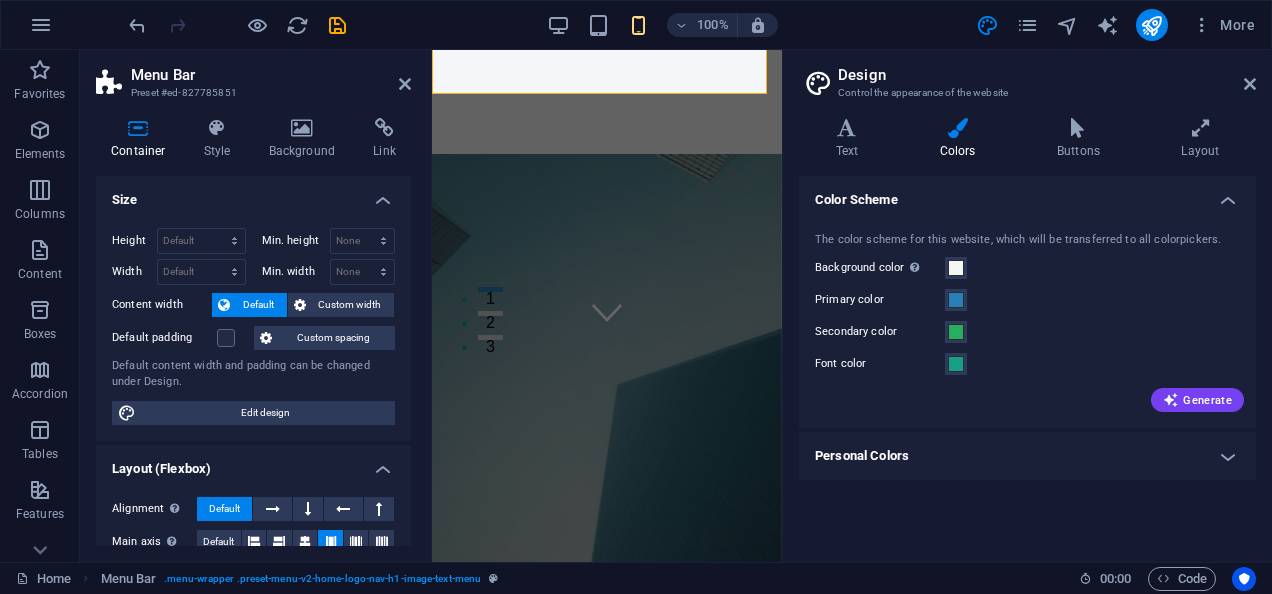 click on "Layout (Flexbox)" at bounding box center [253, 463] 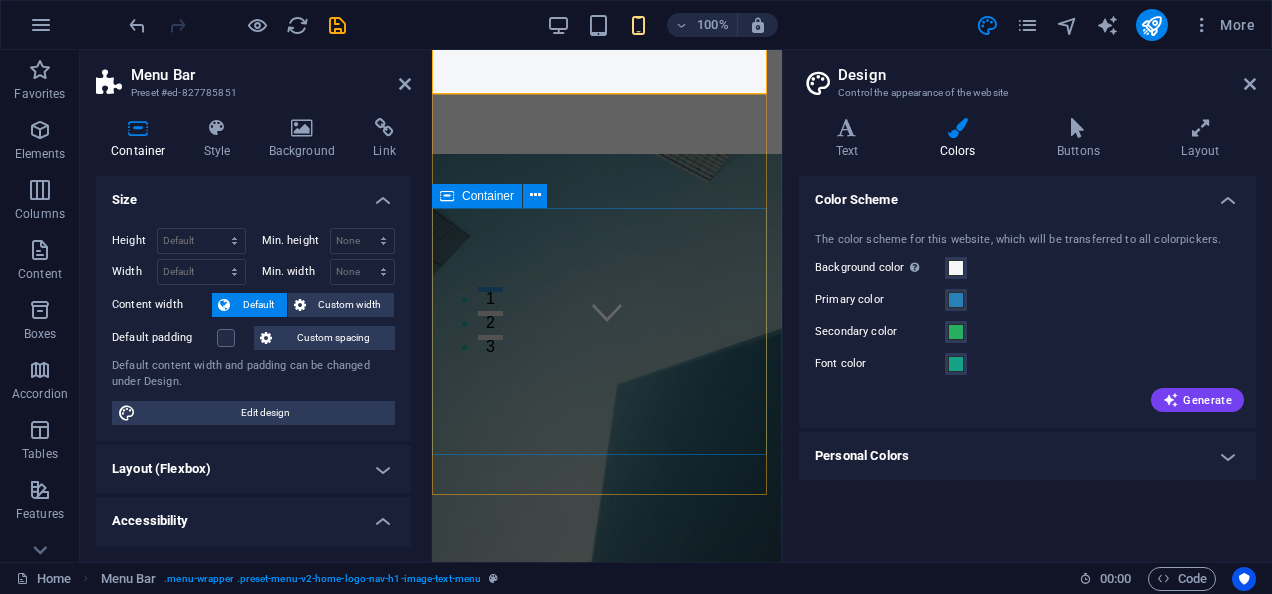 click on "This is a very cool headline This is a very appealing slogan" at bounding box center (607, 943) 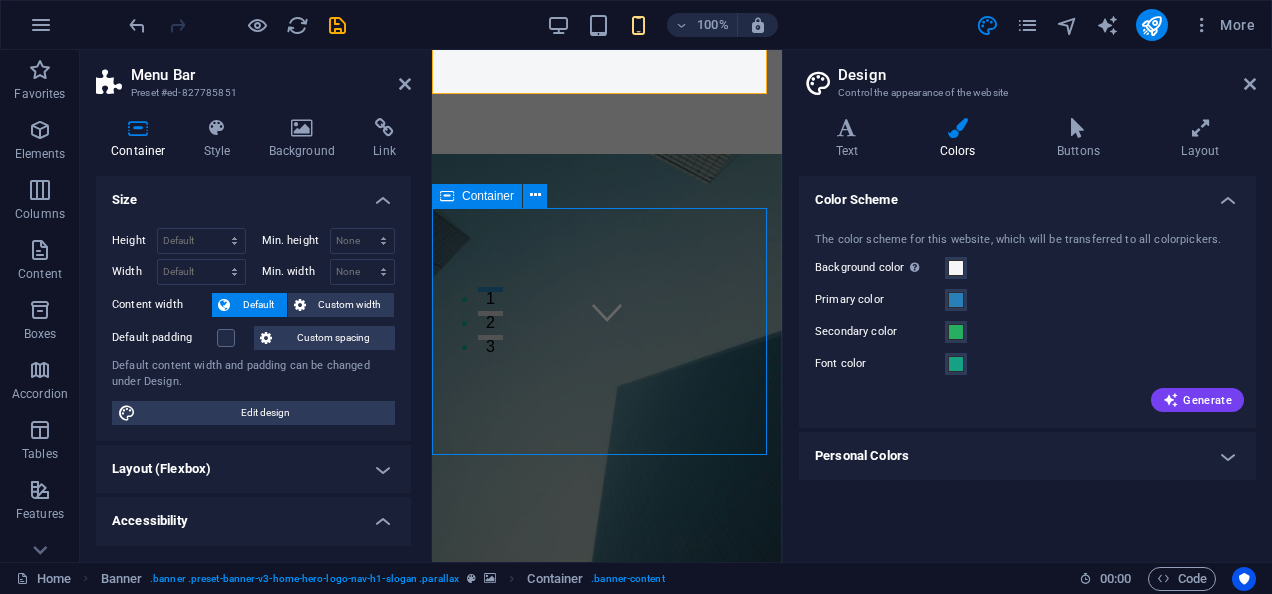 scroll, scrollTop: 450, scrollLeft: 0, axis: vertical 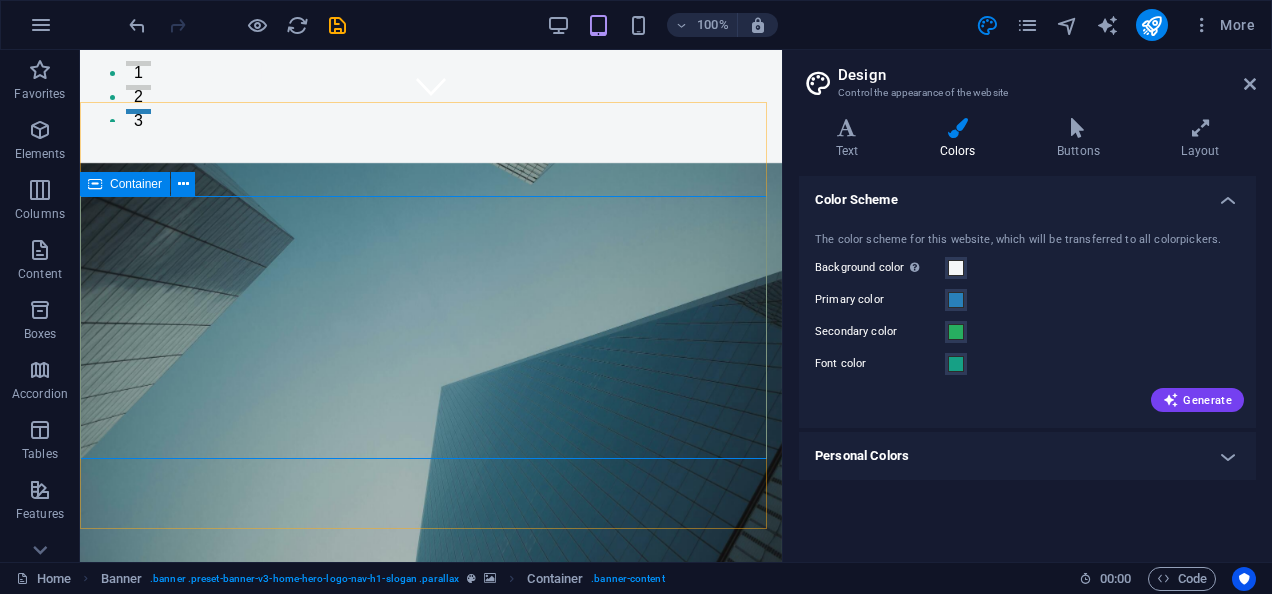 click on "Container" at bounding box center [136, 184] 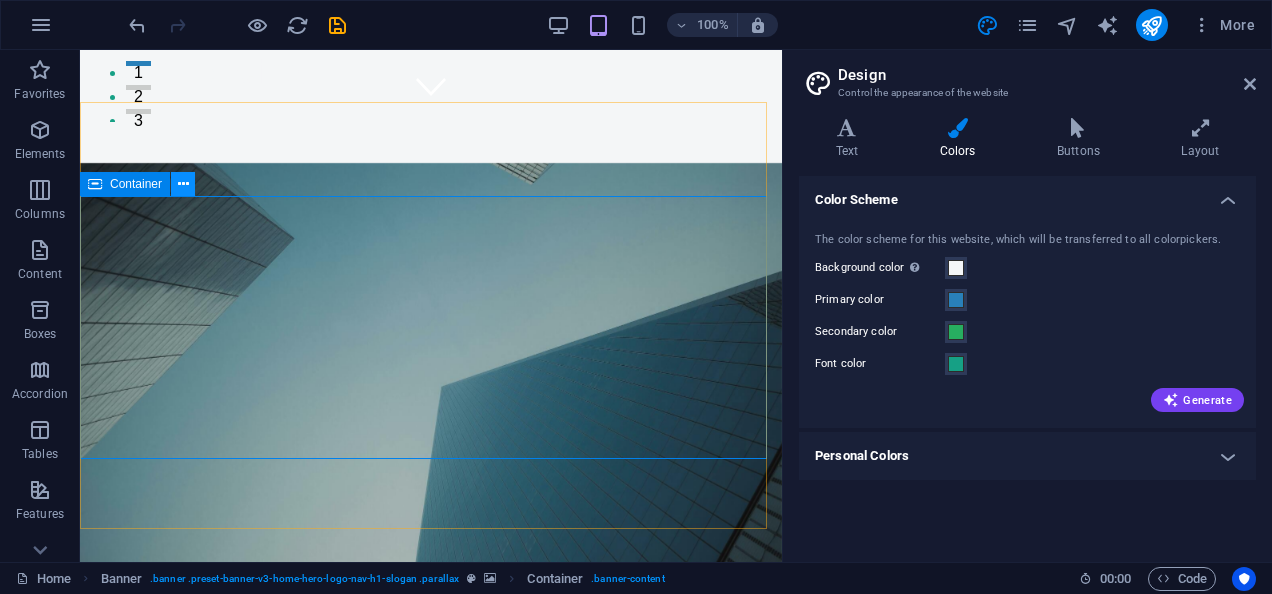 click at bounding box center [183, 184] 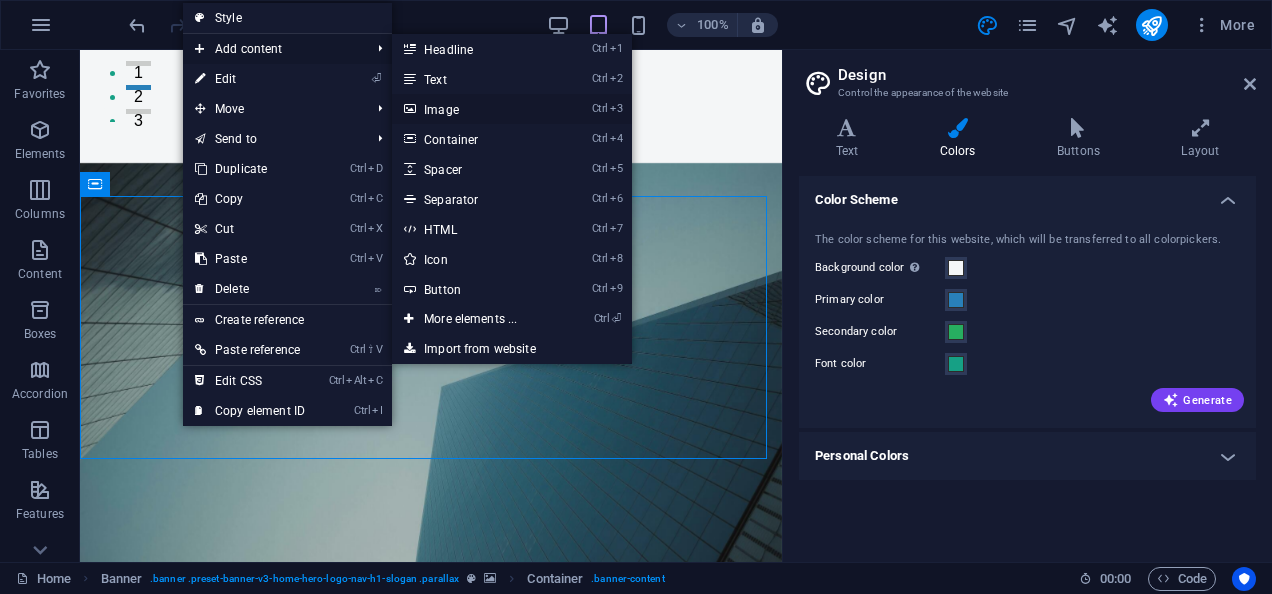 click on "Ctrl 3  Image" at bounding box center (474, 109) 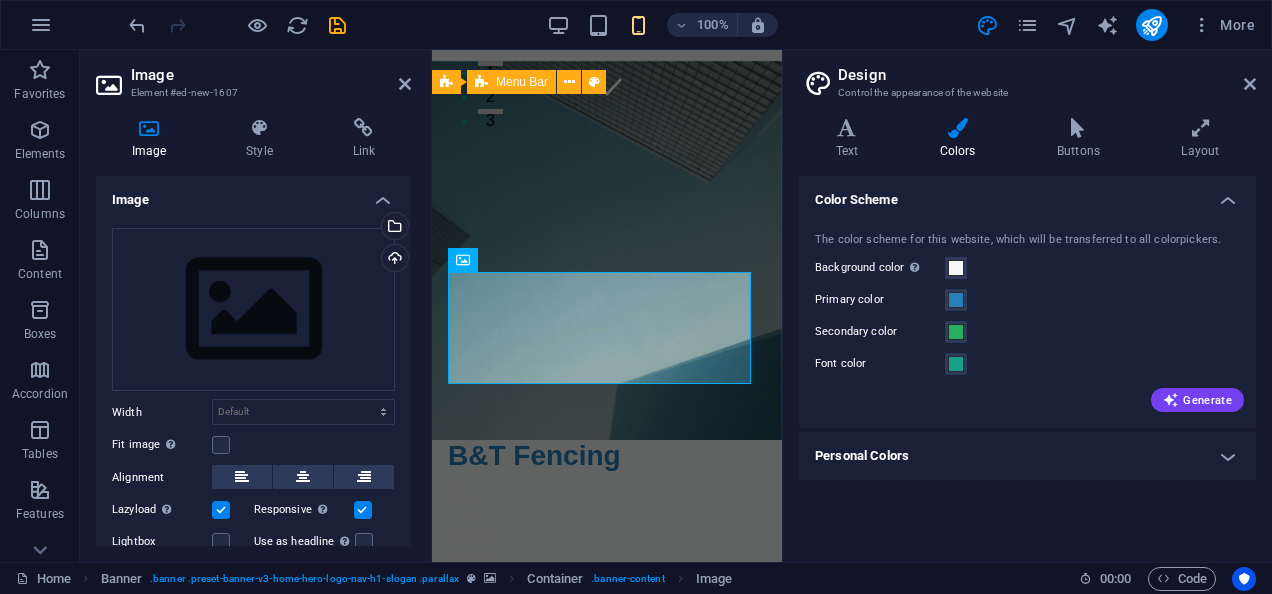 scroll, scrollTop: 224, scrollLeft: 0, axis: vertical 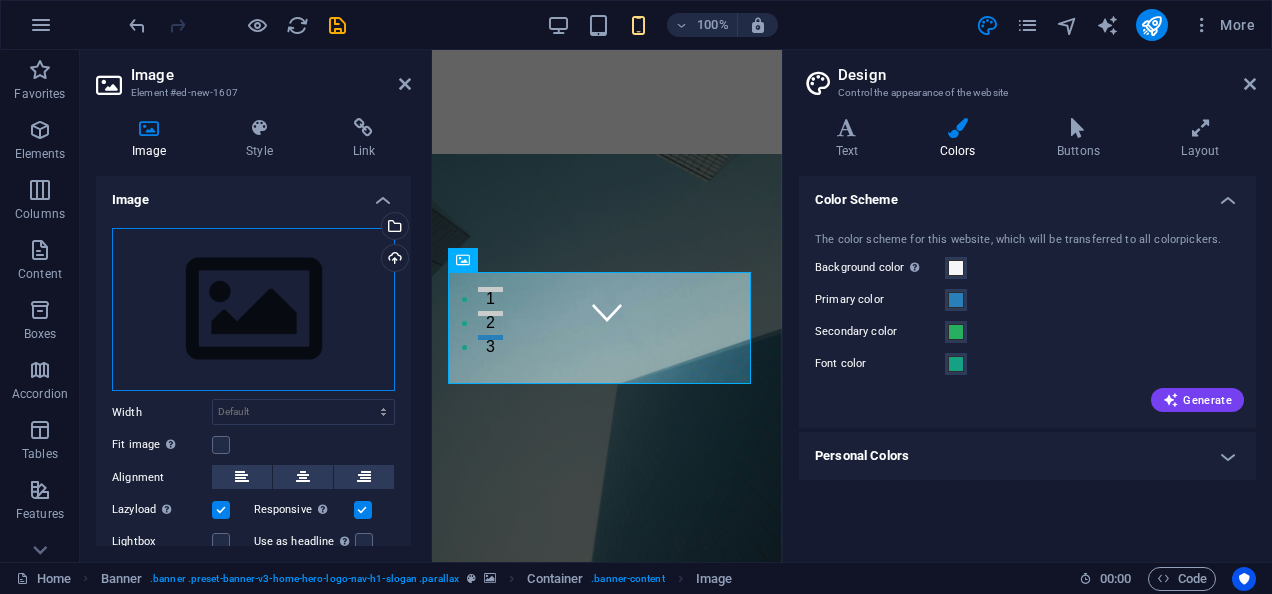 click on "Drag files here, click to choose files or select files from Files or our free stock photos & videos" at bounding box center [253, 310] 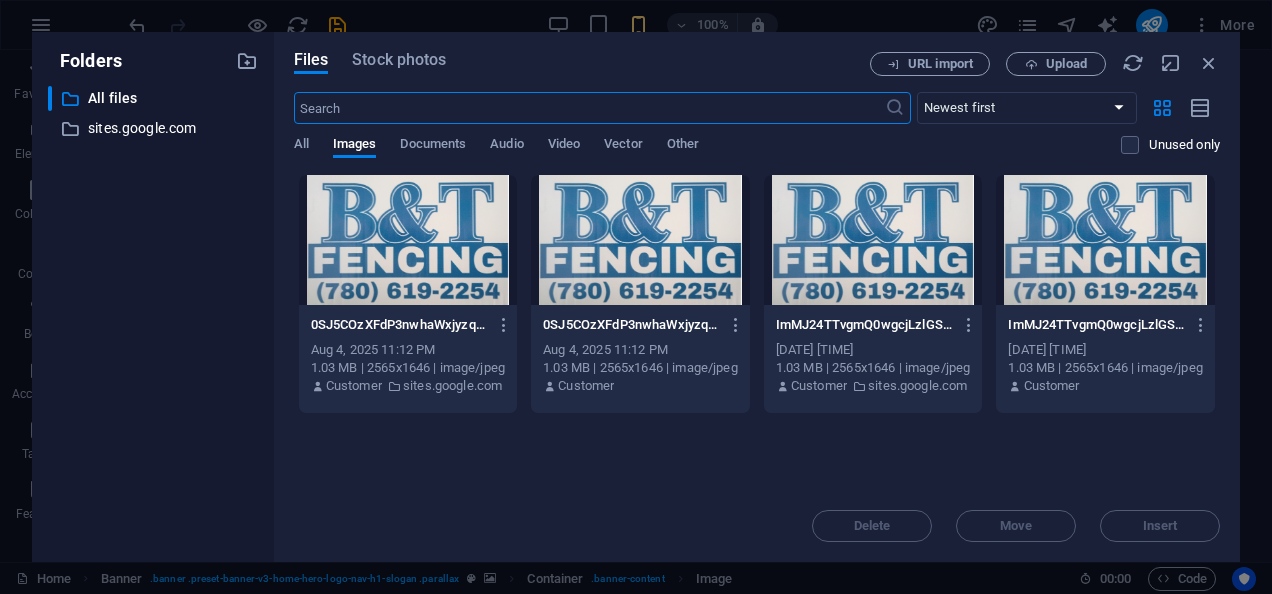 scroll, scrollTop: 54, scrollLeft: 0, axis: vertical 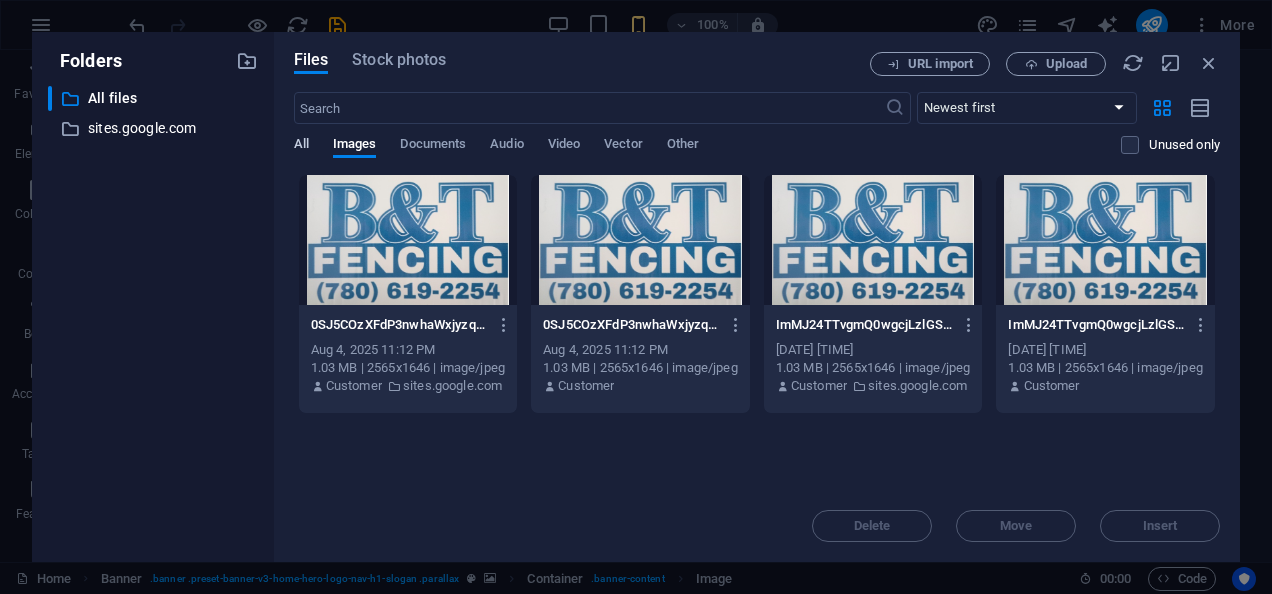 click on "​ Newest first Oldest first Name (A-Z) Name (Z-A) Size (0-9) Size (9-0) Resolution (0-9) Resolution (9-0) All Images Documents Audio Video Vector Other Unused only" at bounding box center [757, 133] 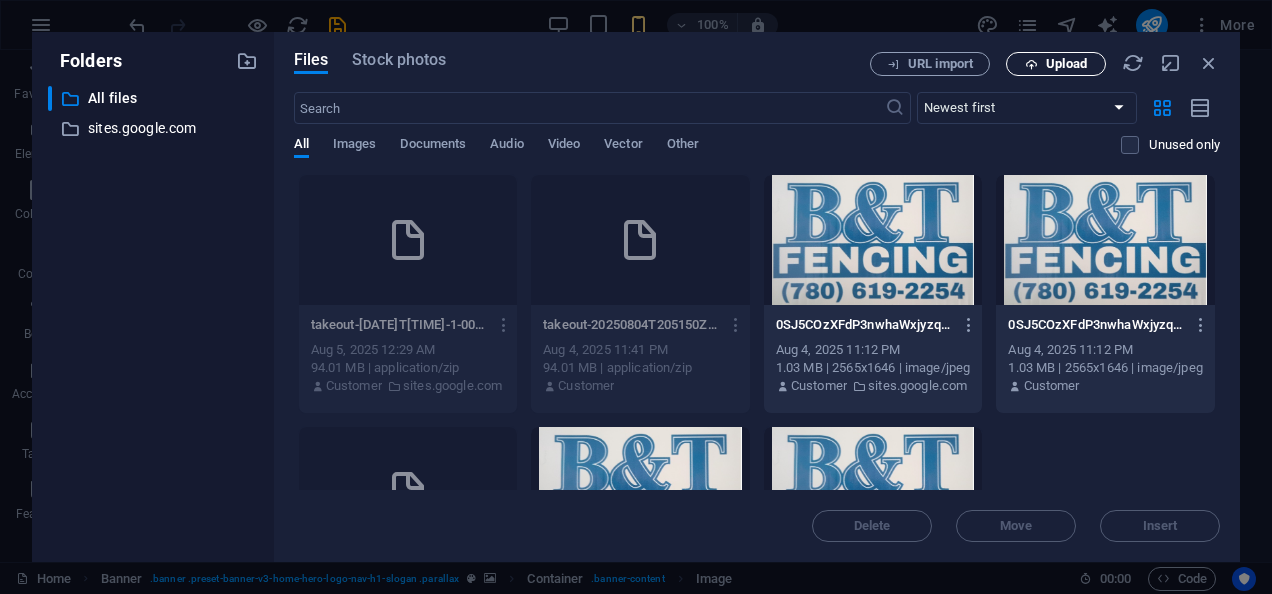 click on "Upload" at bounding box center (1066, 64) 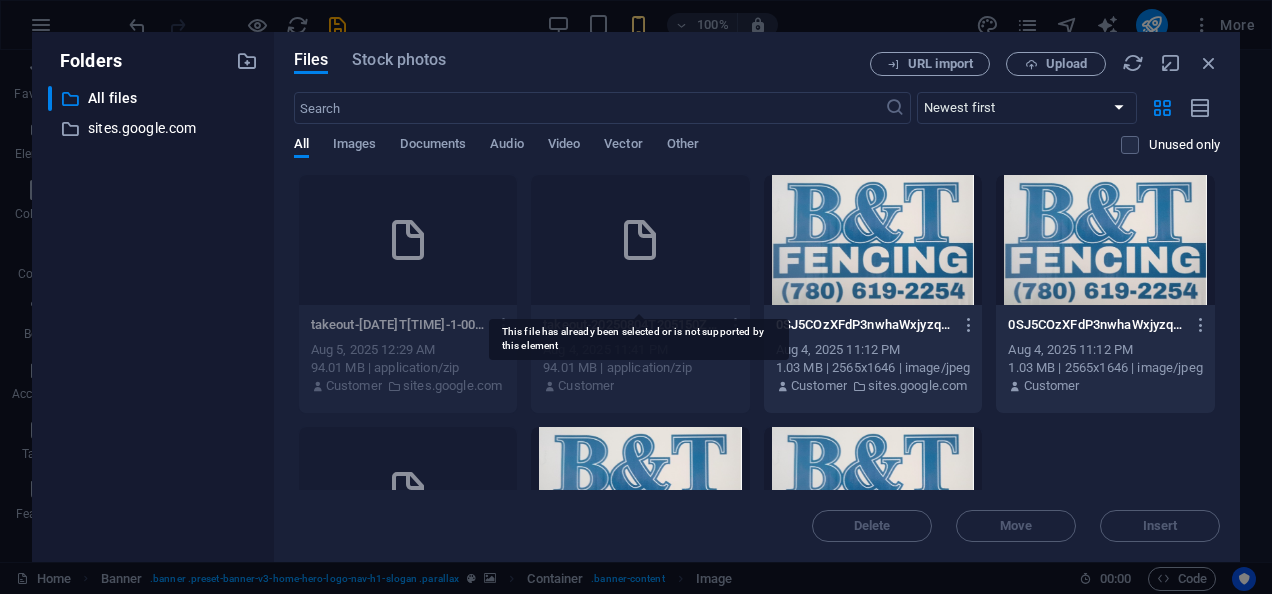 click at bounding box center (640, 240) 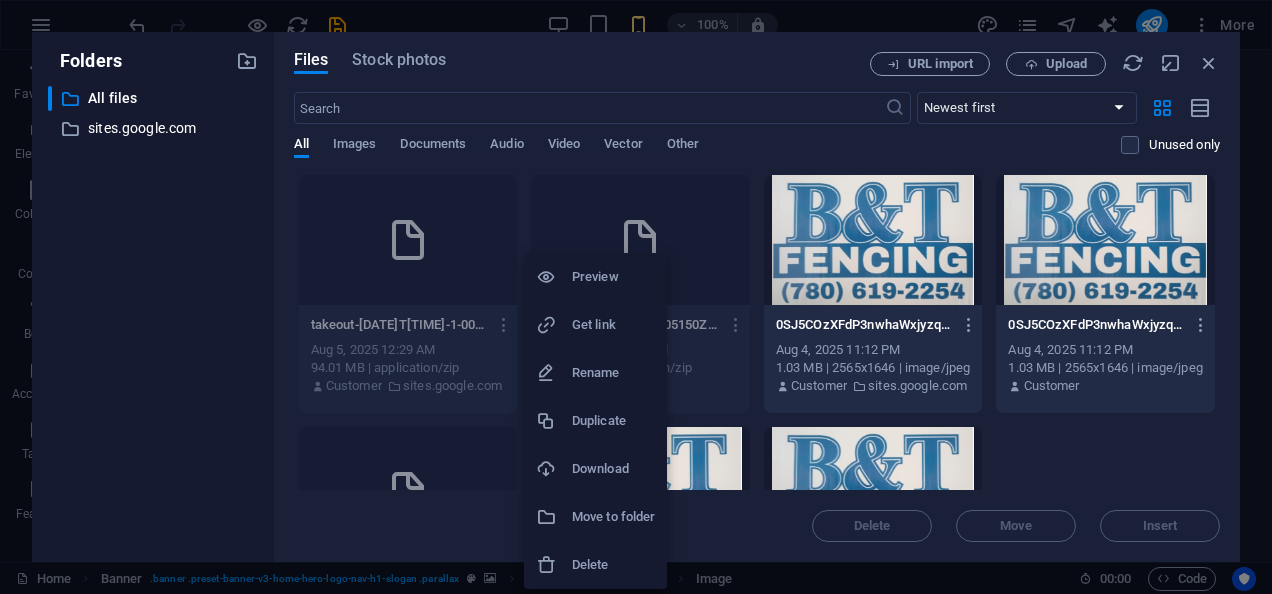 click on "Delete" at bounding box center (613, 565) 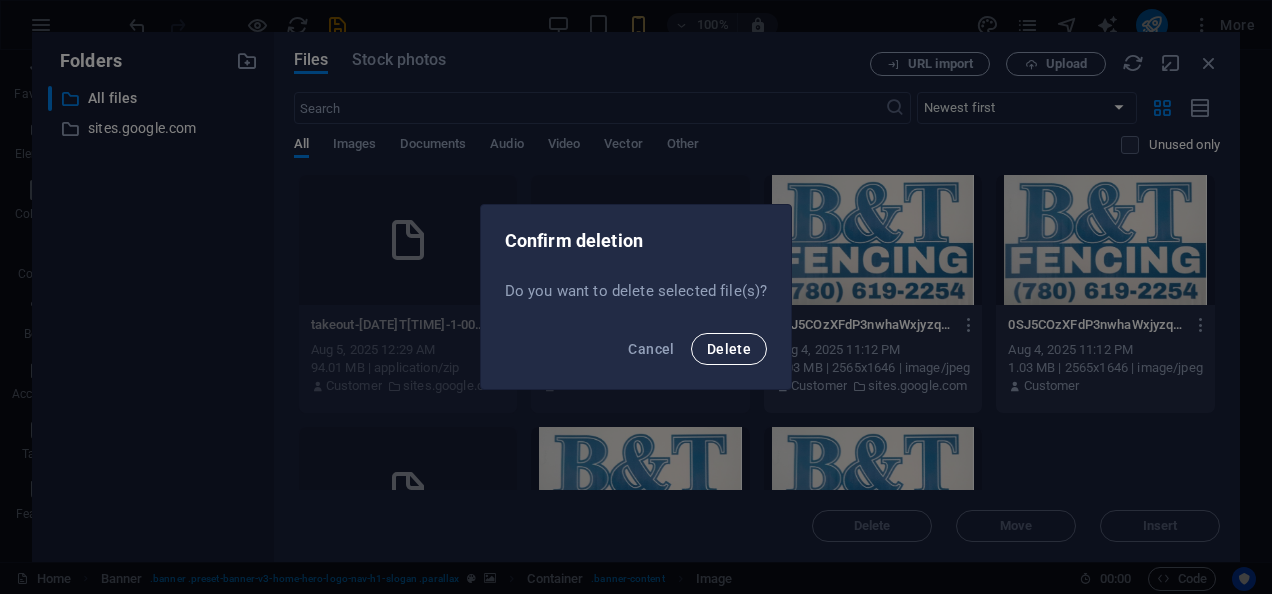 click on "Delete" at bounding box center [729, 349] 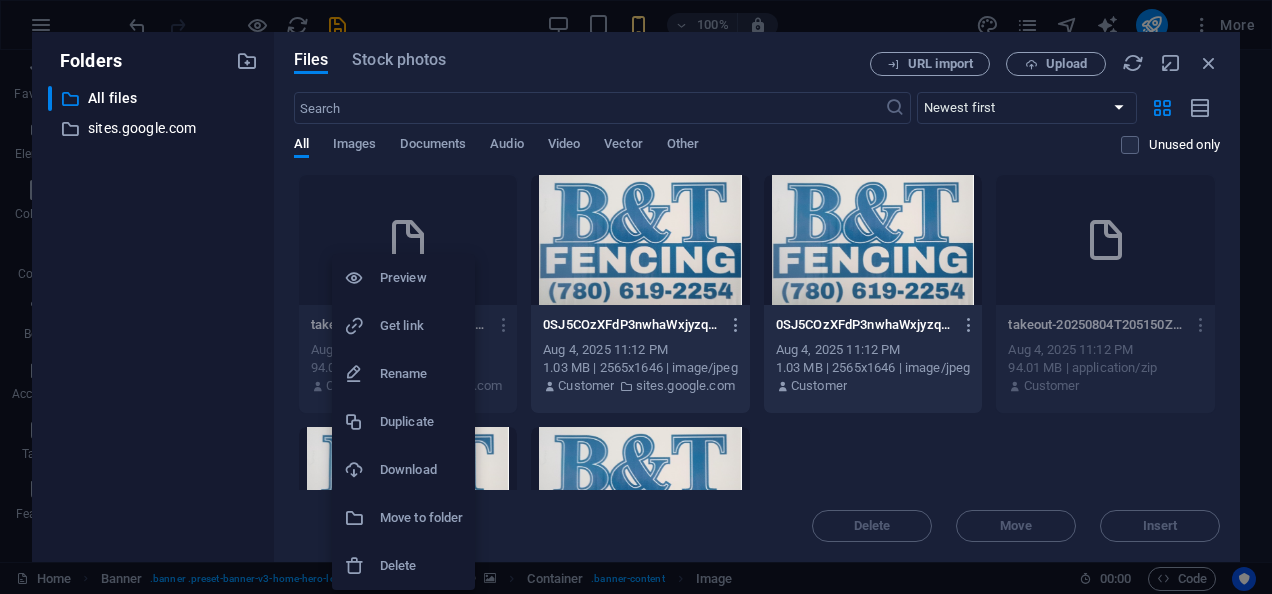 click on "Delete" at bounding box center (403, 566) 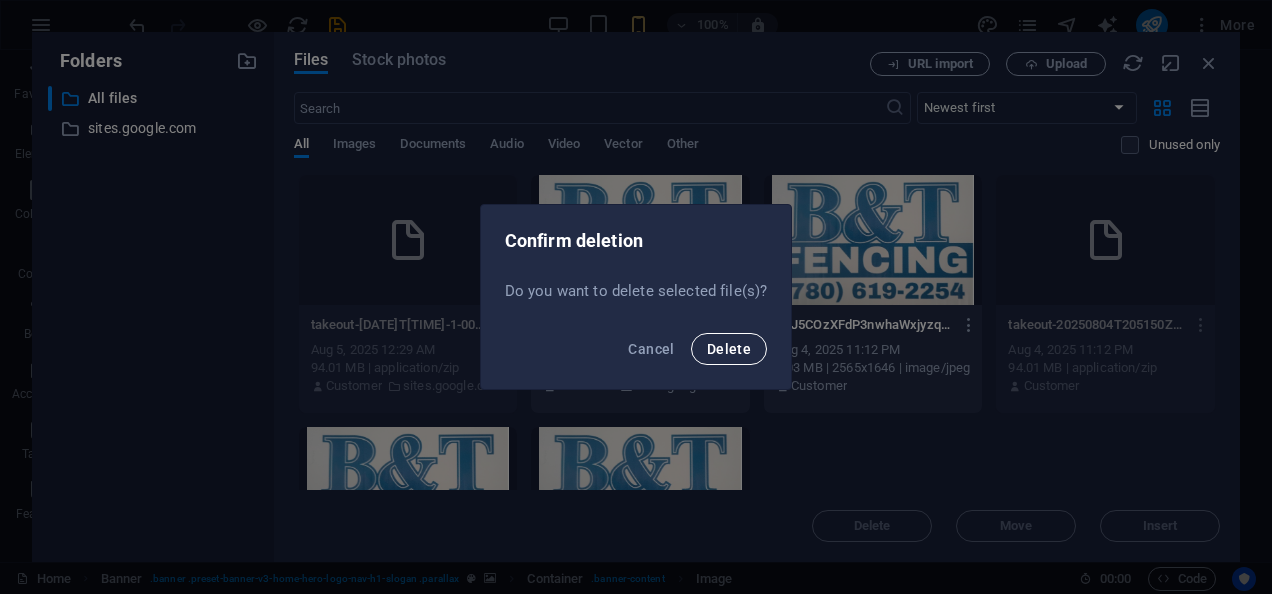 click on "Delete" at bounding box center [729, 349] 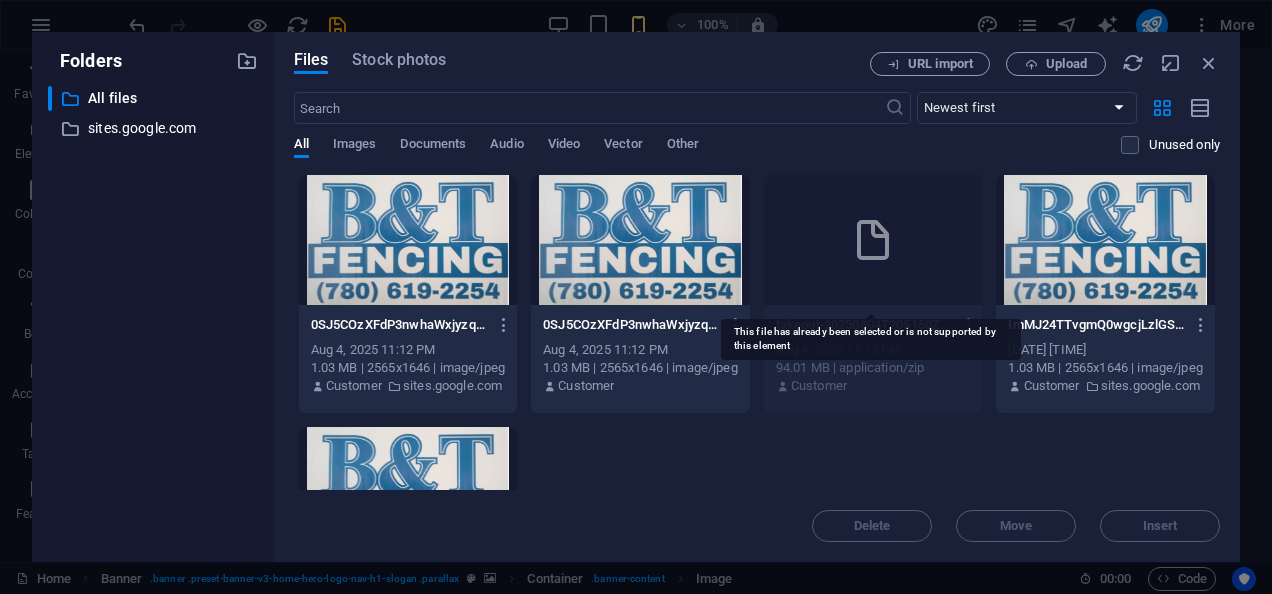 click at bounding box center [873, 240] 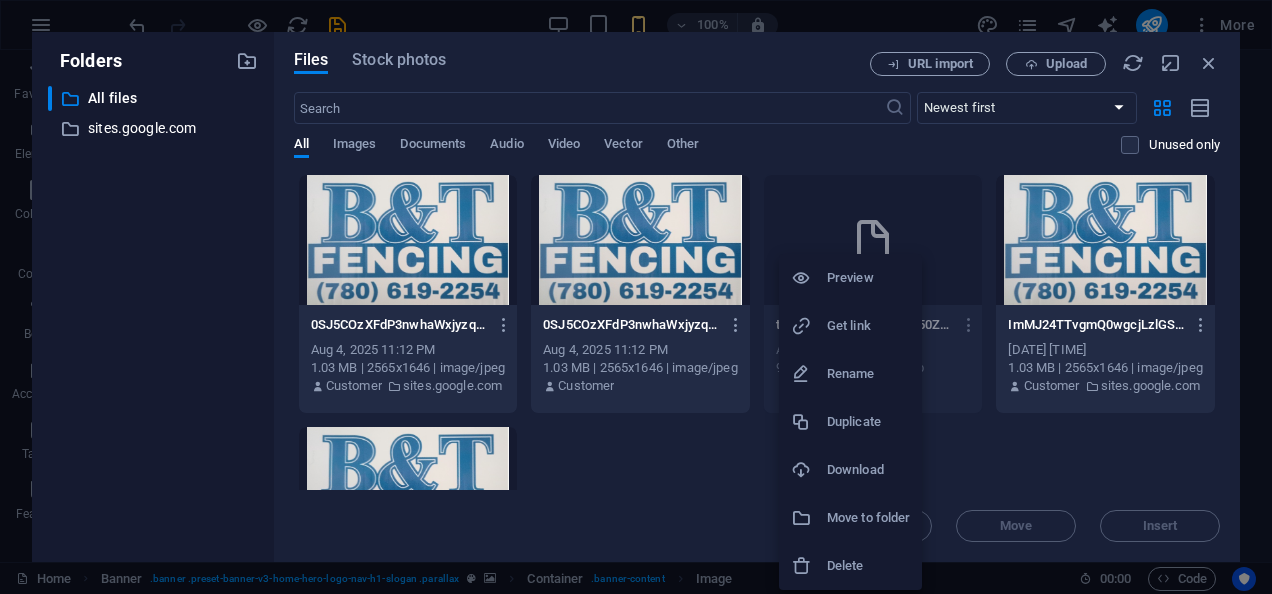 click on "Delete" at bounding box center [868, 566] 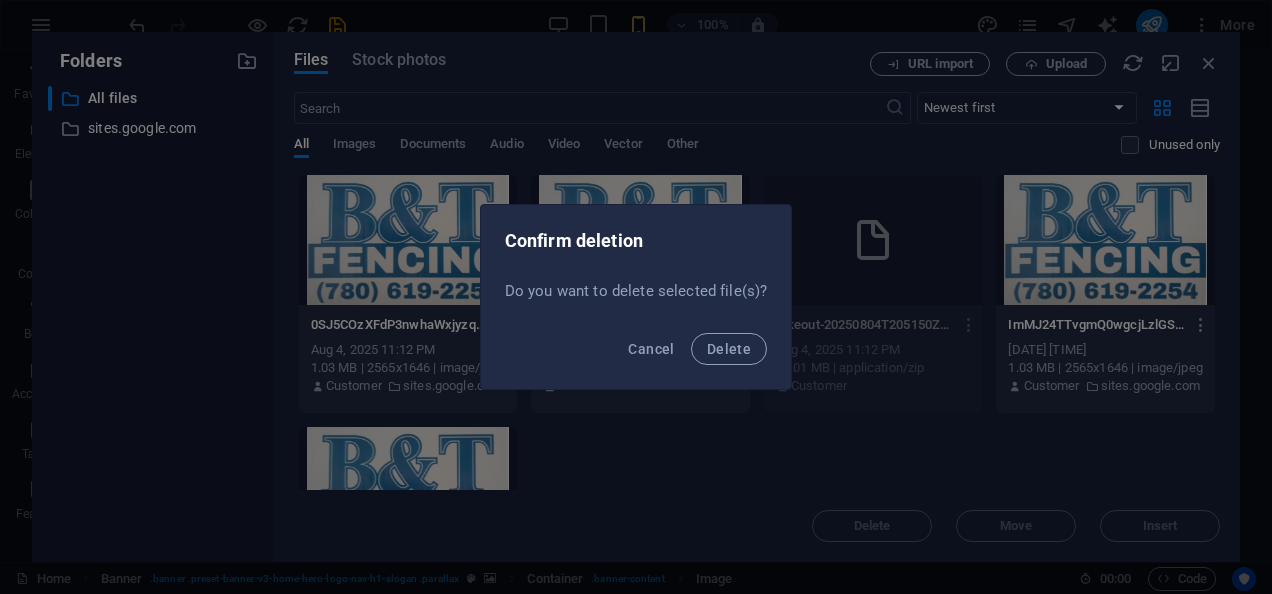 click on "Cancel Delete" at bounding box center [636, 355] 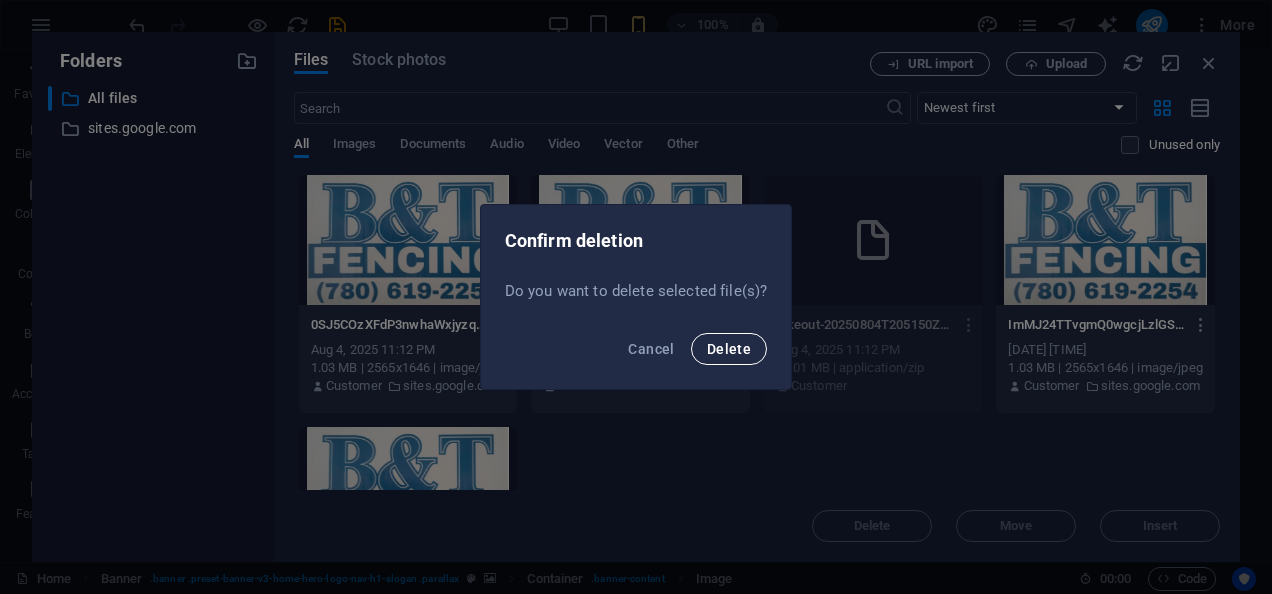 click on "Delete" at bounding box center [729, 349] 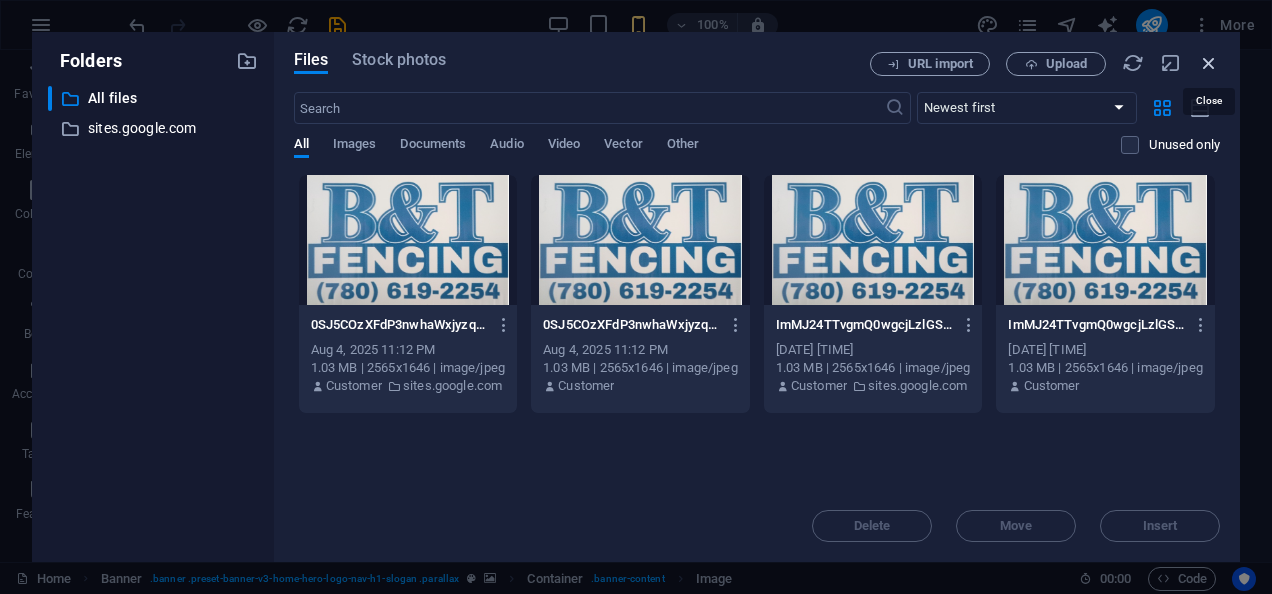 click at bounding box center (1209, 63) 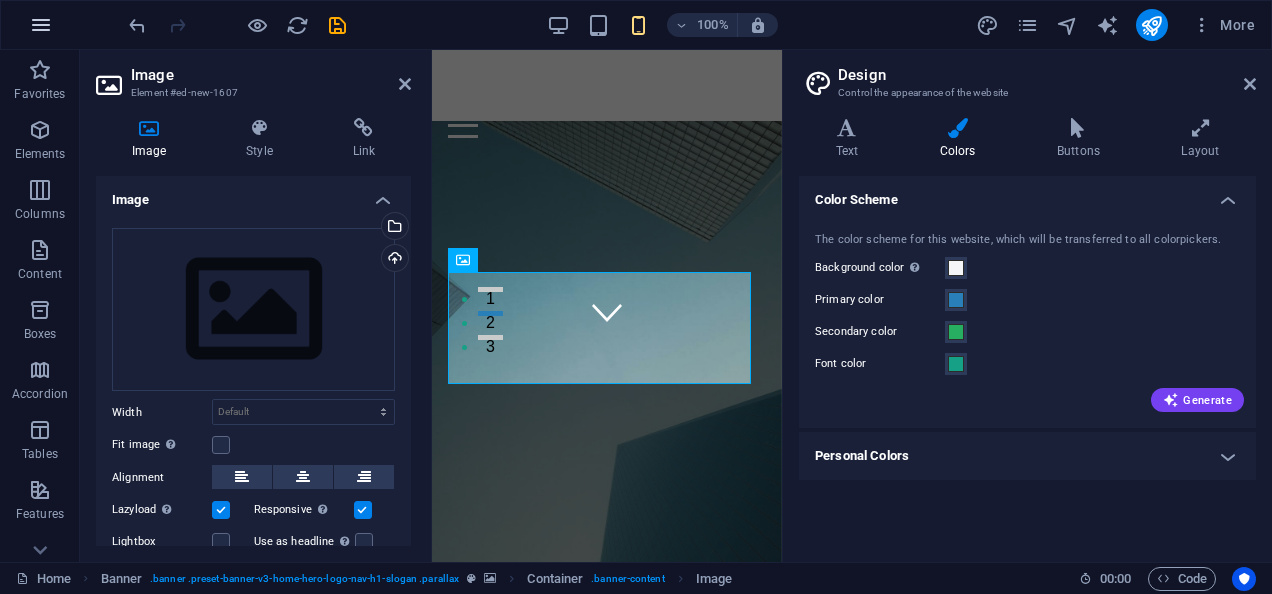 click at bounding box center (41, 25) 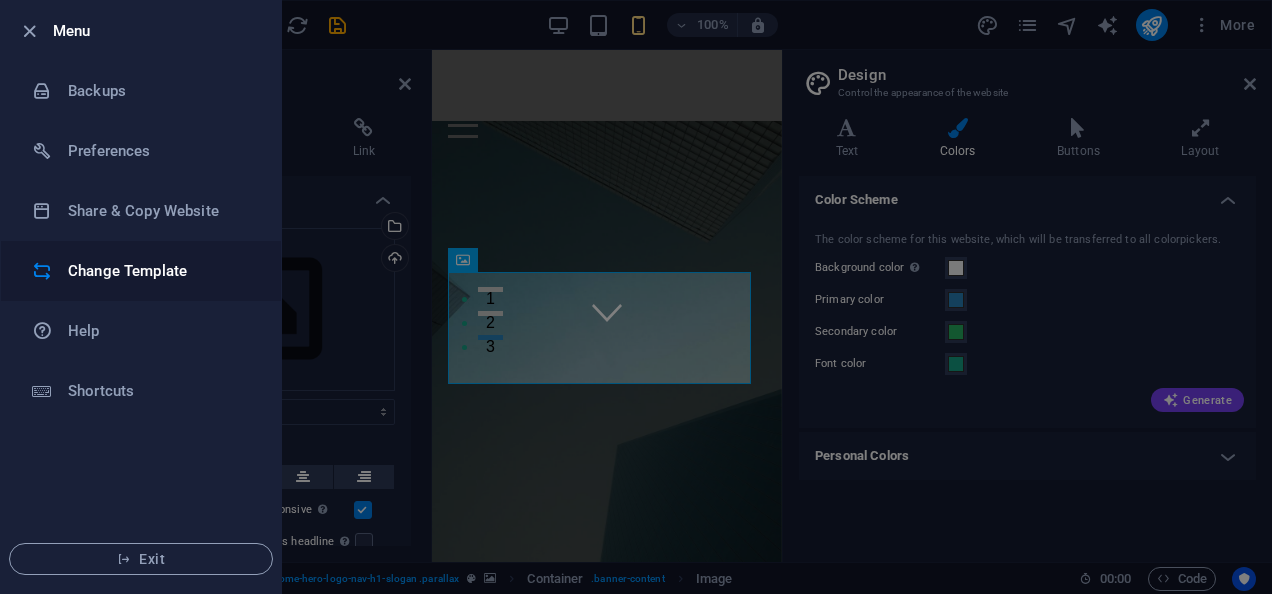 click on "Change Template" at bounding box center [160, 271] 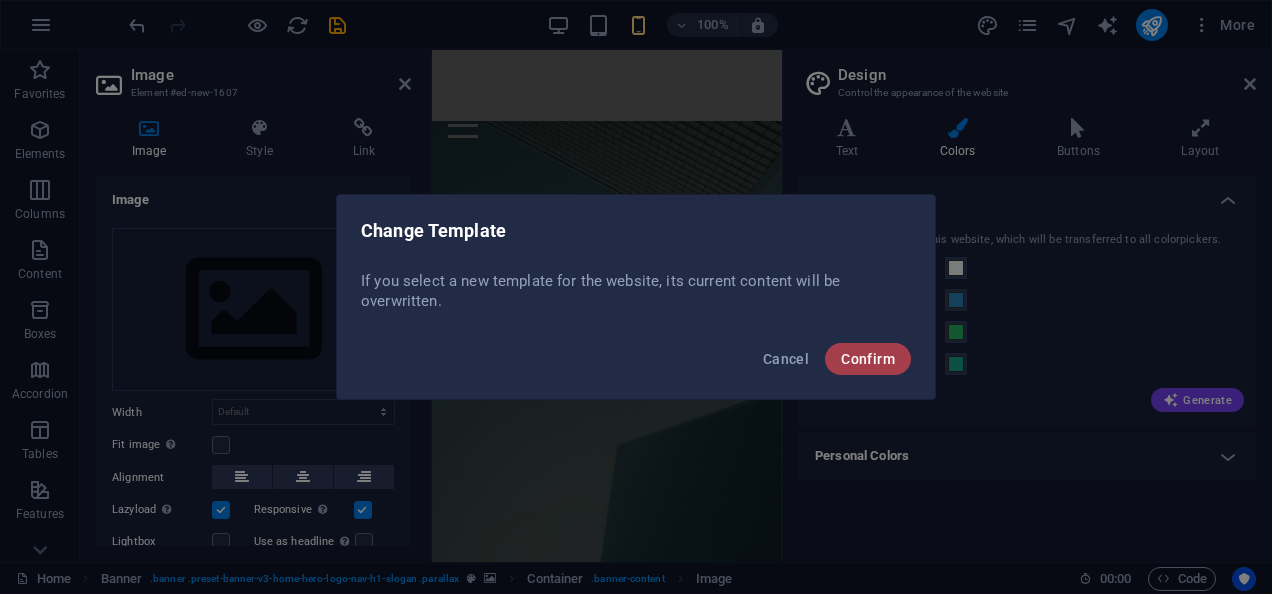 click on "Confirm" at bounding box center [868, 359] 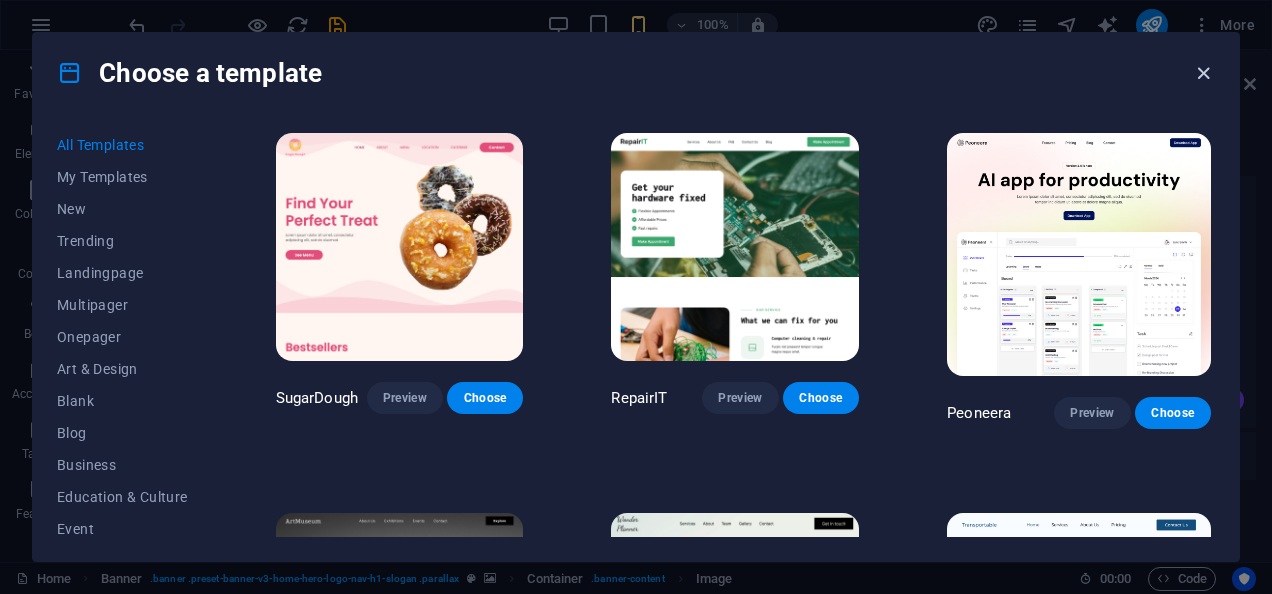click at bounding box center [1203, 73] 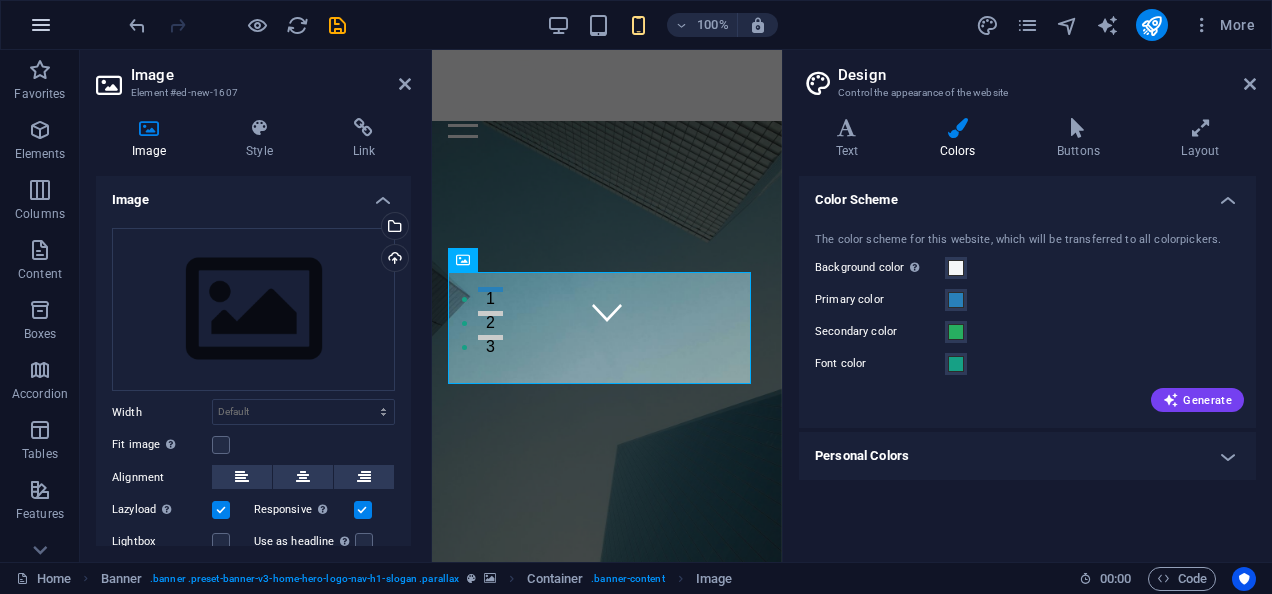 click at bounding box center [41, 25] 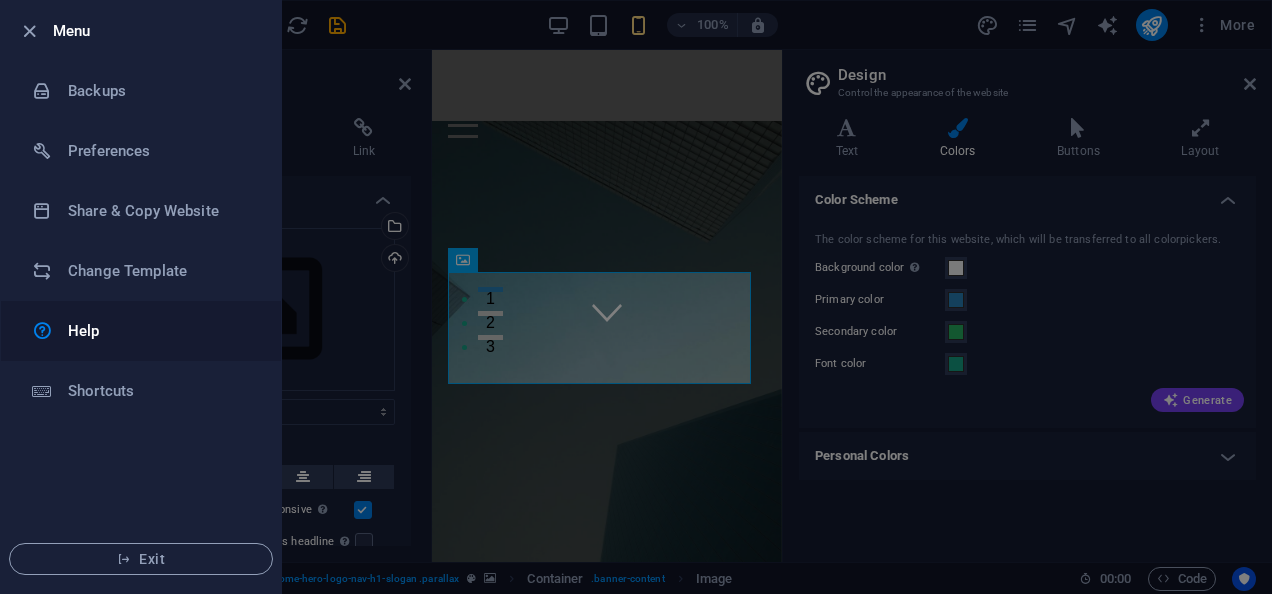 click on "Help" at bounding box center (160, 331) 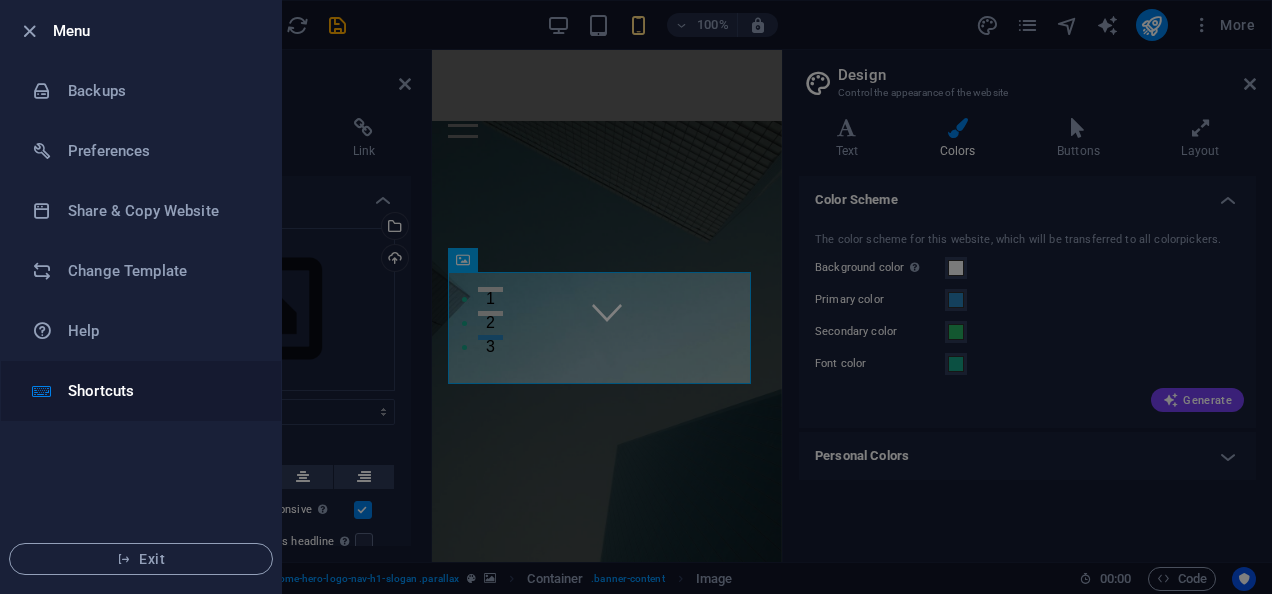 click on "Shortcuts" at bounding box center (160, 391) 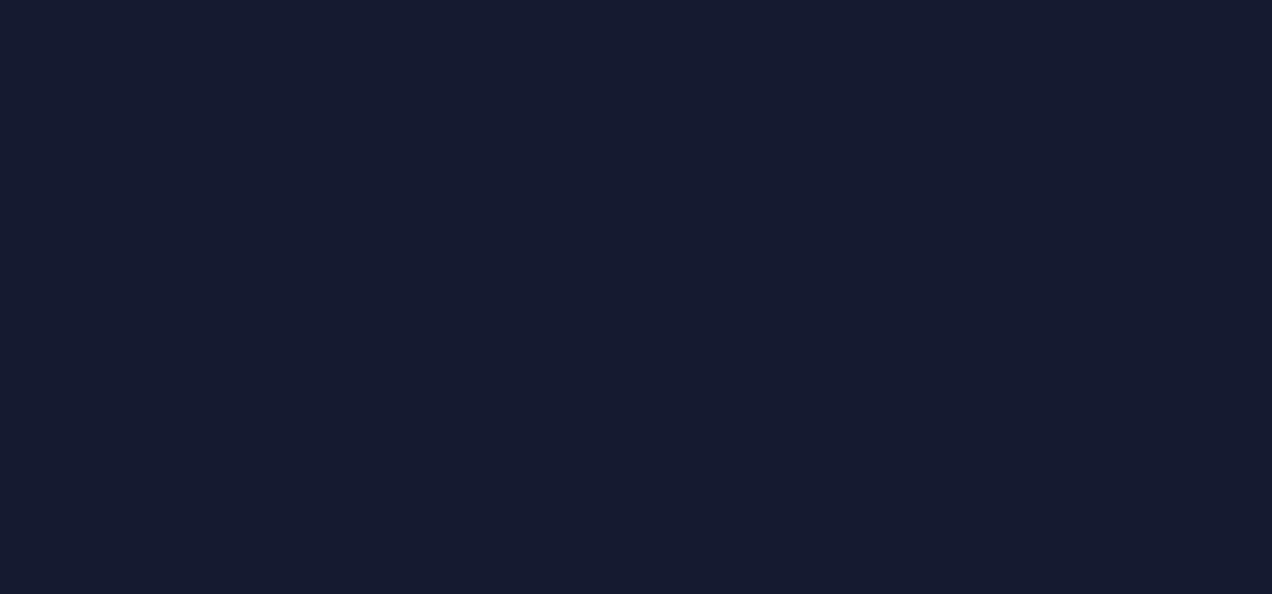 scroll, scrollTop: 0, scrollLeft: 0, axis: both 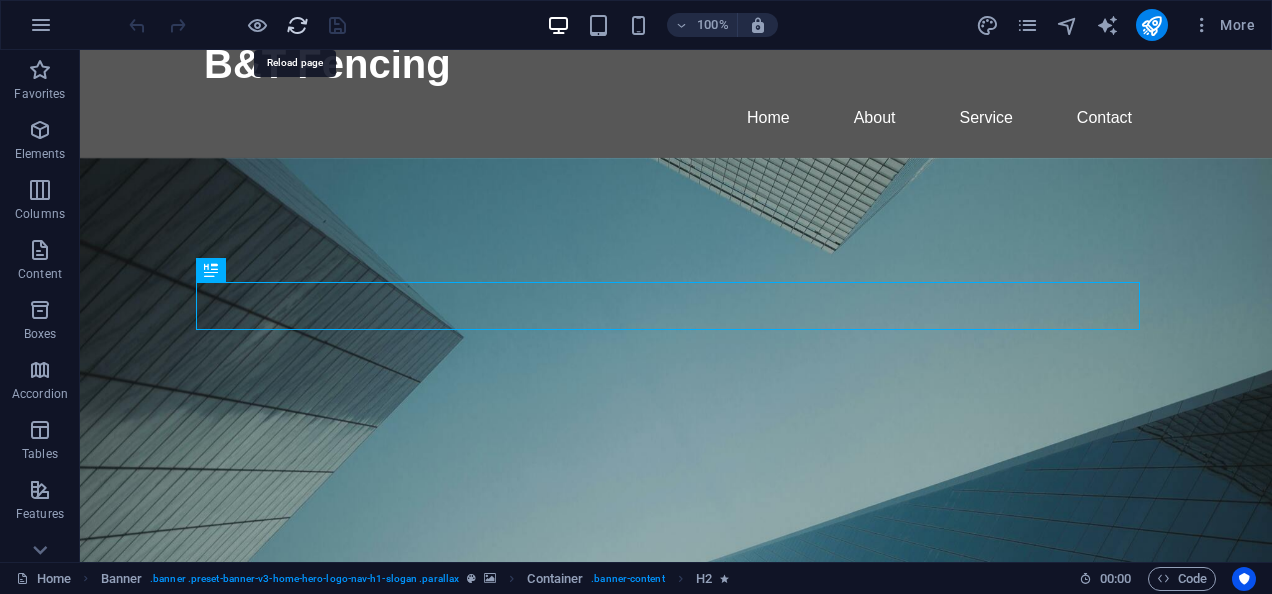 click at bounding box center [297, 25] 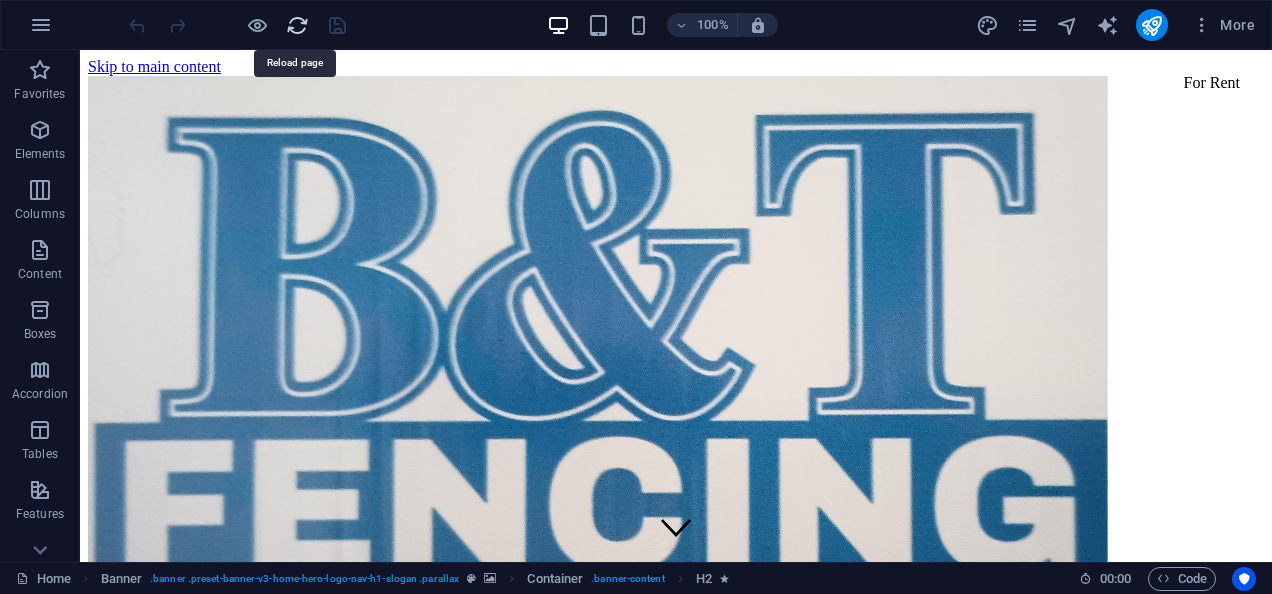scroll, scrollTop: 0, scrollLeft: 0, axis: both 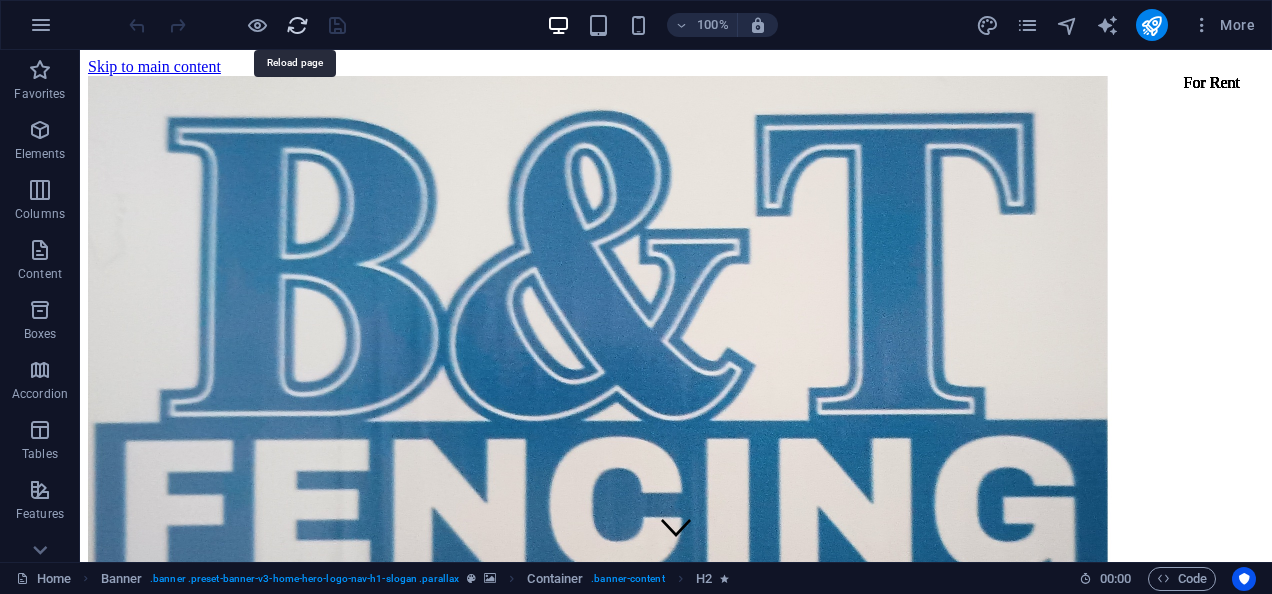 click at bounding box center [297, 25] 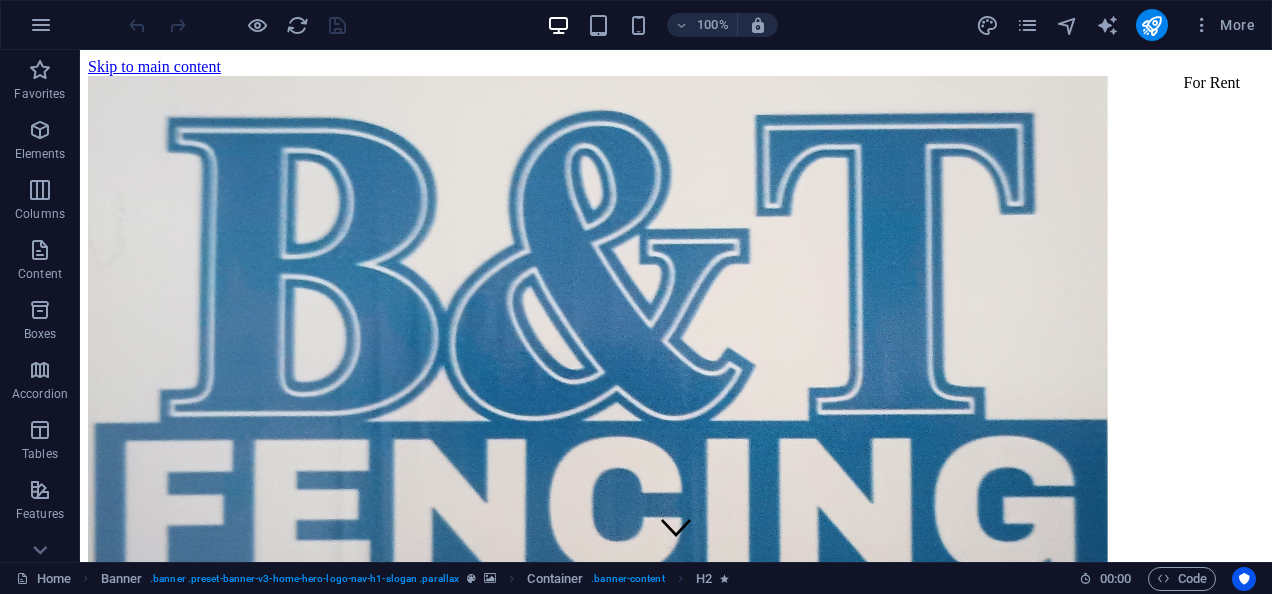 scroll, scrollTop: 0, scrollLeft: 0, axis: both 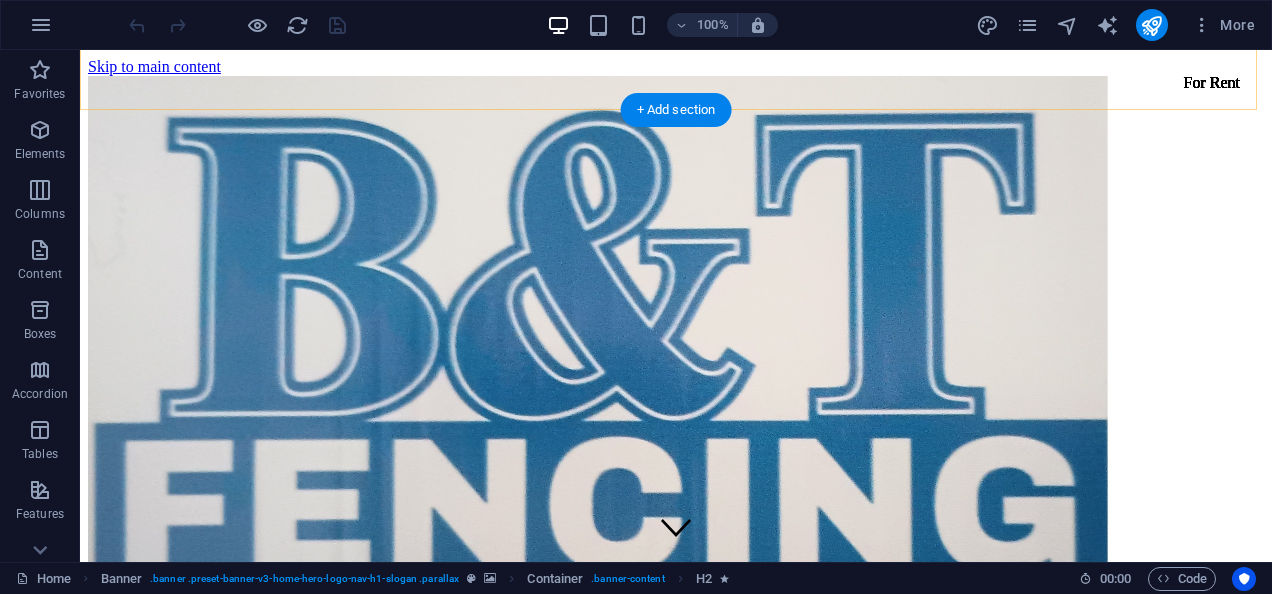 click at bounding box center (676, 406) 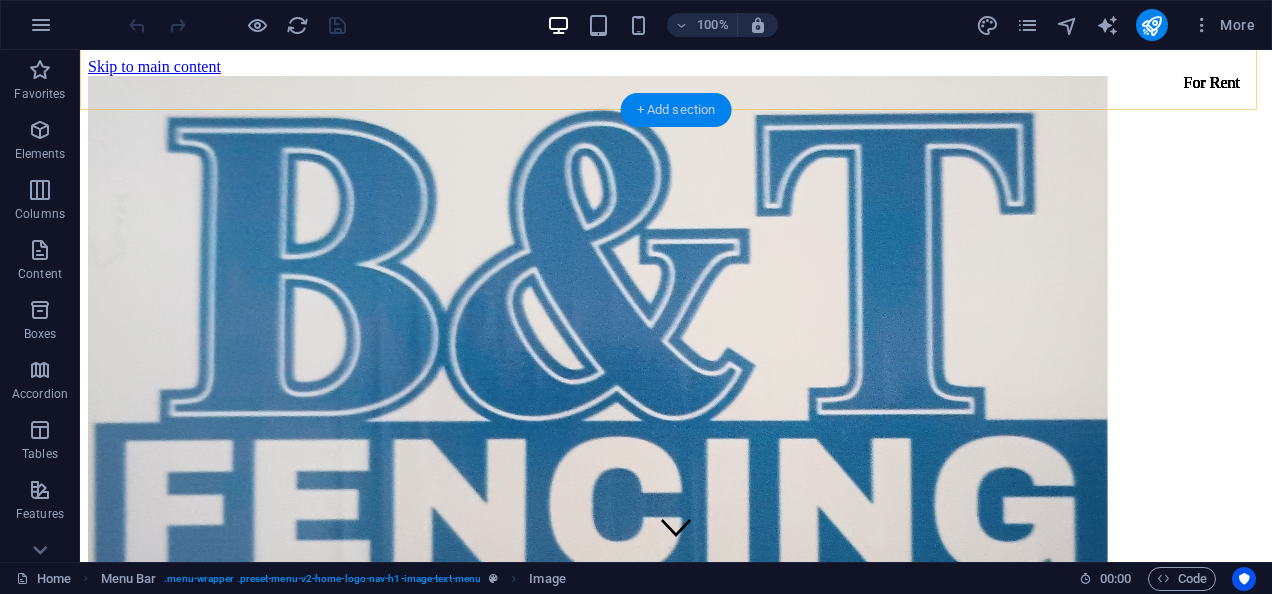 click on "+ Add section" at bounding box center [676, 110] 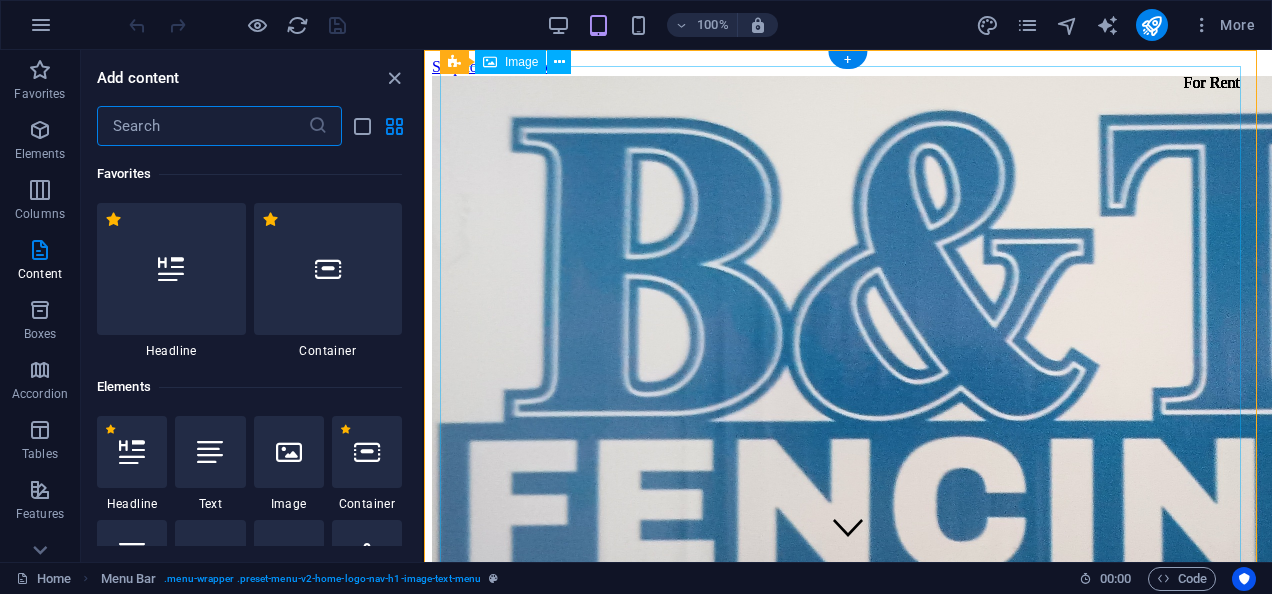 scroll, scrollTop: 3499, scrollLeft: 0, axis: vertical 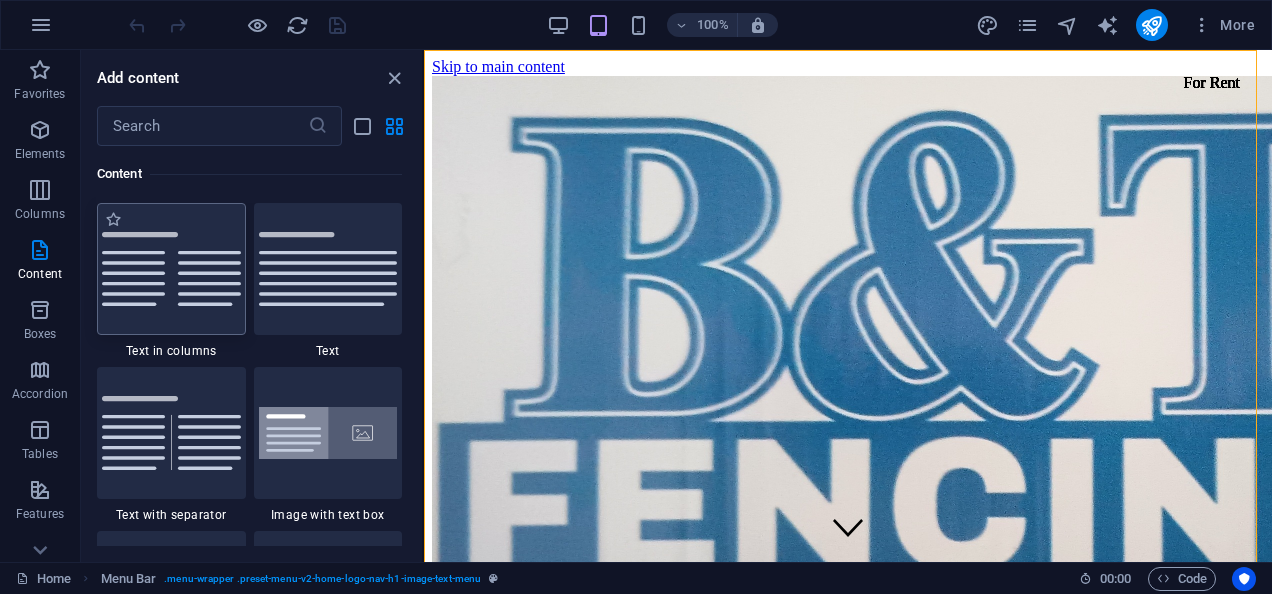 click at bounding box center [171, 269] 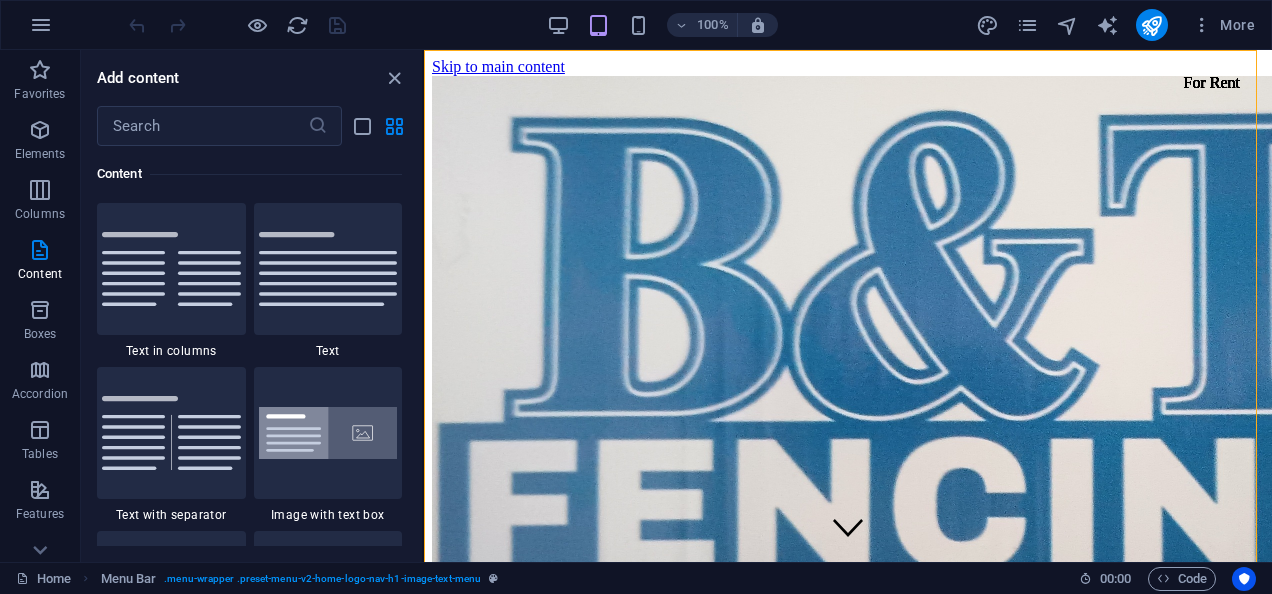 click on "Menu Bar   Image   Menu Bar" at bounding box center [848, 306] 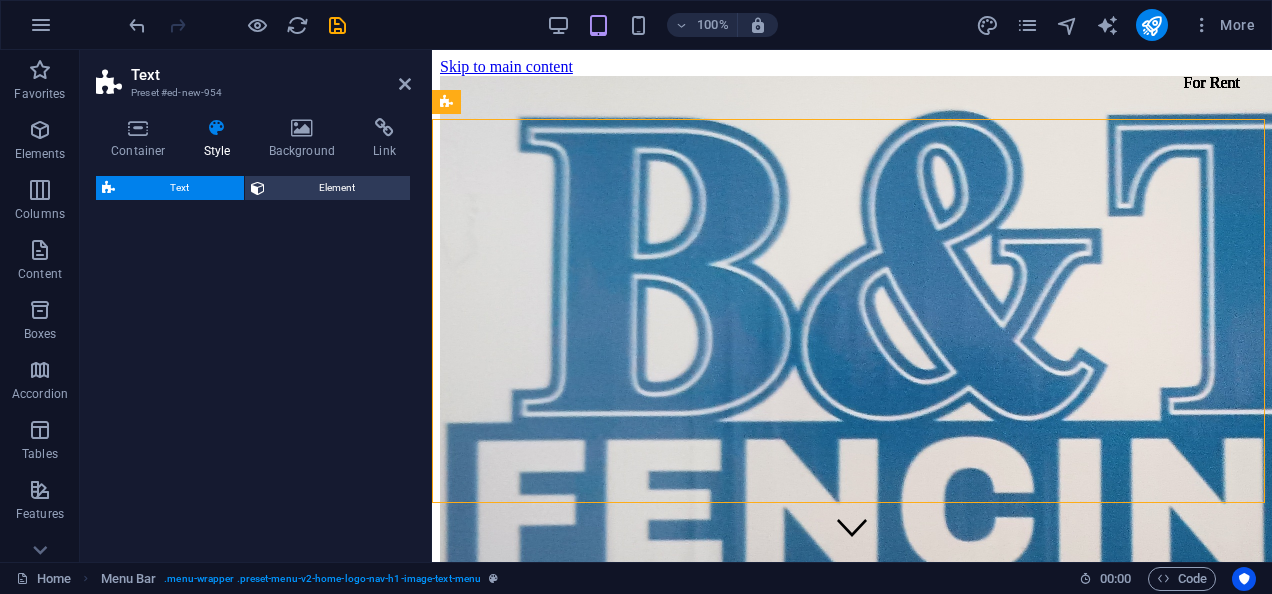 select on "rem" 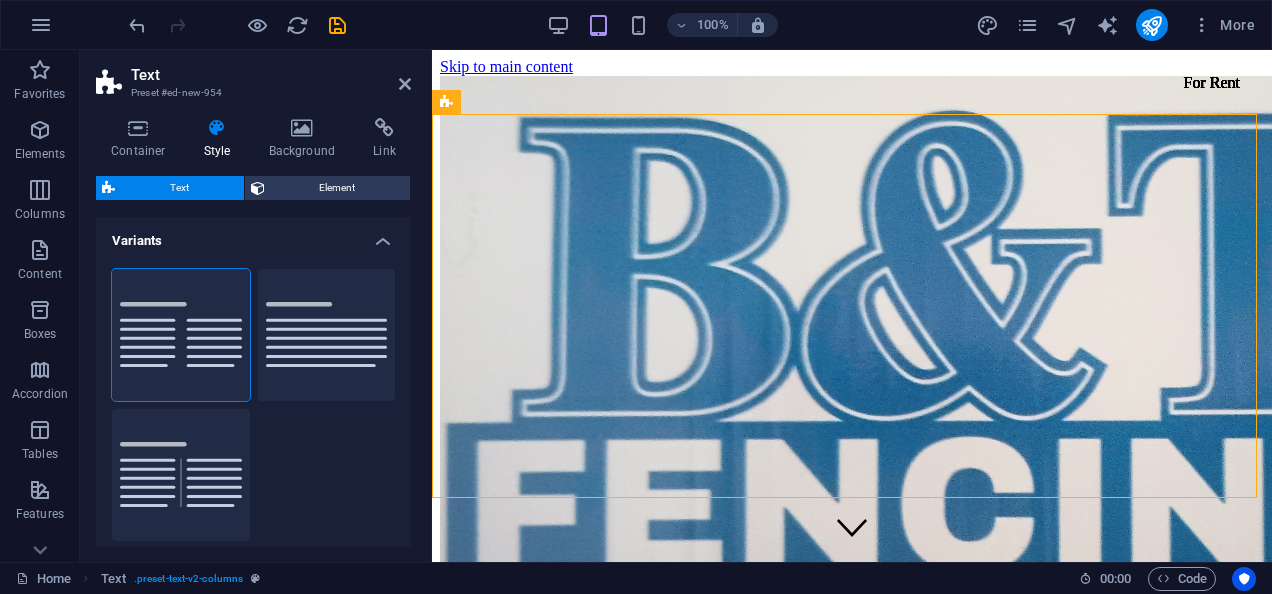 scroll, scrollTop: 528, scrollLeft: 0, axis: vertical 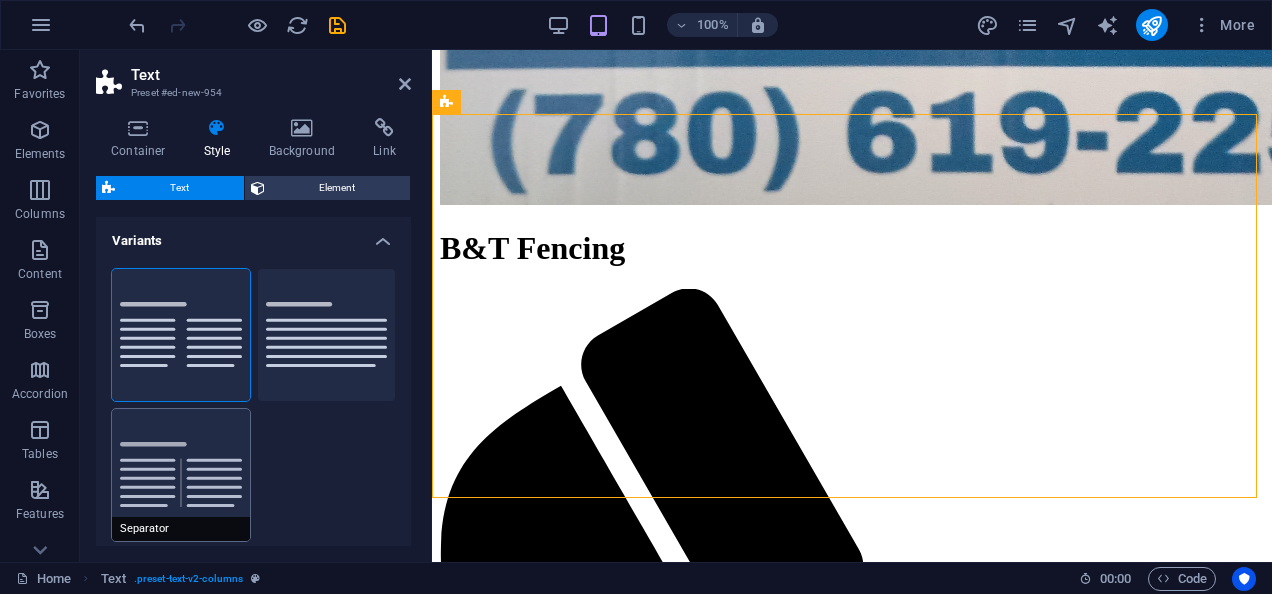click on "Separator" at bounding box center (181, 475) 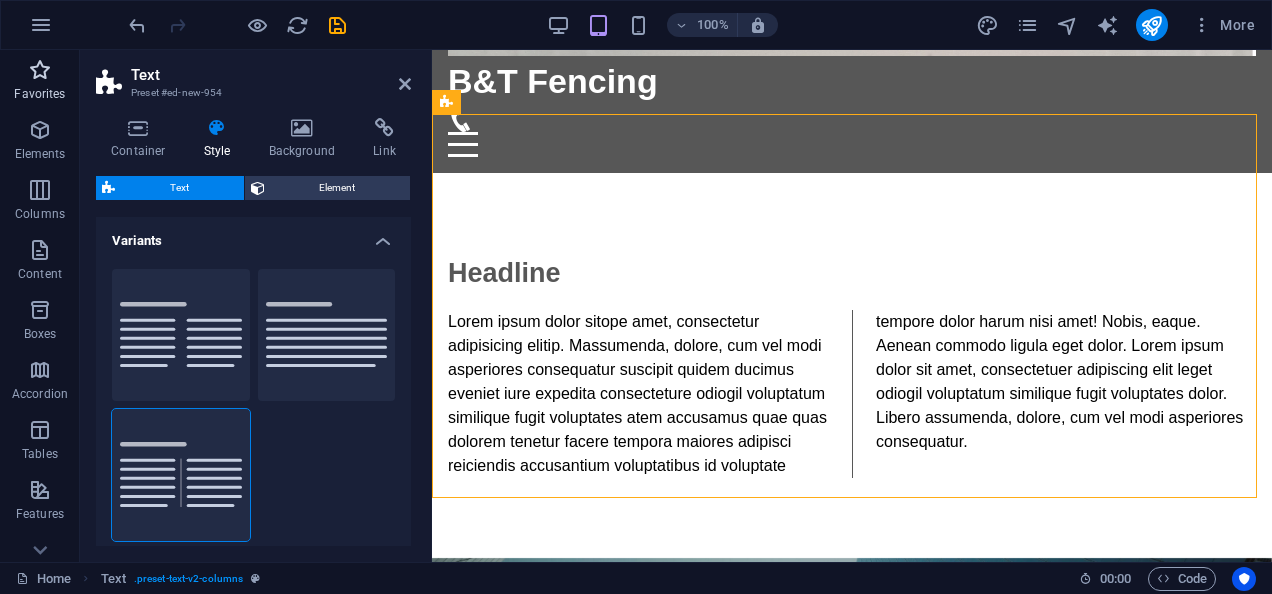 click at bounding box center (40, 70) 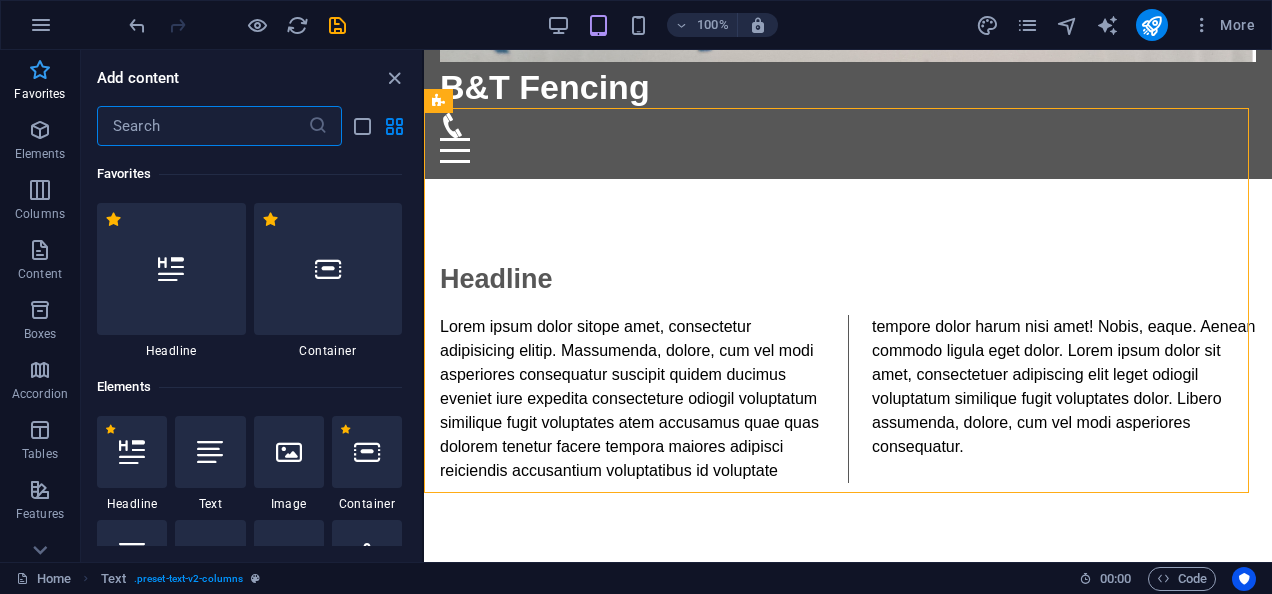 scroll, scrollTop: 533, scrollLeft: 0, axis: vertical 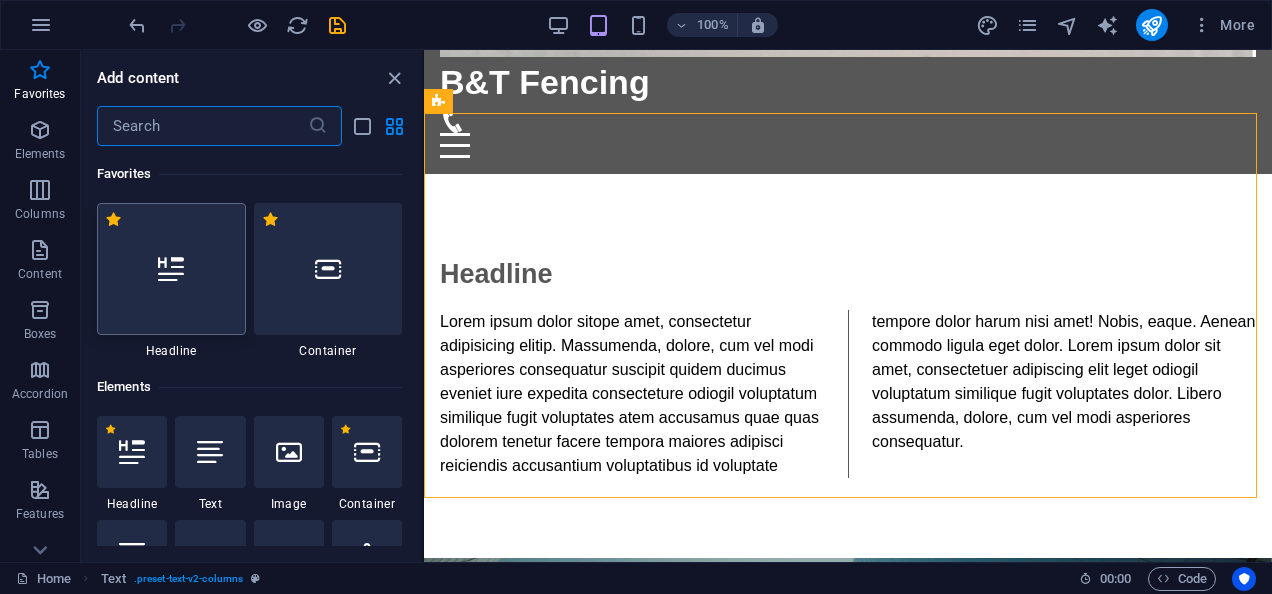 click at bounding box center [171, 269] 